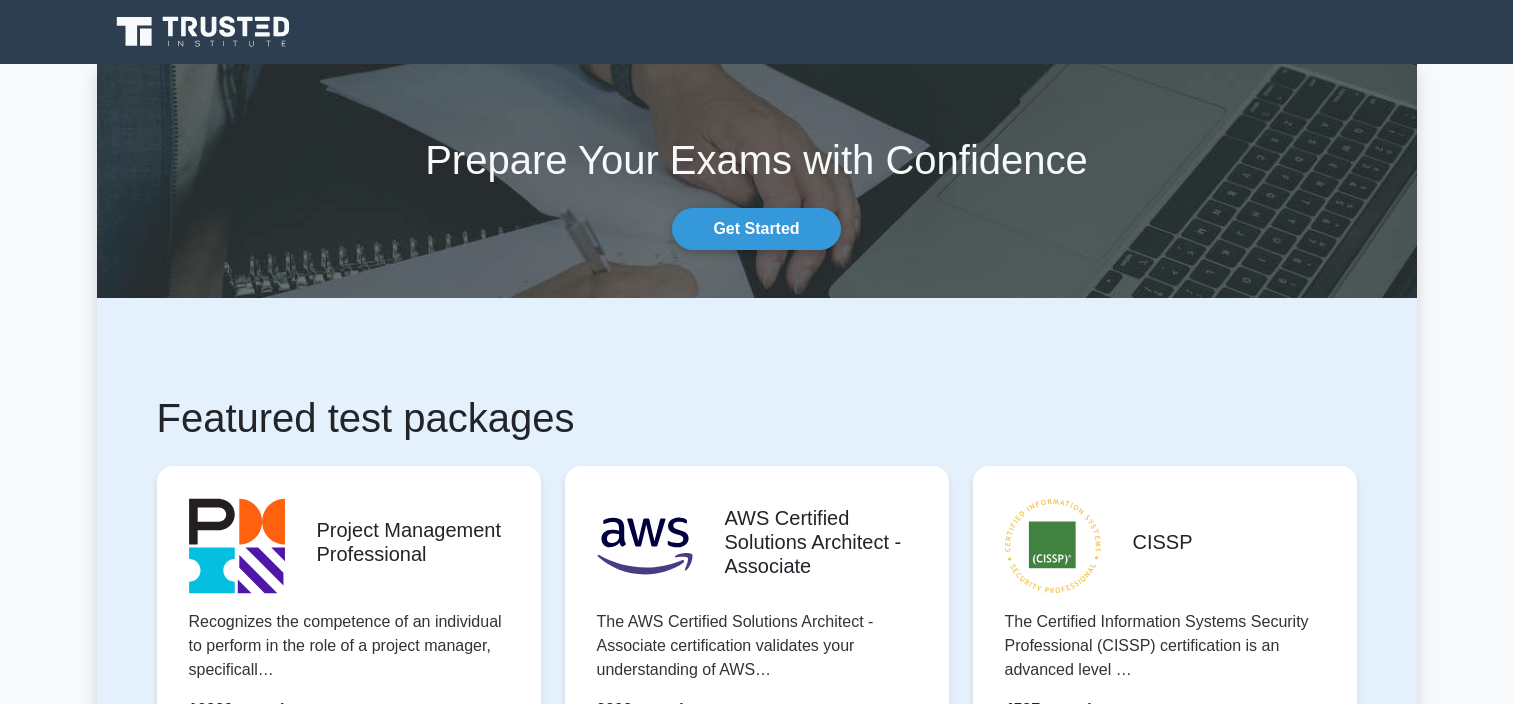 scroll, scrollTop: 0, scrollLeft: 0, axis: both 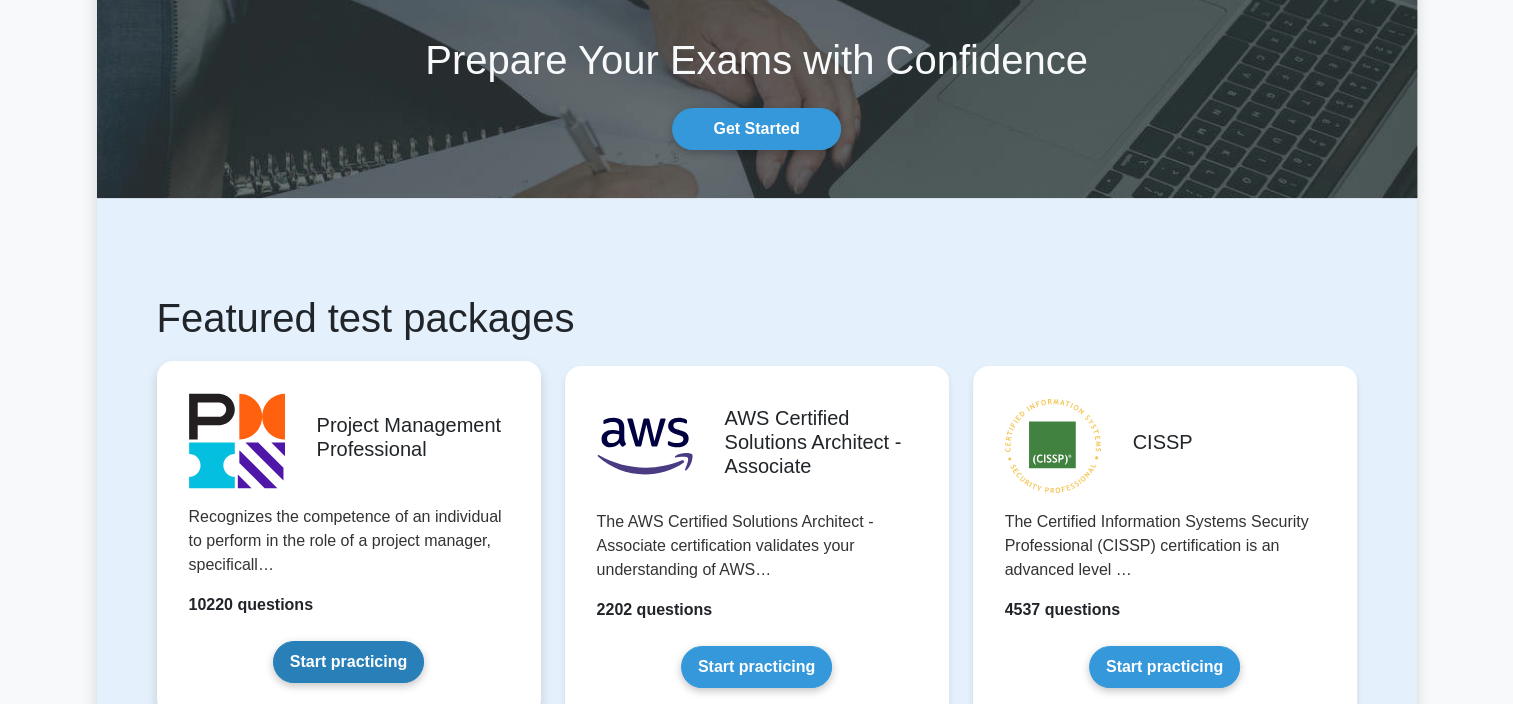 click on "Start practicing" at bounding box center (348, 662) 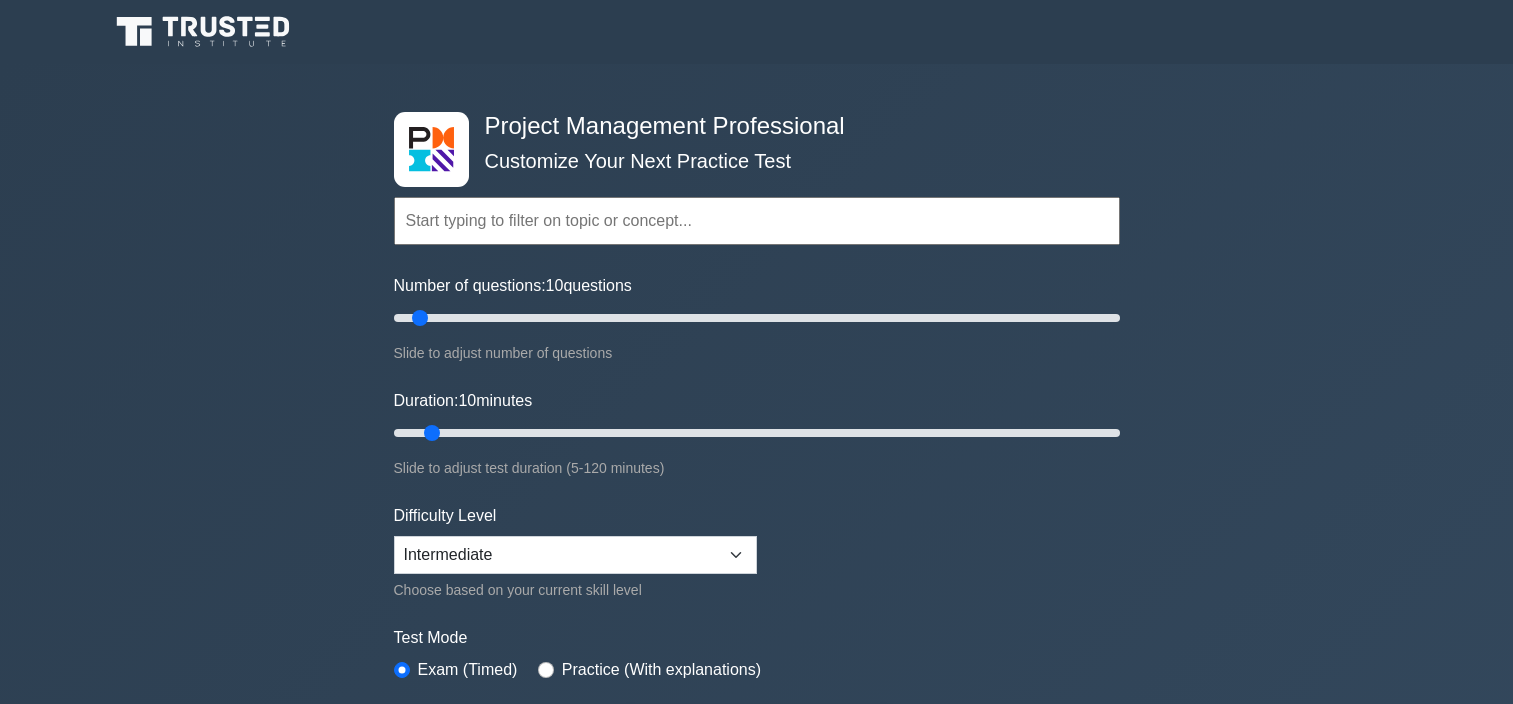 scroll, scrollTop: 0, scrollLeft: 0, axis: both 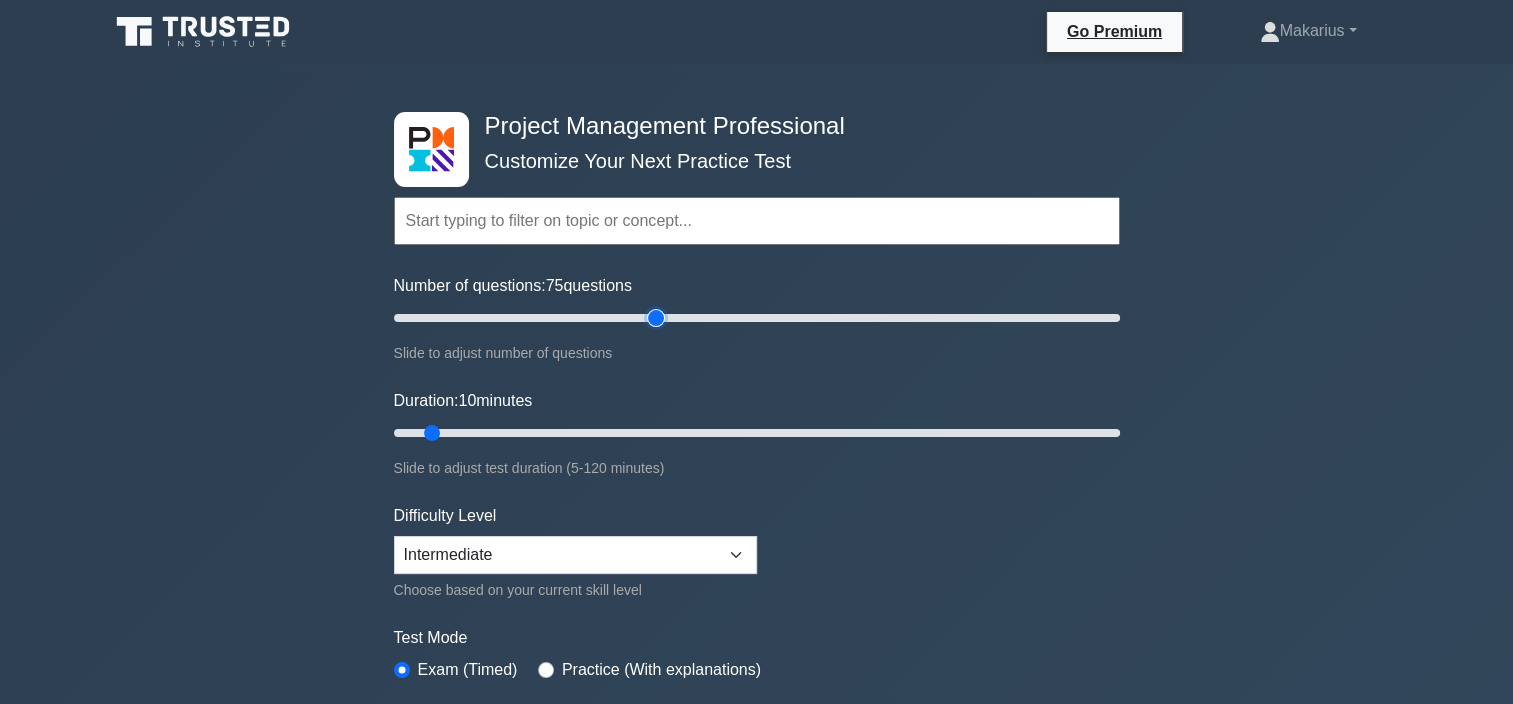 click on "Number of questions:  75  questions" at bounding box center (757, 318) 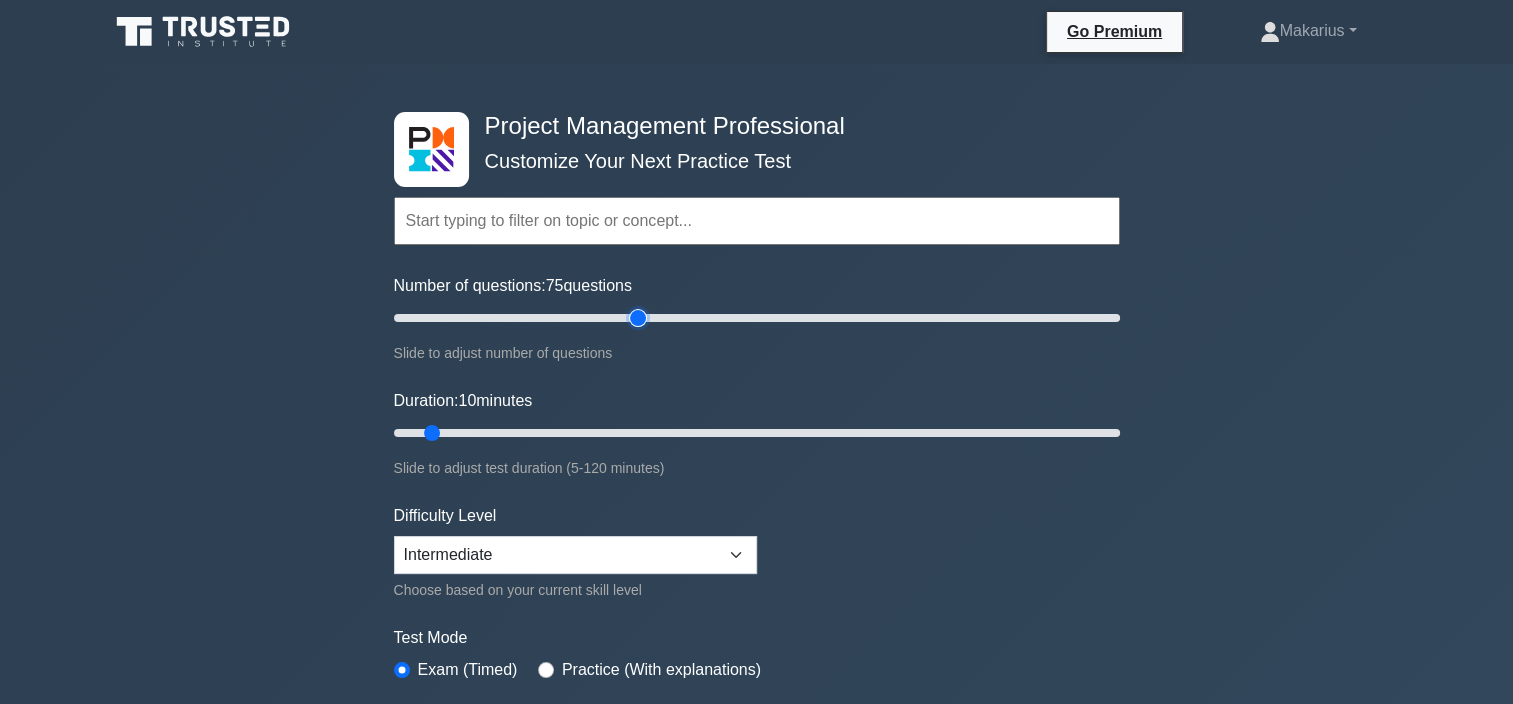 click on "Number of questions:  75  questions" at bounding box center [757, 318] 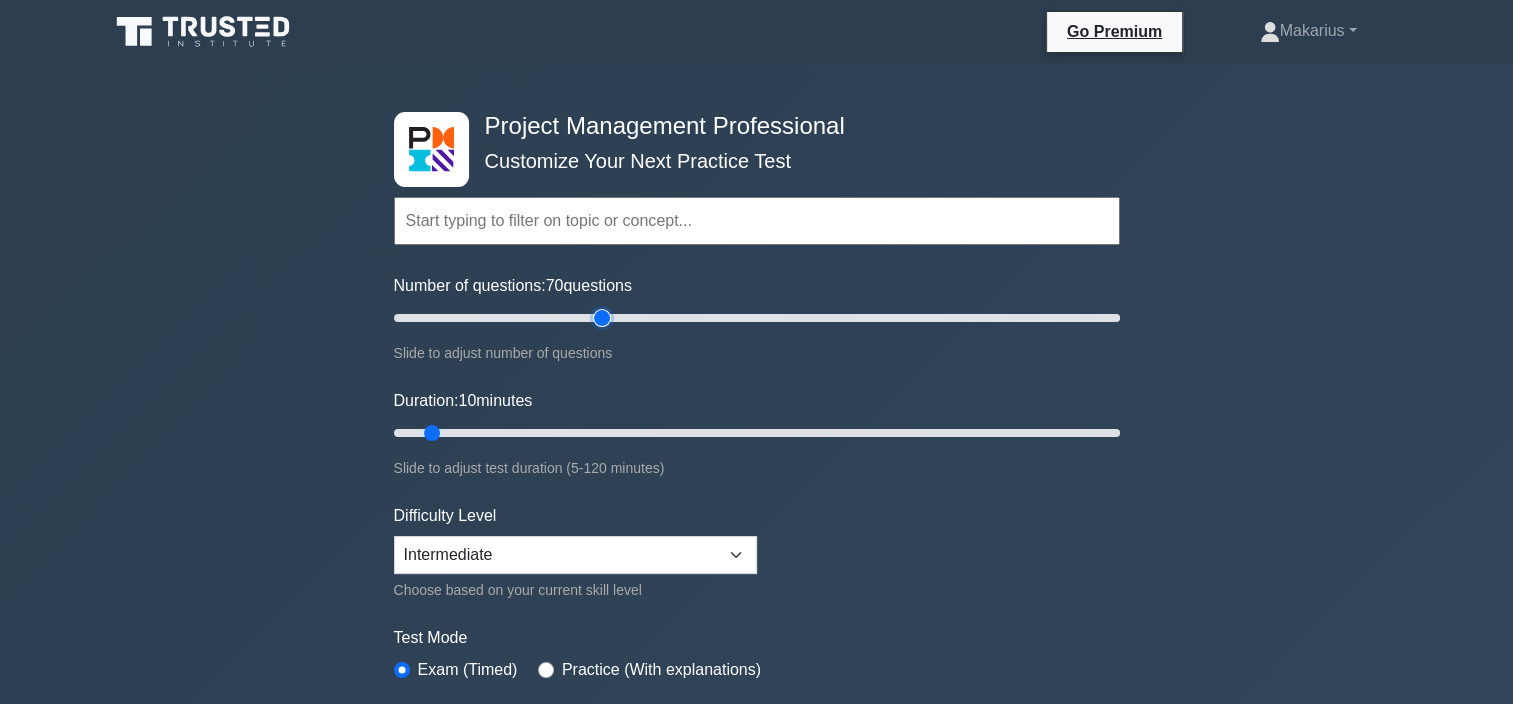type on "60" 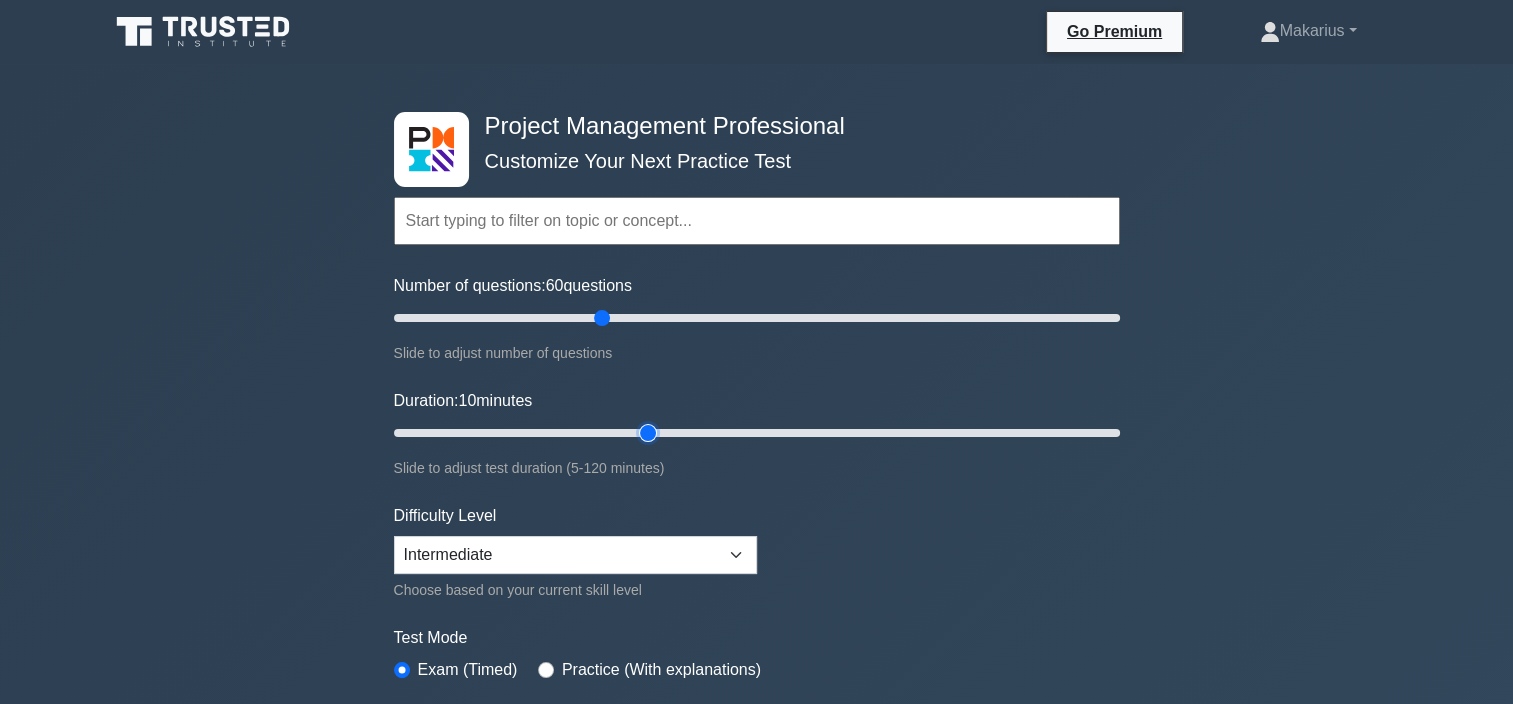 click on "Duration:  10  minutes" at bounding box center (757, 433) 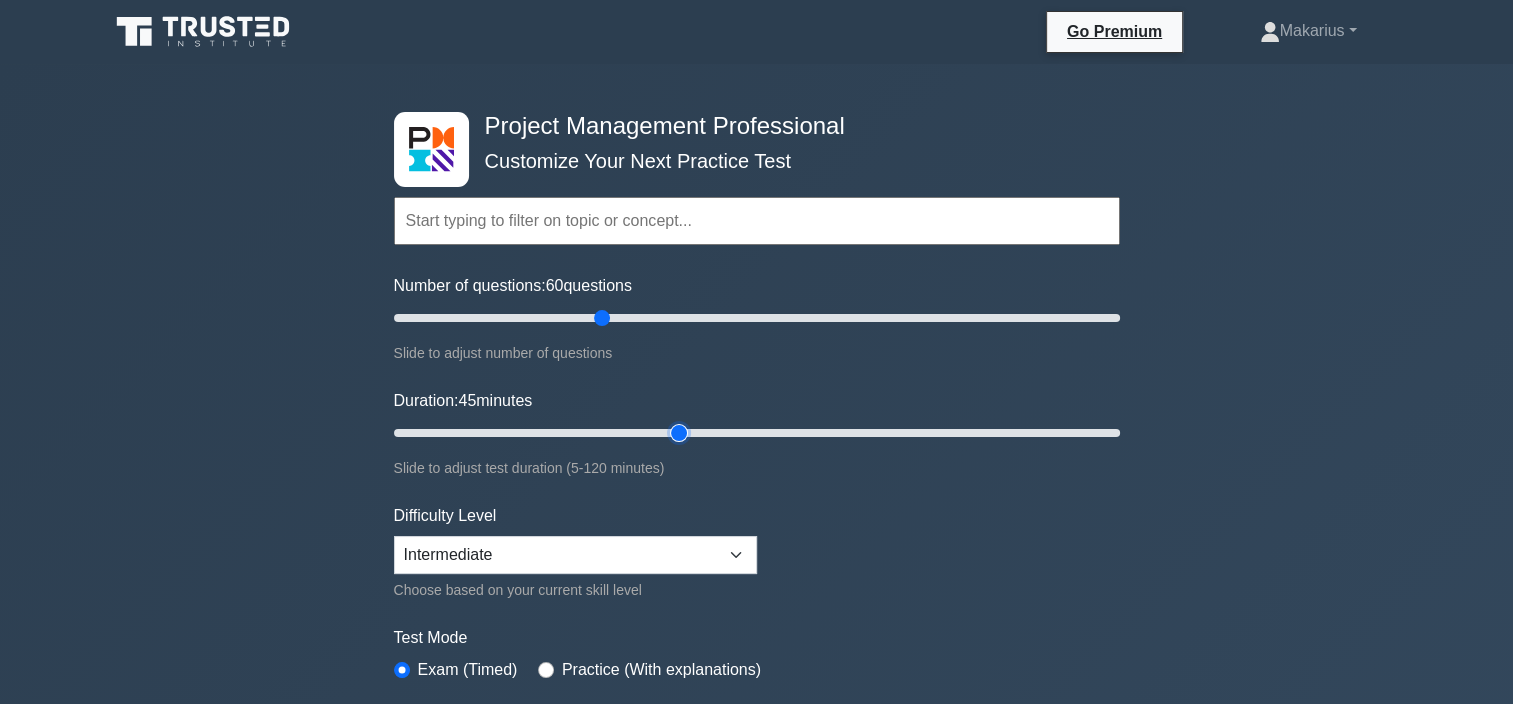 click on "Duration:  45  minutes" at bounding box center (757, 433) 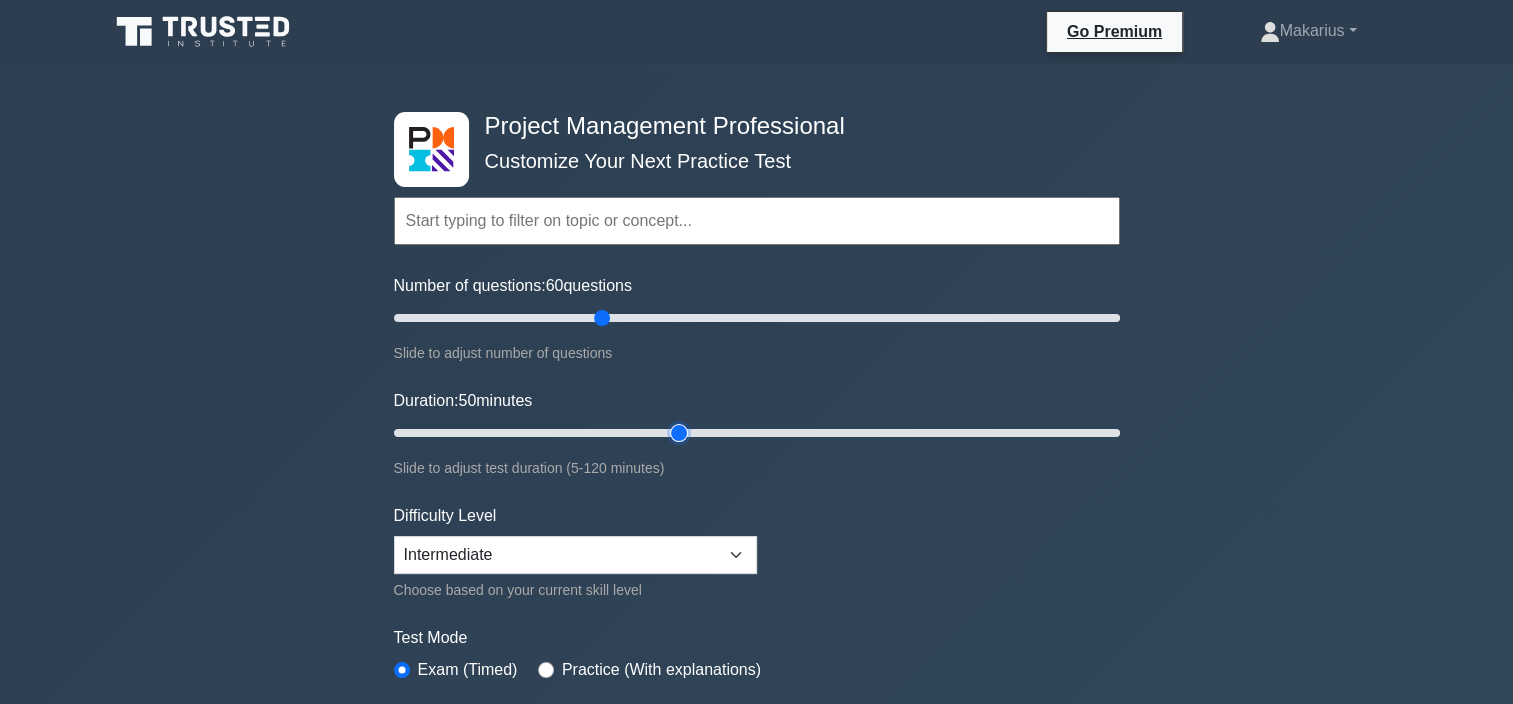 click on "Duration:  50  minutes" at bounding box center [757, 433] 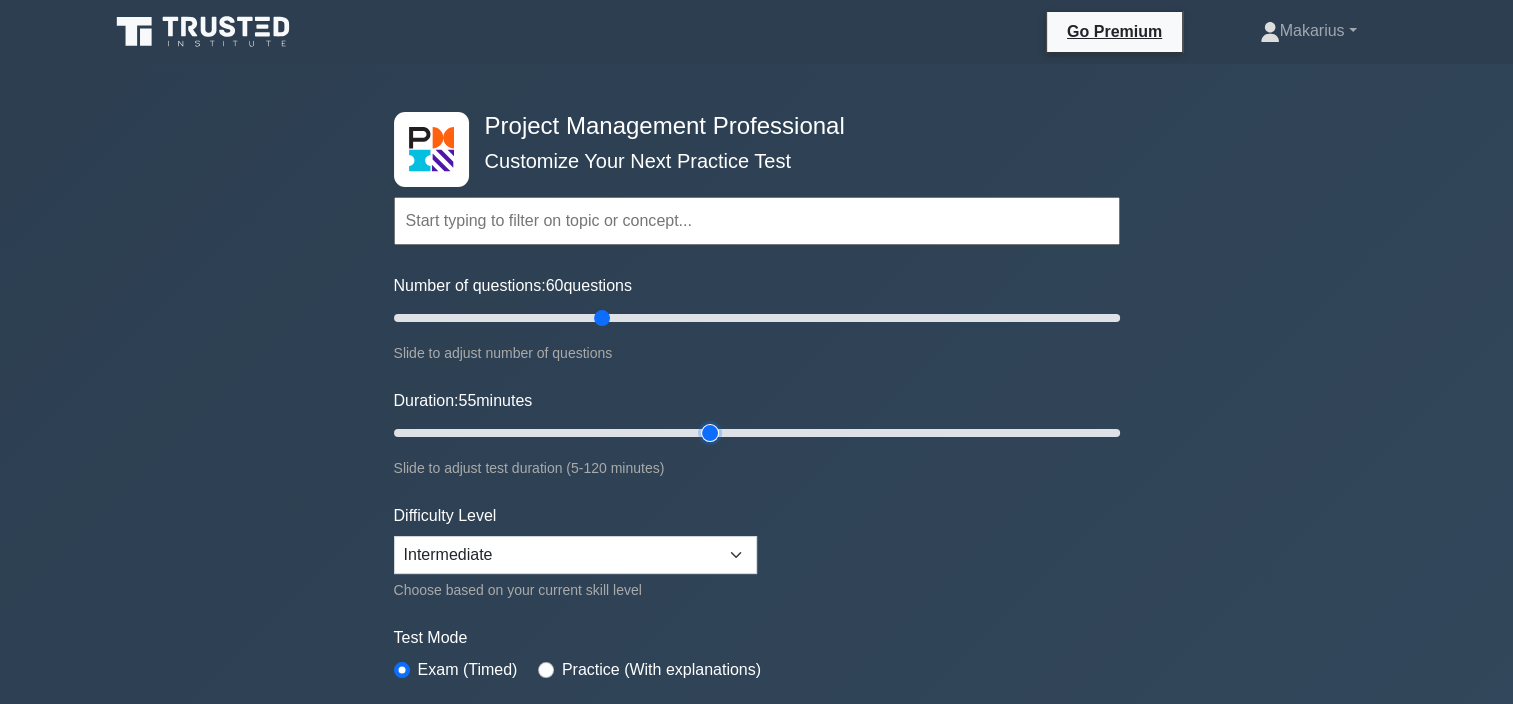 click on "Duration:  55  minutes" at bounding box center (757, 433) 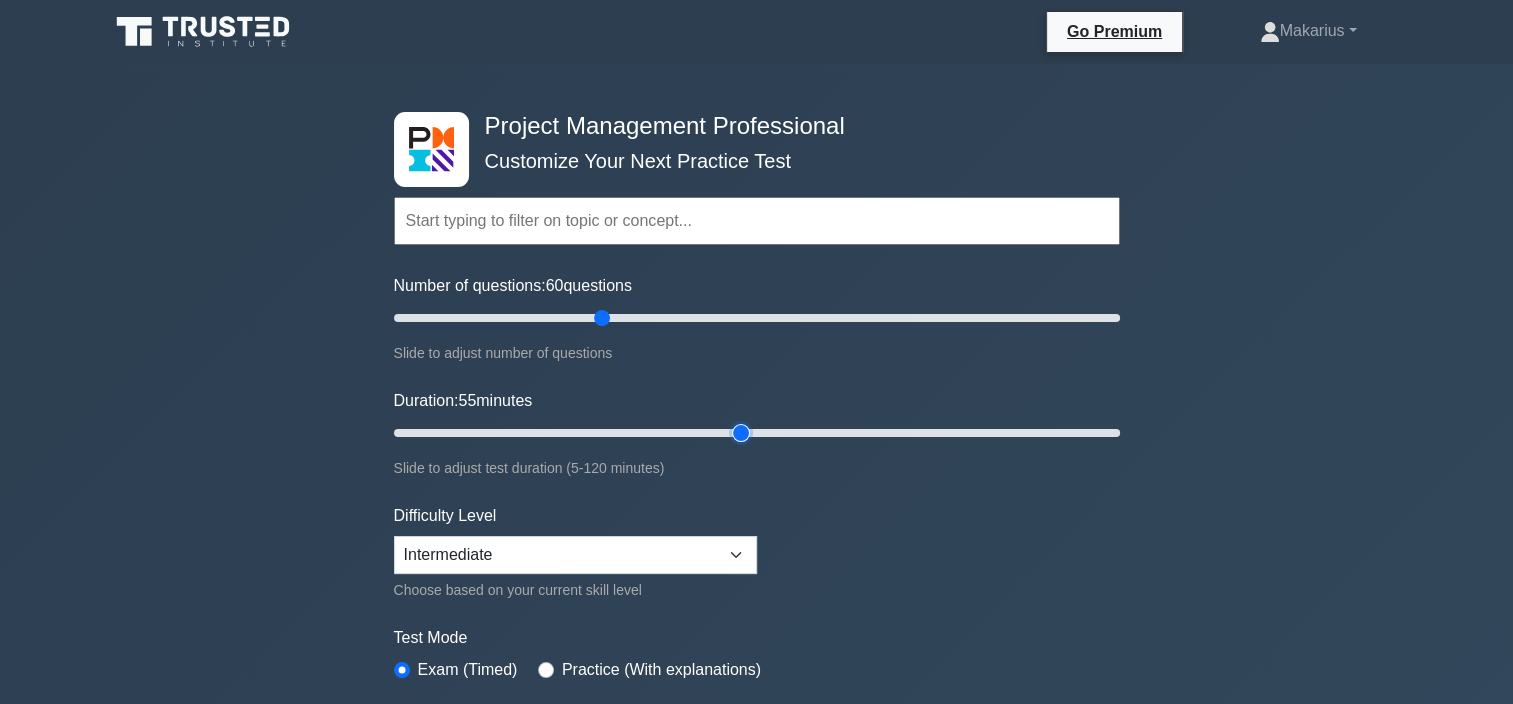 click on "Duration:  55  minutes" at bounding box center (757, 433) 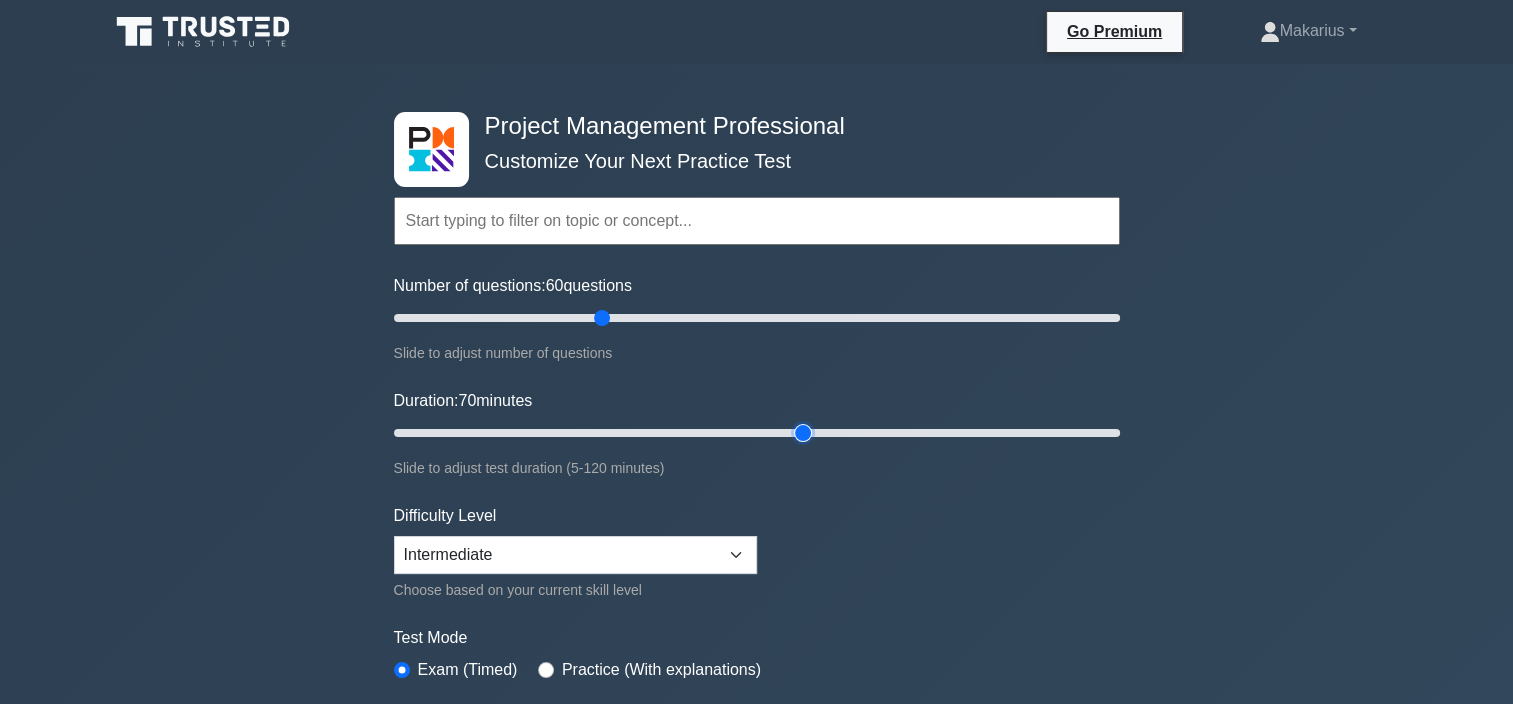 type on "70" 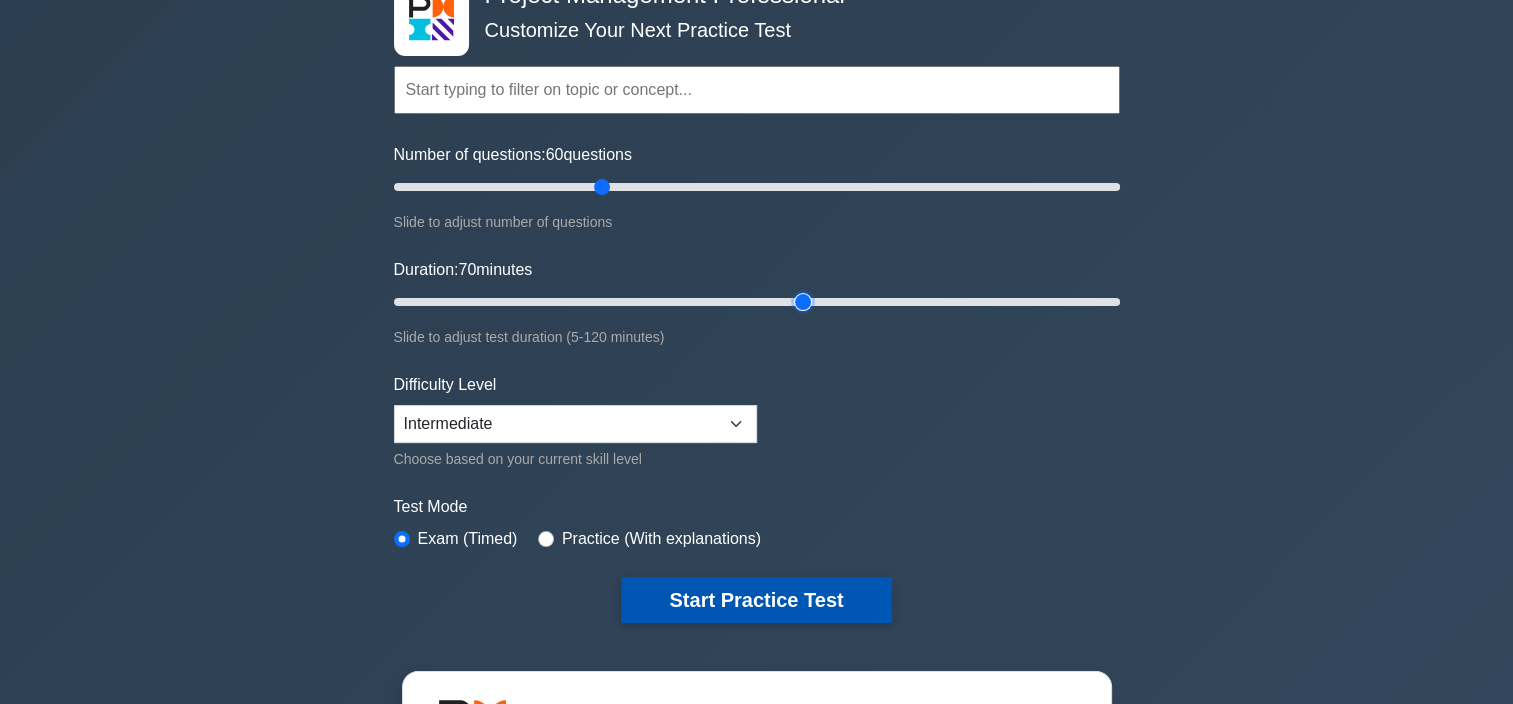 scroll, scrollTop: 300, scrollLeft: 0, axis: vertical 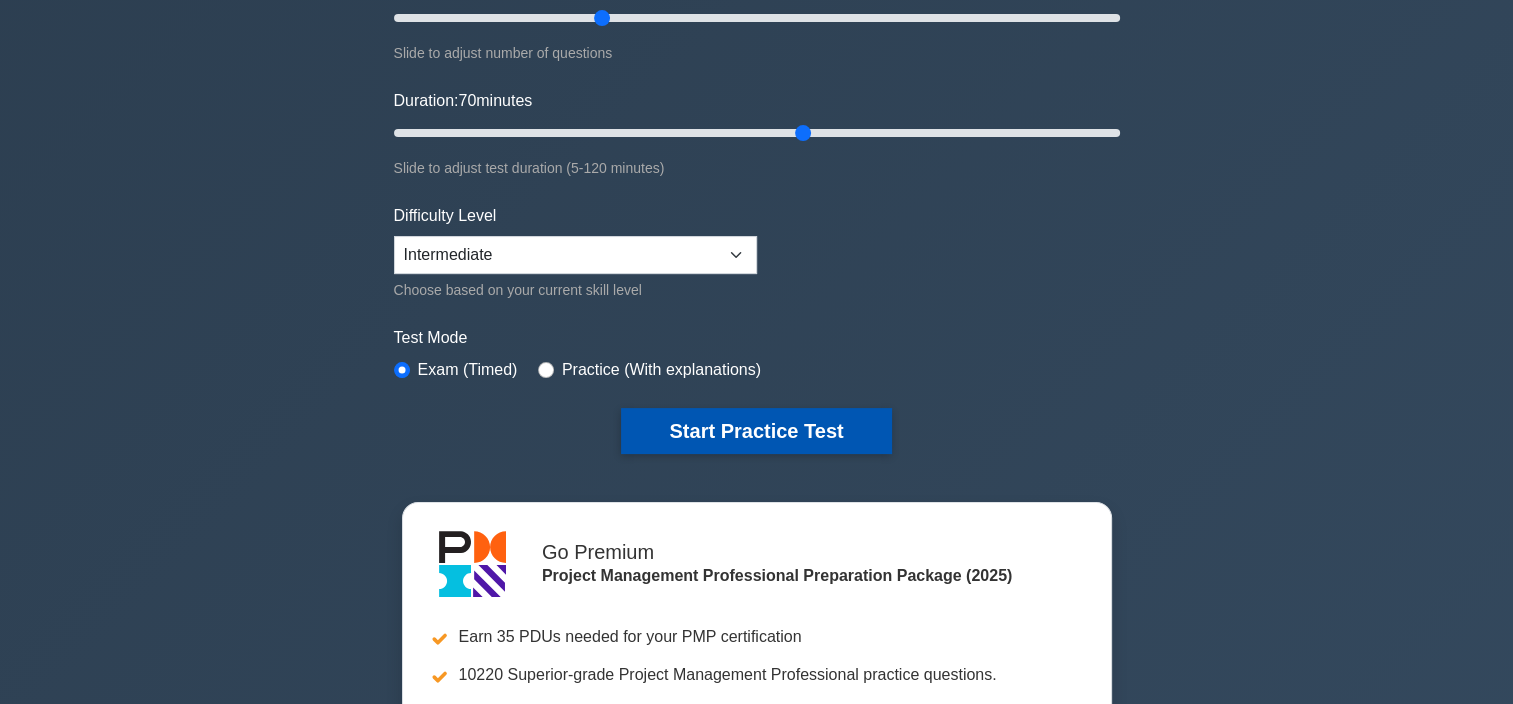 click on "Start Practice Test" at bounding box center [756, 431] 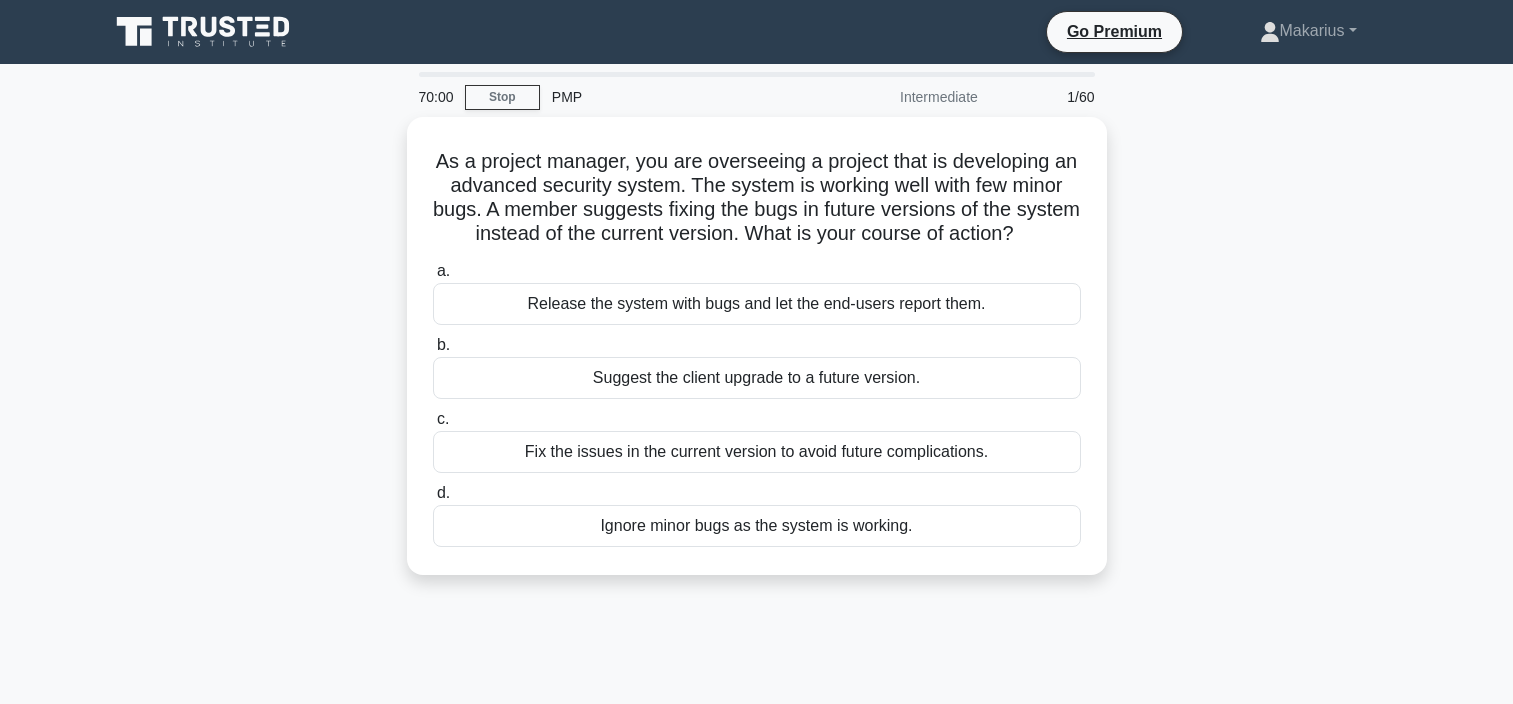 scroll, scrollTop: 0, scrollLeft: 0, axis: both 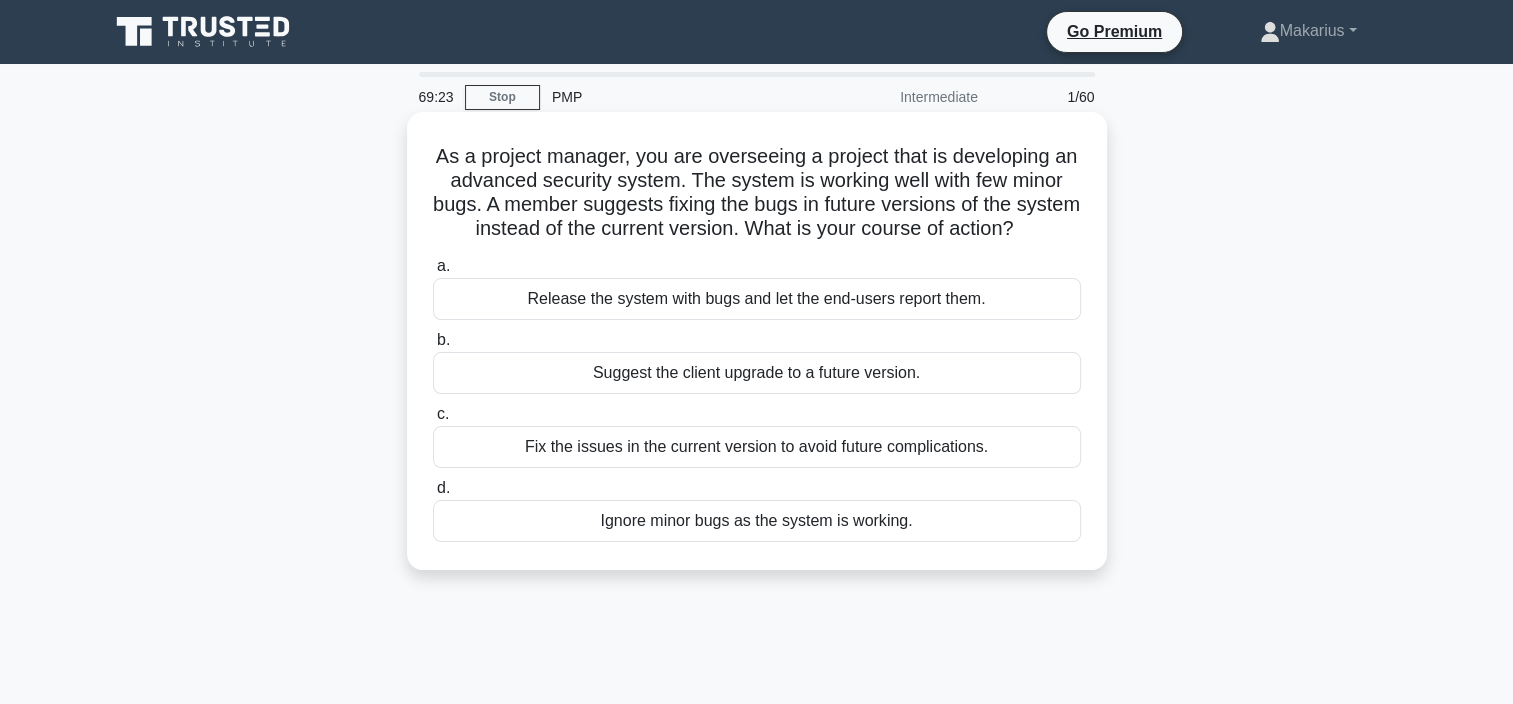click on "Fix the issues in the current version to avoid future complications." at bounding box center (757, 447) 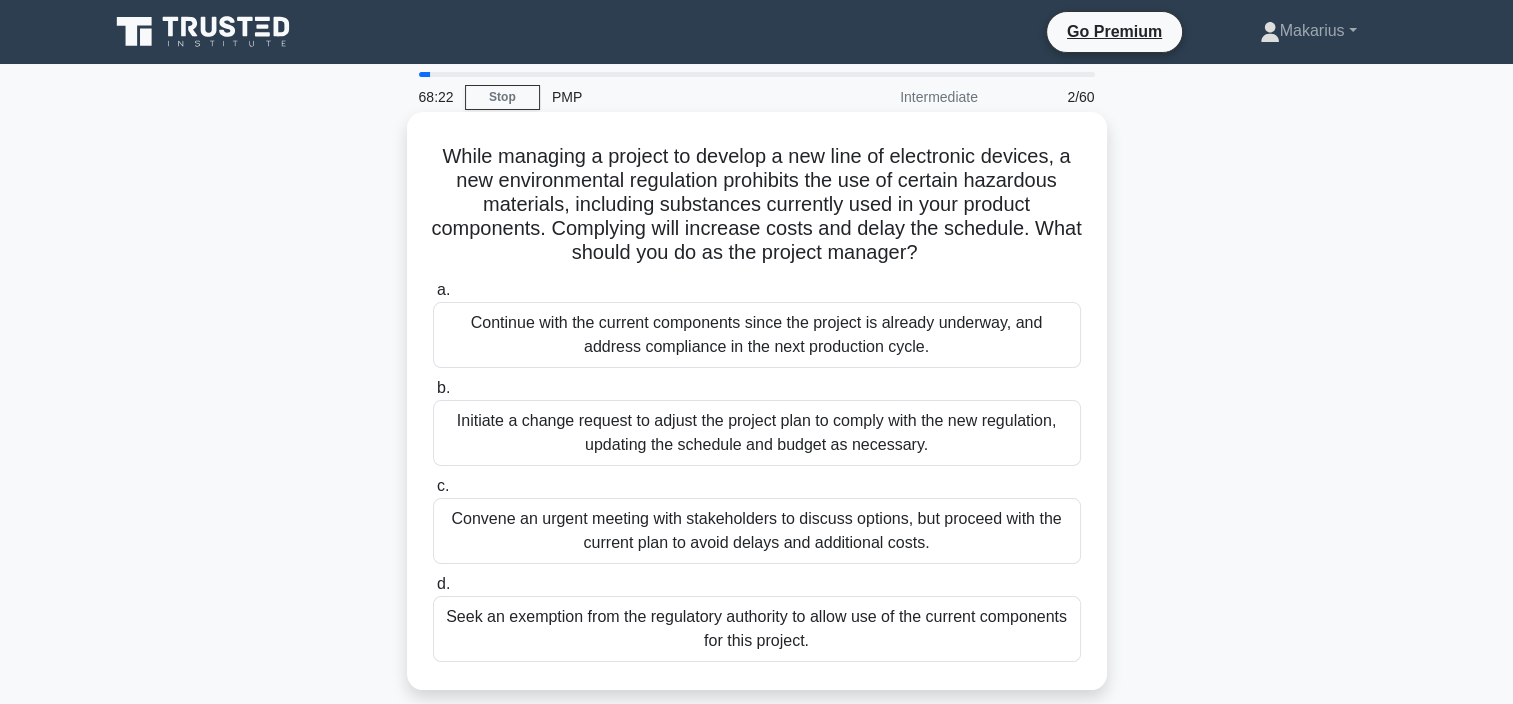 click on "Initiate a change request to adjust the project plan to comply with the new regulation, updating the schedule and budget as necessary." at bounding box center (757, 433) 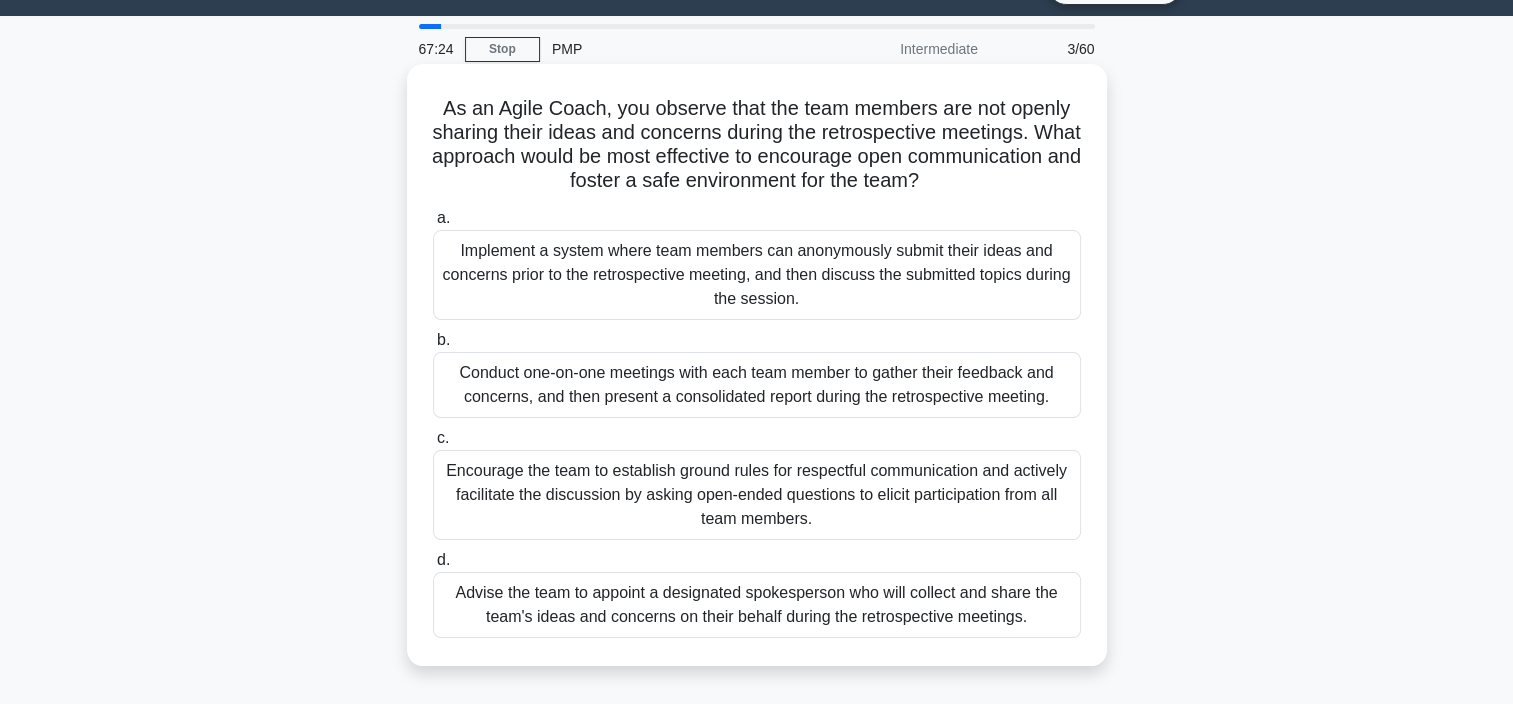 scroll, scrollTop: 0, scrollLeft: 0, axis: both 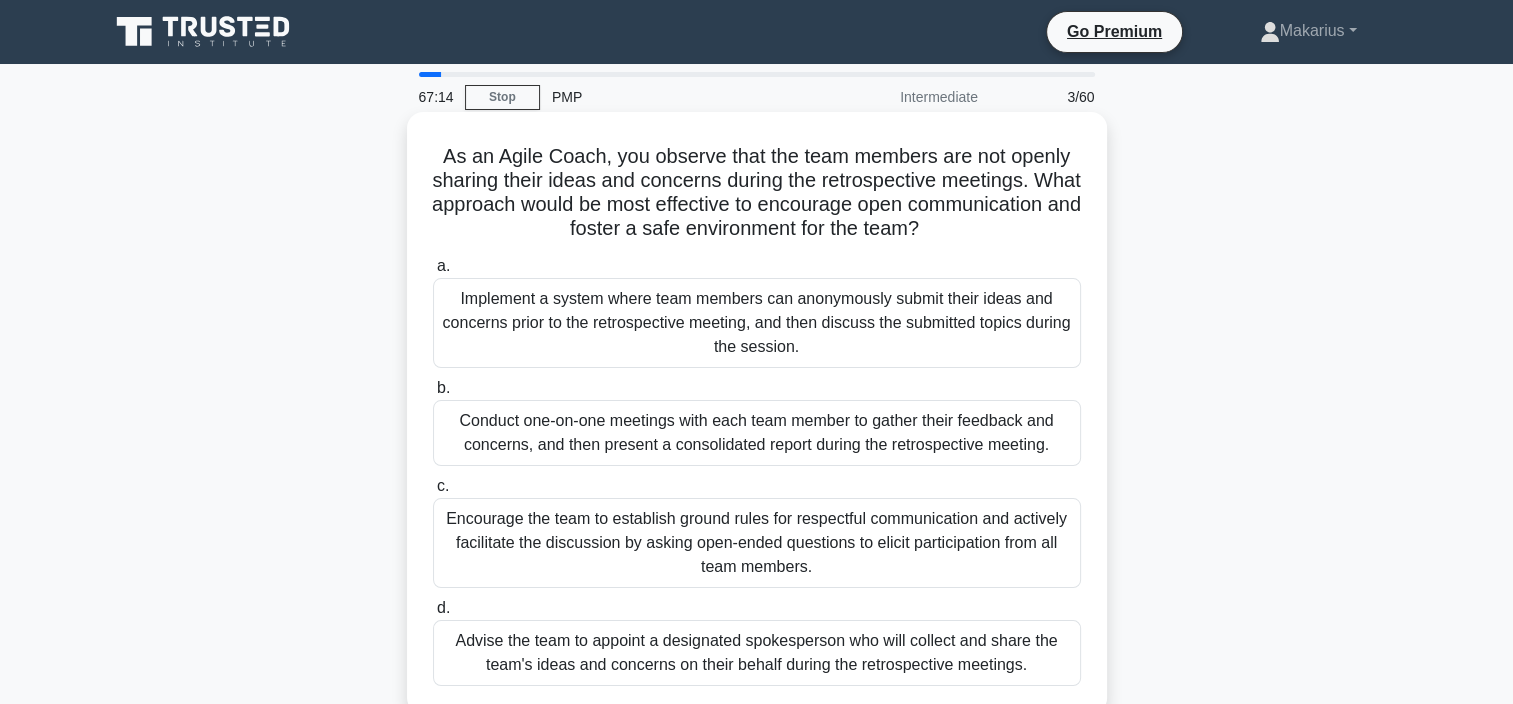 click on "Conduct one-on-one meetings with each team member to gather their feedback and concerns, and then present a consolidated report during the retrospective meeting." at bounding box center (757, 433) 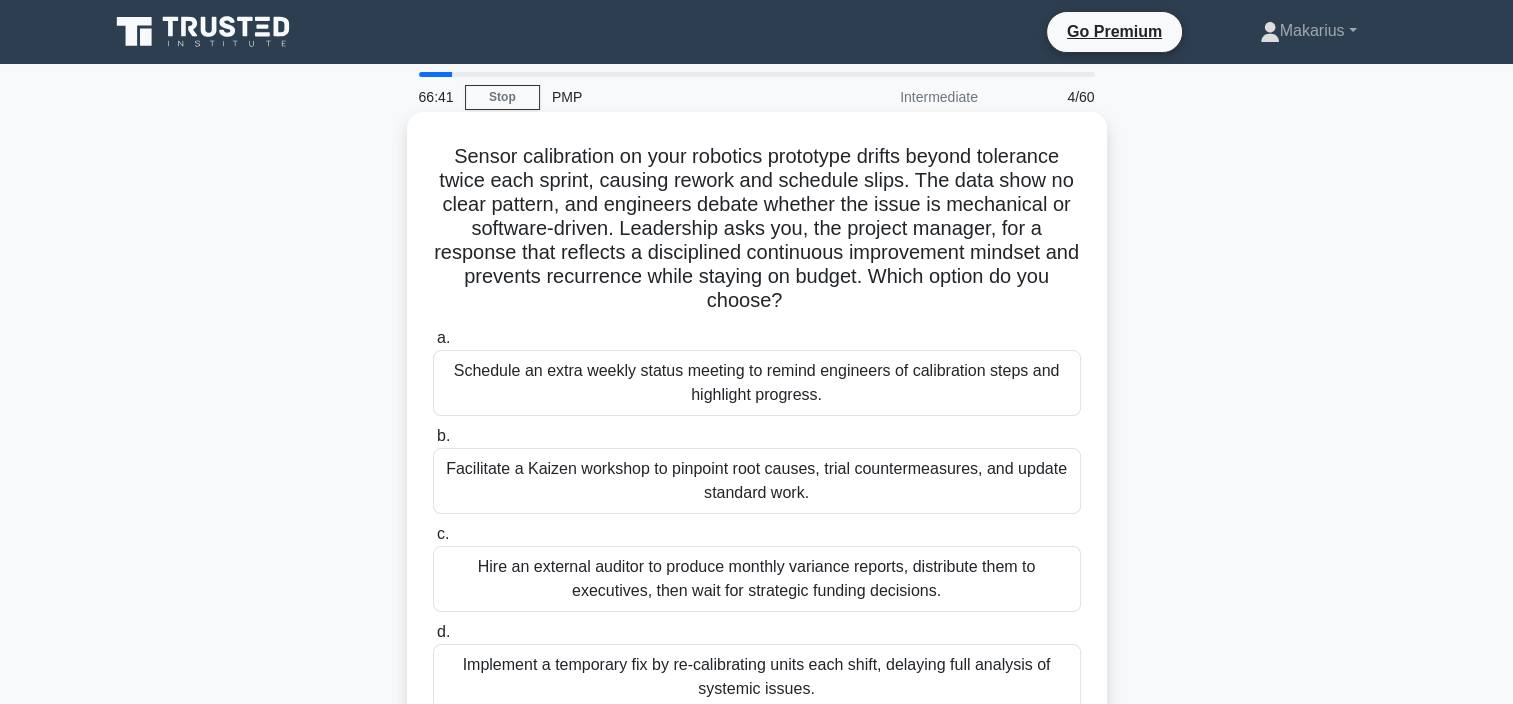 scroll, scrollTop: 100, scrollLeft: 0, axis: vertical 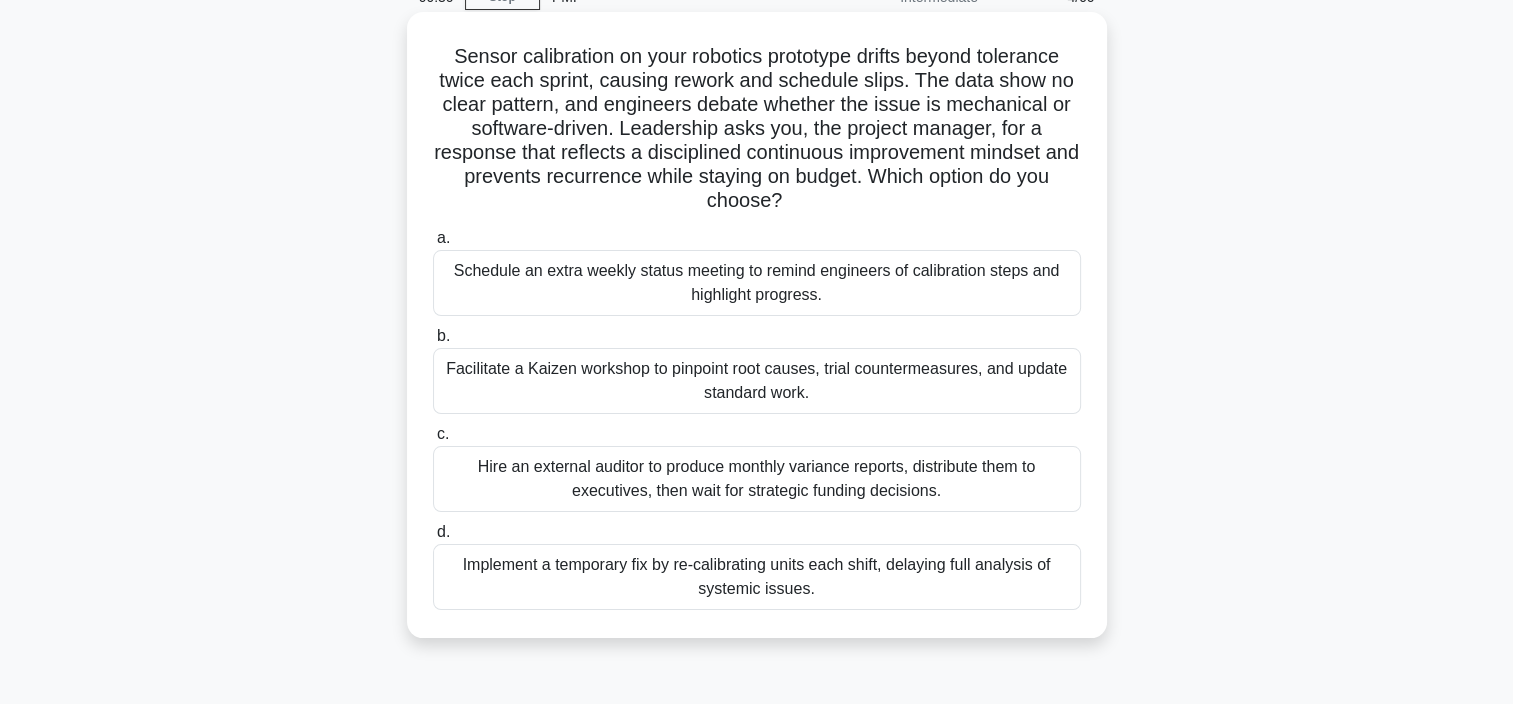 click on "Facilitate a Kaizen workshop to pinpoint root causes, trial countermeasures, and update standard work." at bounding box center (757, 381) 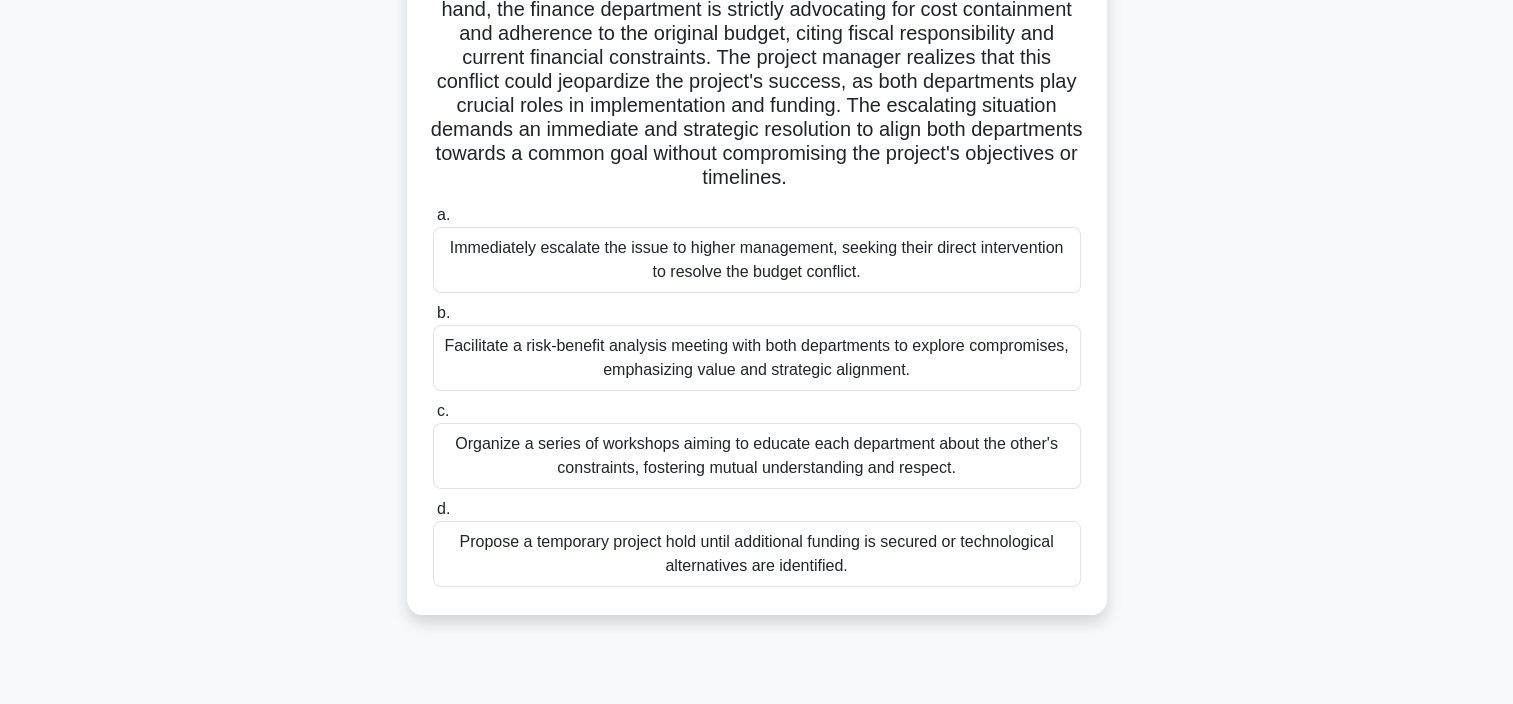 scroll, scrollTop: 300, scrollLeft: 0, axis: vertical 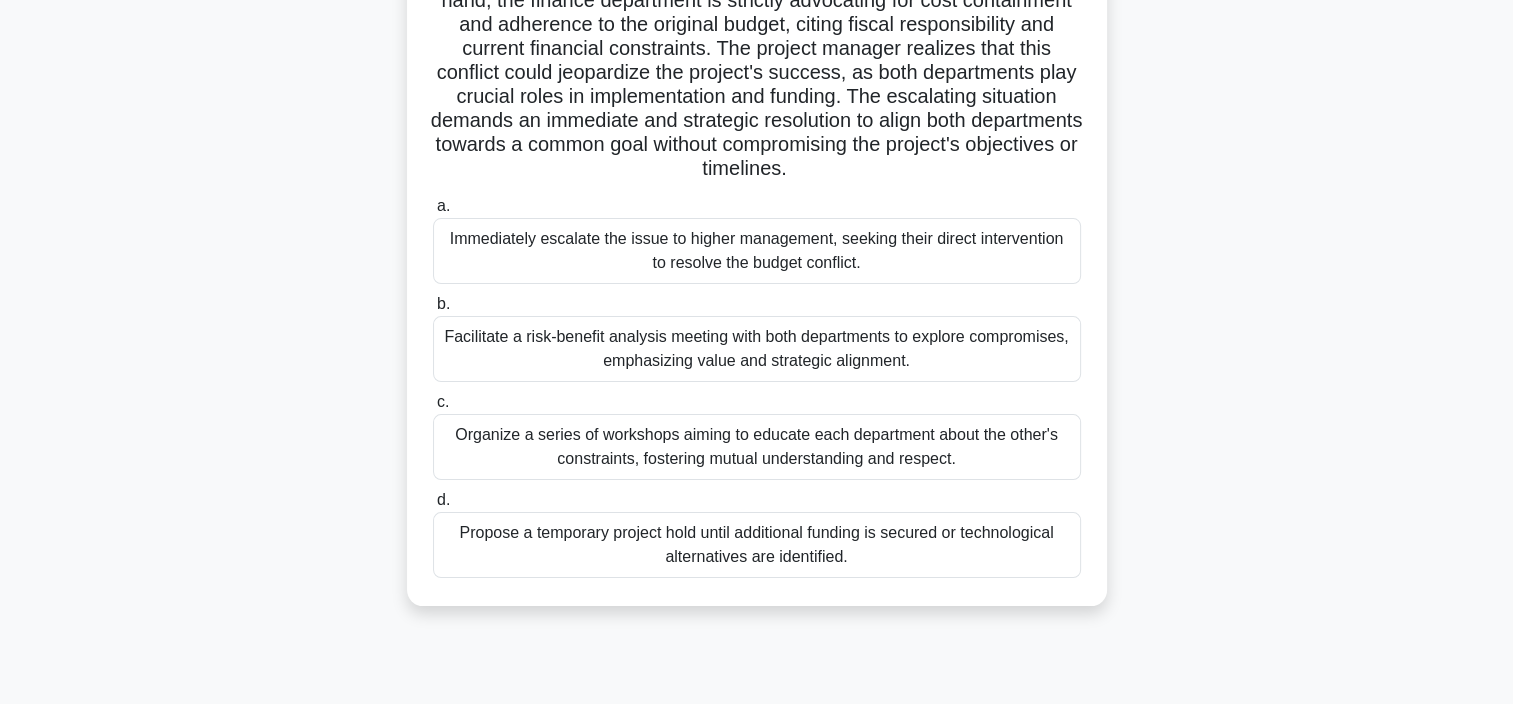 click on "Facilitate a risk-benefit analysis meeting with both departments to explore compromises, emphasizing value and strategic alignment." at bounding box center [757, 349] 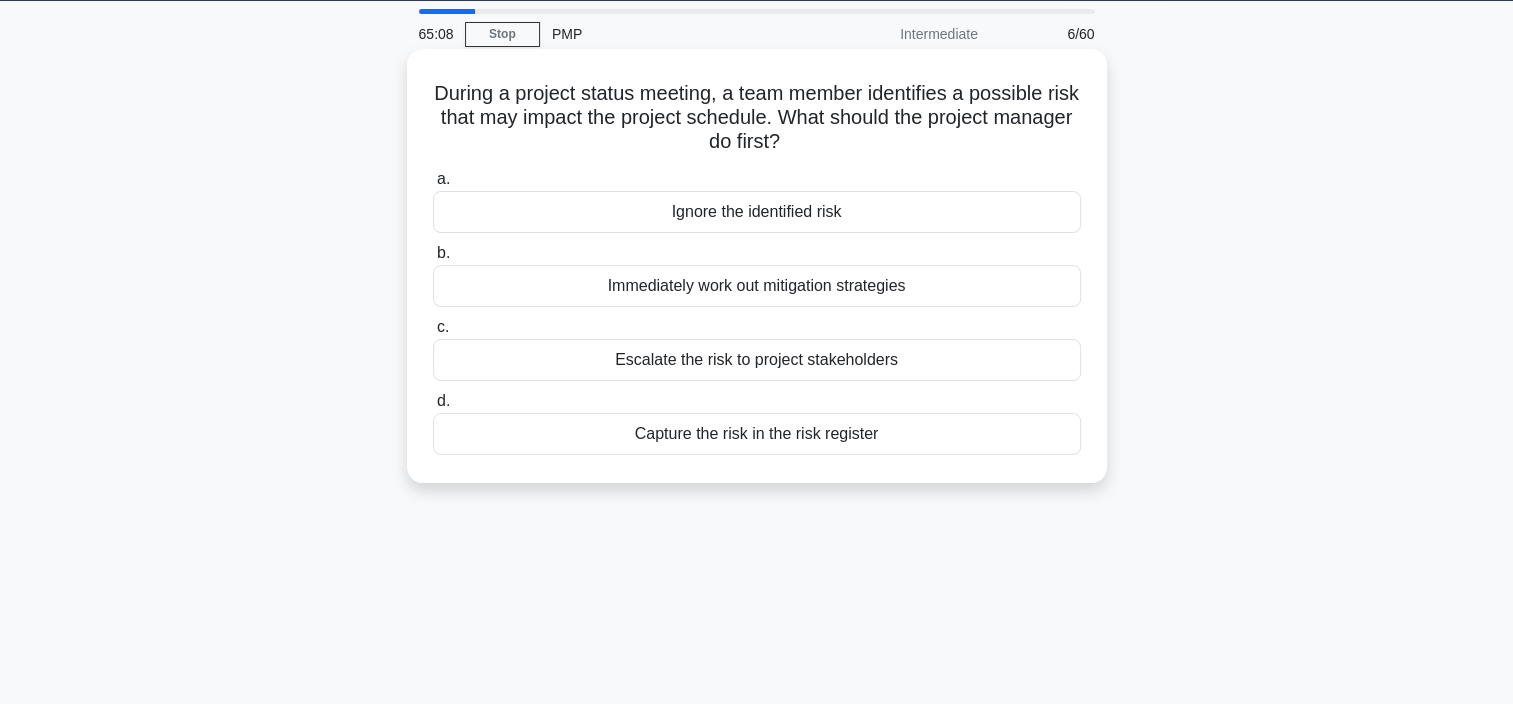 scroll, scrollTop: 0, scrollLeft: 0, axis: both 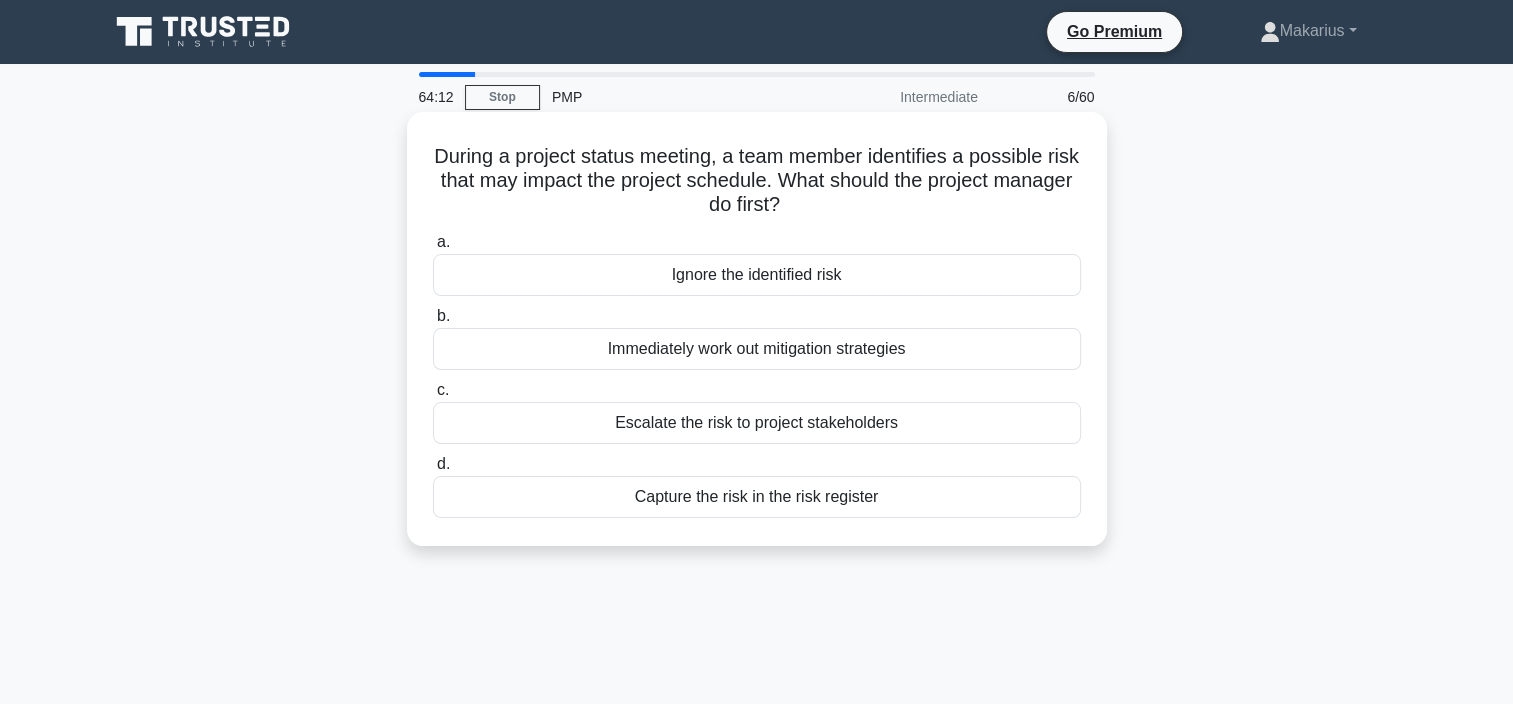 click on "Capture the risk in the risk register" at bounding box center (757, 497) 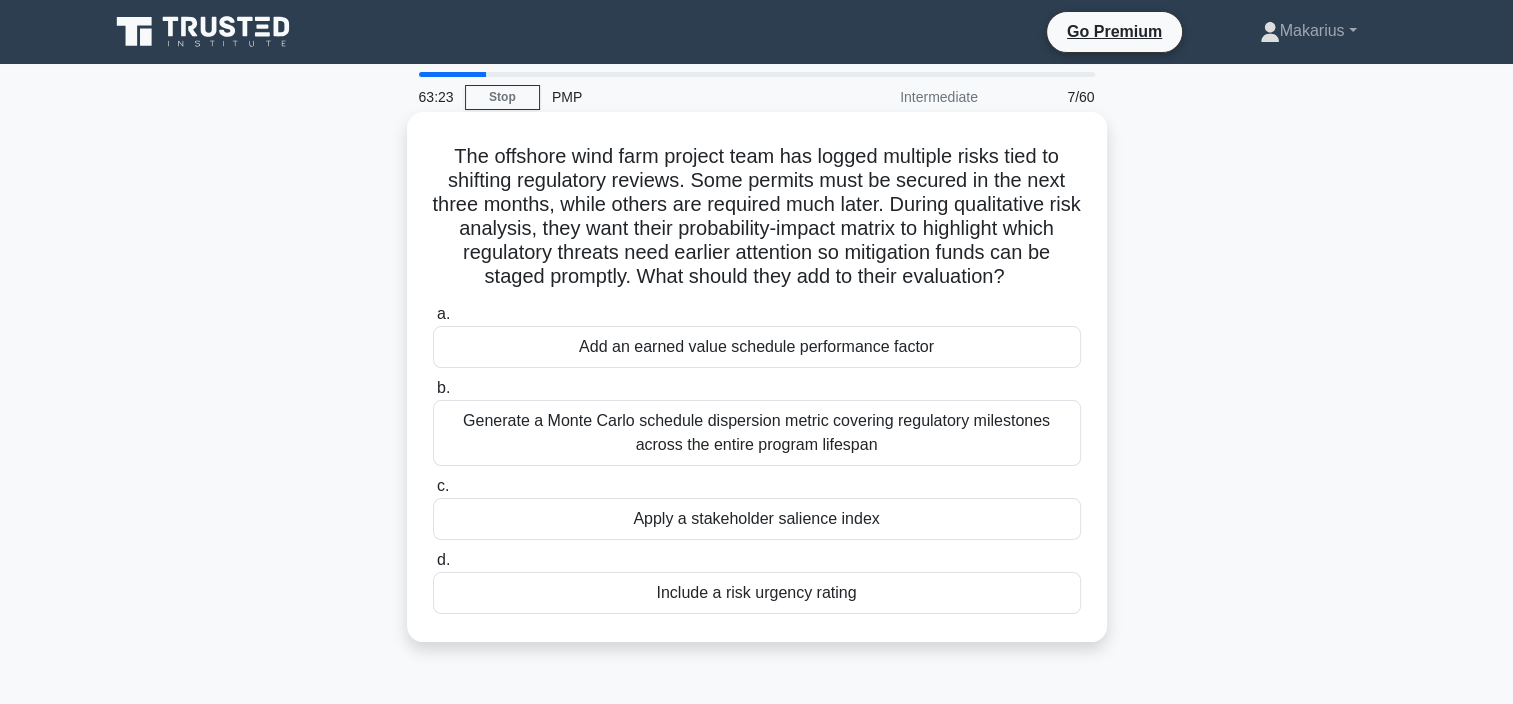click on "Generate a Monte Carlo schedule dispersion metric covering regulatory milestones across the entire program lifespan" at bounding box center [757, 433] 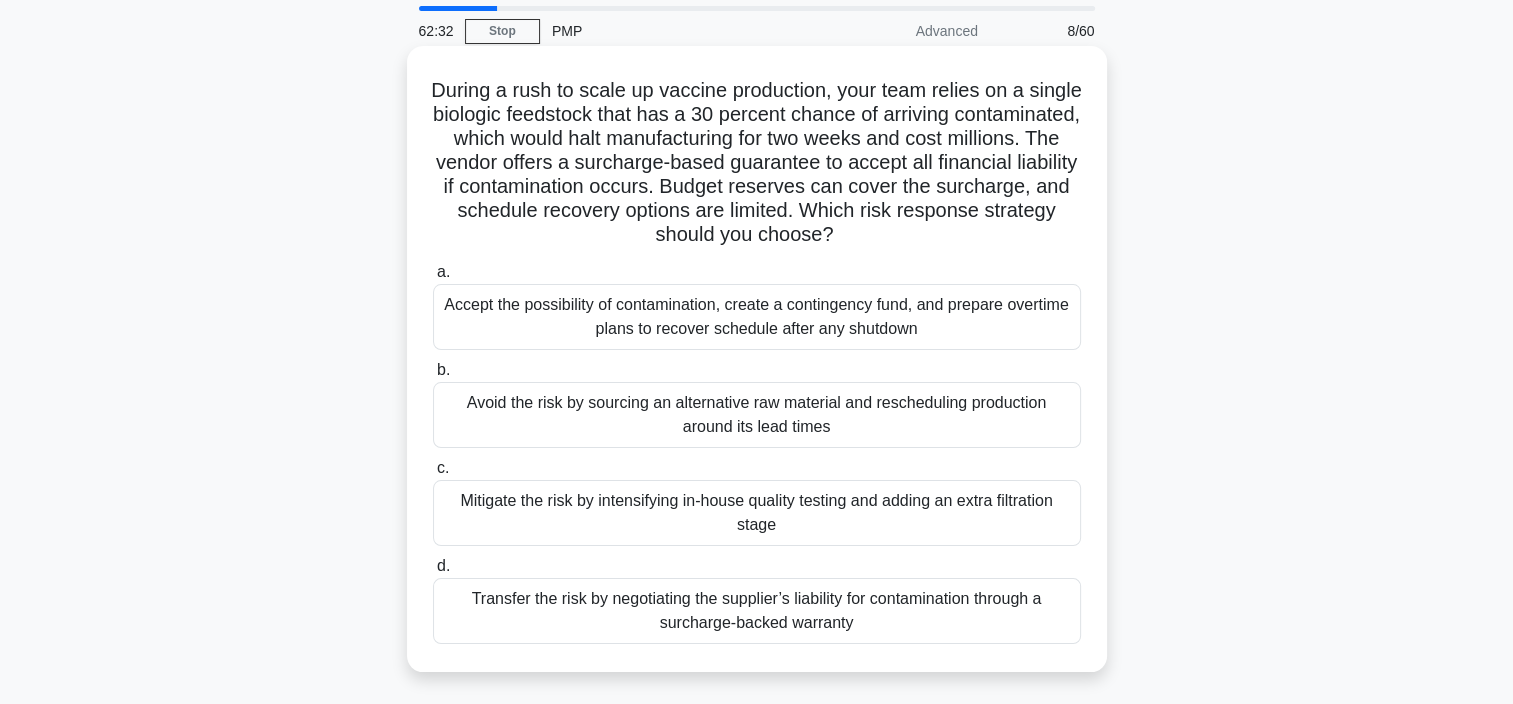 scroll, scrollTop: 100, scrollLeft: 0, axis: vertical 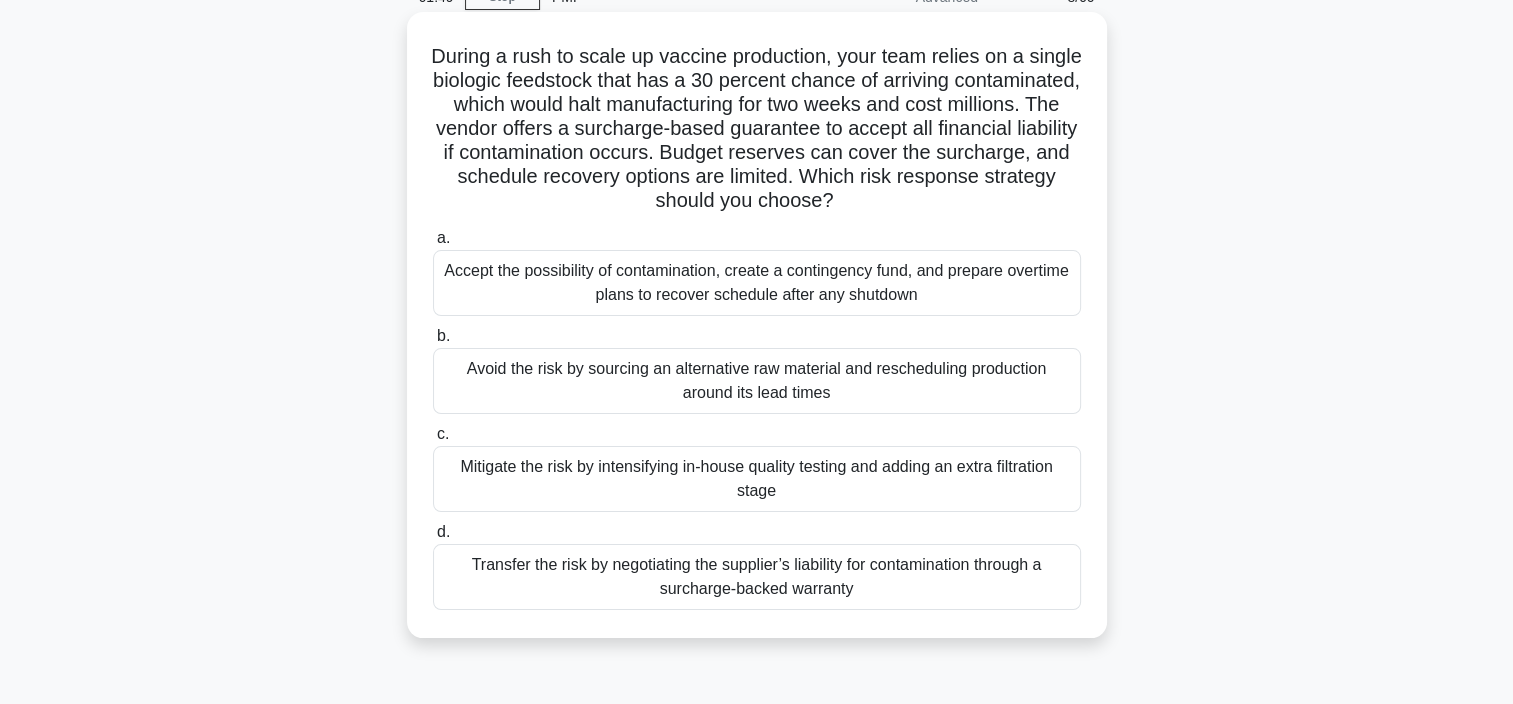 click on "Accept the possibility of contamination, create a contingency fund, and prepare overtime plans to recover schedule after any shutdown" at bounding box center [757, 283] 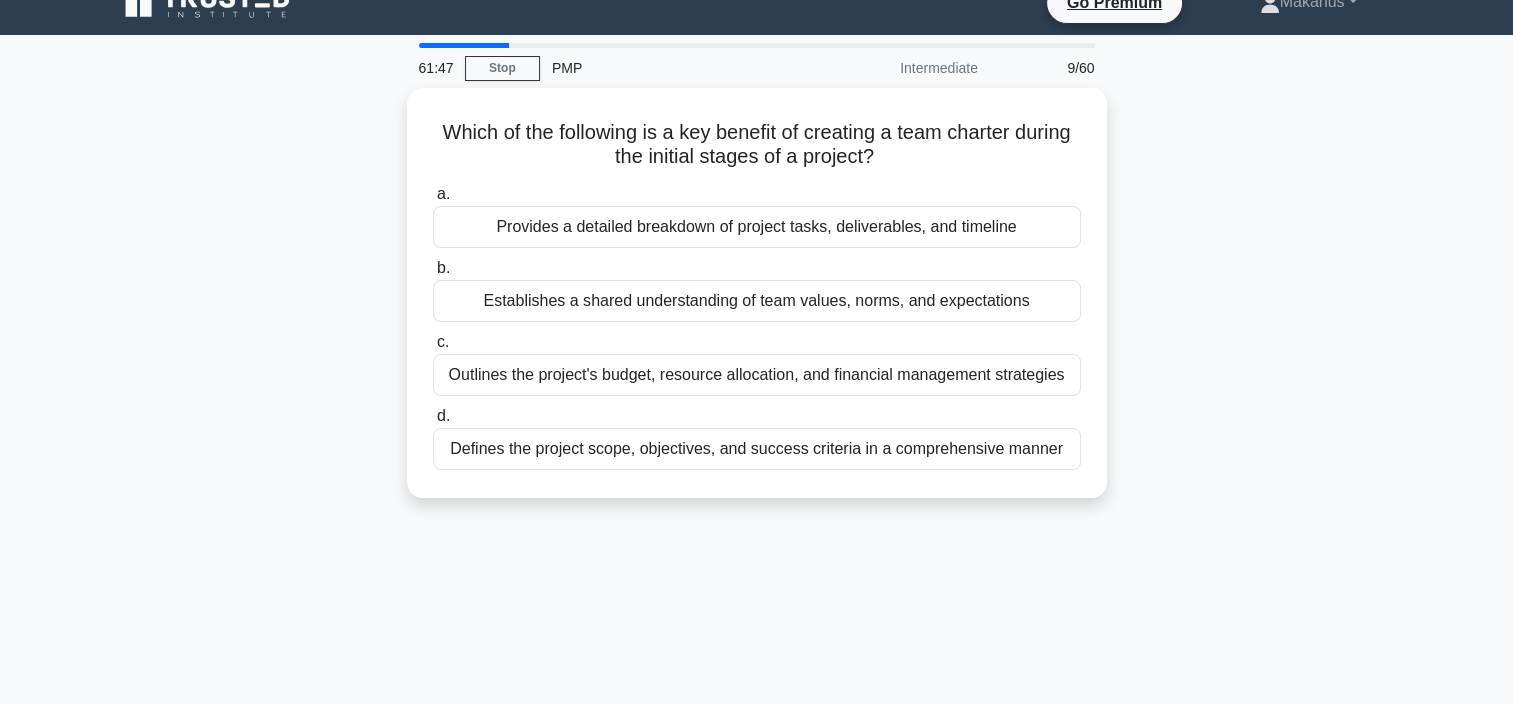 scroll, scrollTop: 0, scrollLeft: 0, axis: both 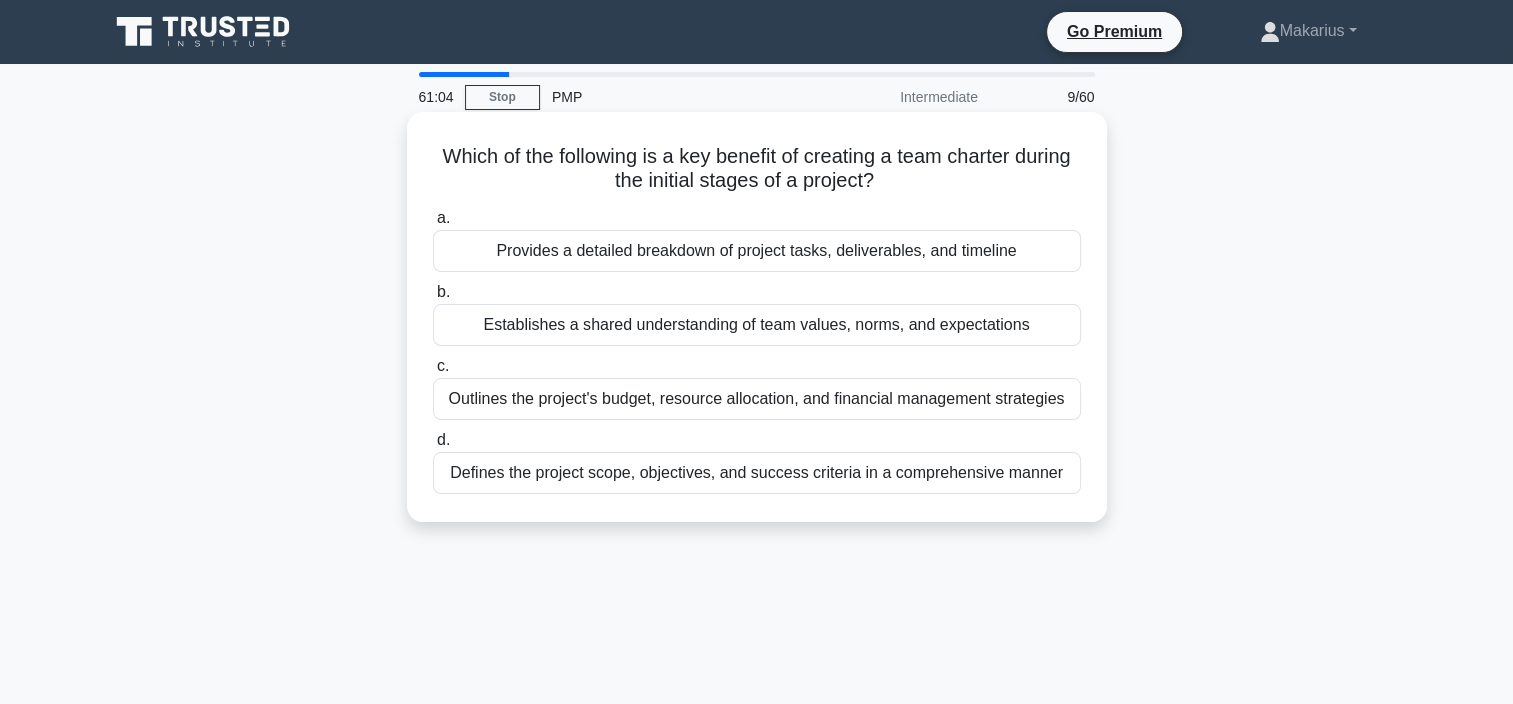 click on "Establishes a shared understanding of team values, norms, and expectations" at bounding box center (757, 325) 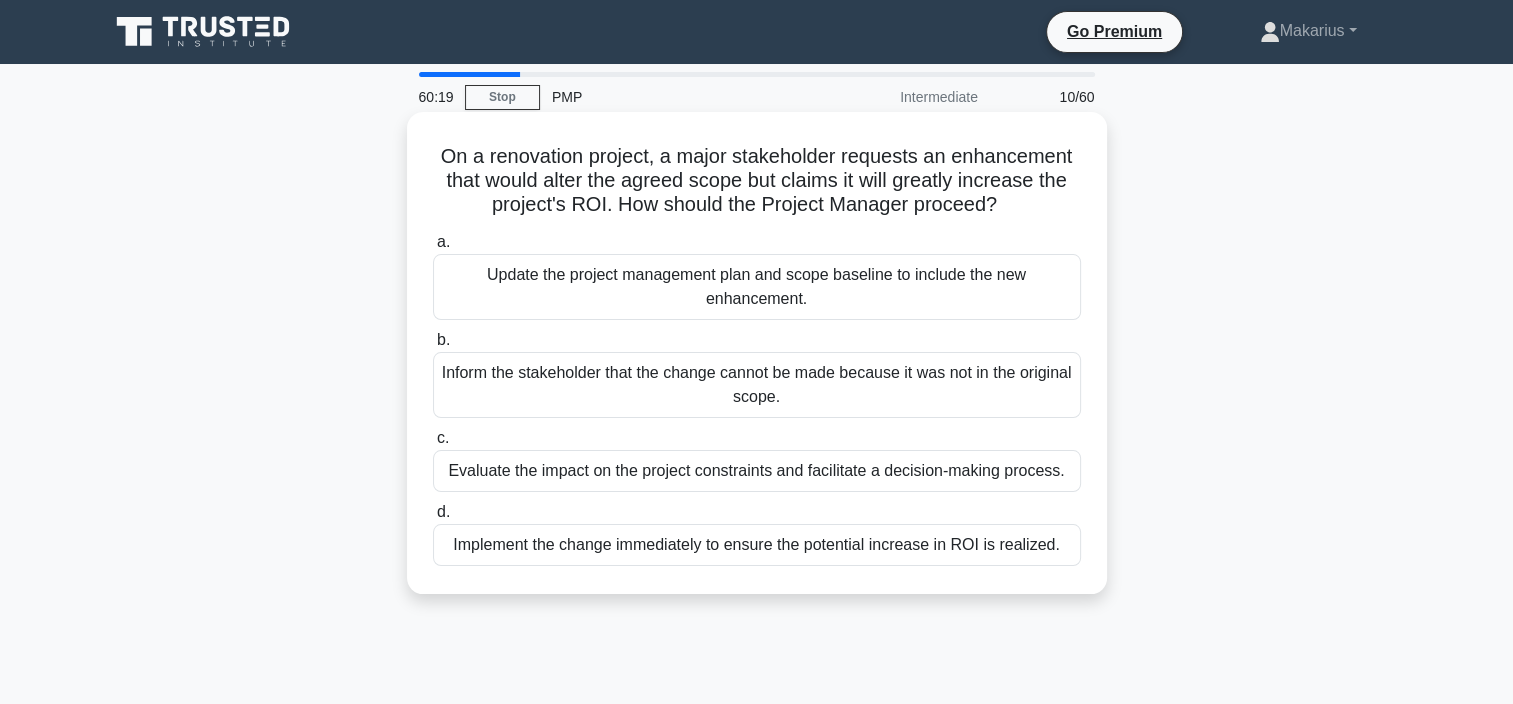 click on "Evaluate the impact on the project constraints and facilitate a decision-making process." at bounding box center (757, 471) 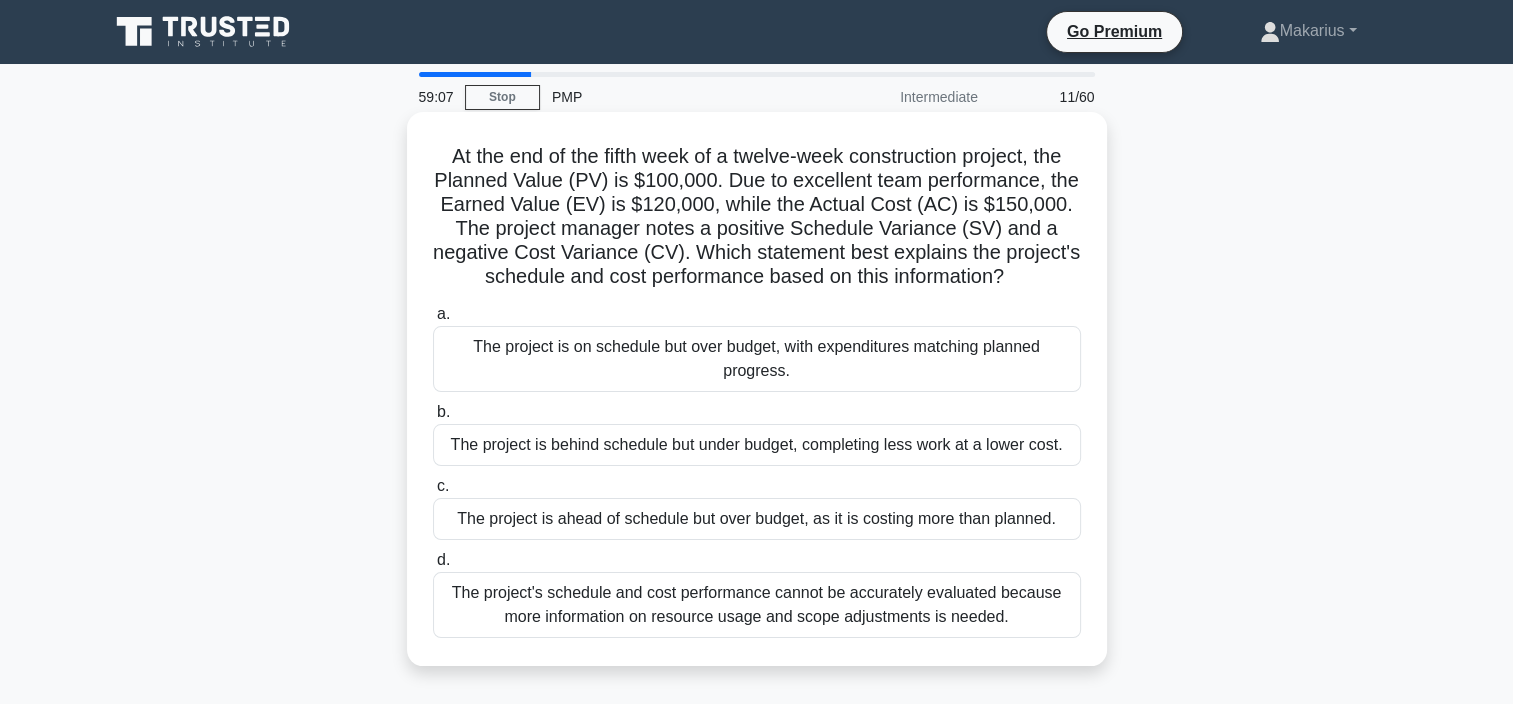 click on "The project is ahead of schedule but over budget, as it is costing more than planned." at bounding box center (757, 519) 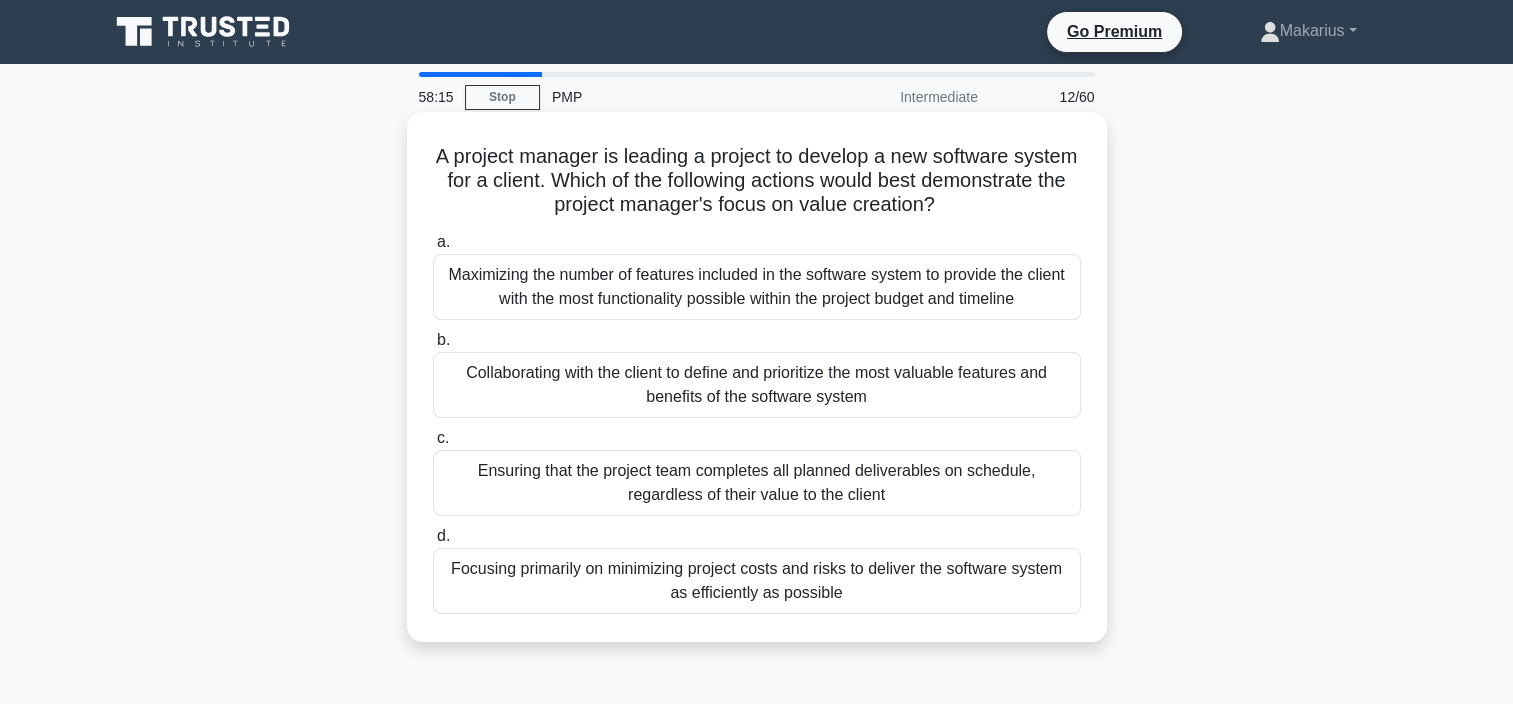 click on "Collaborating with the client to define and prioritize the most valuable features and benefits of the software system" at bounding box center (757, 385) 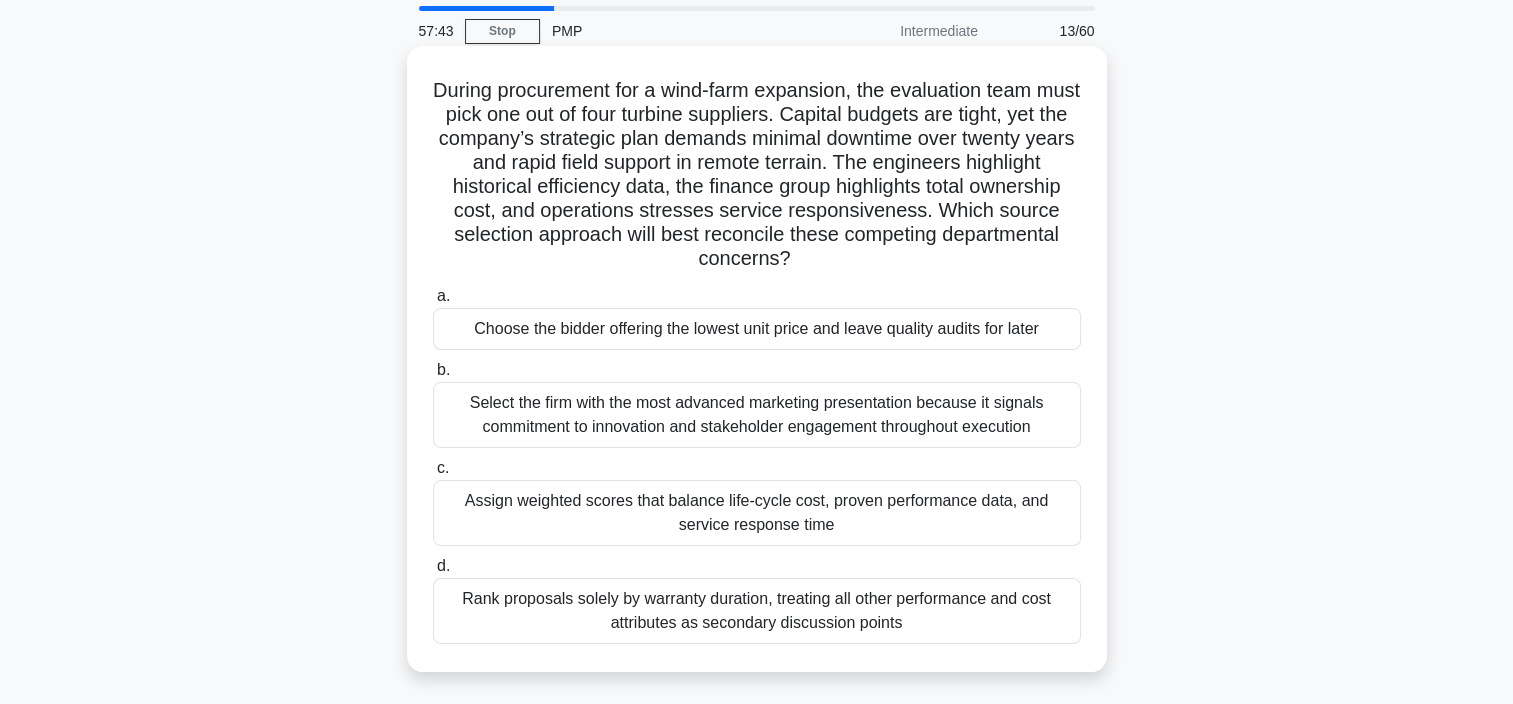 scroll, scrollTop: 100, scrollLeft: 0, axis: vertical 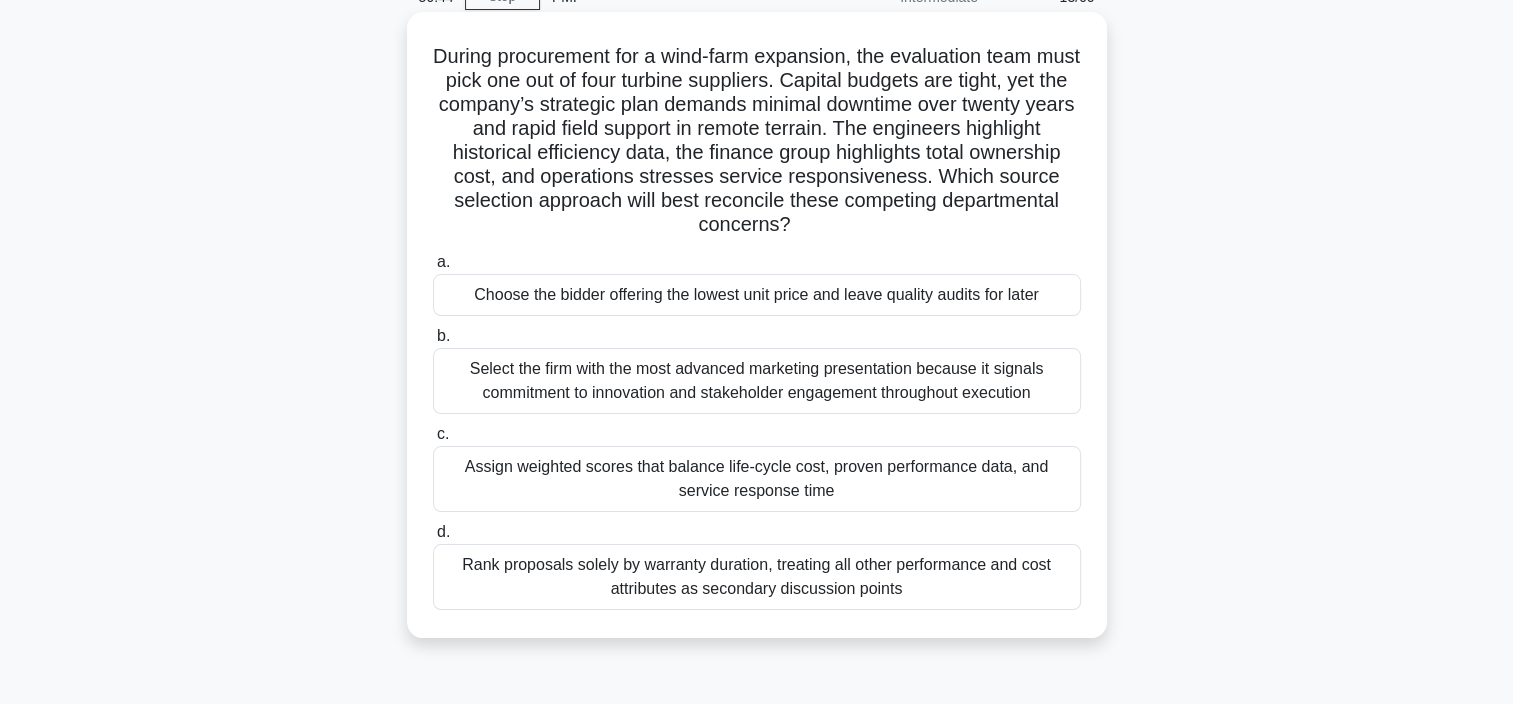 click on "Select the firm with the most advanced marketing presentation because it signals commitment to innovation and stakeholder engagement throughout execution" at bounding box center (757, 381) 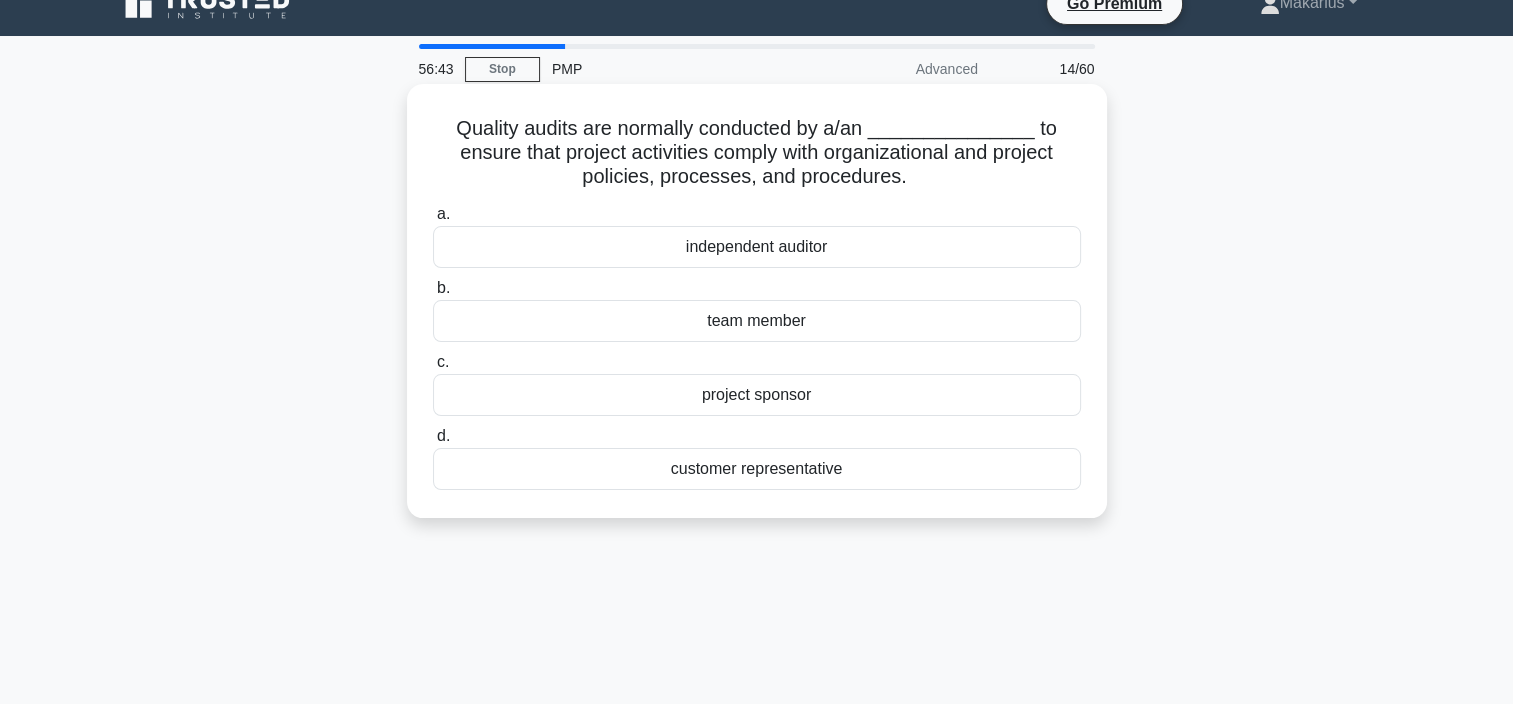 scroll, scrollTop: 0, scrollLeft: 0, axis: both 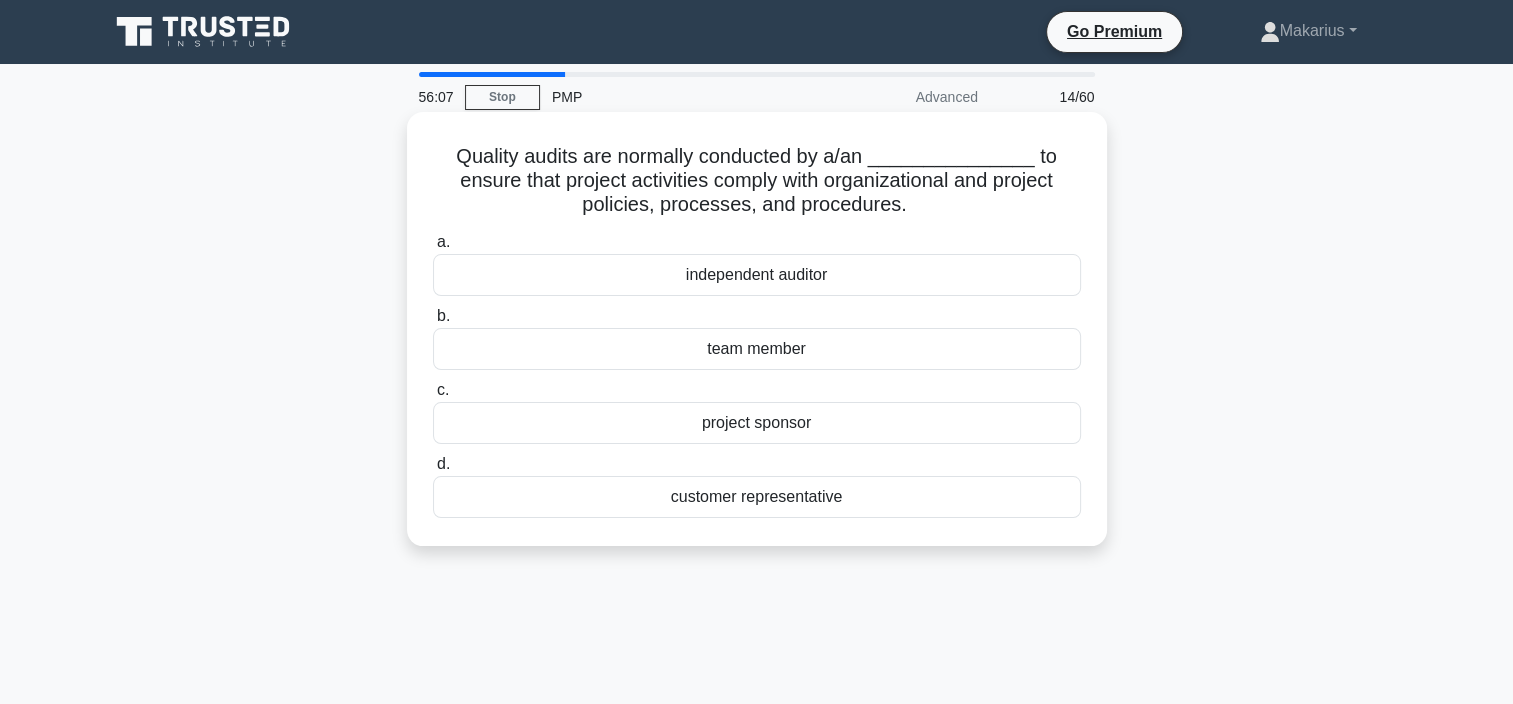 click on "team member" at bounding box center [757, 349] 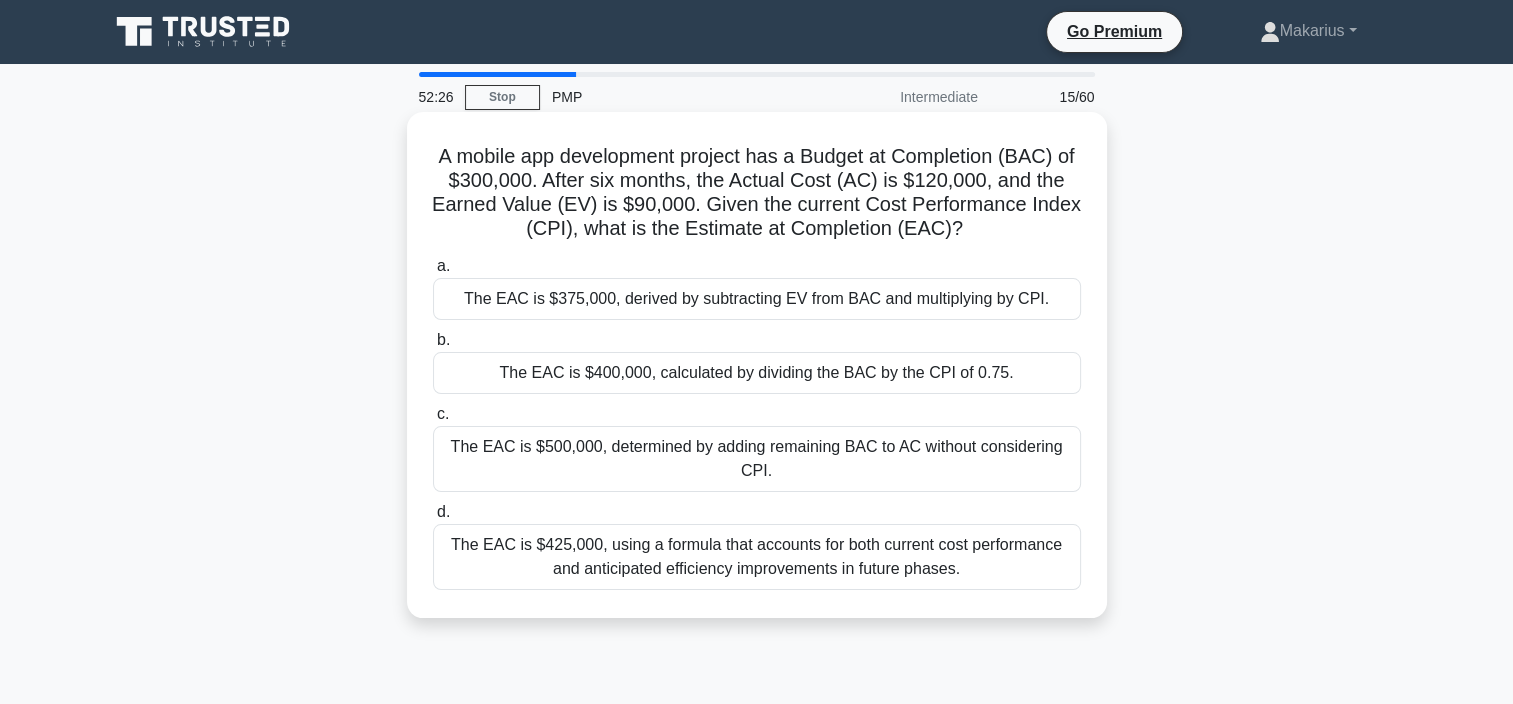 click on "The EAC is $375,000, derived by subtracting EV from BAC and multiplying by CPI." at bounding box center (757, 299) 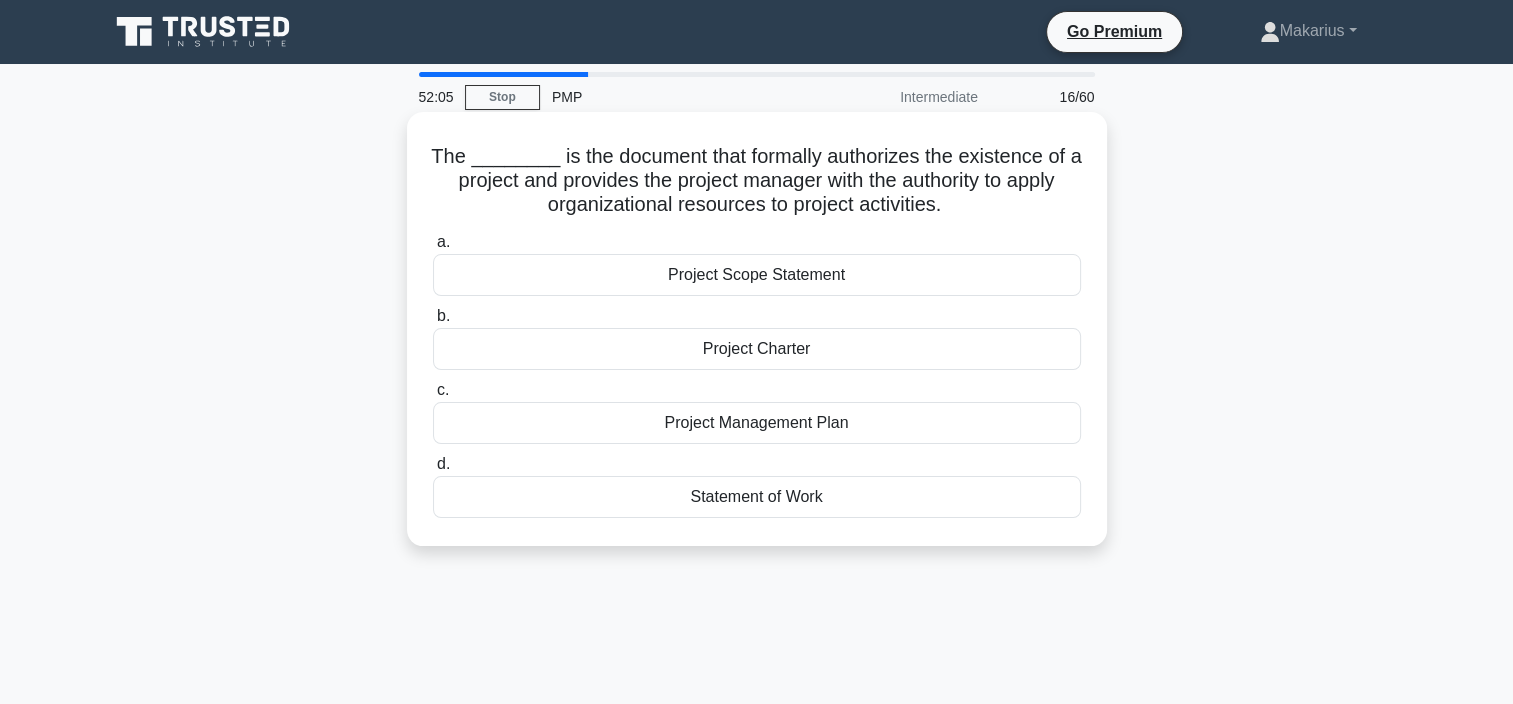 click on "Project Charter" at bounding box center [757, 349] 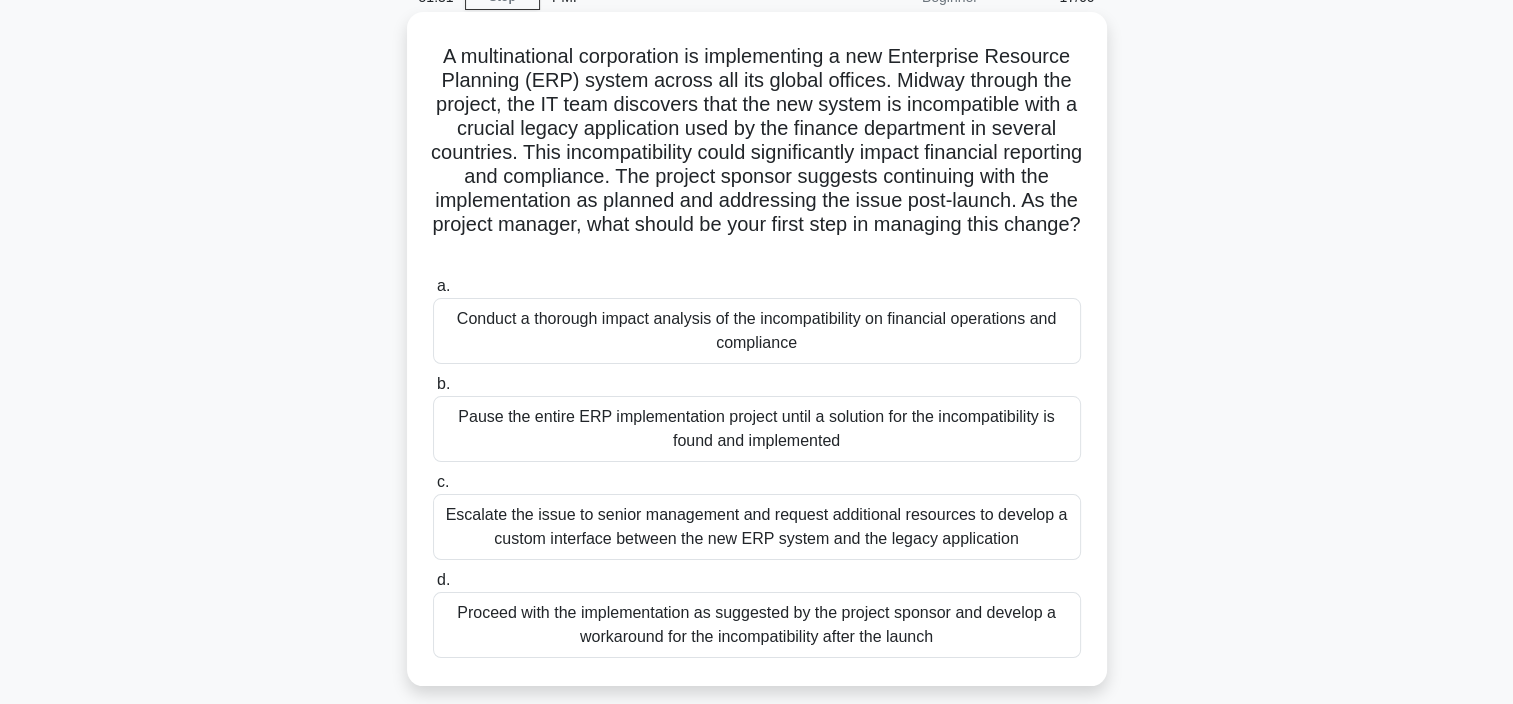 scroll, scrollTop: 200, scrollLeft: 0, axis: vertical 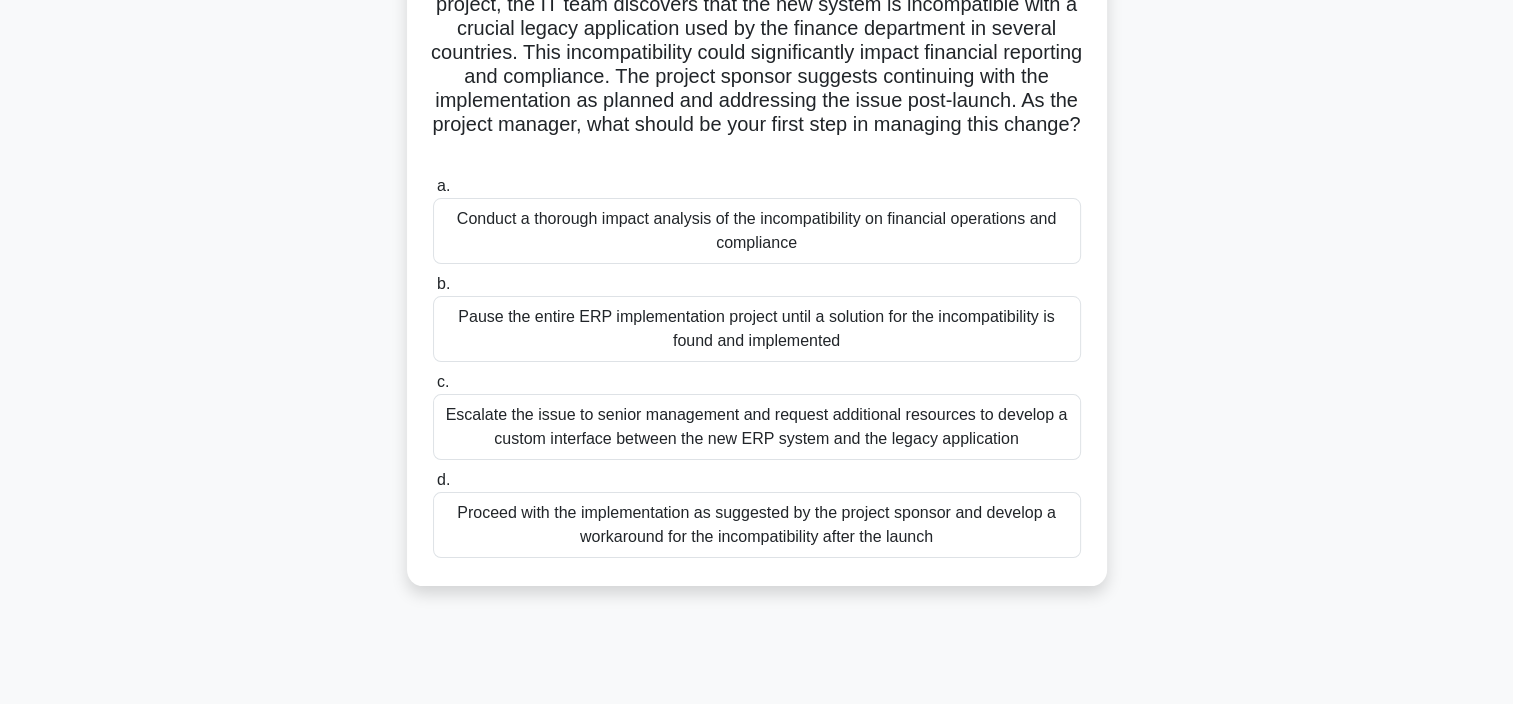 click on "Conduct a thorough impact analysis of the incompatibility on financial operations and compliance" at bounding box center [757, 231] 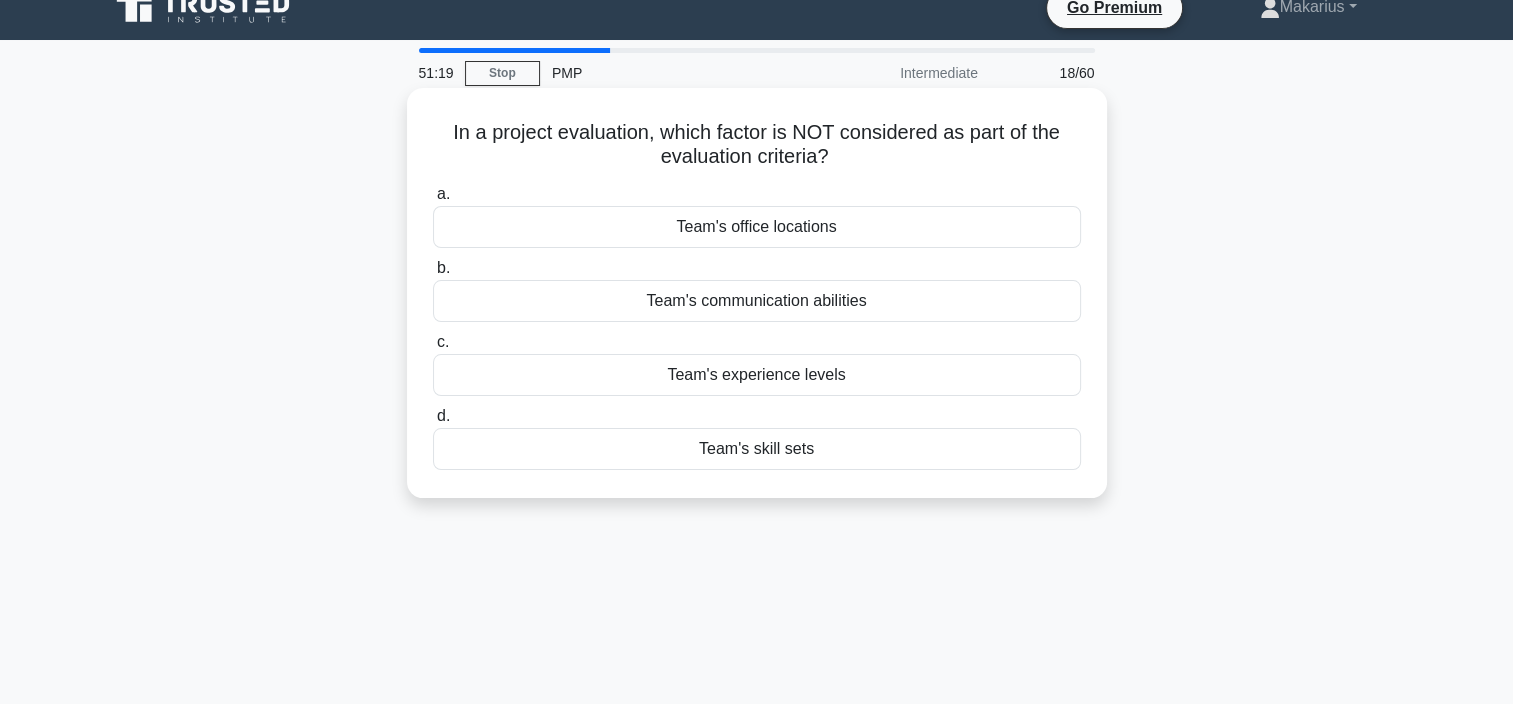 scroll, scrollTop: 0, scrollLeft: 0, axis: both 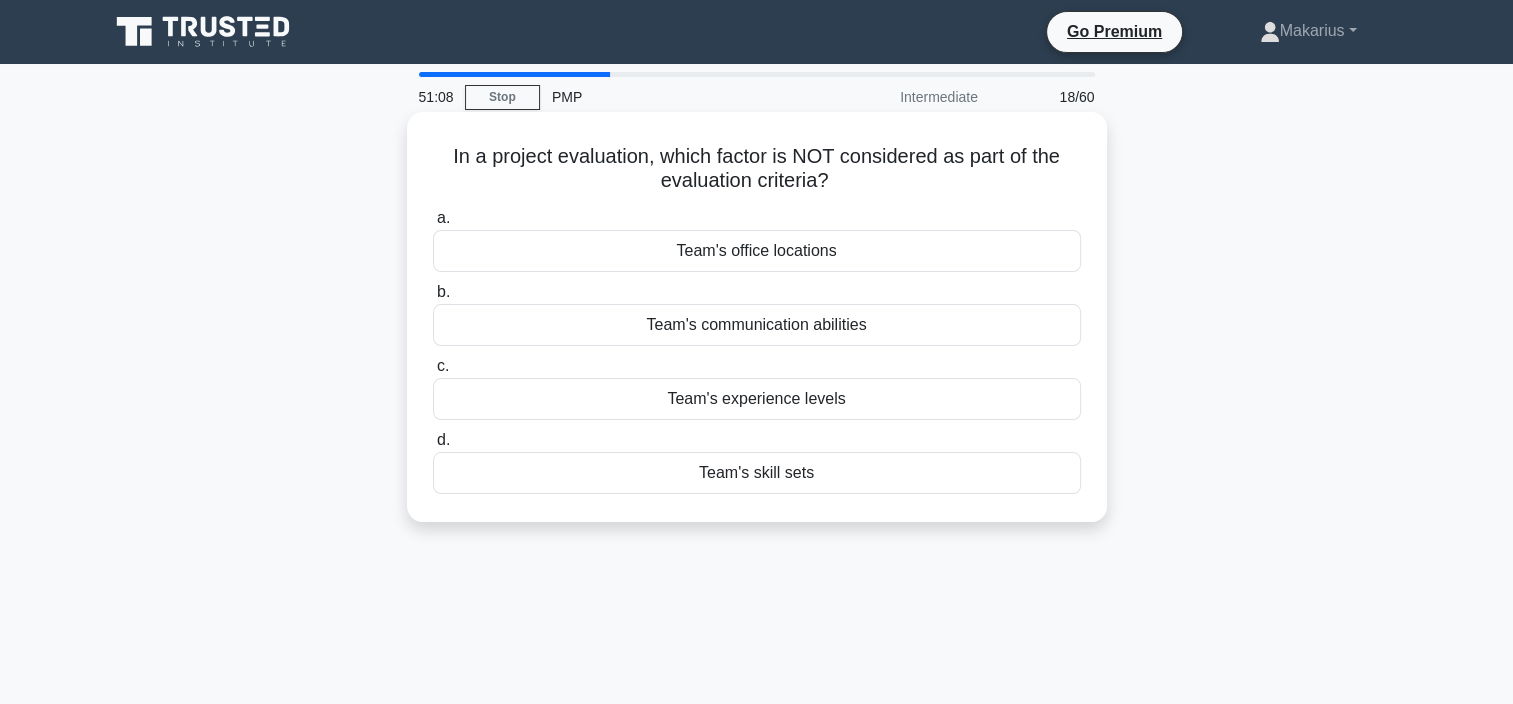 click on "Team's office locations" at bounding box center [757, 251] 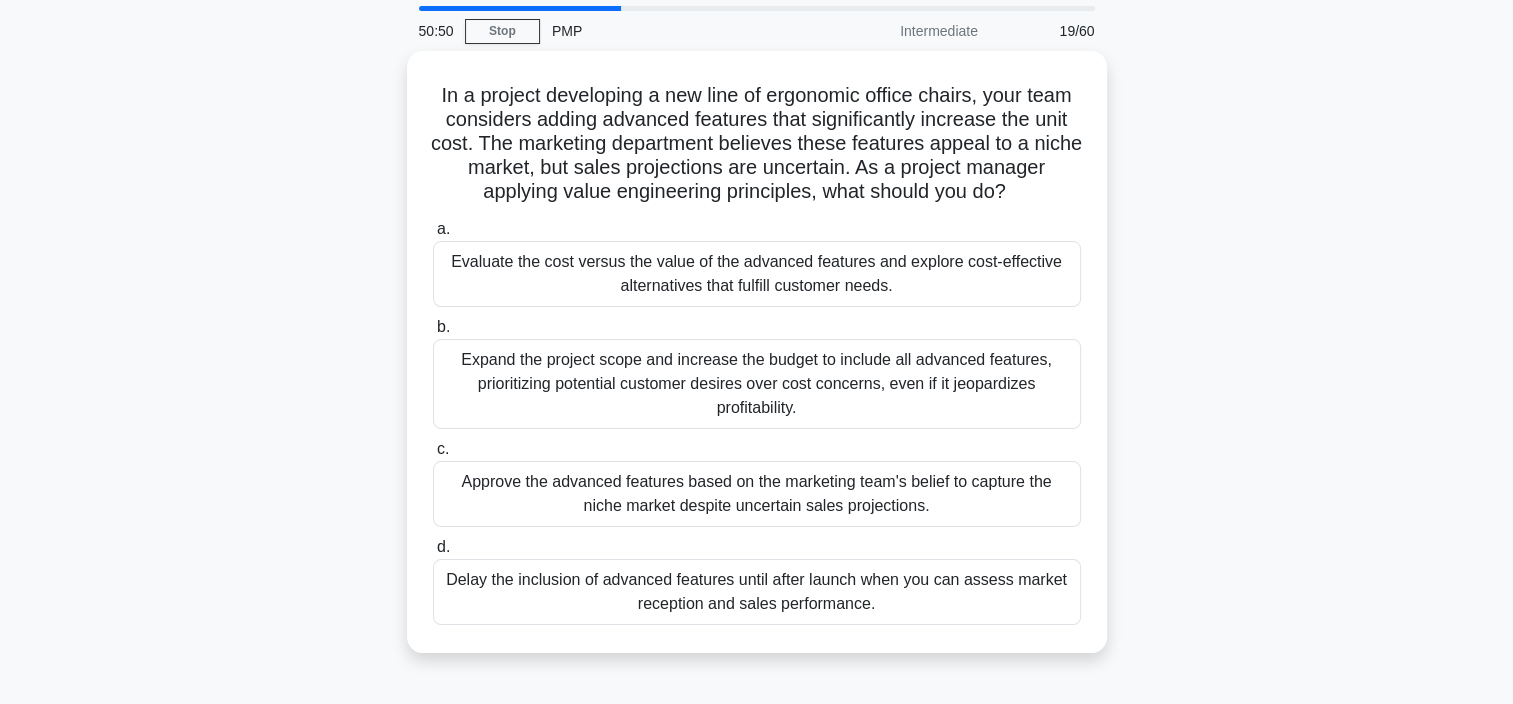 scroll, scrollTop: 100, scrollLeft: 0, axis: vertical 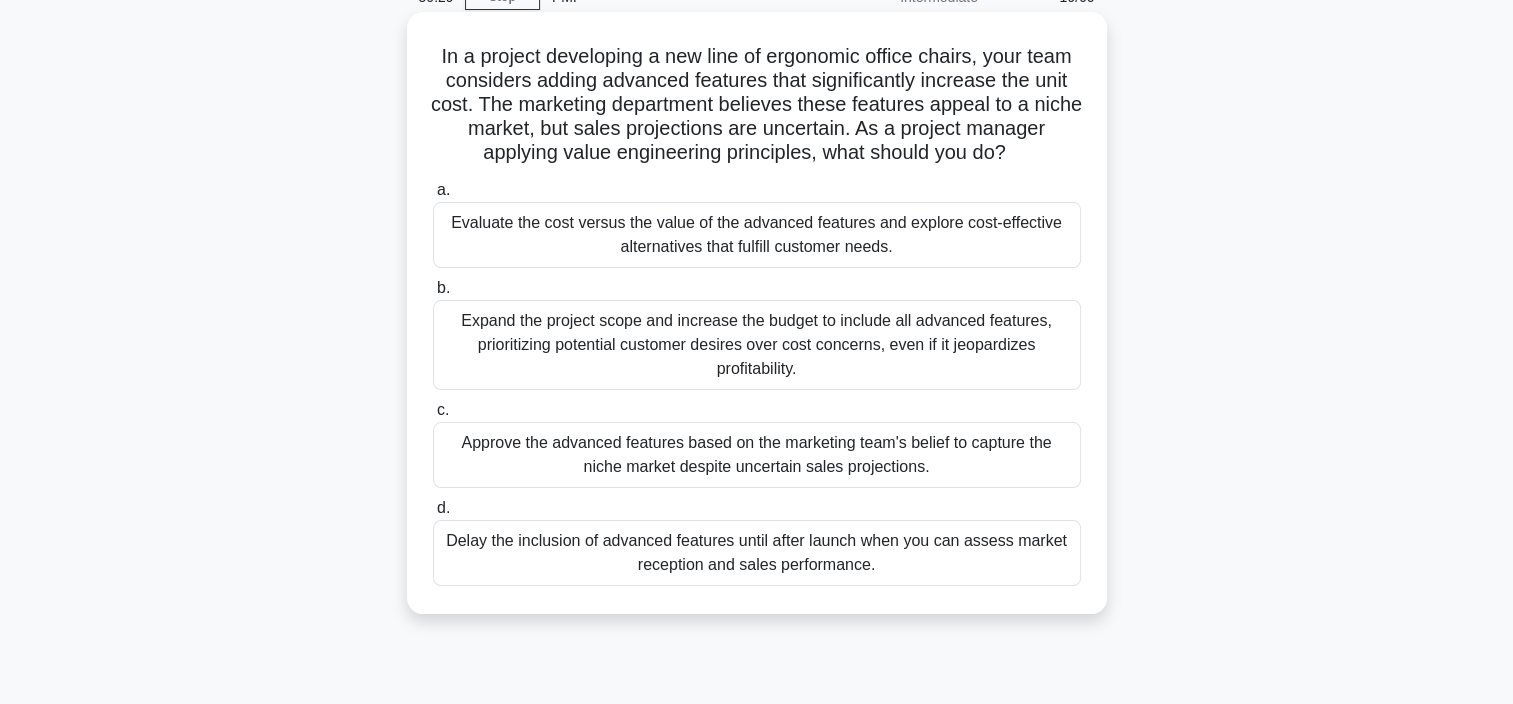 click on "Evaluate the cost versus the value of the advanced features and explore cost-effective alternatives that fulfill customer needs." at bounding box center [757, 235] 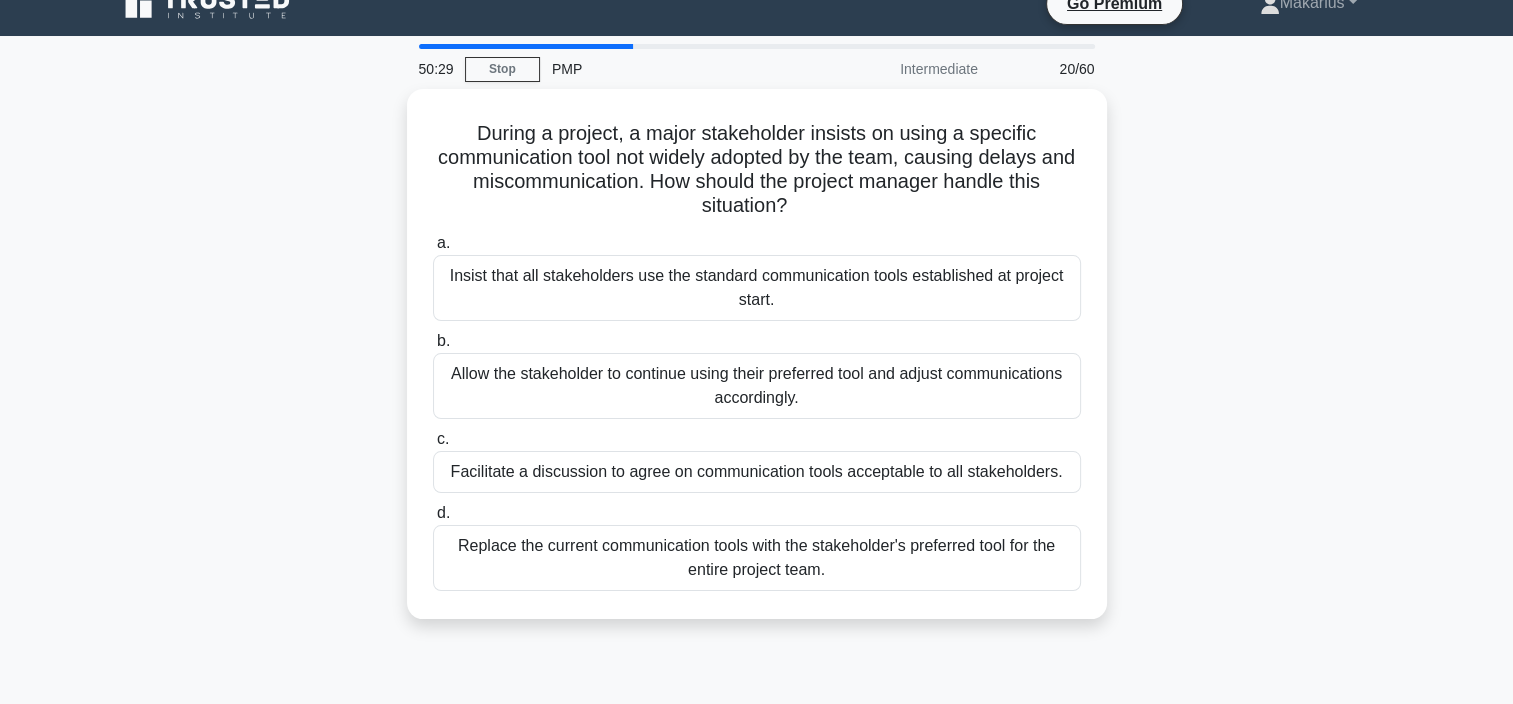 scroll, scrollTop: 0, scrollLeft: 0, axis: both 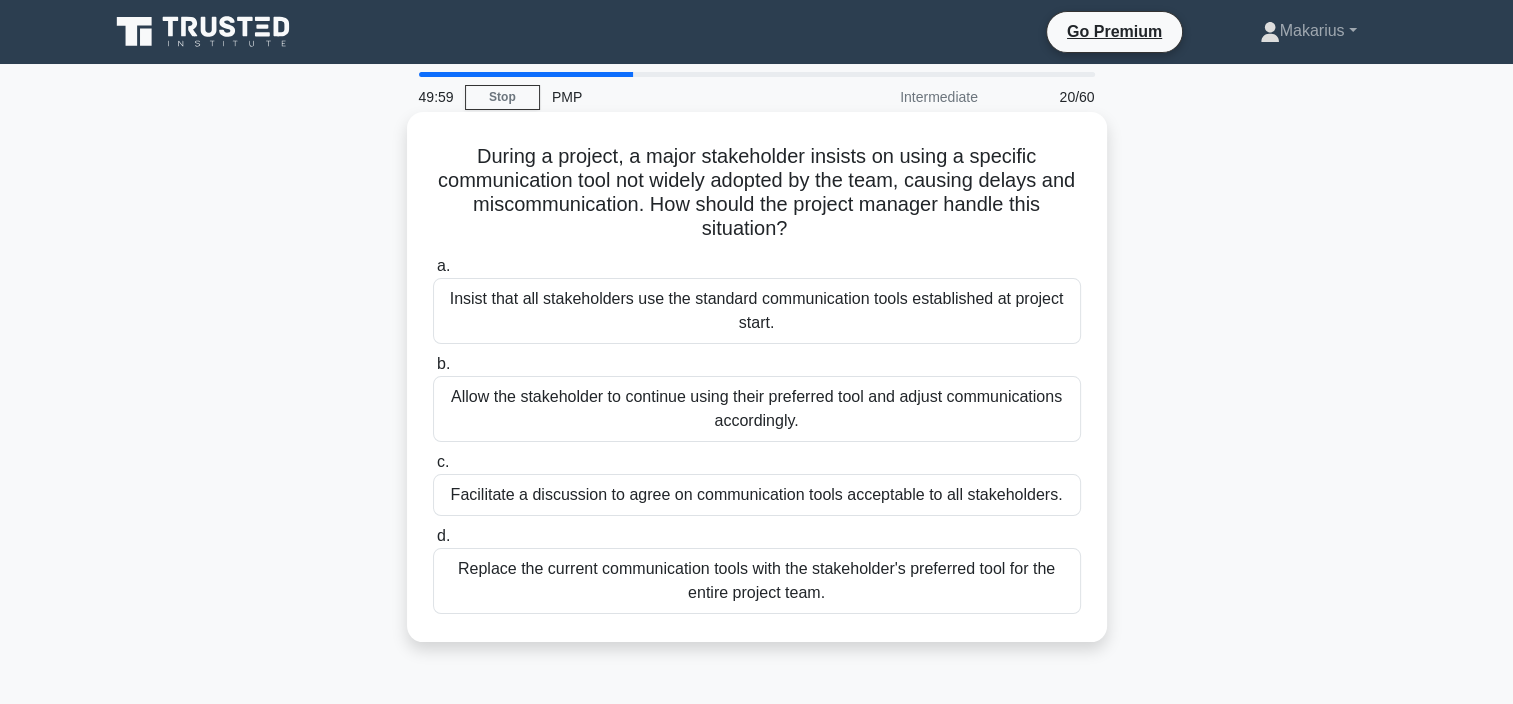 click on "Facilitate a discussion to agree on communication tools acceptable to all stakeholders." at bounding box center [757, 495] 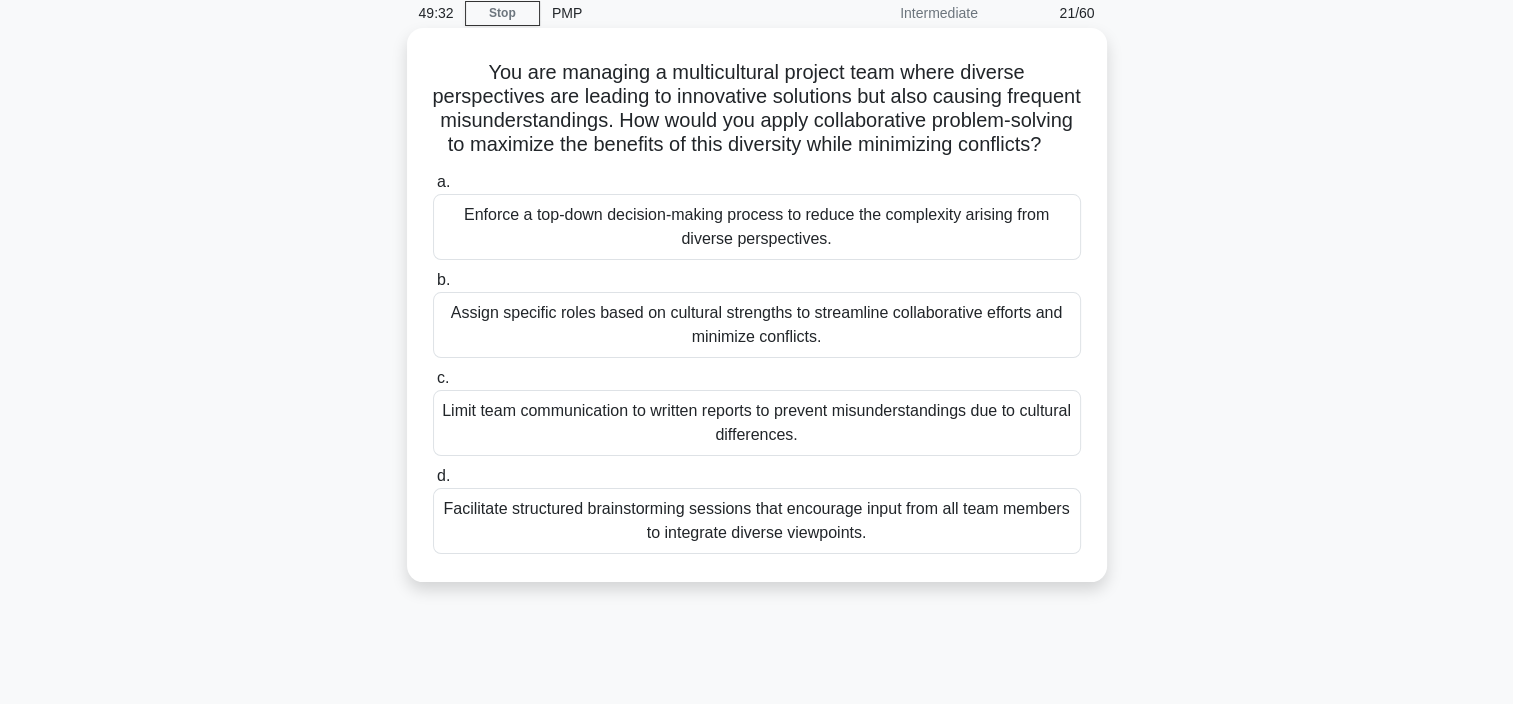 scroll, scrollTop: 200, scrollLeft: 0, axis: vertical 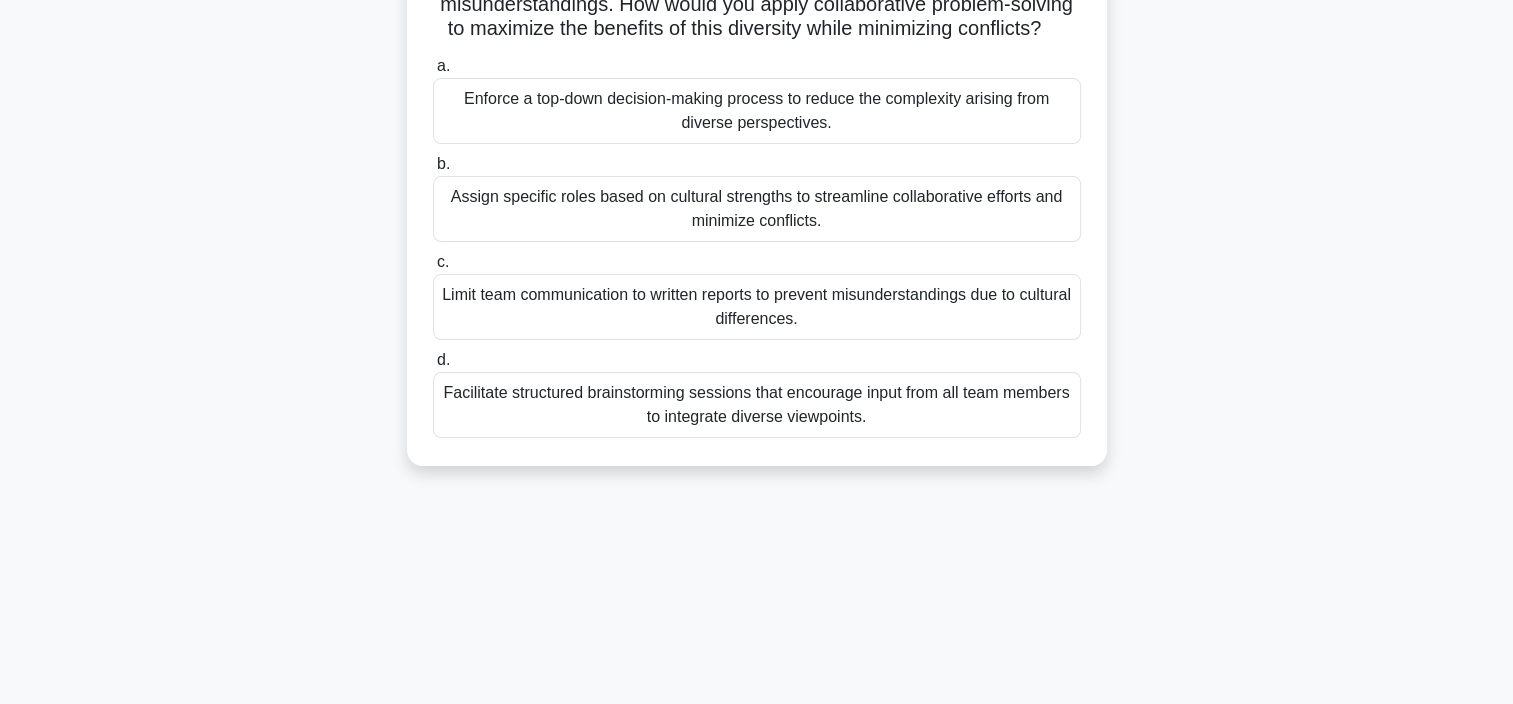 click on "Facilitate structured brainstorming sessions that encourage input from all team members to integrate diverse viewpoints." at bounding box center (757, 405) 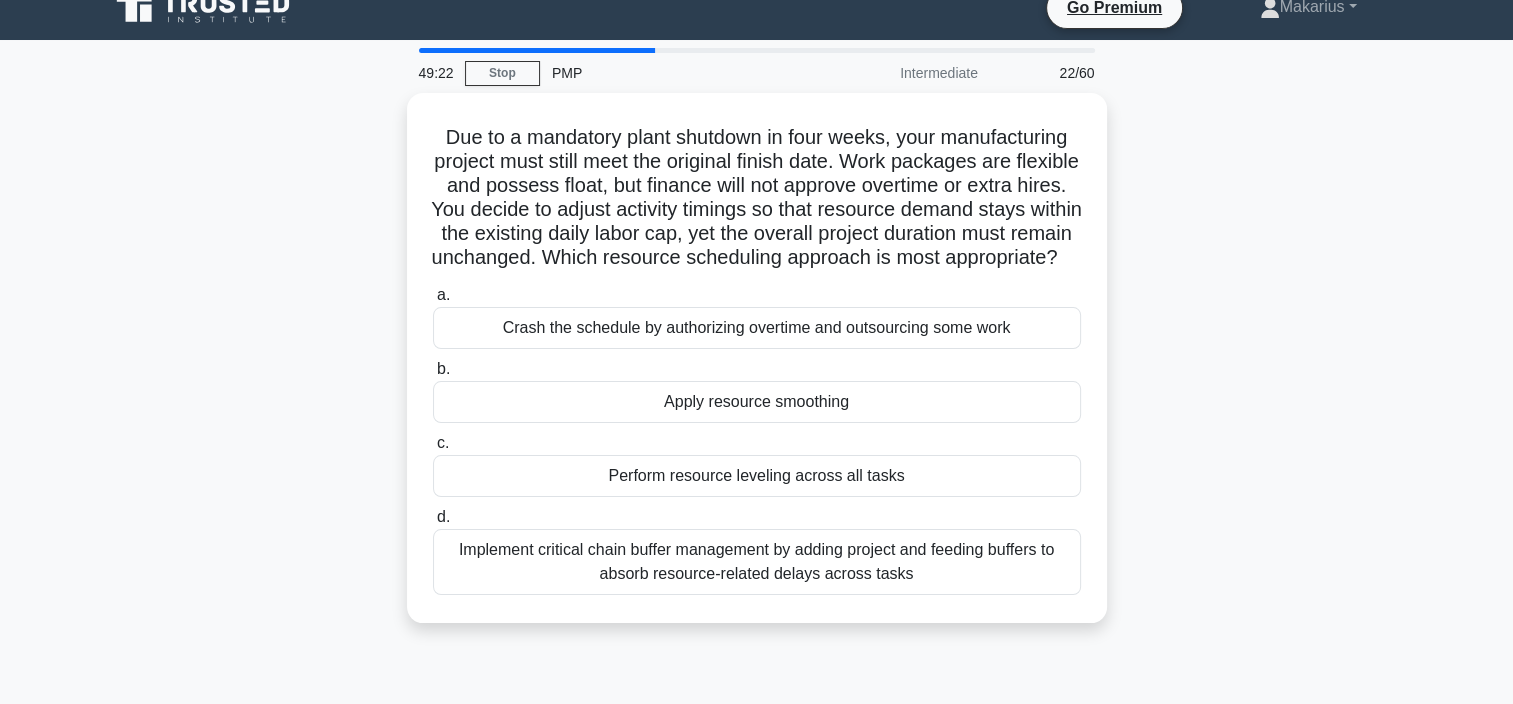 scroll, scrollTop: 0, scrollLeft: 0, axis: both 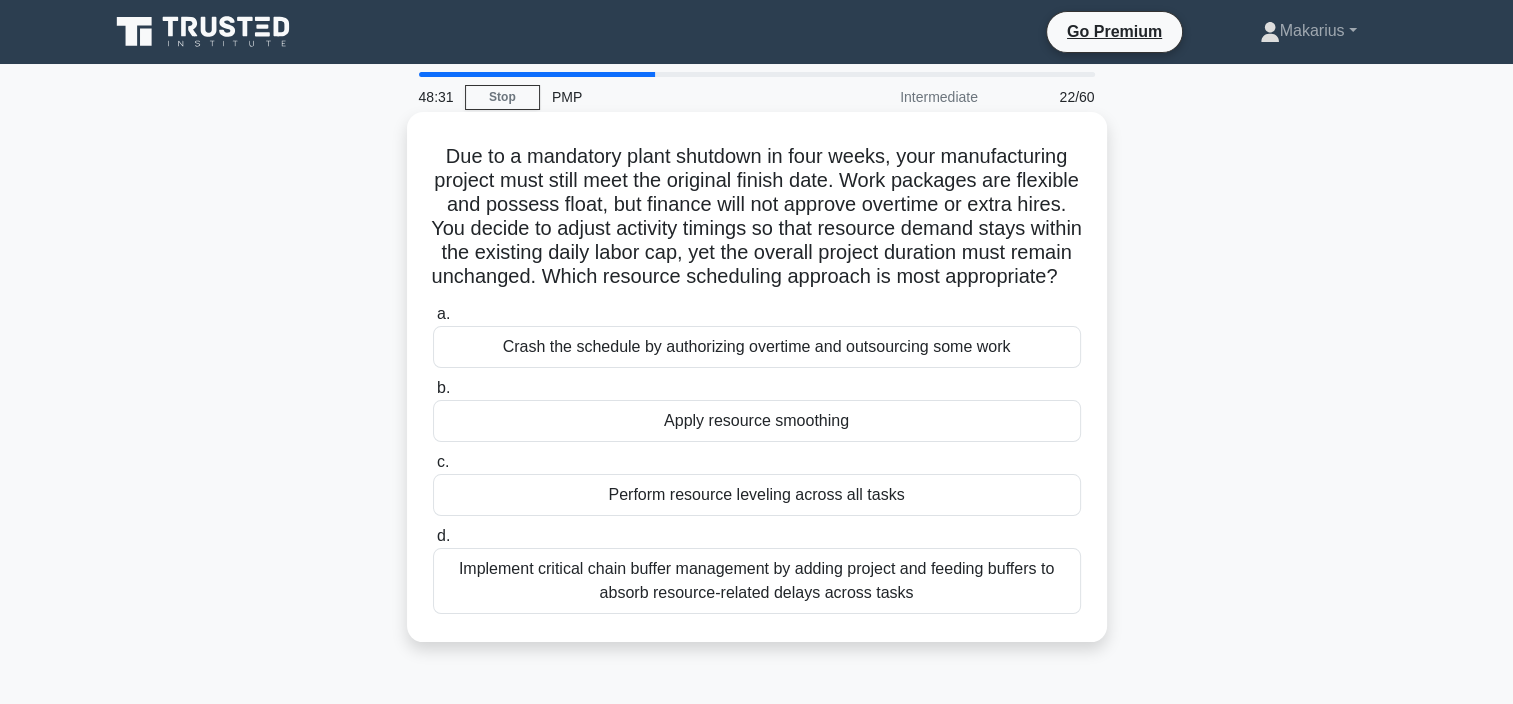 click on "Apply resource smoothing" at bounding box center [757, 421] 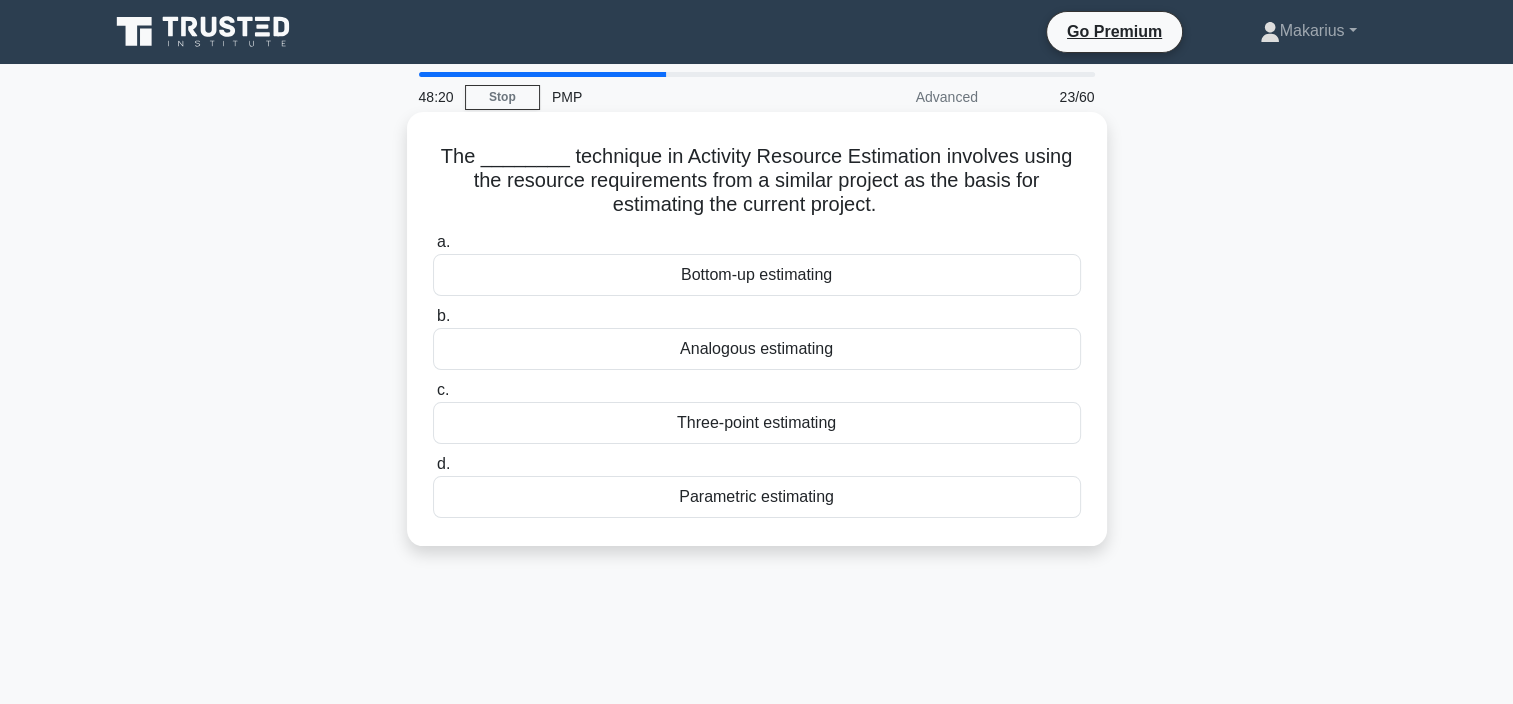 click on "Analogous estimating" at bounding box center [757, 349] 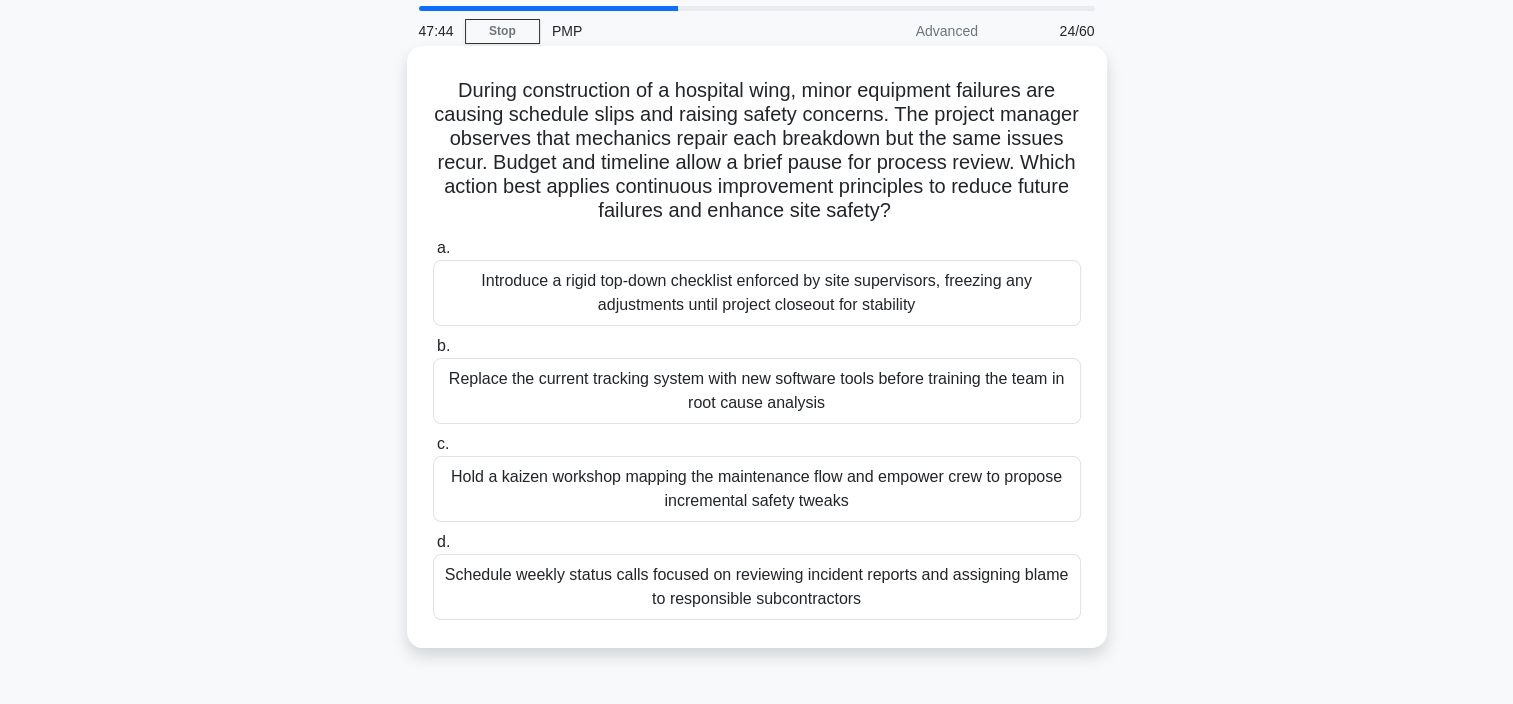 scroll, scrollTop: 100, scrollLeft: 0, axis: vertical 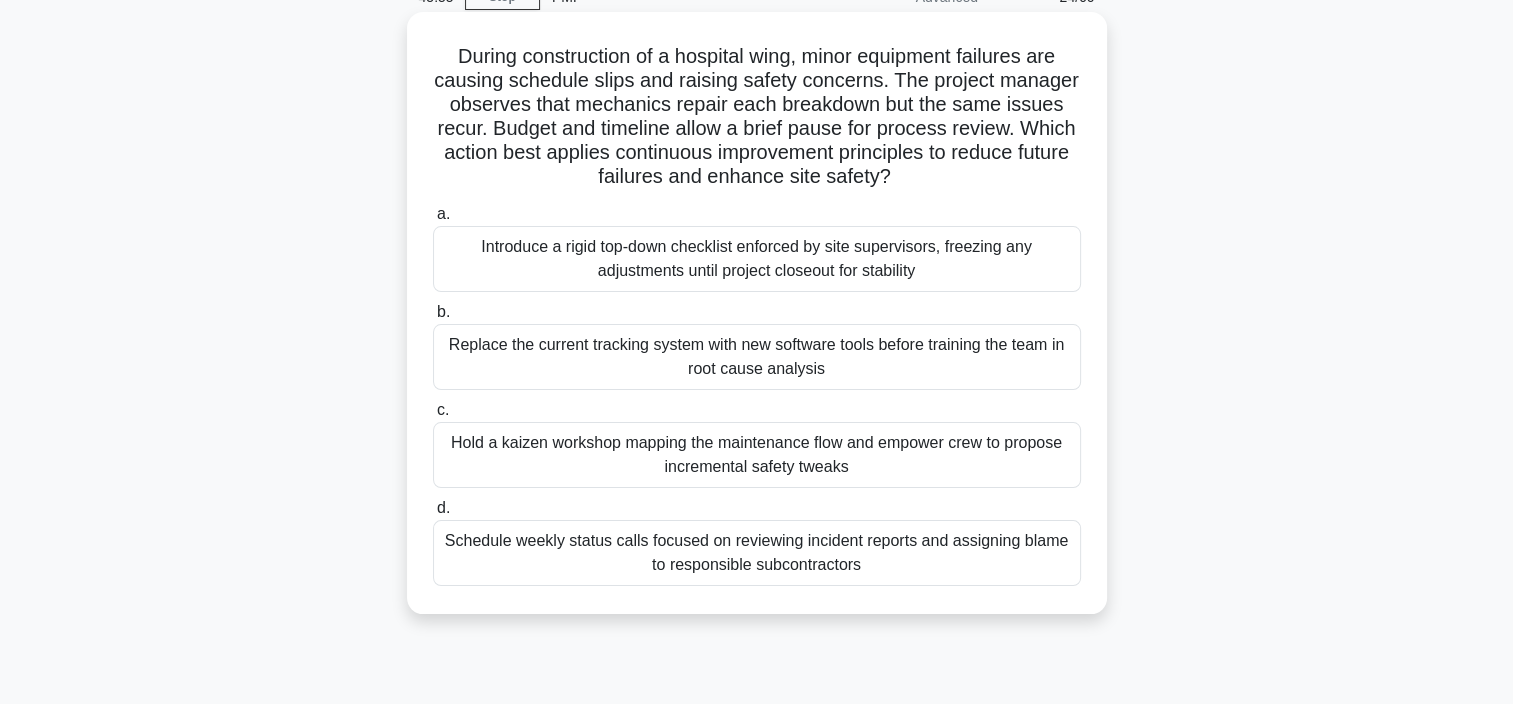 click on "Hold a kaizen workshop mapping the maintenance flow and empower crew to propose incremental safety tweaks" at bounding box center [757, 455] 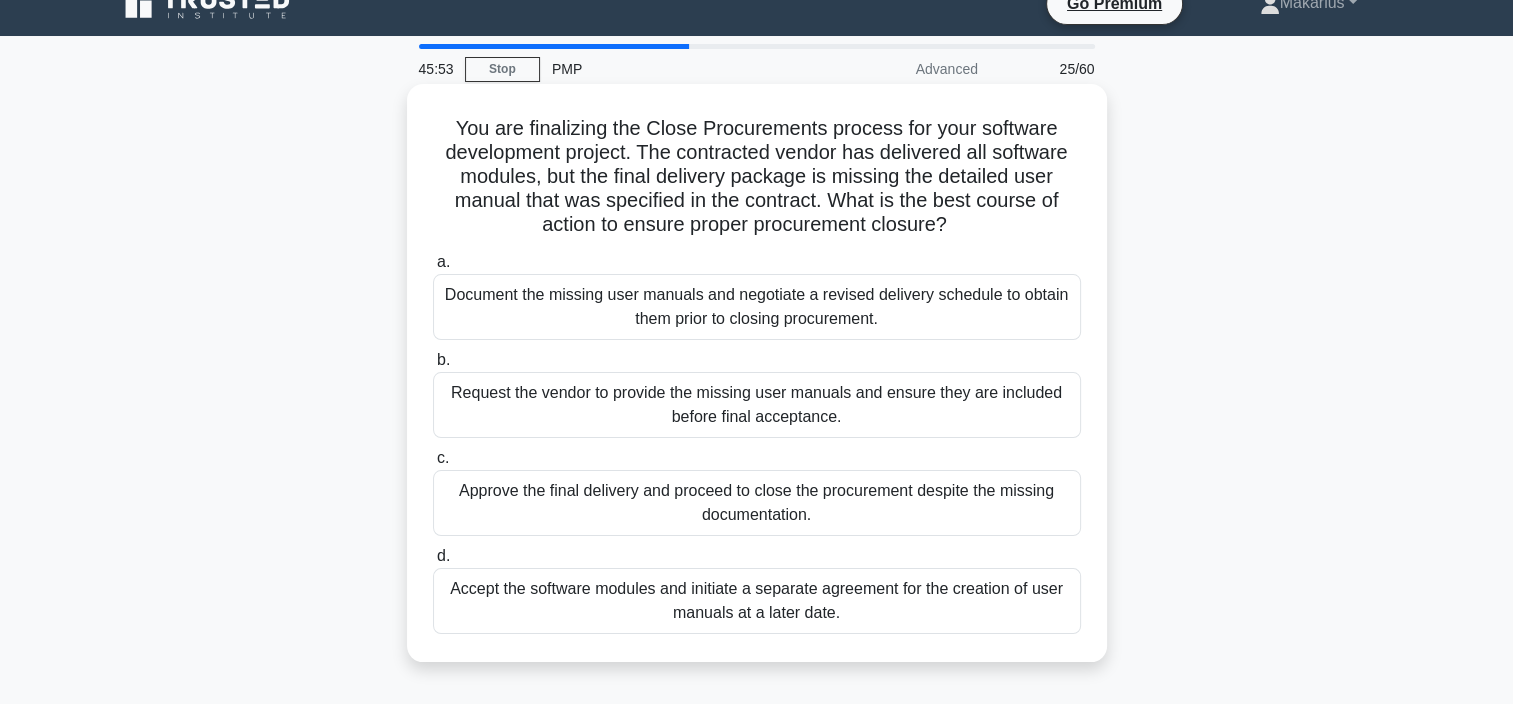 scroll, scrollTop: 0, scrollLeft: 0, axis: both 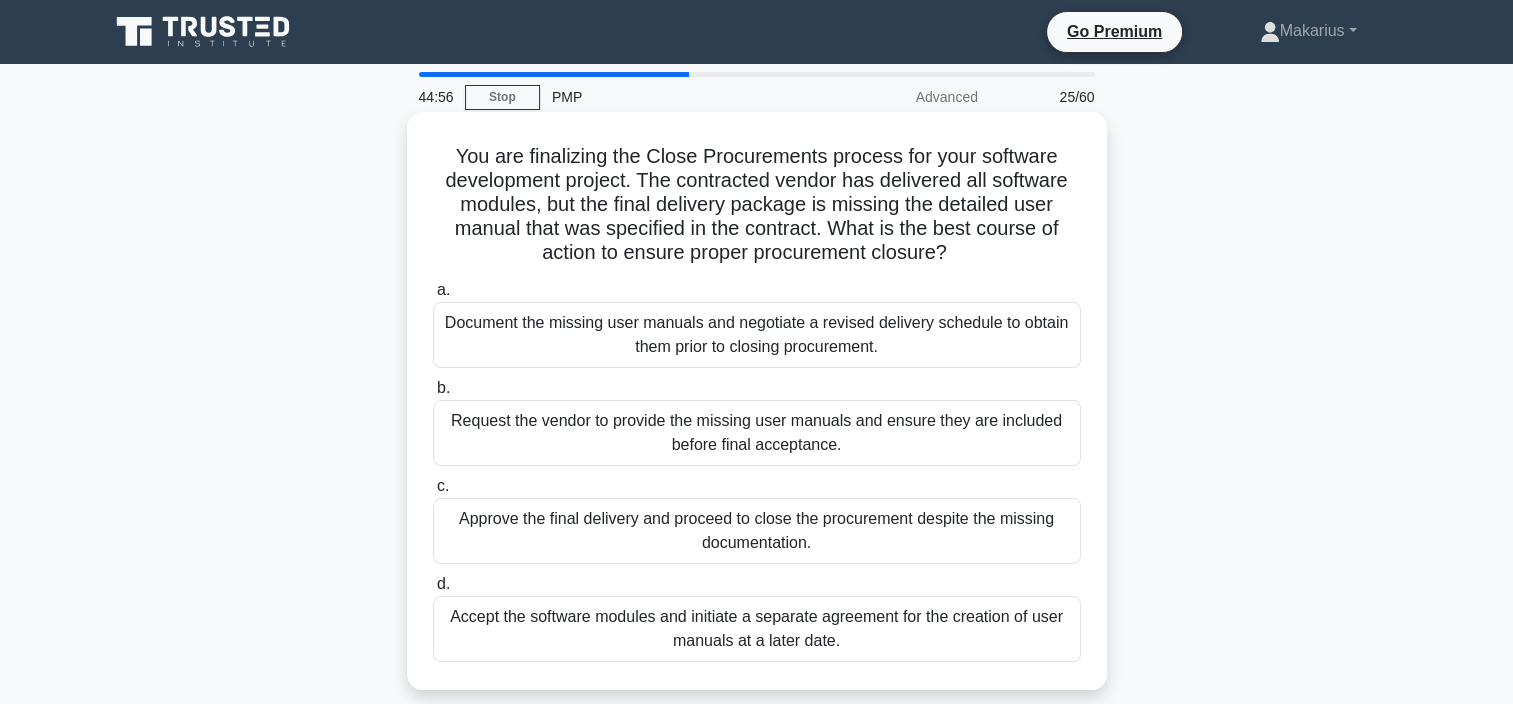 click on "Request the vendor to provide the missing user manuals and ensure they are included before final acceptance." at bounding box center [757, 433] 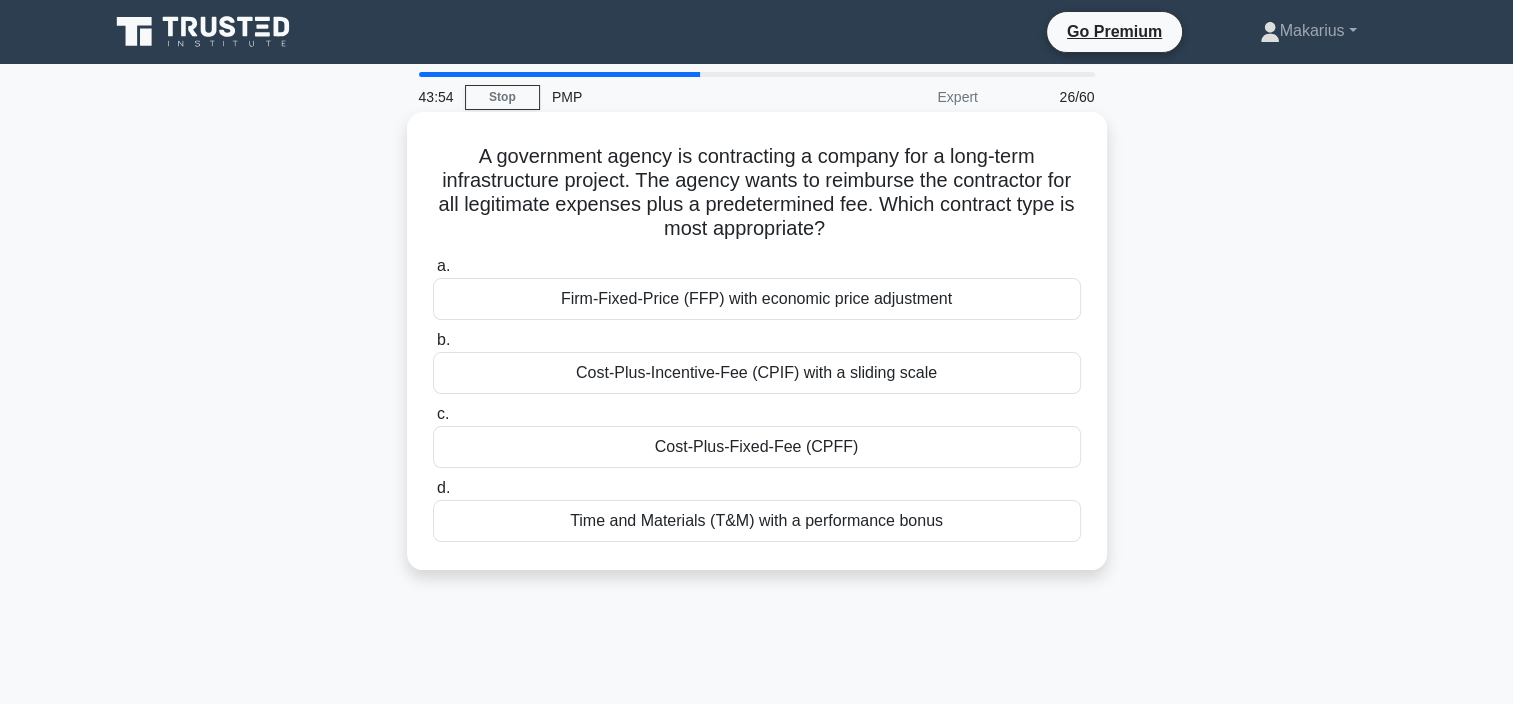 click on "Cost-Plus-Fixed-Fee (CPFF)" at bounding box center [757, 447] 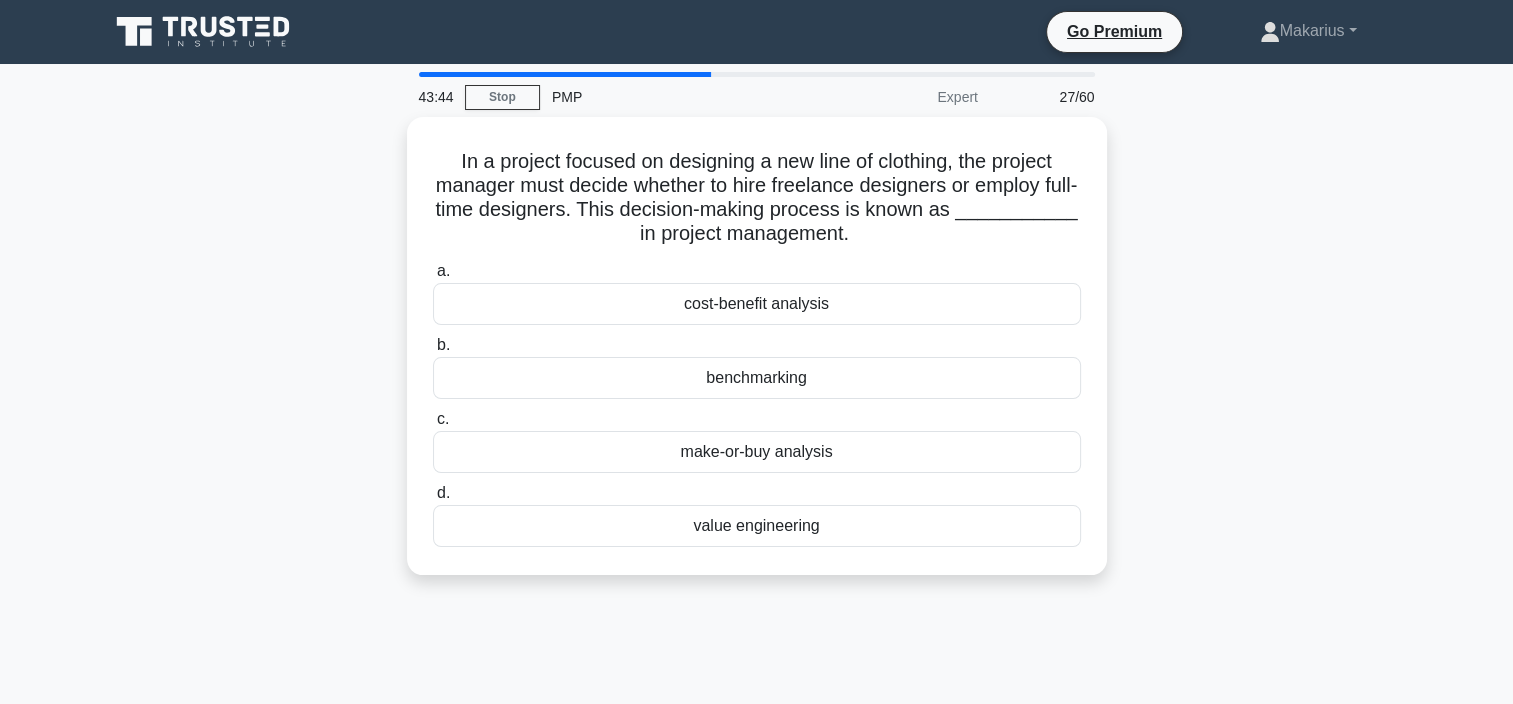 click on "make-or-buy analysis" at bounding box center [757, 452] 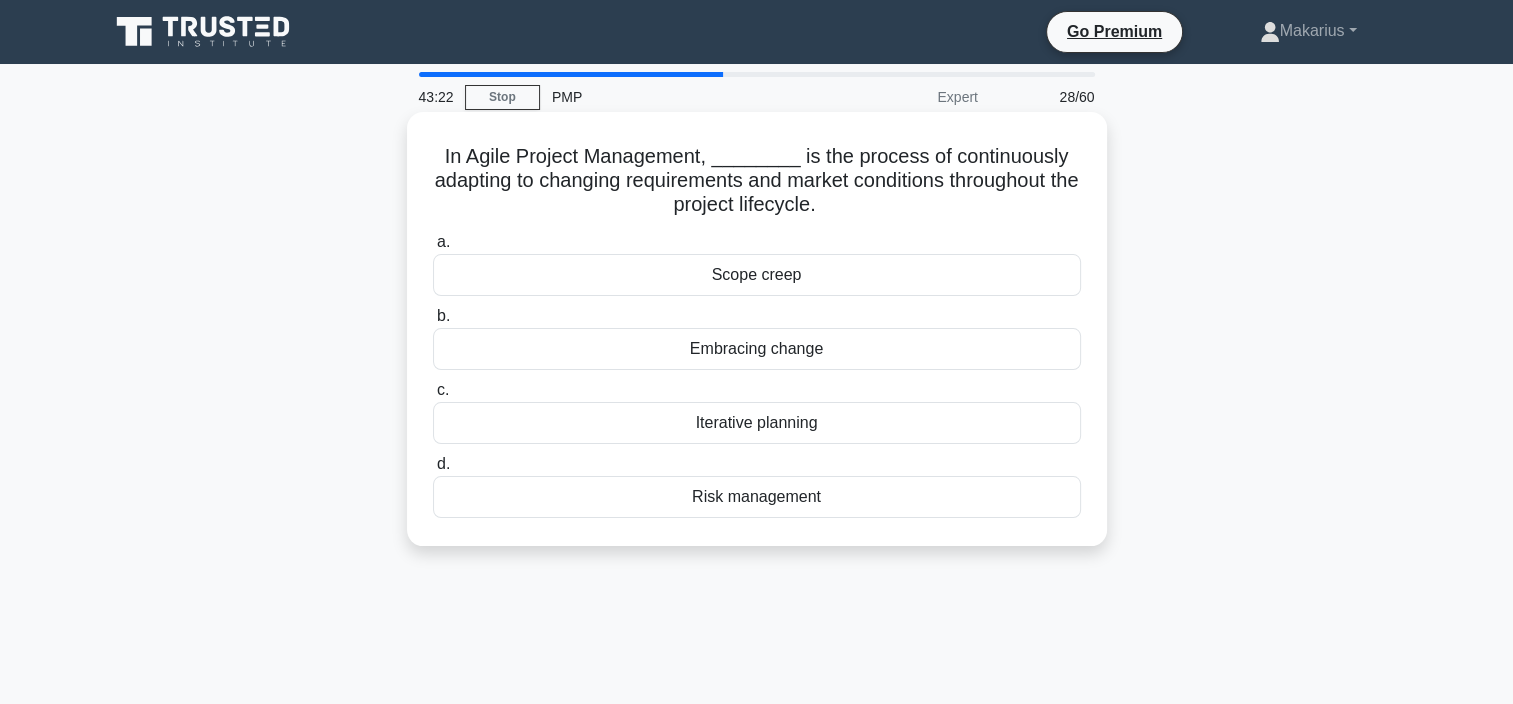 click on "Iterative planning" at bounding box center (757, 423) 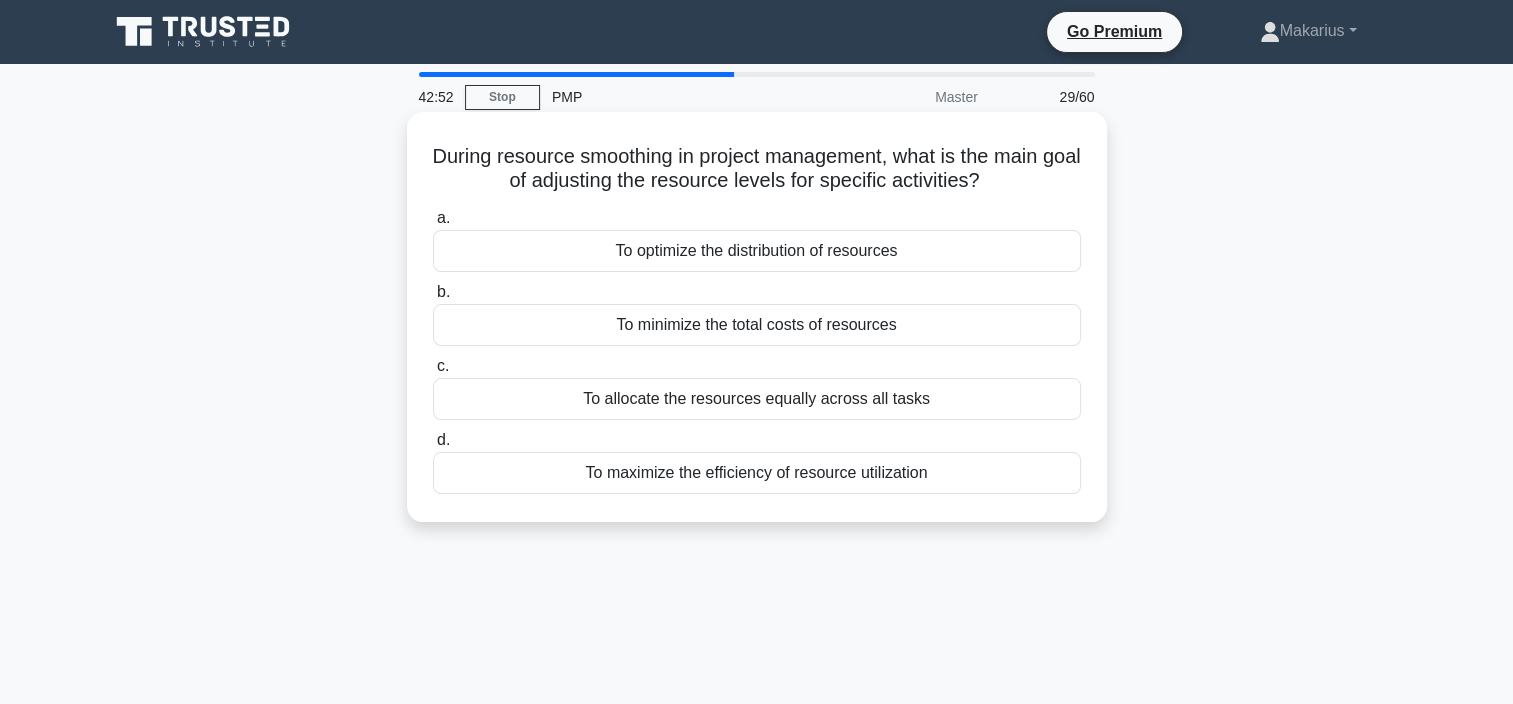 click on "To allocate the resources equally across all tasks" at bounding box center [757, 399] 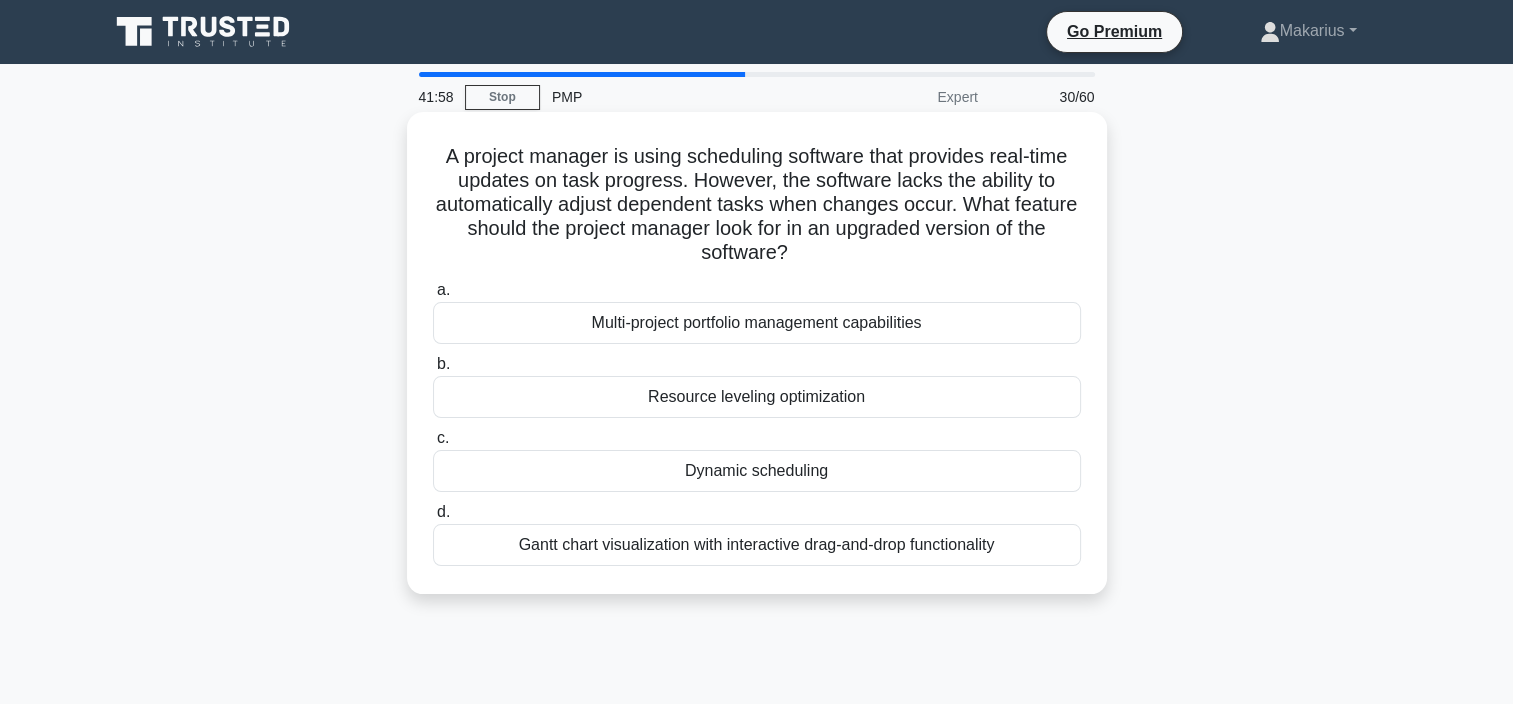 click on "Dynamic scheduling" at bounding box center (757, 471) 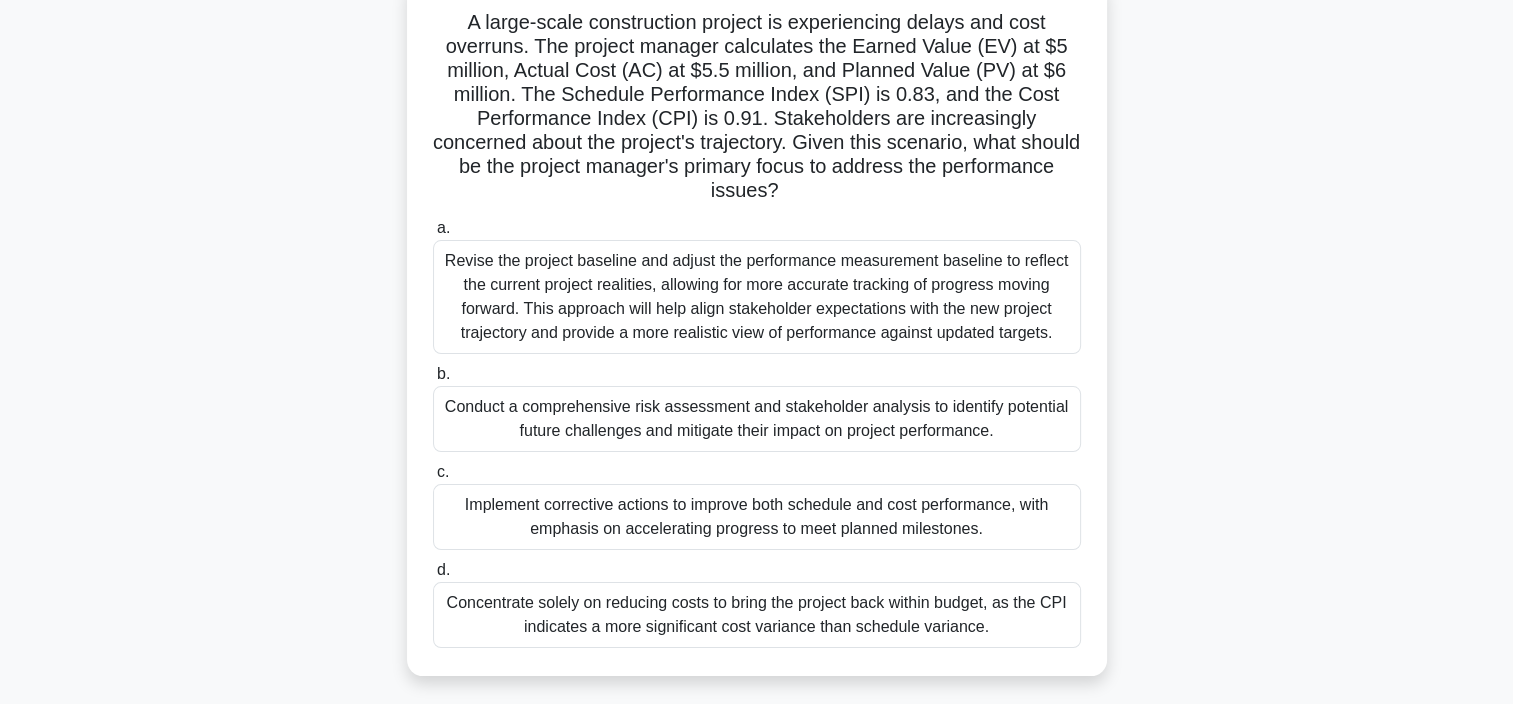scroll, scrollTop: 100, scrollLeft: 0, axis: vertical 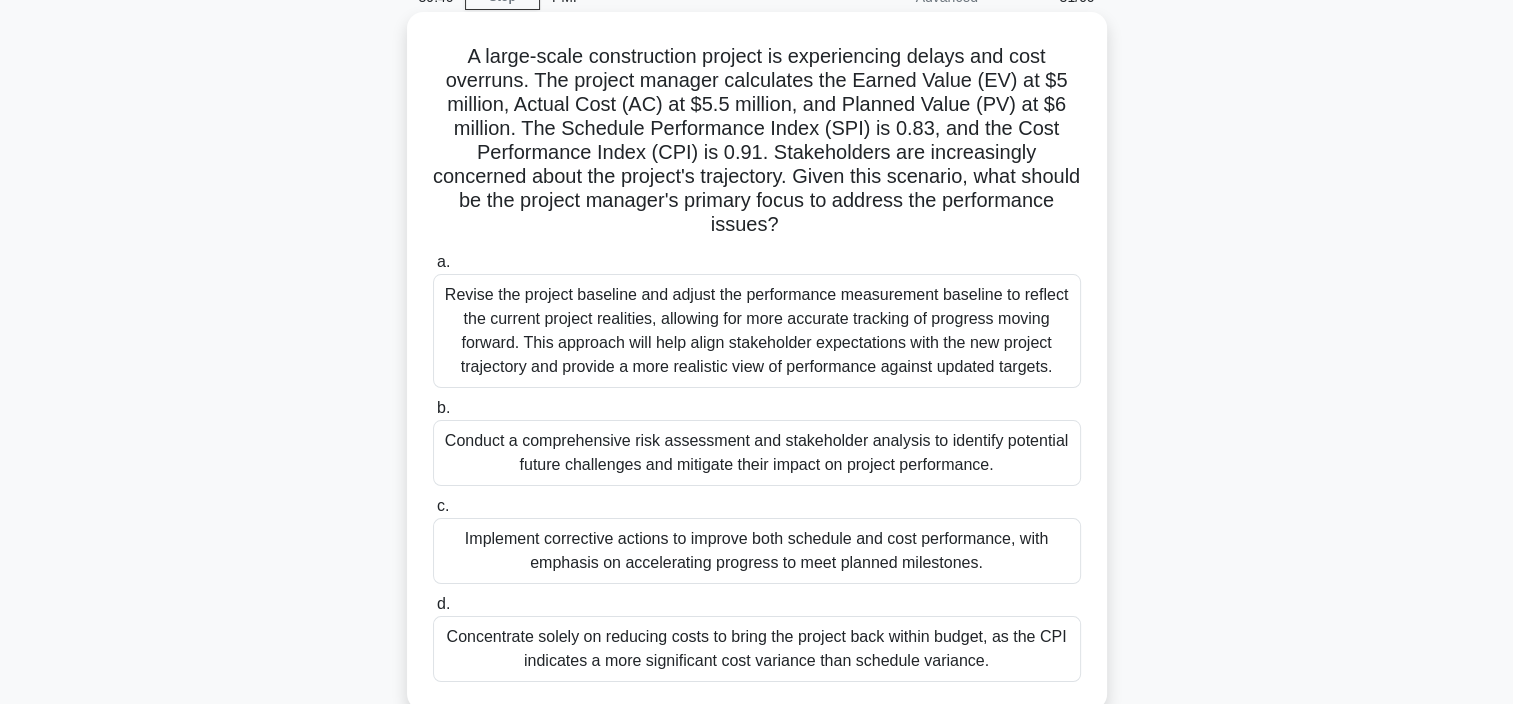click on "Conduct a comprehensive risk assessment and stakeholder analysis to identify potential future challenges and mitigate their impact on project performance." at bounding box center [757, 453] 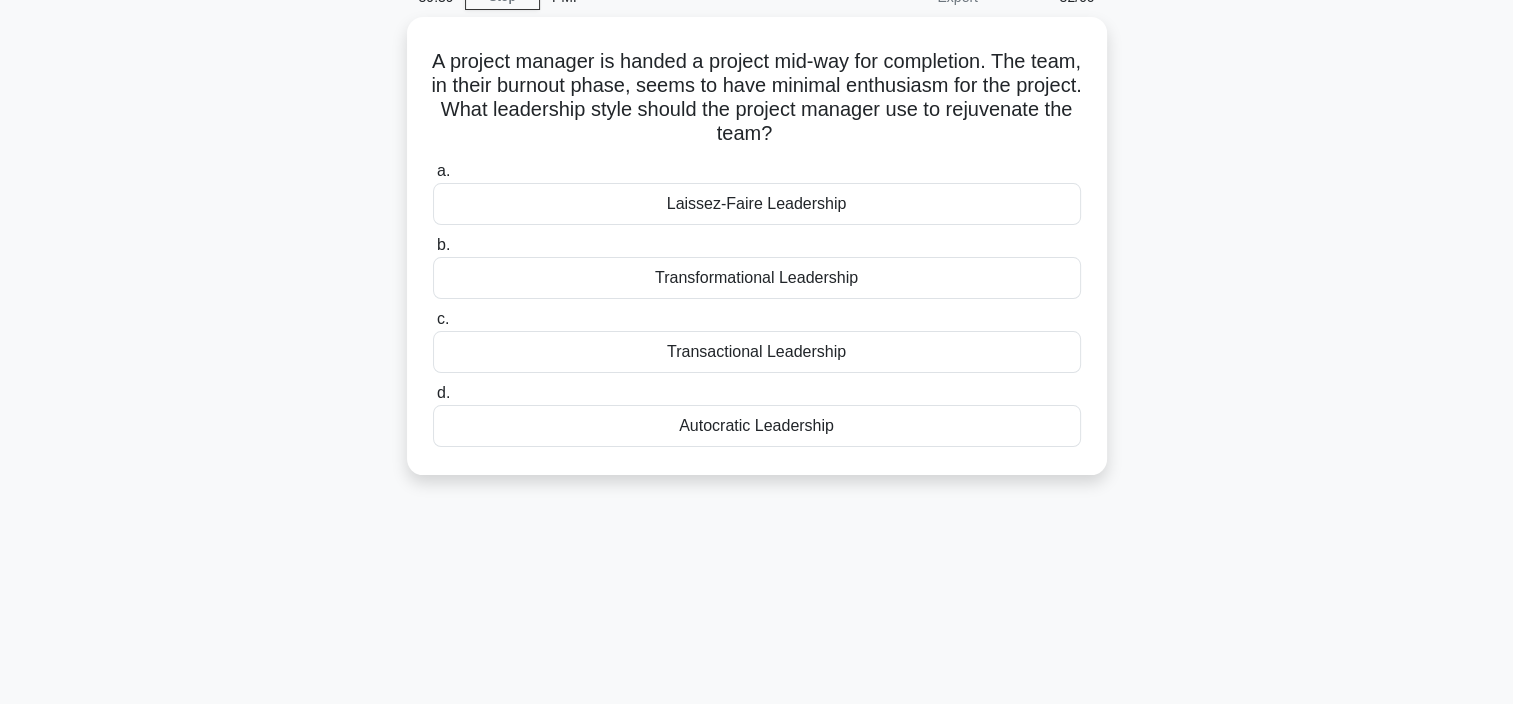 scroll, scrollTop: 0, scrollLeft: 0, axis: both 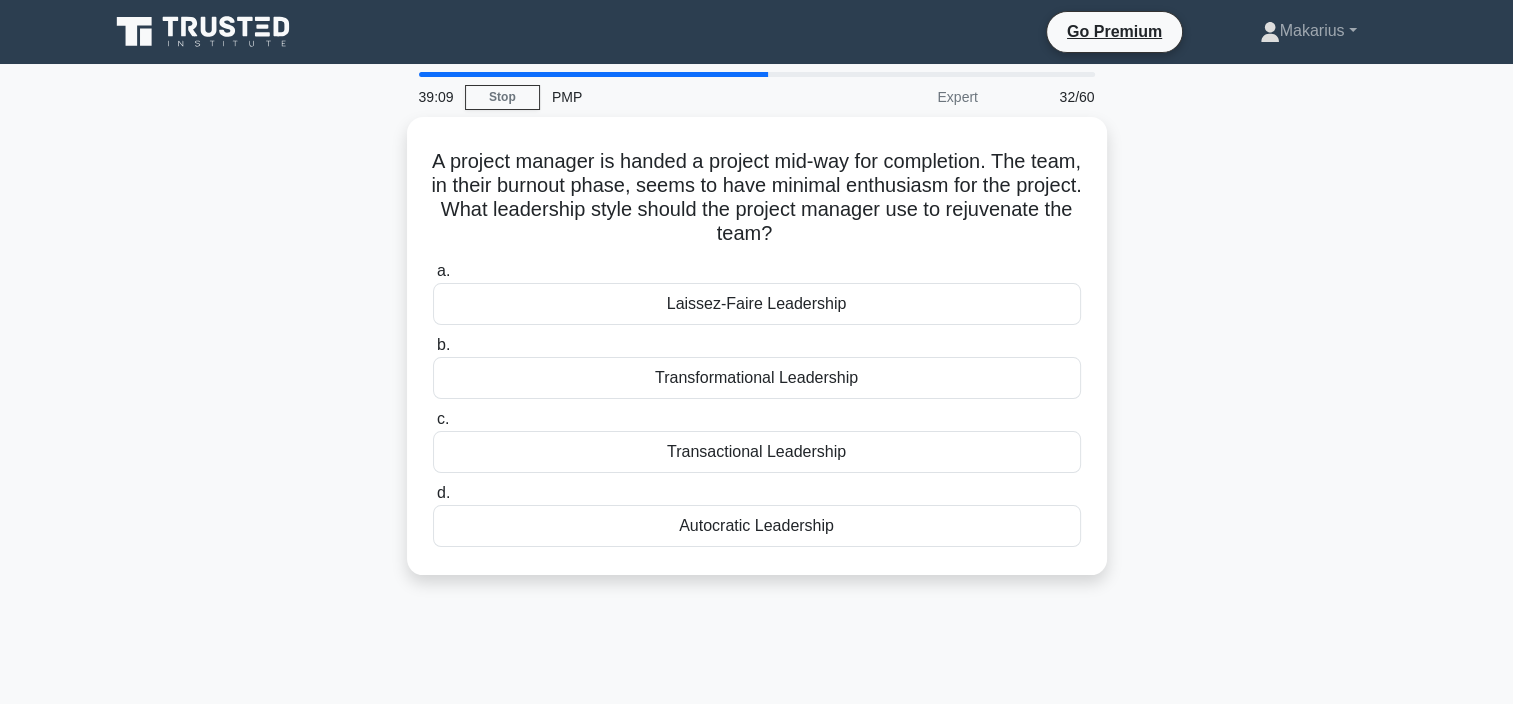 drag, startPoint x: 452, startPoint y: 150, endPoint x: 914, endPoint y: 590, distance: 638 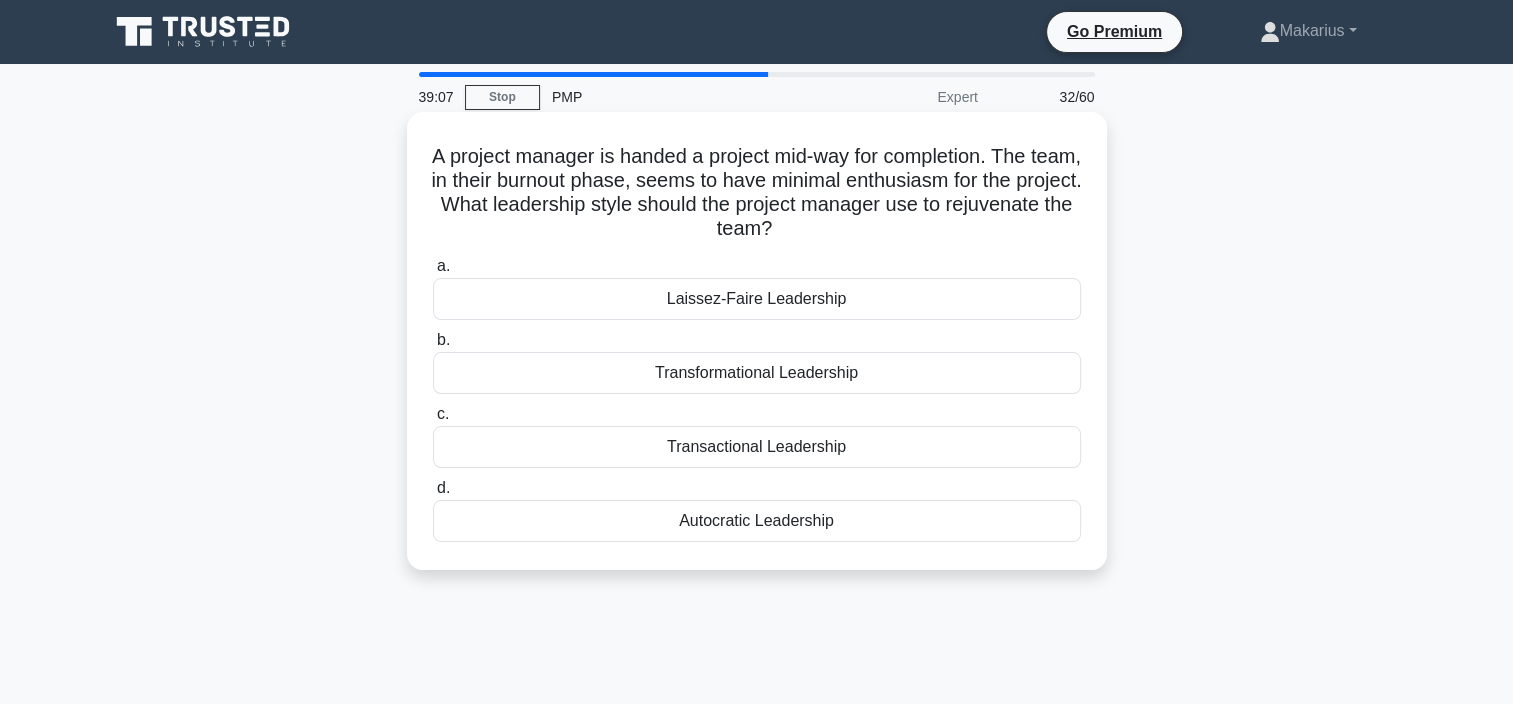 copy on "A project manager is handed a project mid-way for completion. The team, in their burnout phase, seems to have minimal enthusiasm for the project. What leadership style should the project manager use to rejuvenate the team?
.spinner_0XTQ{transform-origin:center;animation:spinner_y6GP .75s linear infinite}@keyframes spinner_y6GP{100%{transform:rotate(360deg)}}
a.
Laissez-Faire Leadership
b.
Transformational Leadership
c.
Transactional Leadership
d.
Autocratic Leadership" 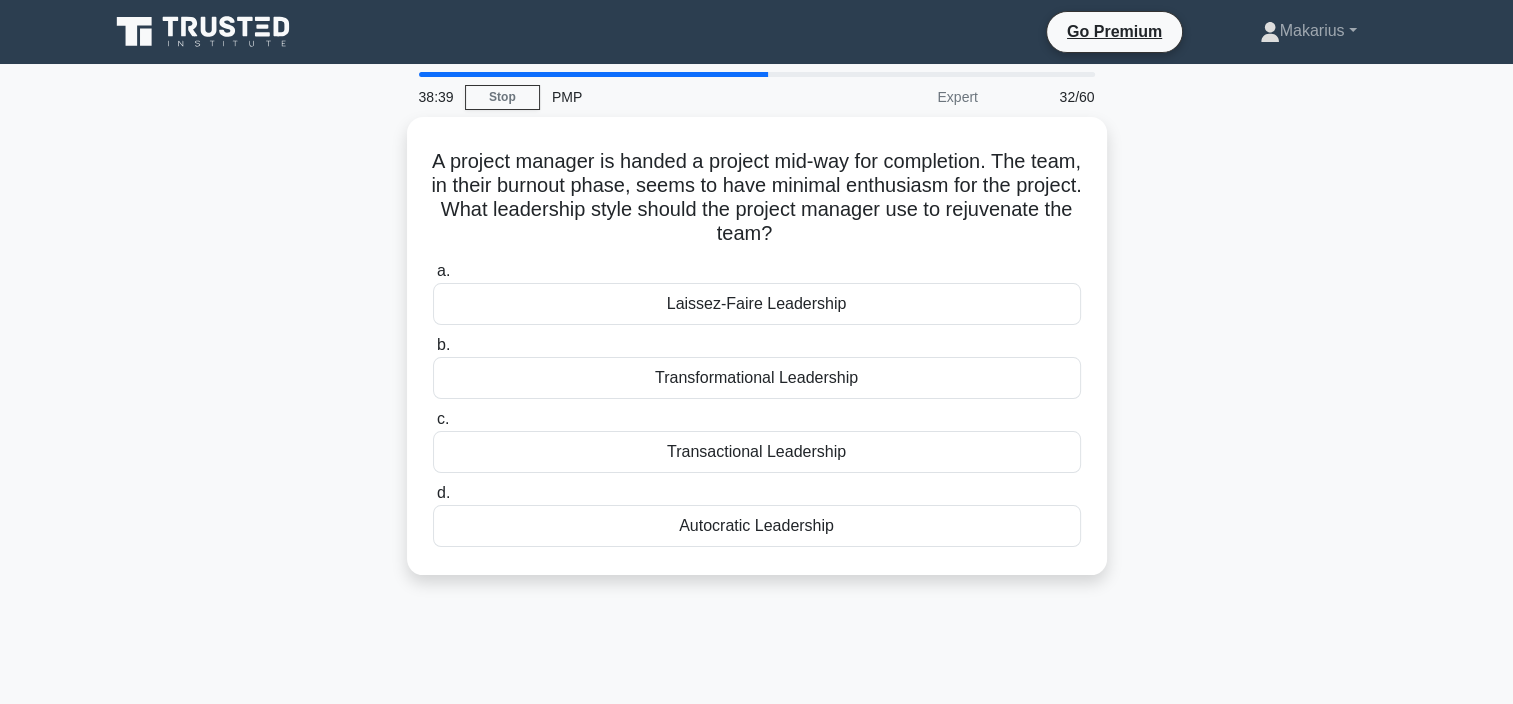 click on "A project manager is handed a project mid-way for completion. The team, in their burnout phase, seems to have minimal enthusiasm for the project. What leadership style should the project manager use to rejuvenate the team?
.spinner_0XTQ{transform-origin:center;animation:spinner_y6GP .75s linear infinite}@keyframes spinner_y6GP{100%{transform:rotate(360deg)}}
a.
Laissez-Faire Leadership
b. c. d." at bounding box center (757, 358) 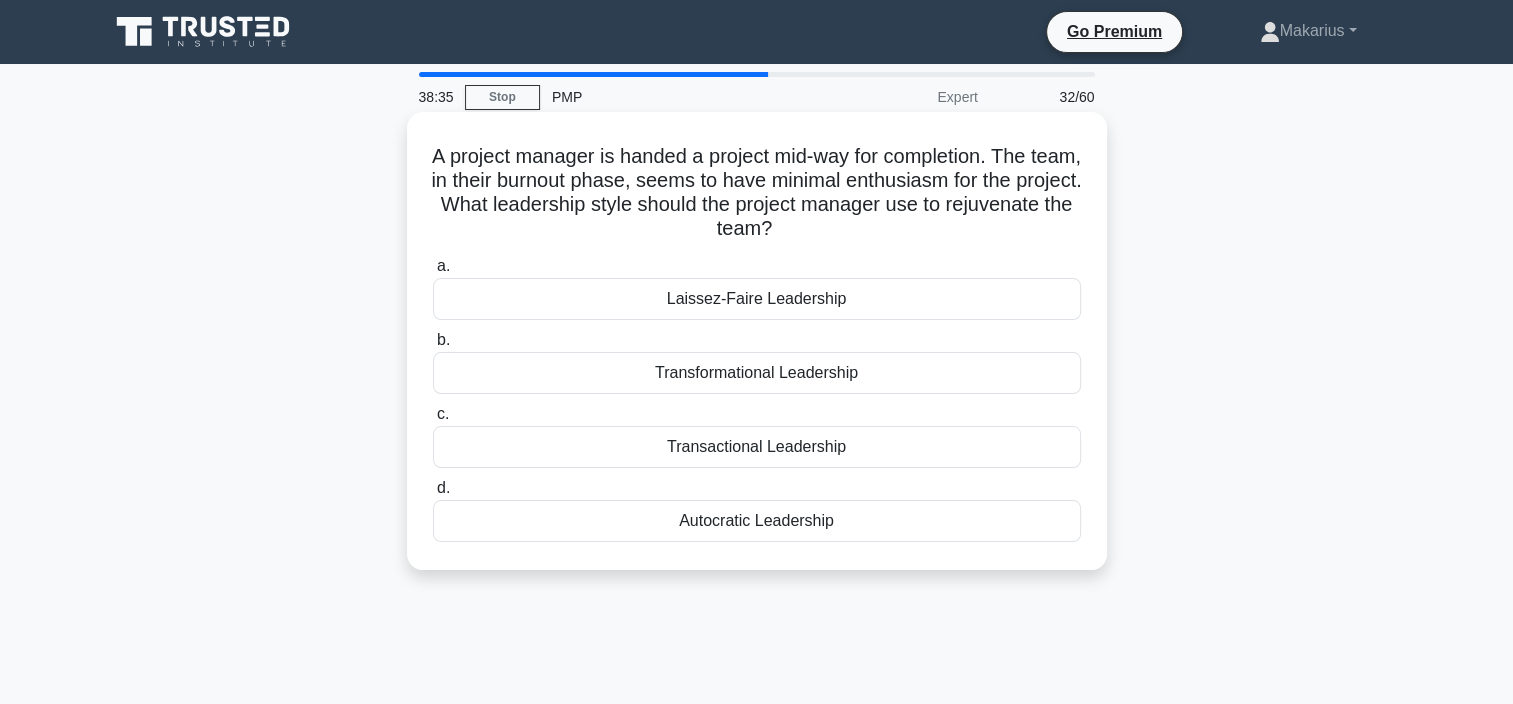 click on "Transformational Leadership" at bounding box center [757, 373] 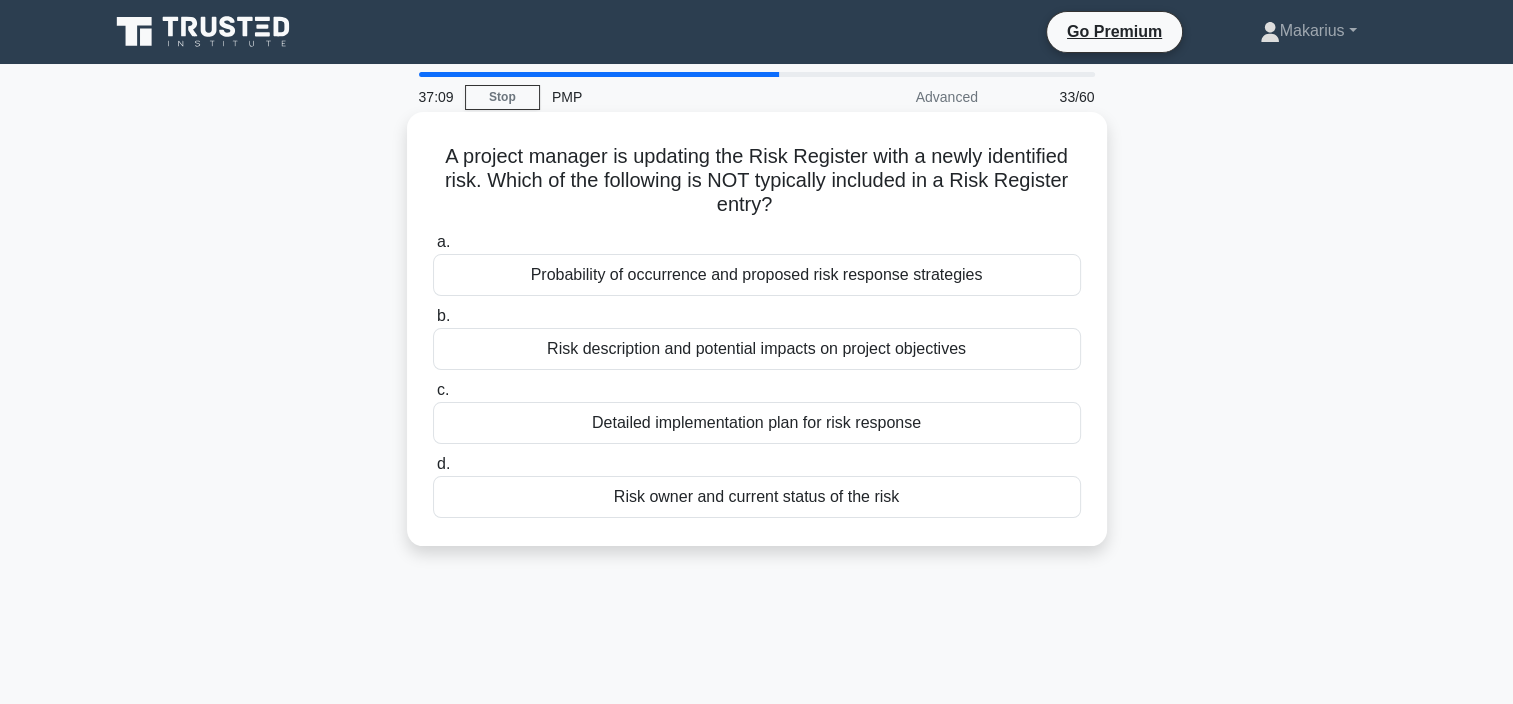 click on "Probability of occurrence and proposed risk response strategies" at bounding box center (757, 275) 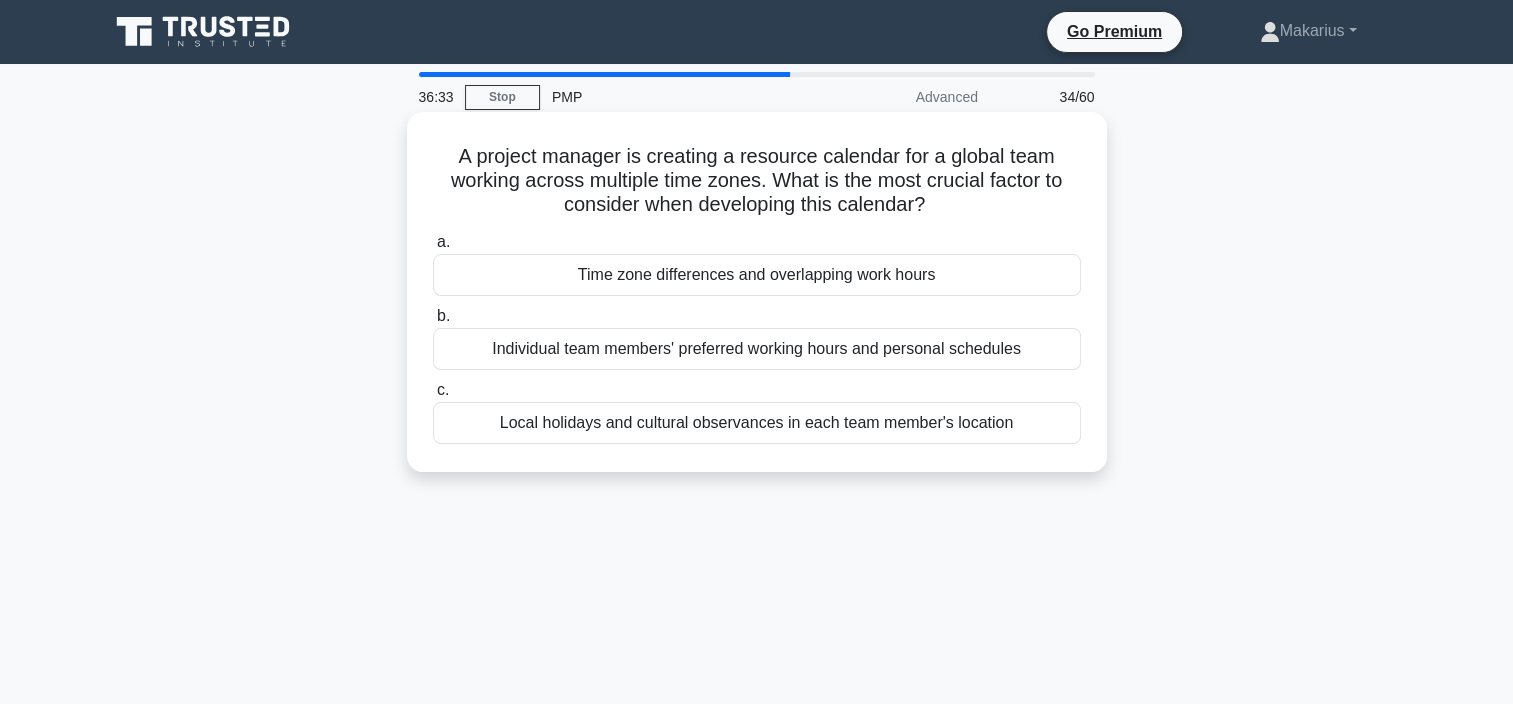 click on "Time zone differences and overlapping work hours" at bounding box center [757, 275] 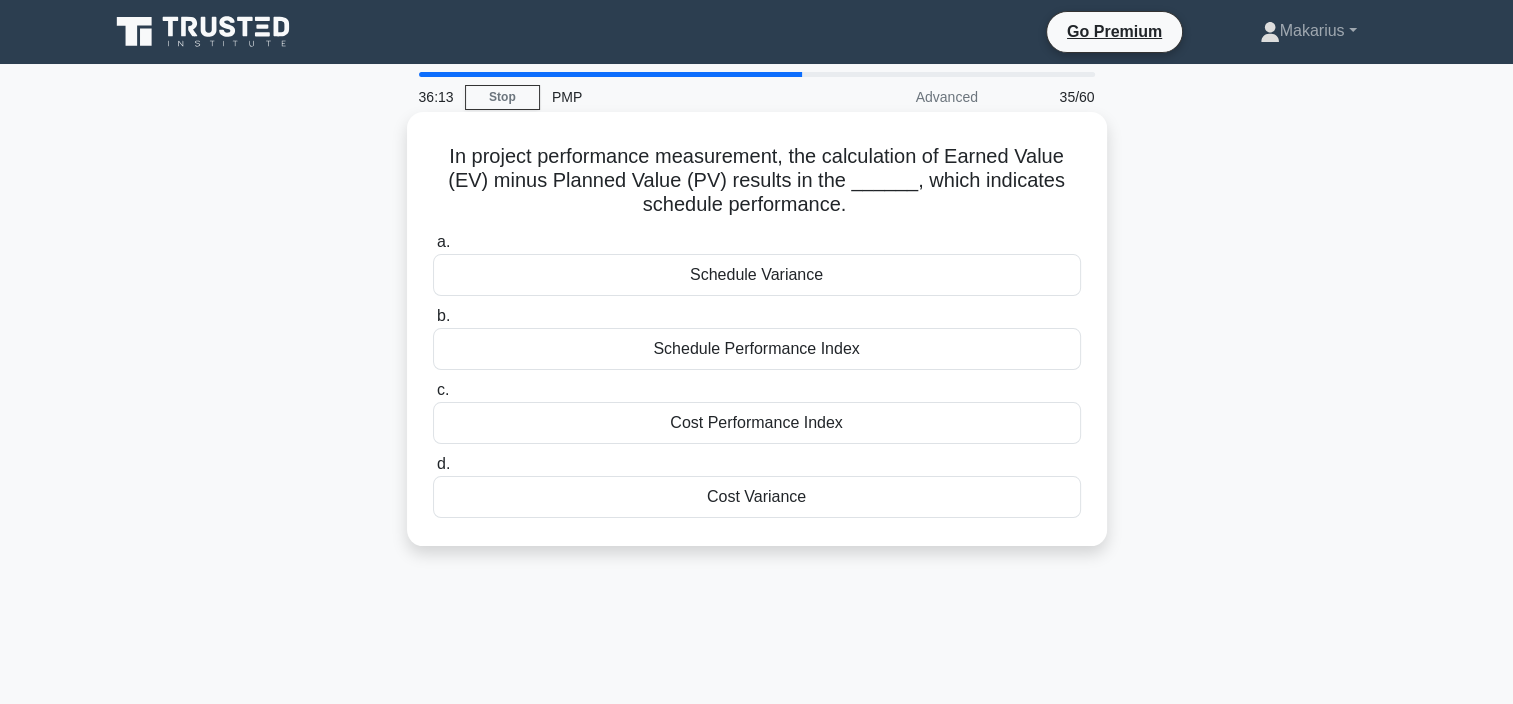 click on "Cost Performance Index" at bounding box center (757, 423) 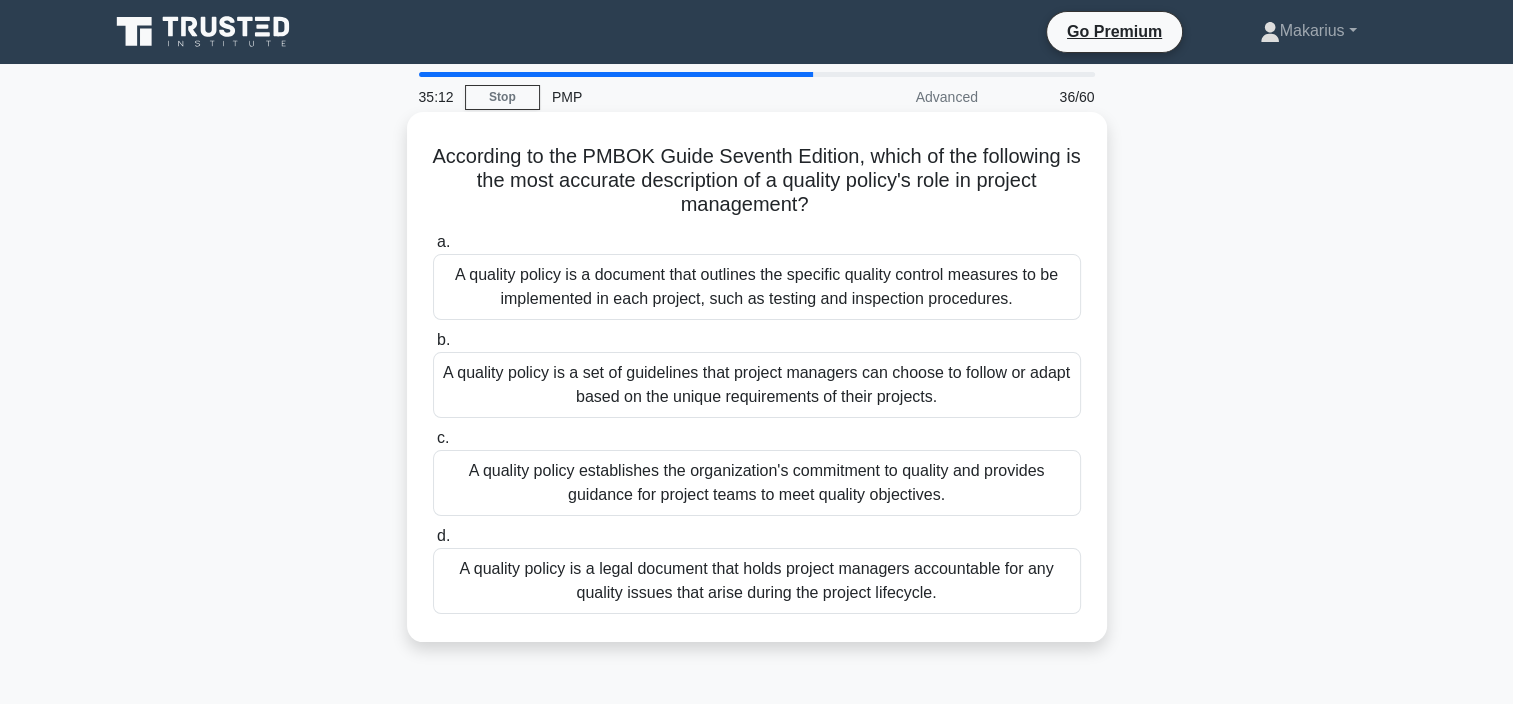 click on "A quality policy is a document that outlines the specific quality control measures to be implemented in each project, such as testing and inspection procedures." at bounding box center [757, 287] 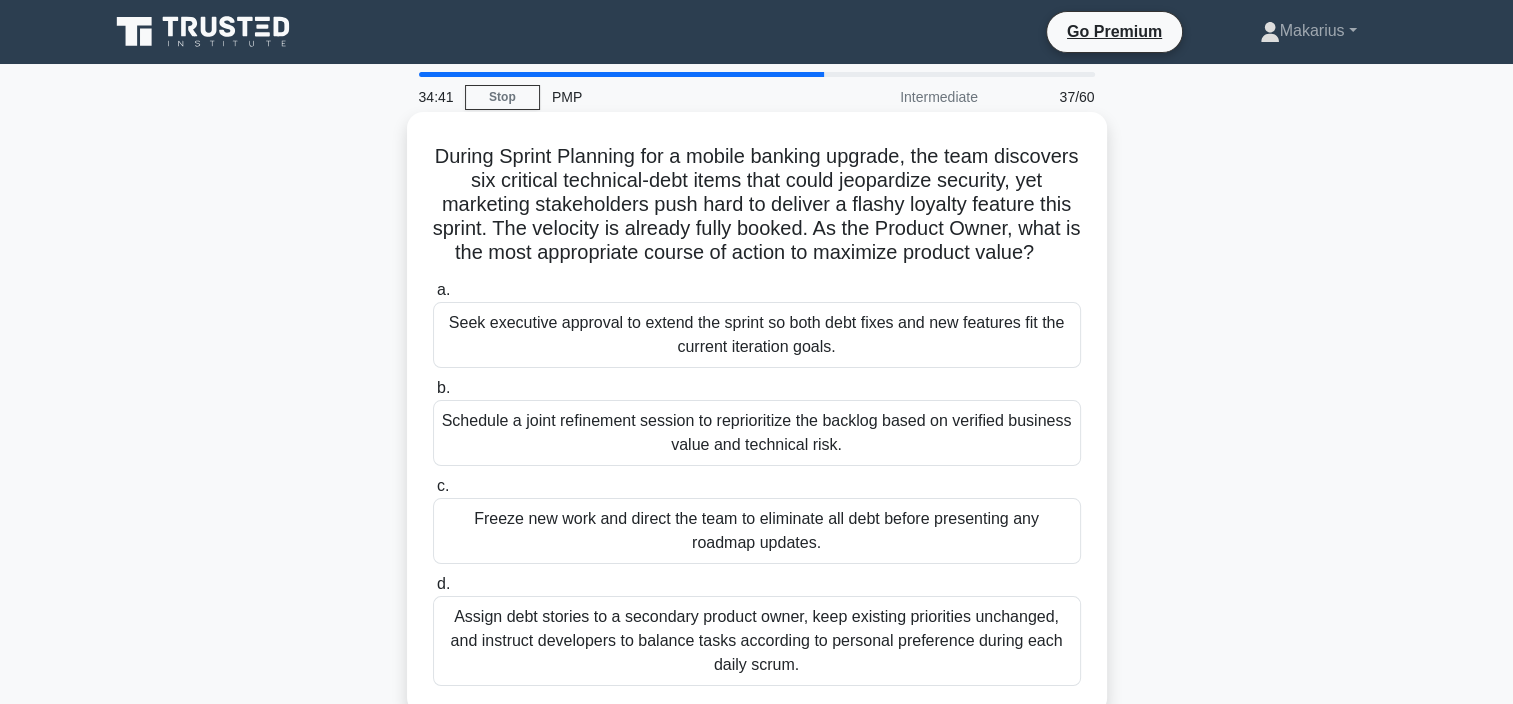 scroll, scrollTop: 100, scrollLeft: 0, axis: vertical 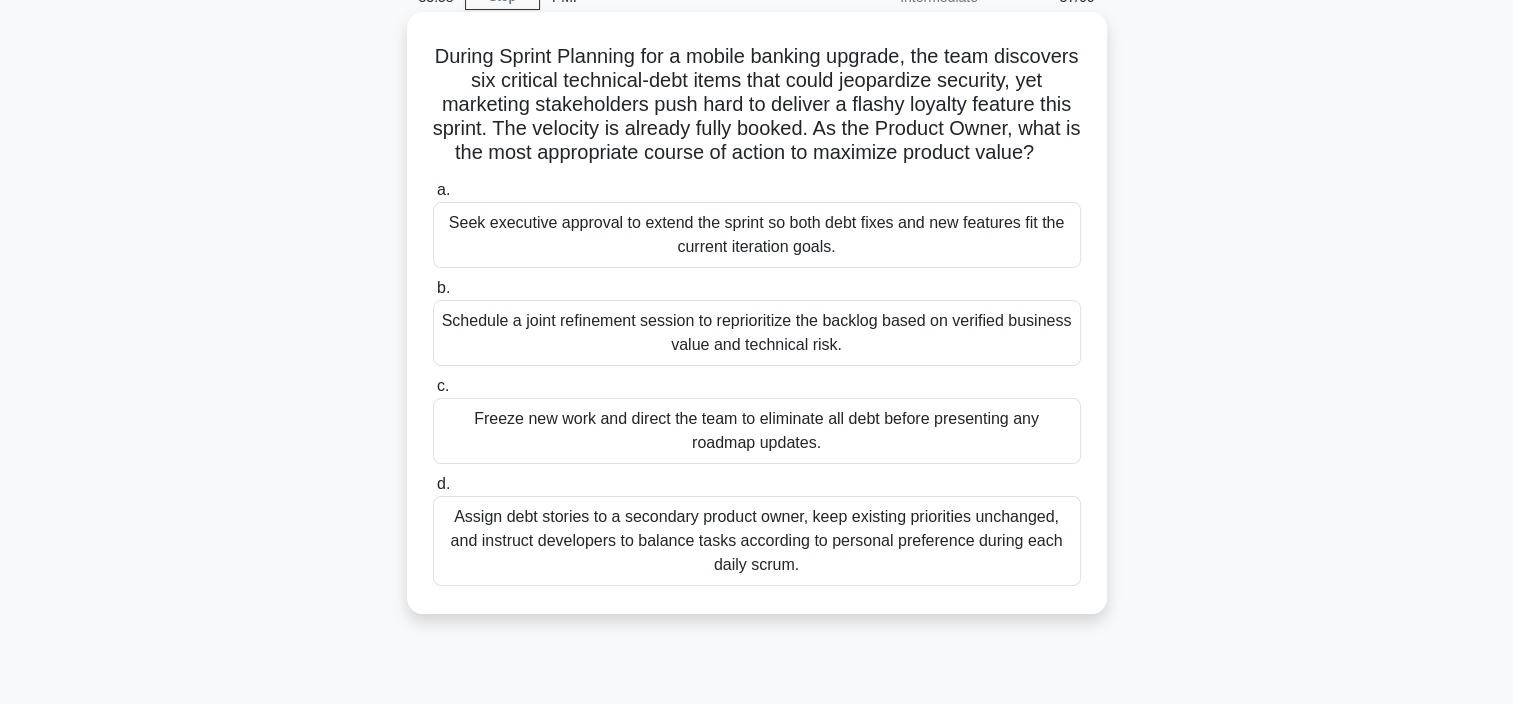 click on "Schedule a joint refinement session to reprioritize the backlog based on verified business value and technical risk." at bounding box center [757, 333] 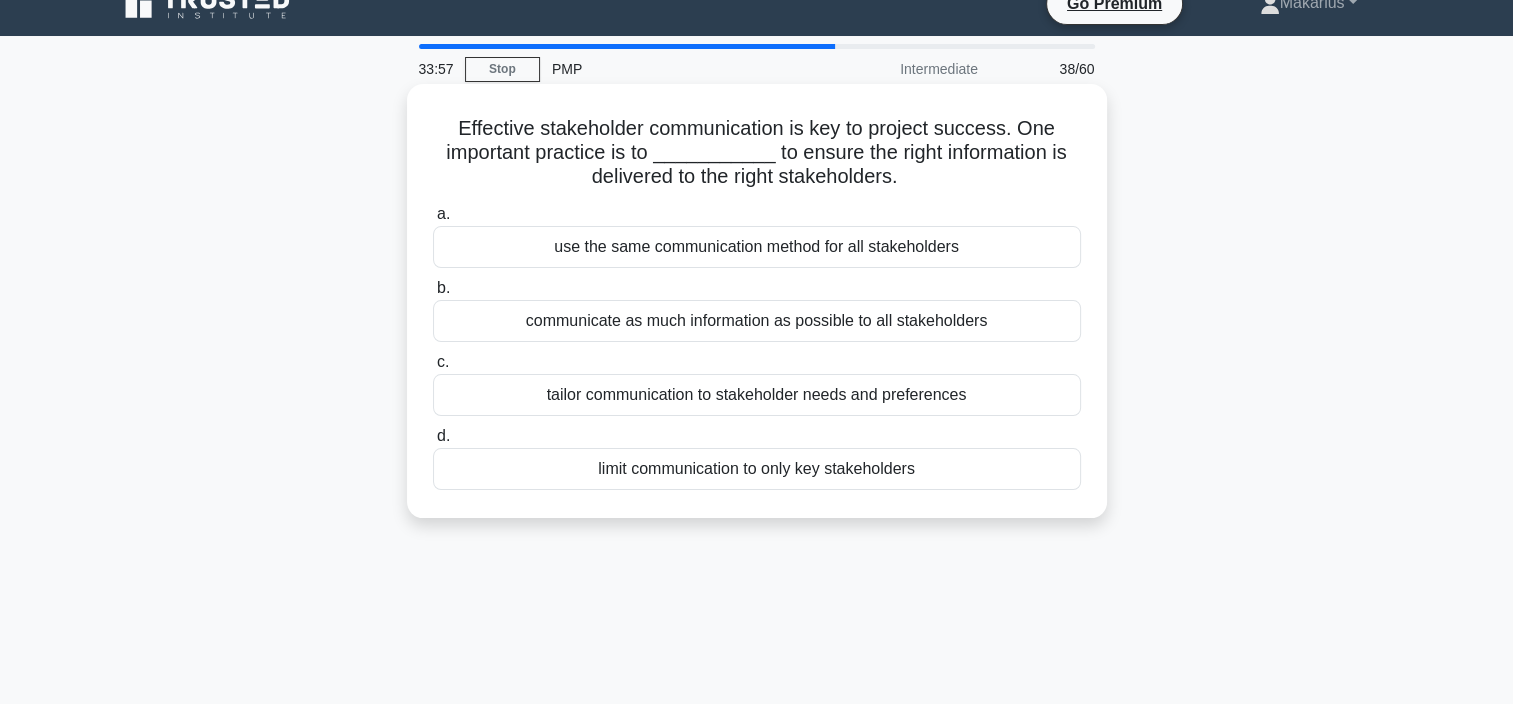 scroll, scrollTop: 0, scrollLeft: 0, axis: both 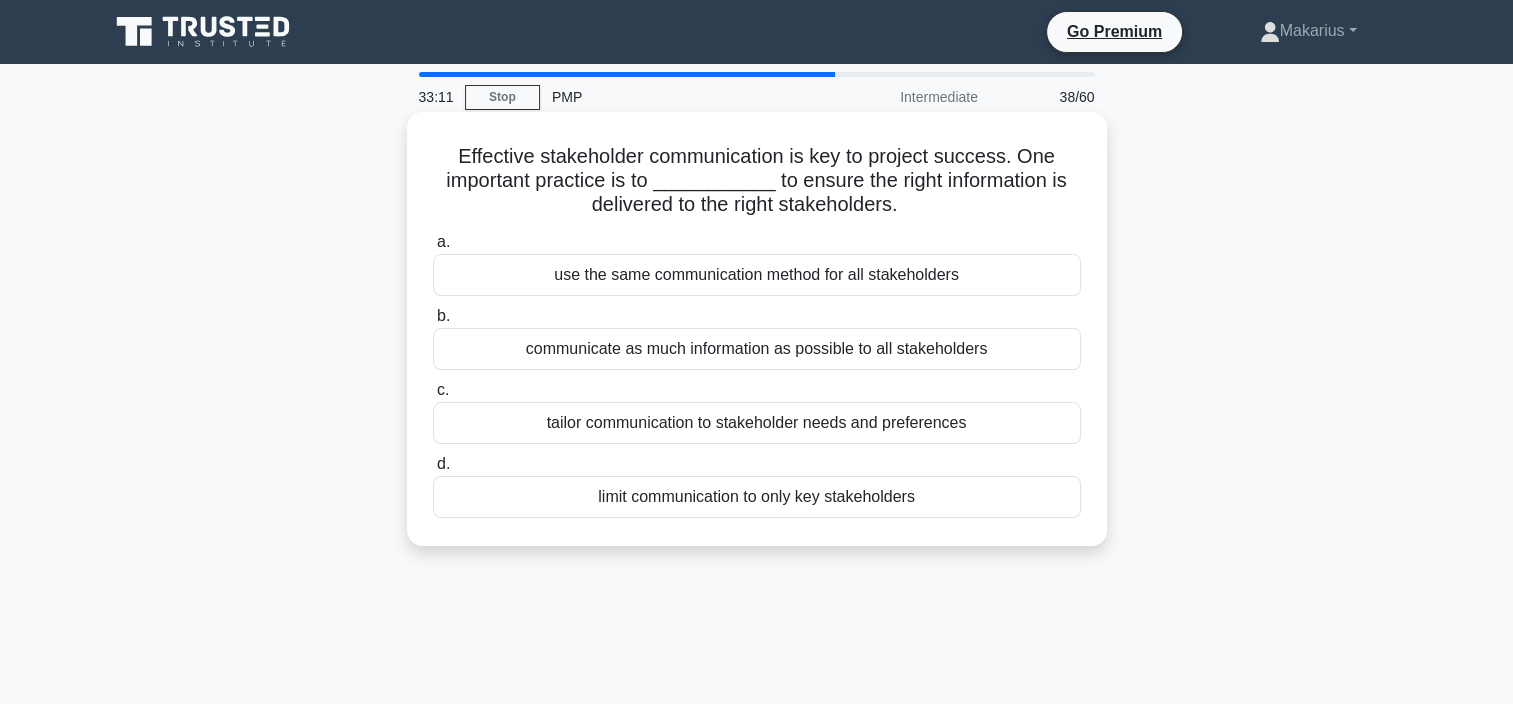 click on "tailor communication to stakeholder needs and preferences" at bounding box center [757, 423] 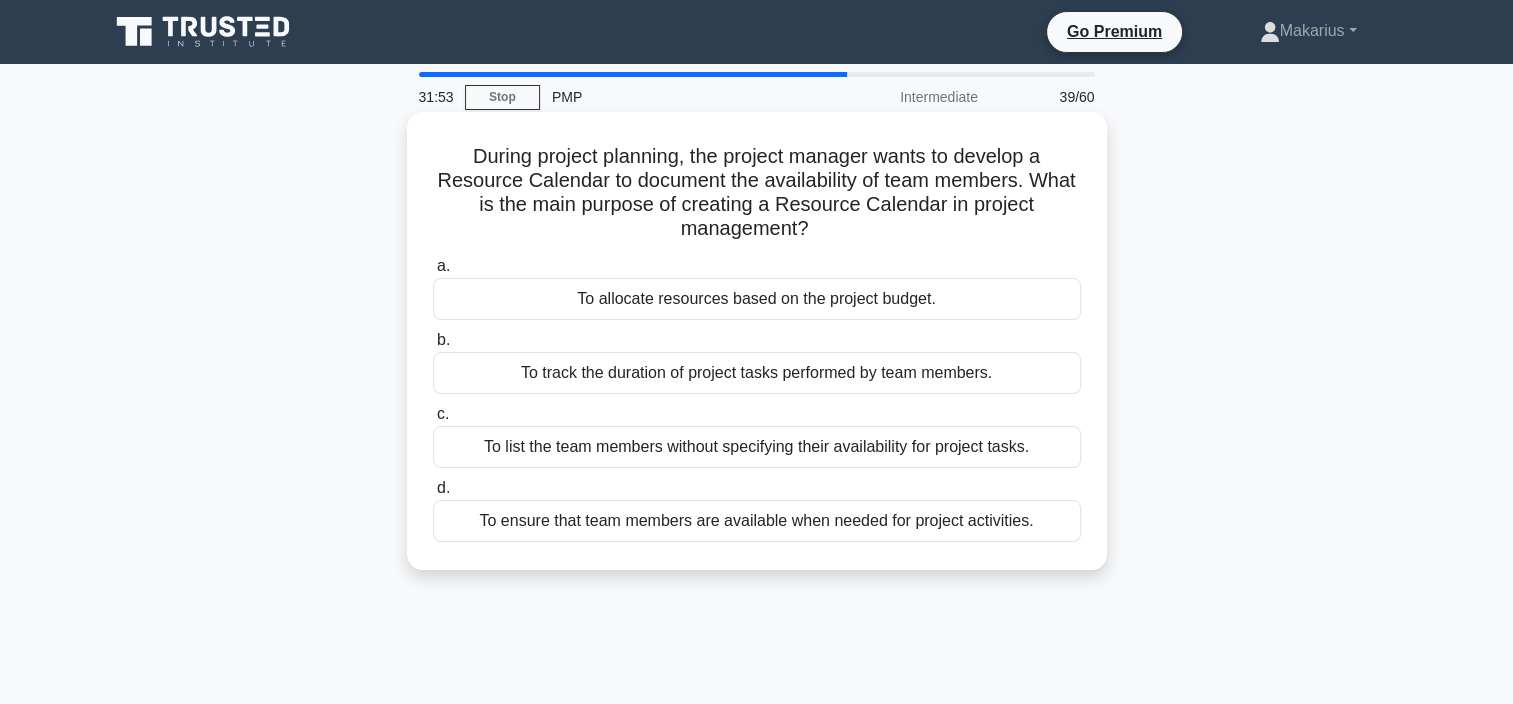 click on "To track the duration of project tasks performed by team members." at bounding box center (757, 373) 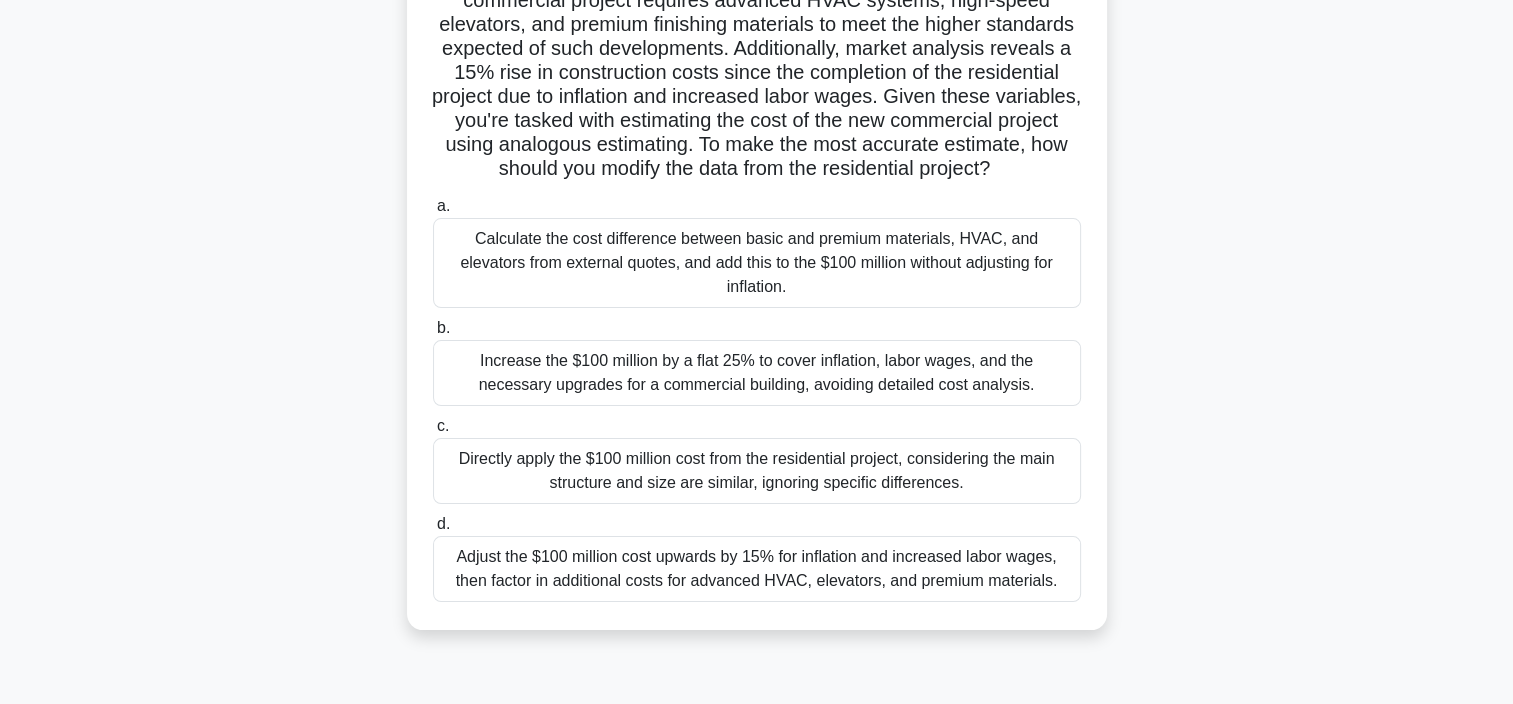 scroll, scrollTop: 300, scrollLeft: 0, axis: vertical 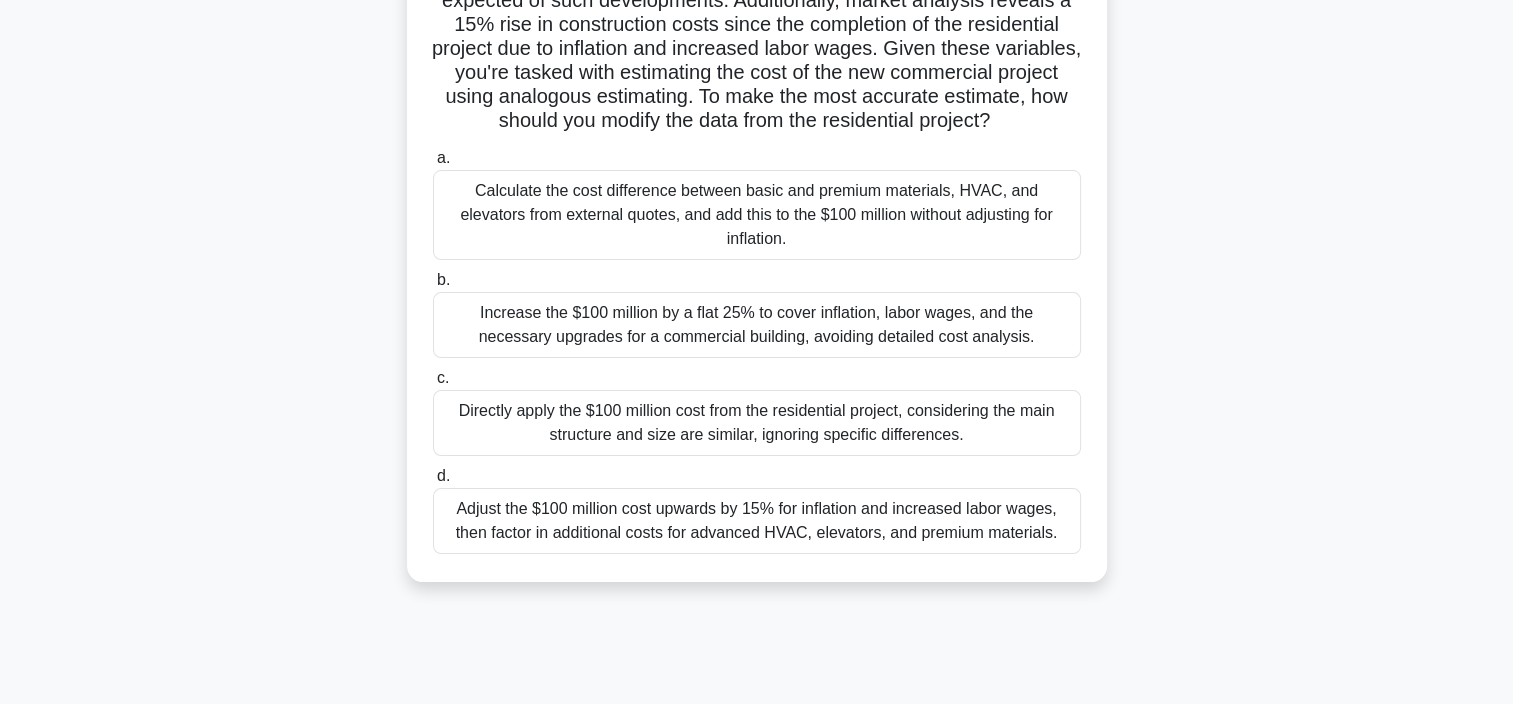 click on "Adjust the $100 million cost upwards by 15% for inflation and increased labor wages, then factor in additional costs for advanced HVAC, elevators, and premium materials." at bounding box center [757, 521] 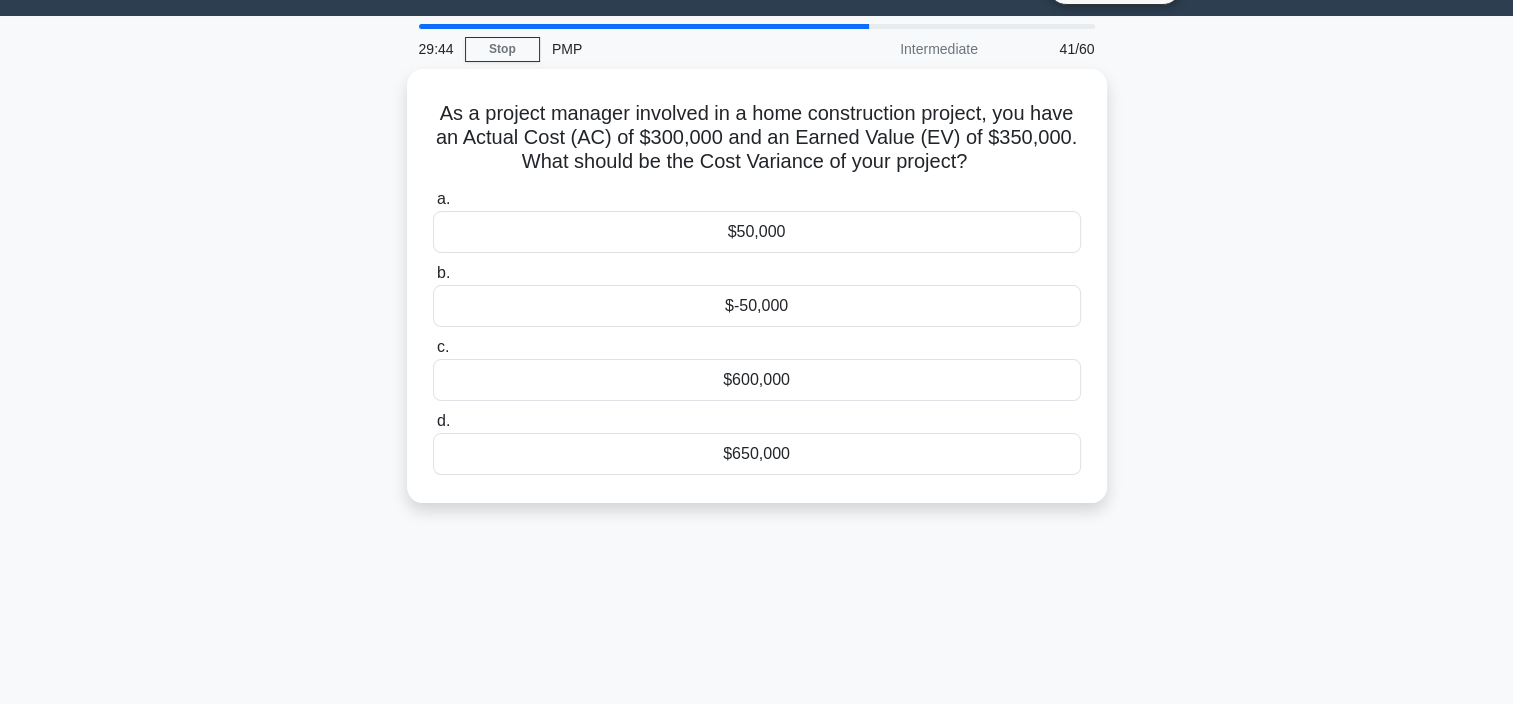 scroll, scrollTop: 0, scrollLeft: 0, axis: both 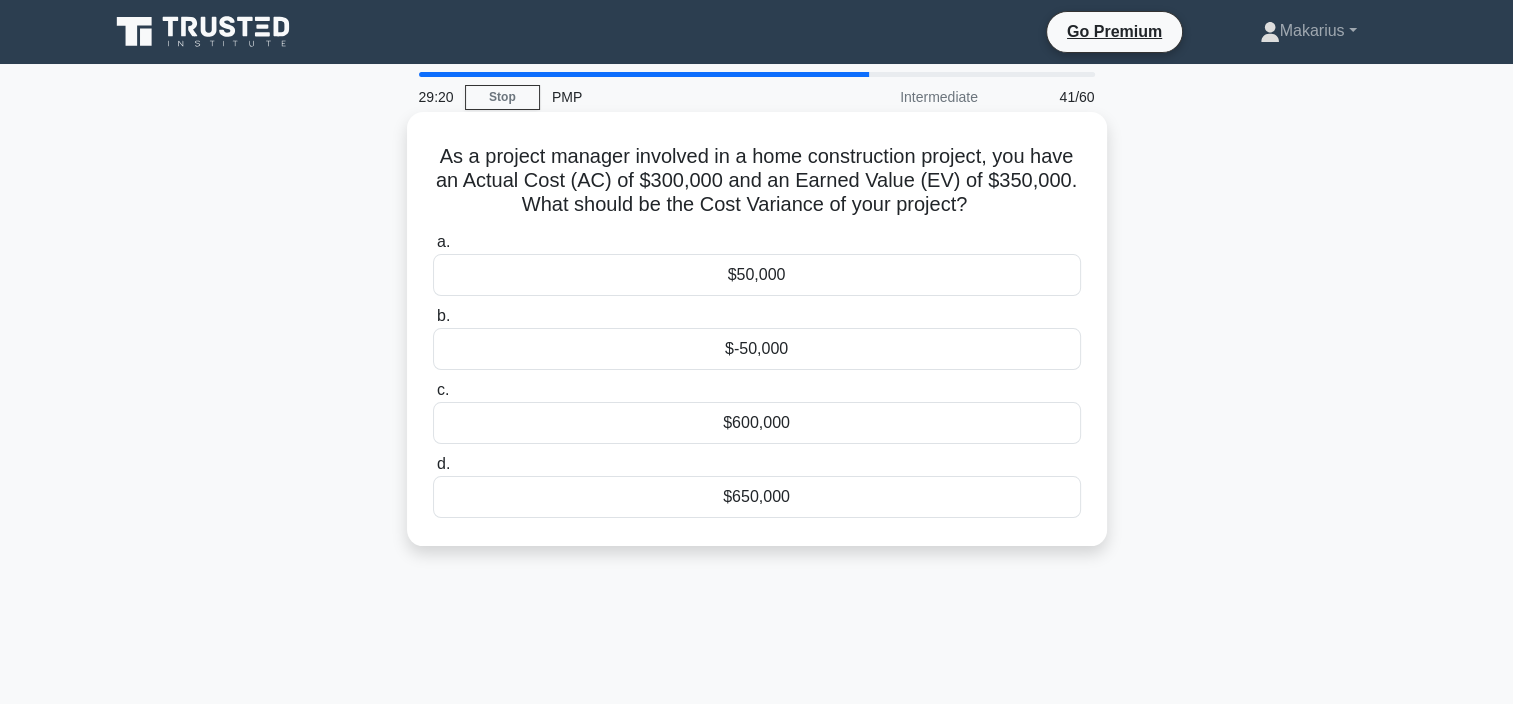 click on "$-50,000" at bounding box center [757, 349] 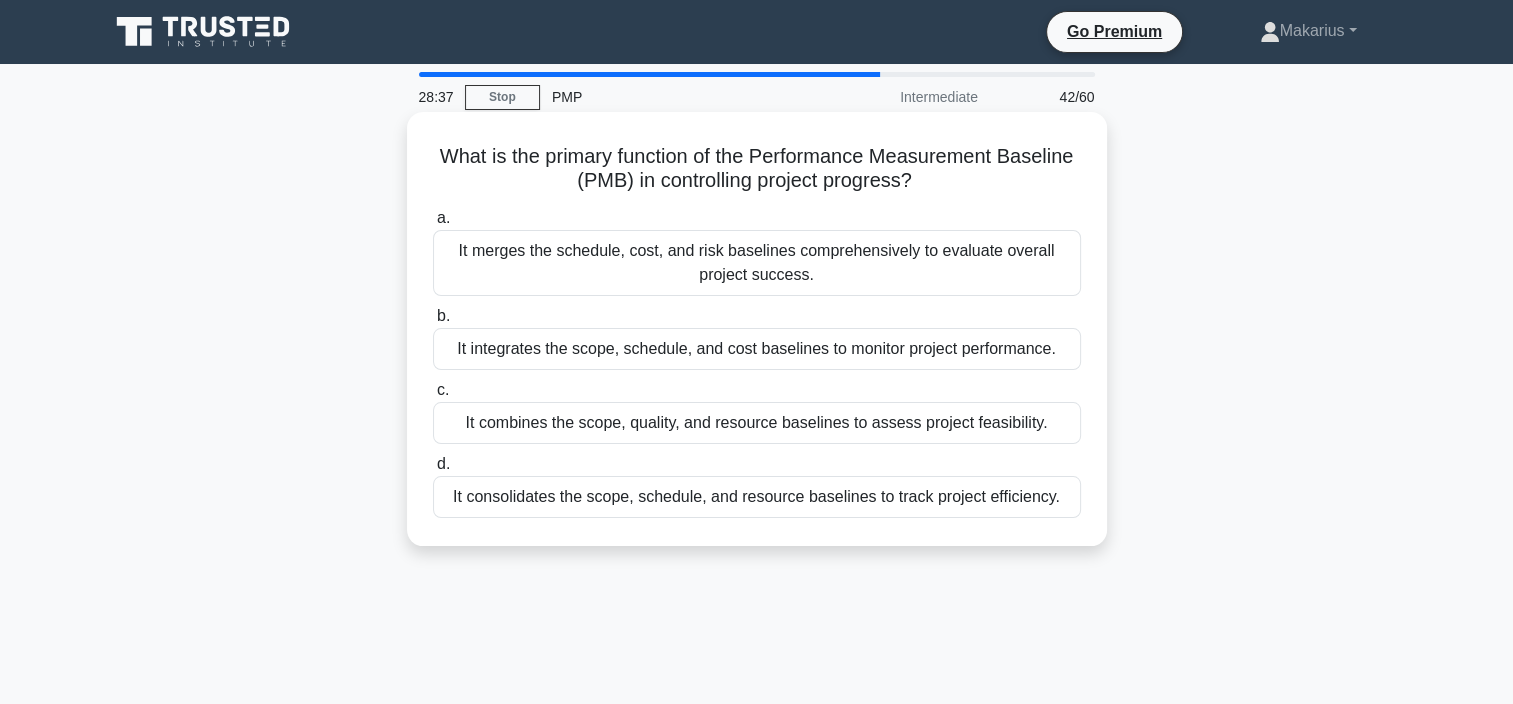 click on "It integrates the scope, schedule, and cost baselines to monitor project performance." at bounding box center (757, 349) 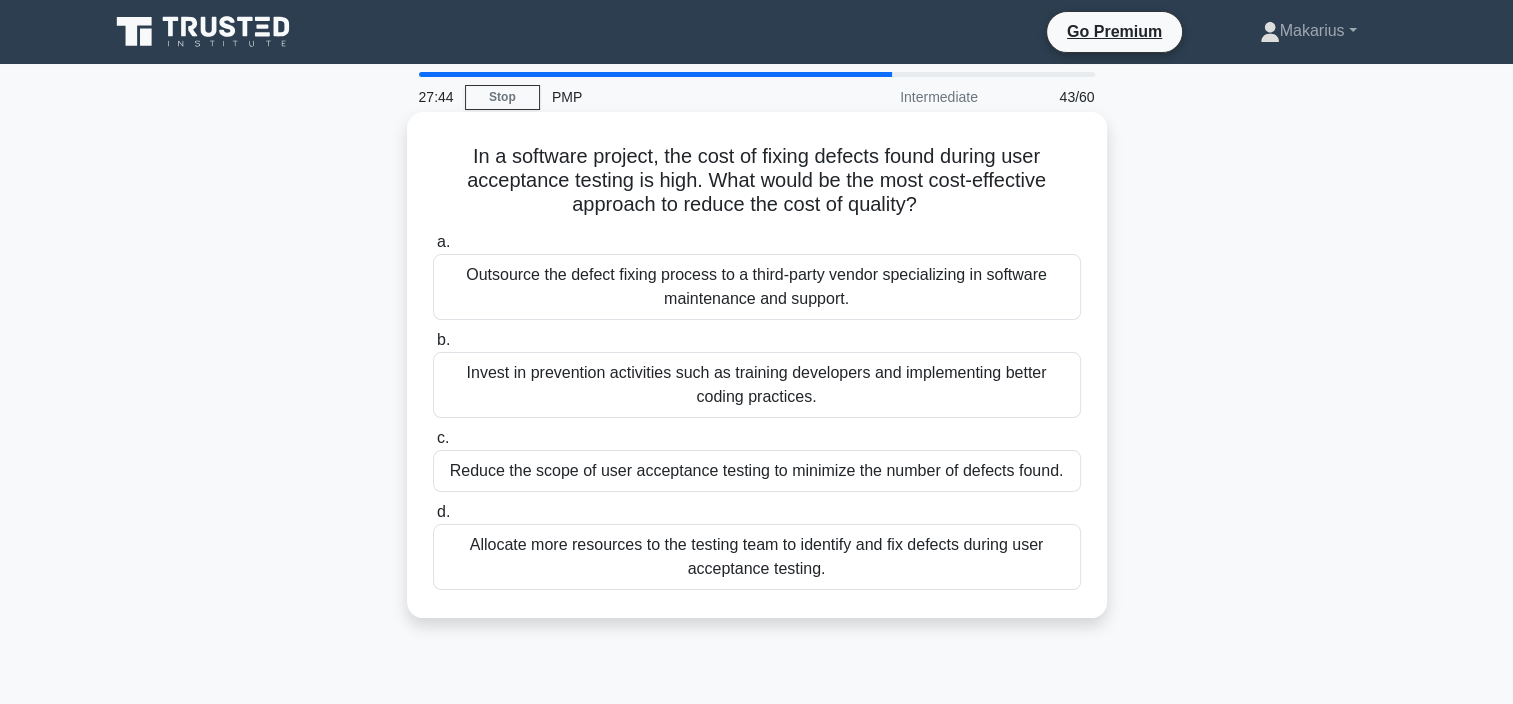 click on "Invest in prevention activities such as training developers and implementing better coding practices." at bounding box center [757, 385] 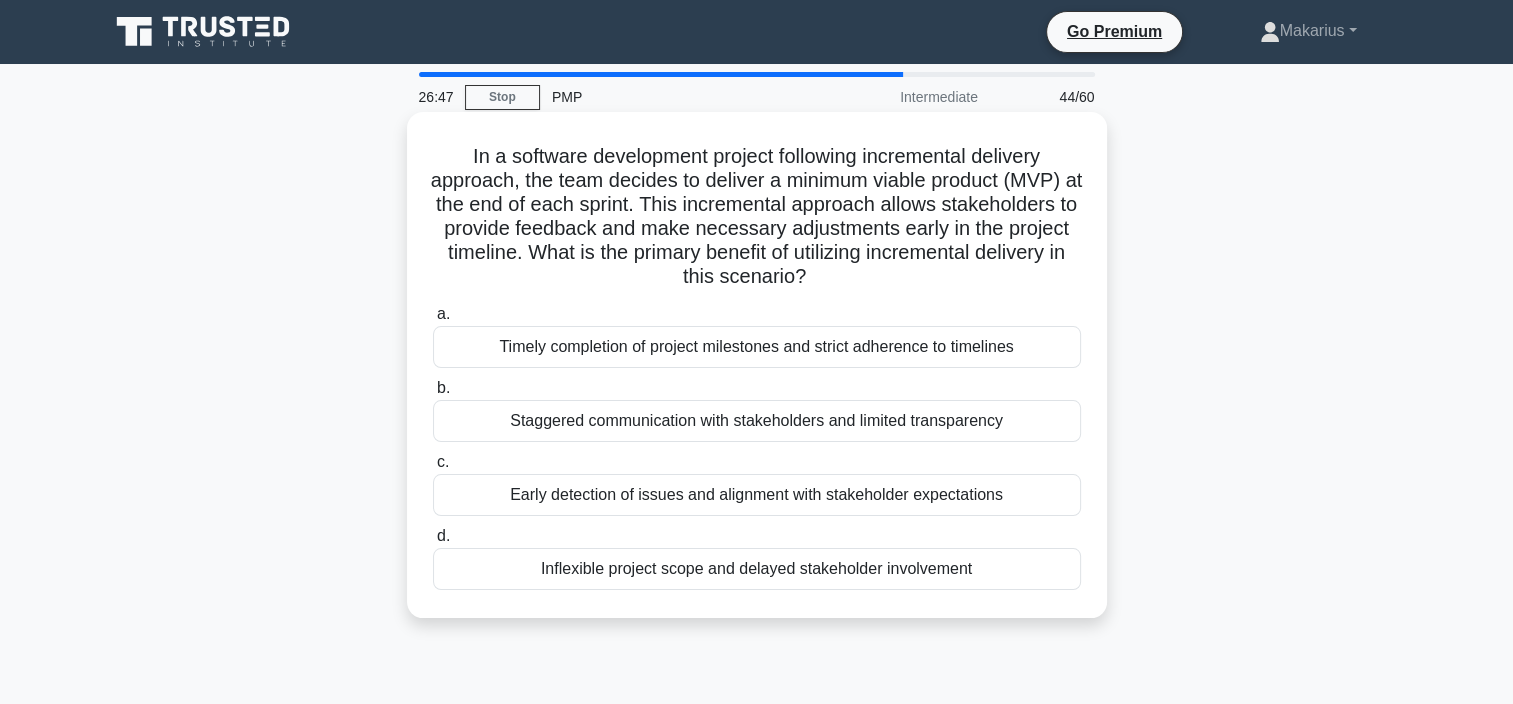 click on "Early detection of issues and alignment with stakeholder expectations" at bounding box center (757, 495) 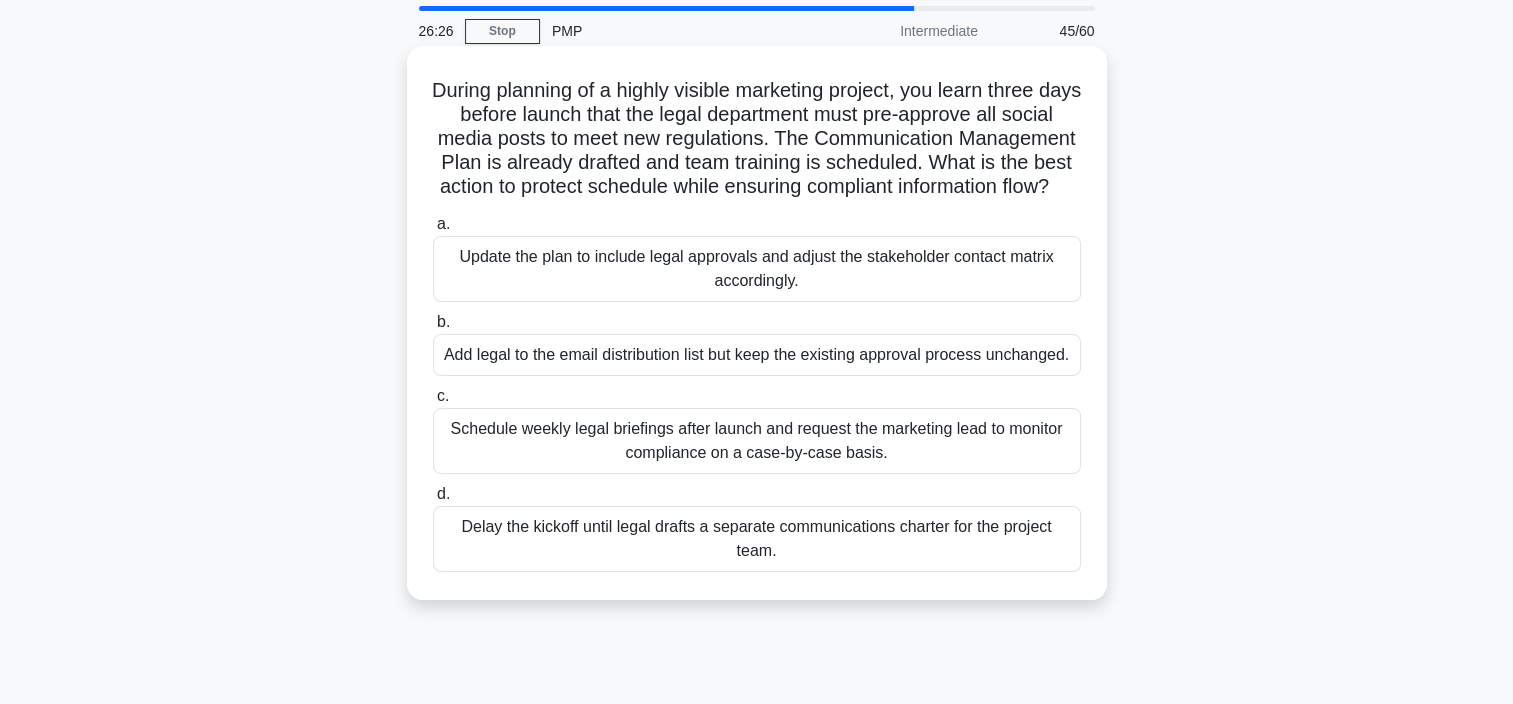 scroll, scrollTop: 100, scrollLeft: 0, axis: vertical 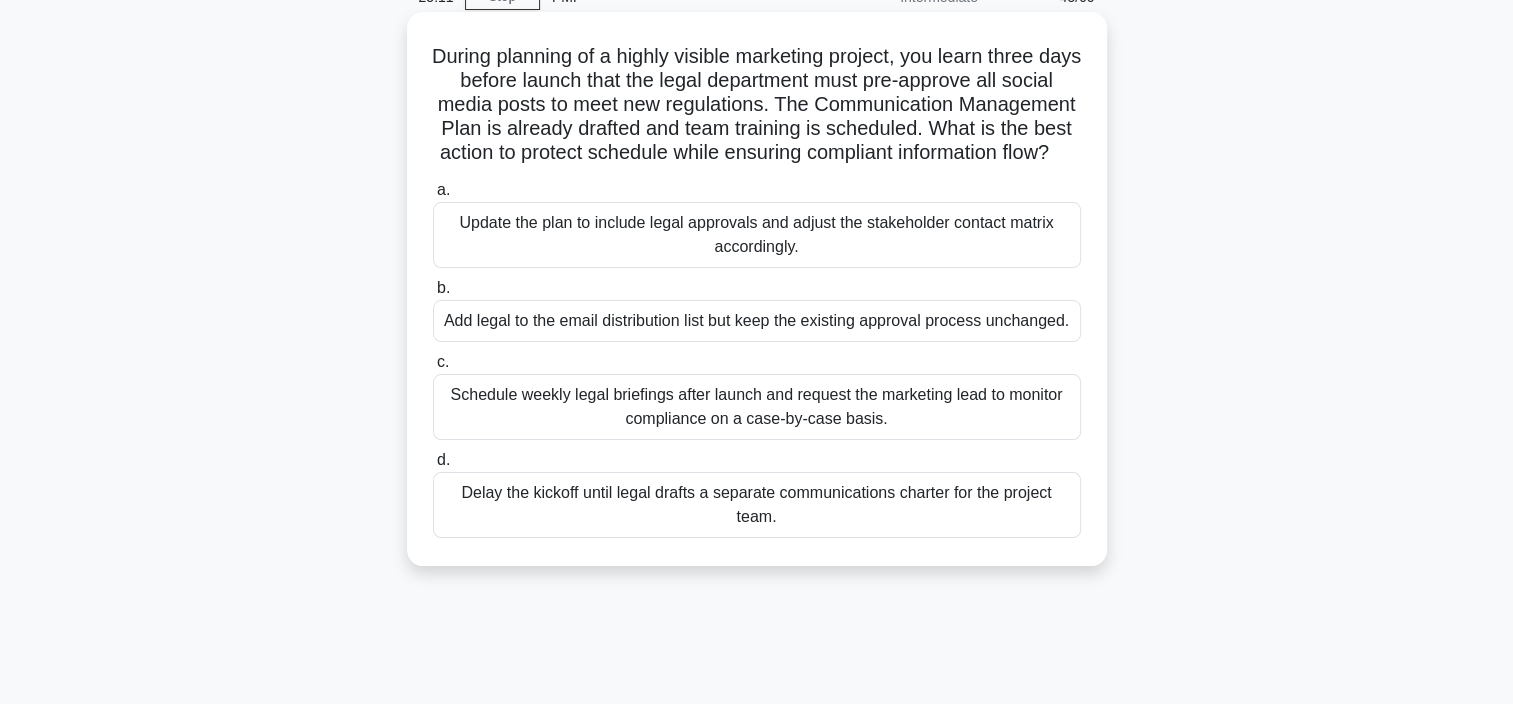 click on "Delay the kickoff until legal drafts a separate communications charter for the project team." at bounding box center (757, 505) 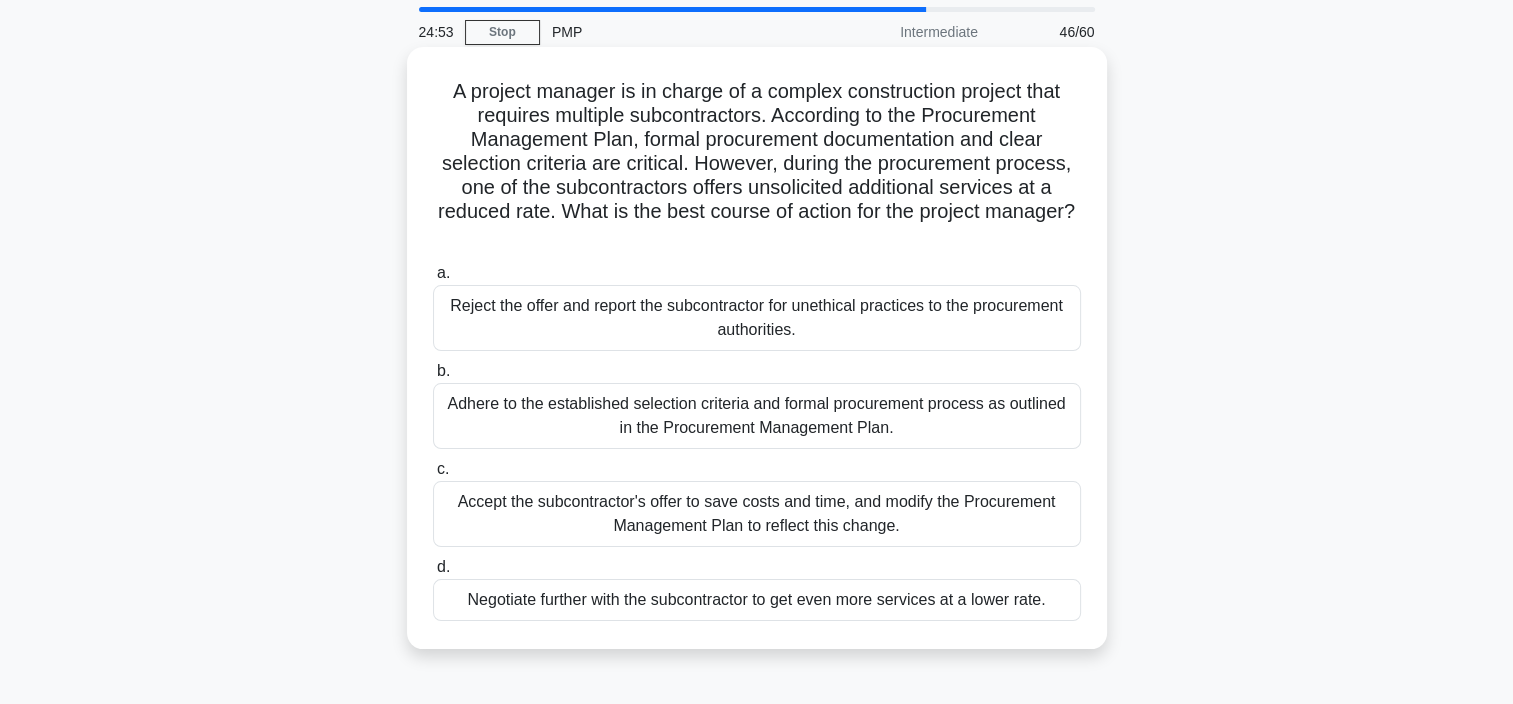 scroll, scrollTop: 100, scrollLeft: 0, axis: vertical 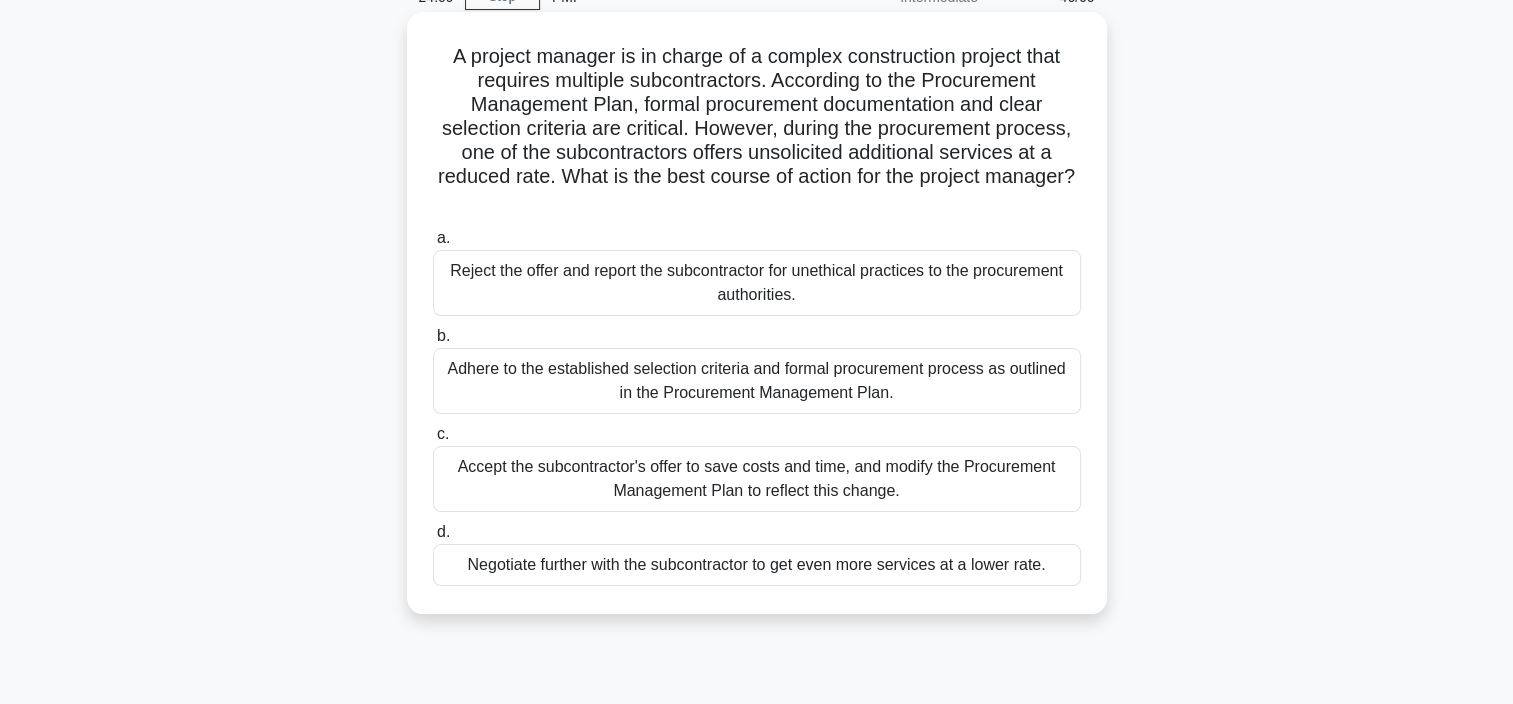 click on "Adhere to the established selection criteria and formal procurement process as outlined in the Procurement Management Plan." at bounding box center (757, 381) 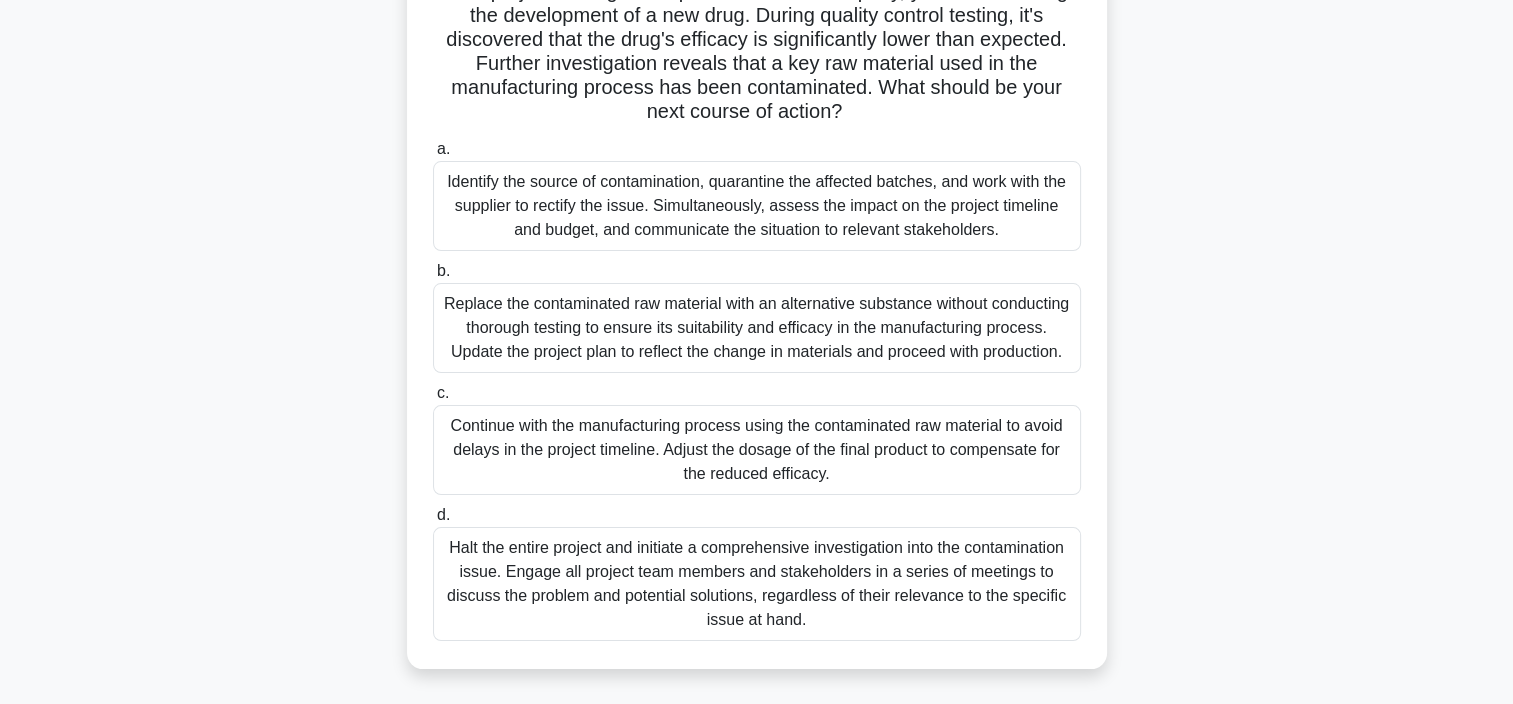 scroll, scrollTop: 200, scrollLeft: 0, axis: vertical 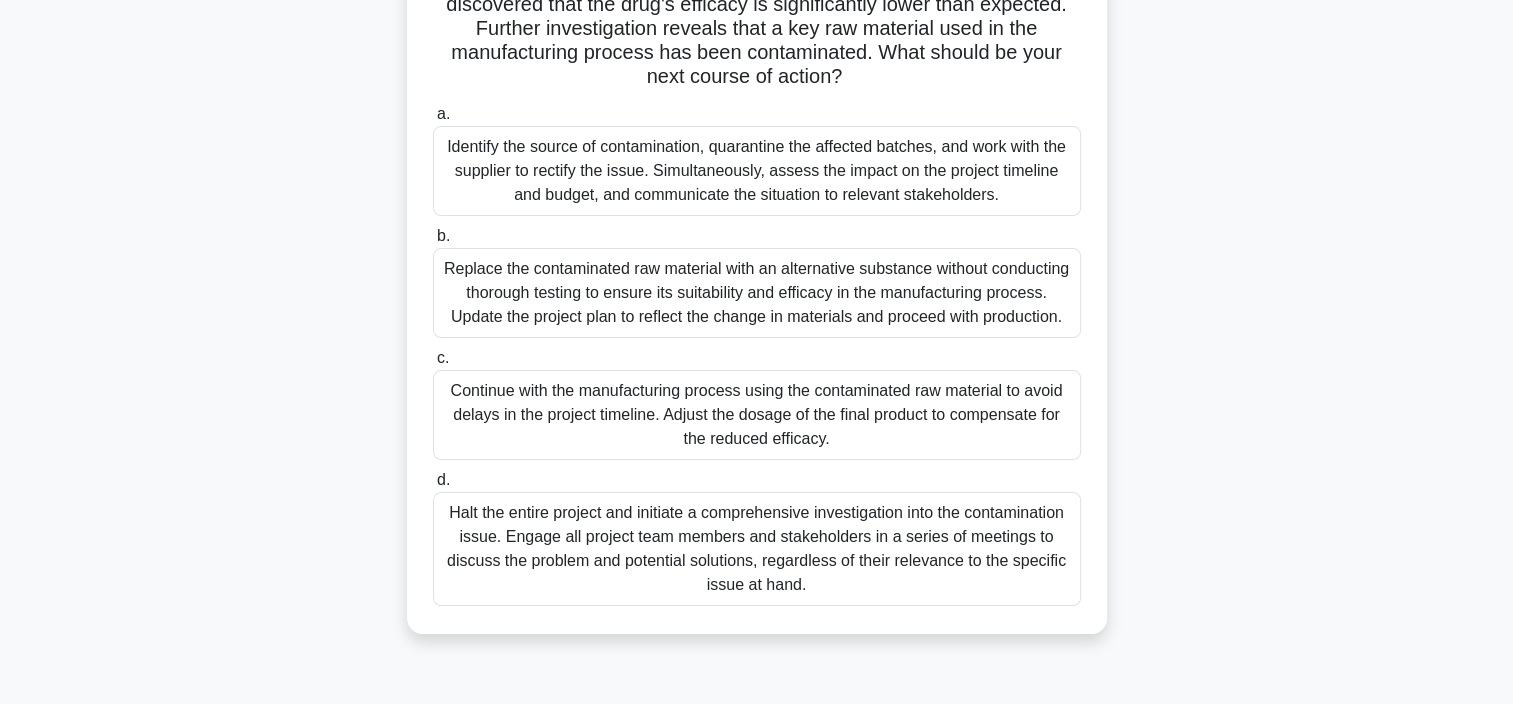 click on "Identify the source of contamination, quarantine the affected batches, and work with the supplier to rectify the issue. Simultaneously, assess the impact on the project timeline and budget, and communicate the situation to relevant stakeholders." at bounding box center (757, 171) 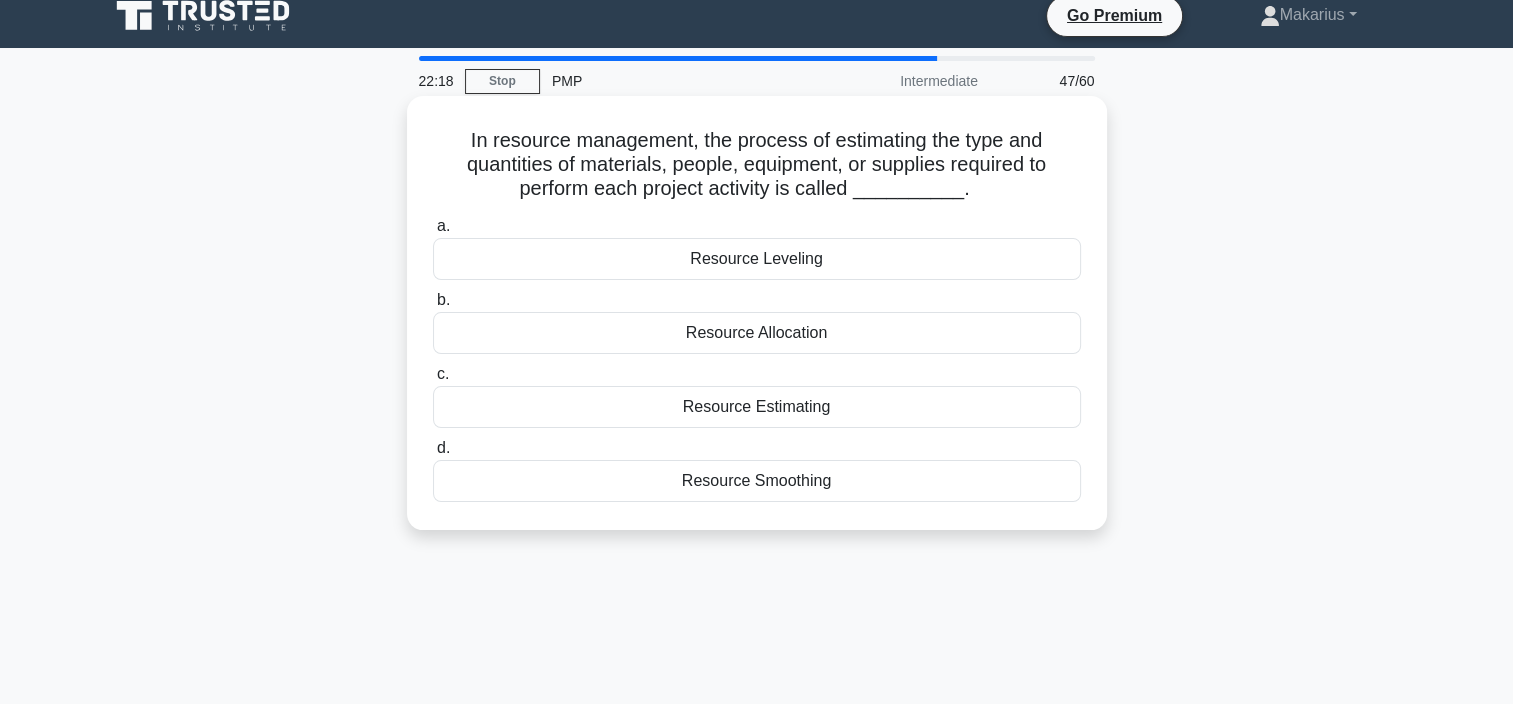 scroll, scrollTop: 0, scrollLeft: 0, axis: both 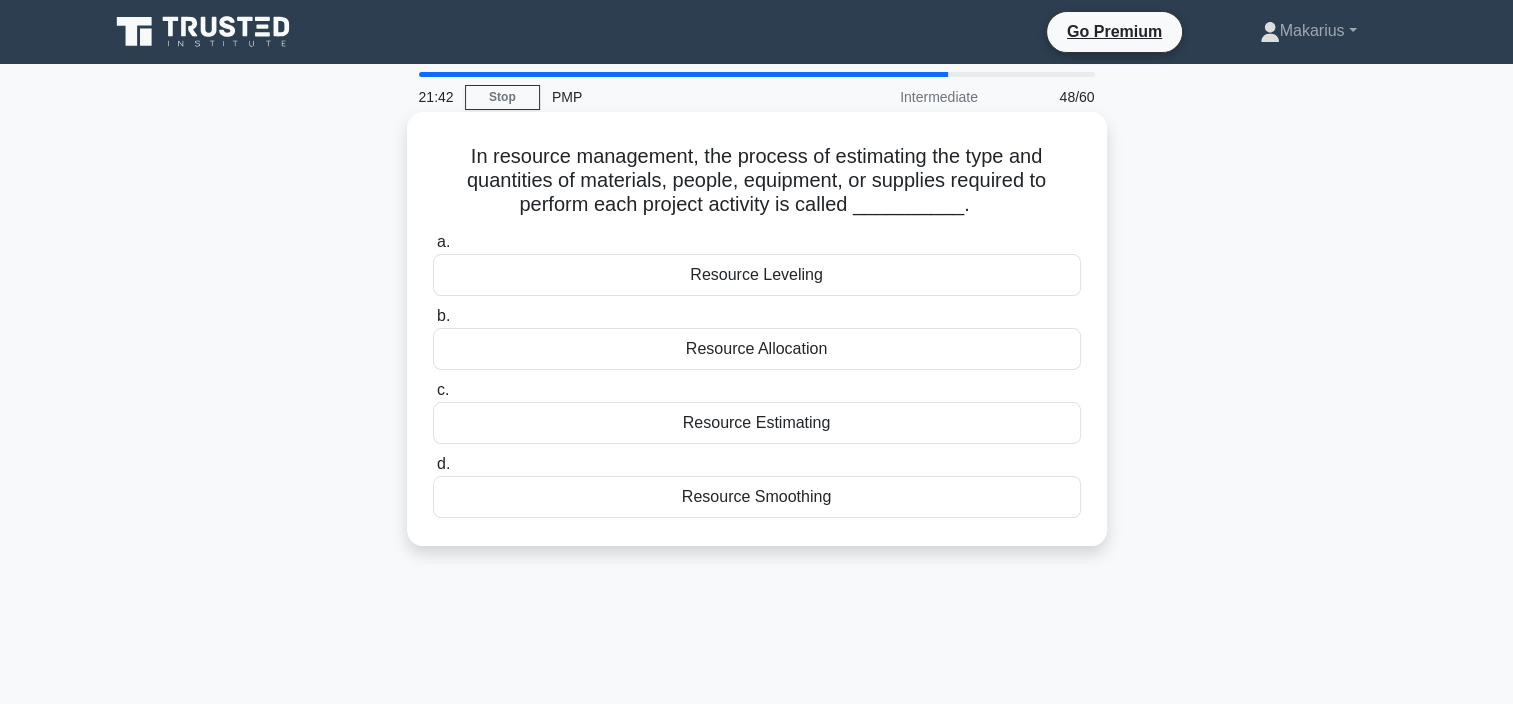 drag, startPoint x: 464, startPoint y: 158, endPoint x: 876, endPoint y: 513, distance: 543.8465 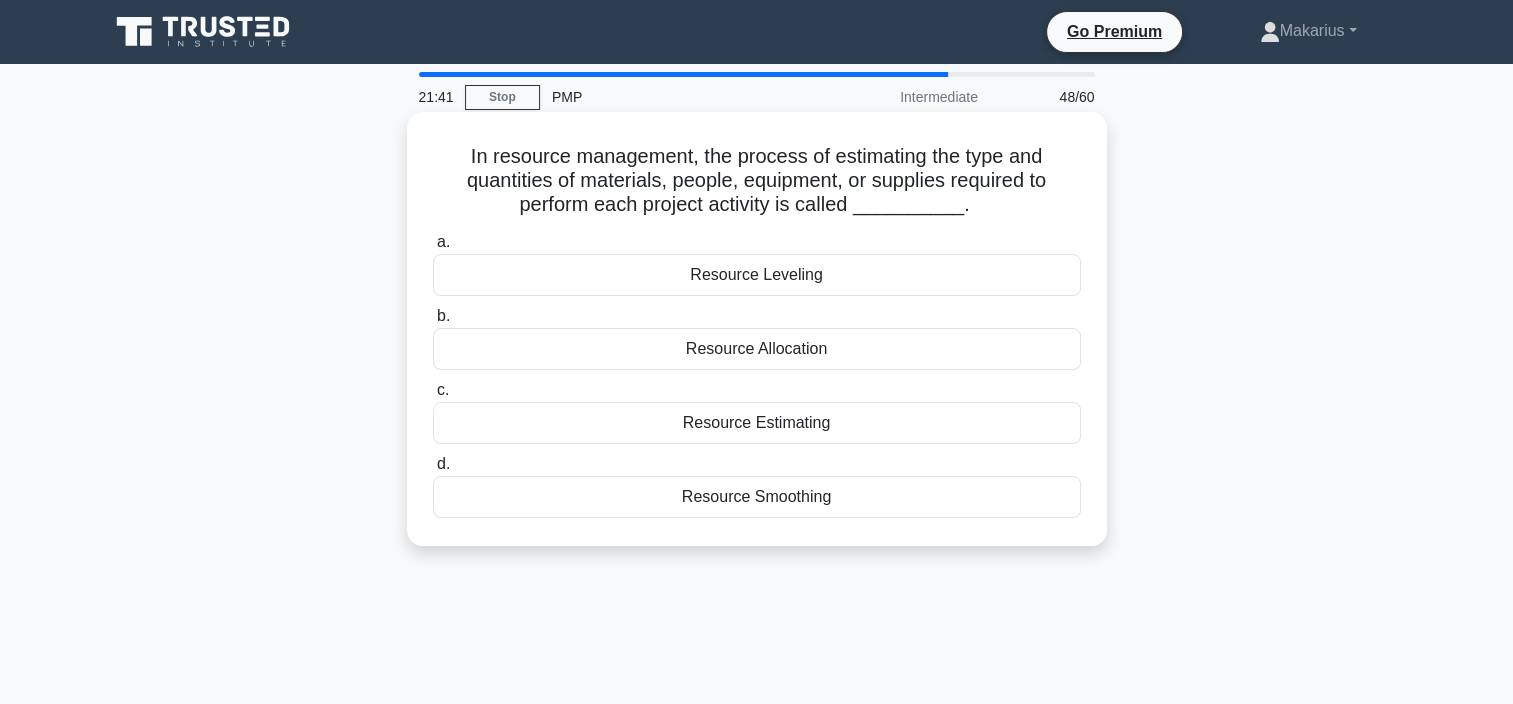 copy on "In resource management, the process of estimating the type and quantities of materials, people, equipment, or supplies required to perform each project activity is called __________.
.spinner_0XTQ{transform-origin:center;animation:spinner_y6GP .75s linear infinite}@keyframes spinner_y6GP{100%{transform:rotate(360deg)}}
a.
Resource Leveling
b.
Resource Allocation
c.
Resource Estimating
d.
Resource Smoothing" 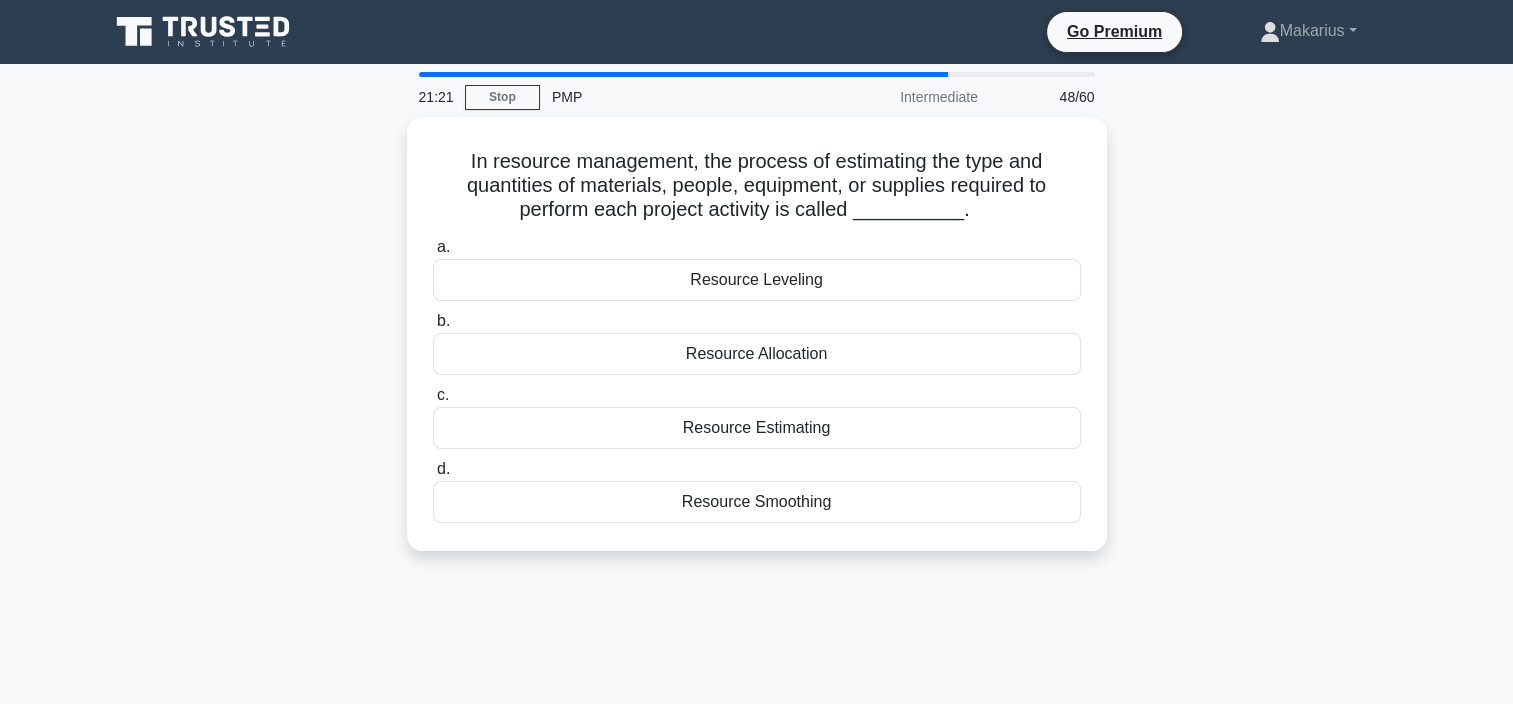 click on "In resource management, the process of estimating the type and quantities of materials, people, equipment, or supplies required to perform each project activity is called __________.
.spinner_0XTQ{transform-origin:center;animation:spinner_y6GP .75s linear infinite}@keyframes spinner_y6GP{100%{transform:rotate(360deg)}}
a.
Resource Leveling
b." at bounding box center (757, 346) 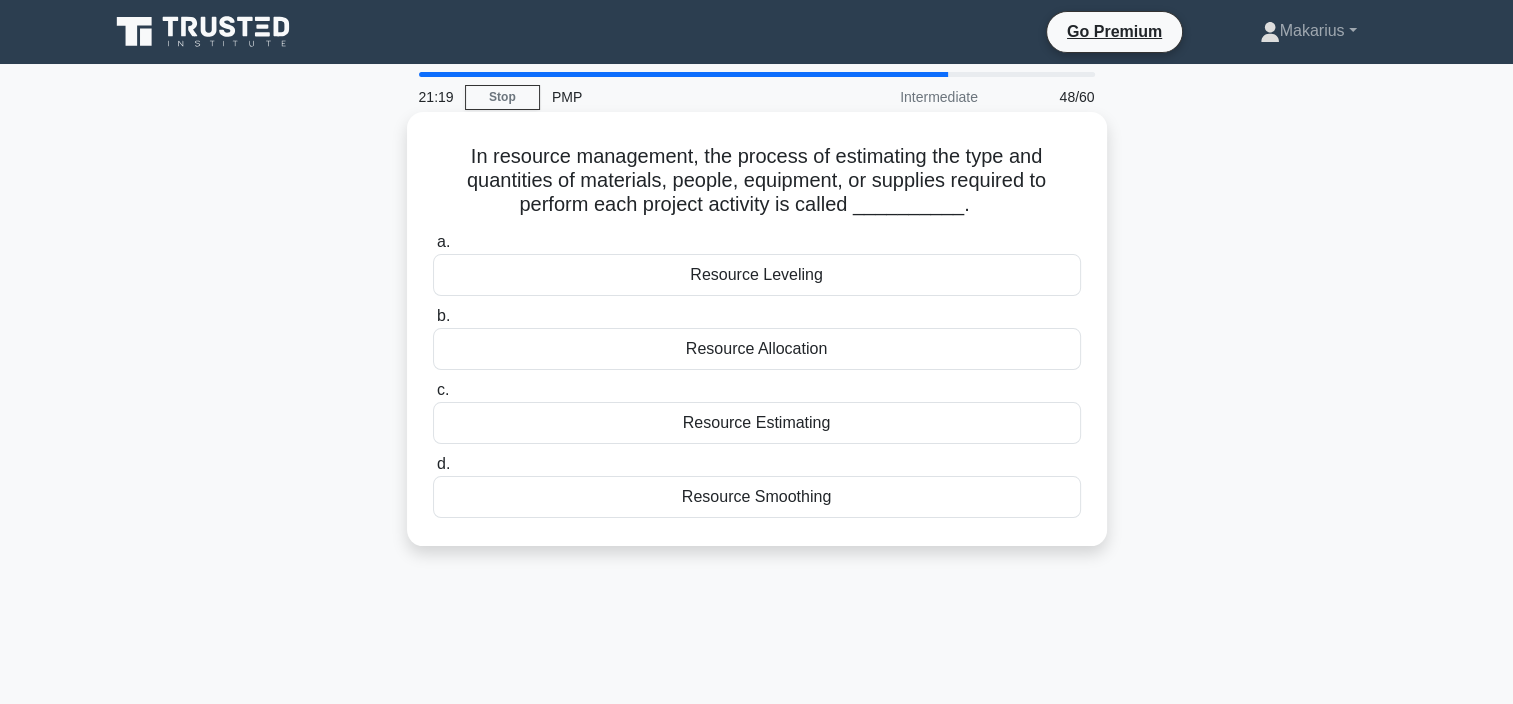 click on "Resource Estimating" at bounding box center (757, 423) 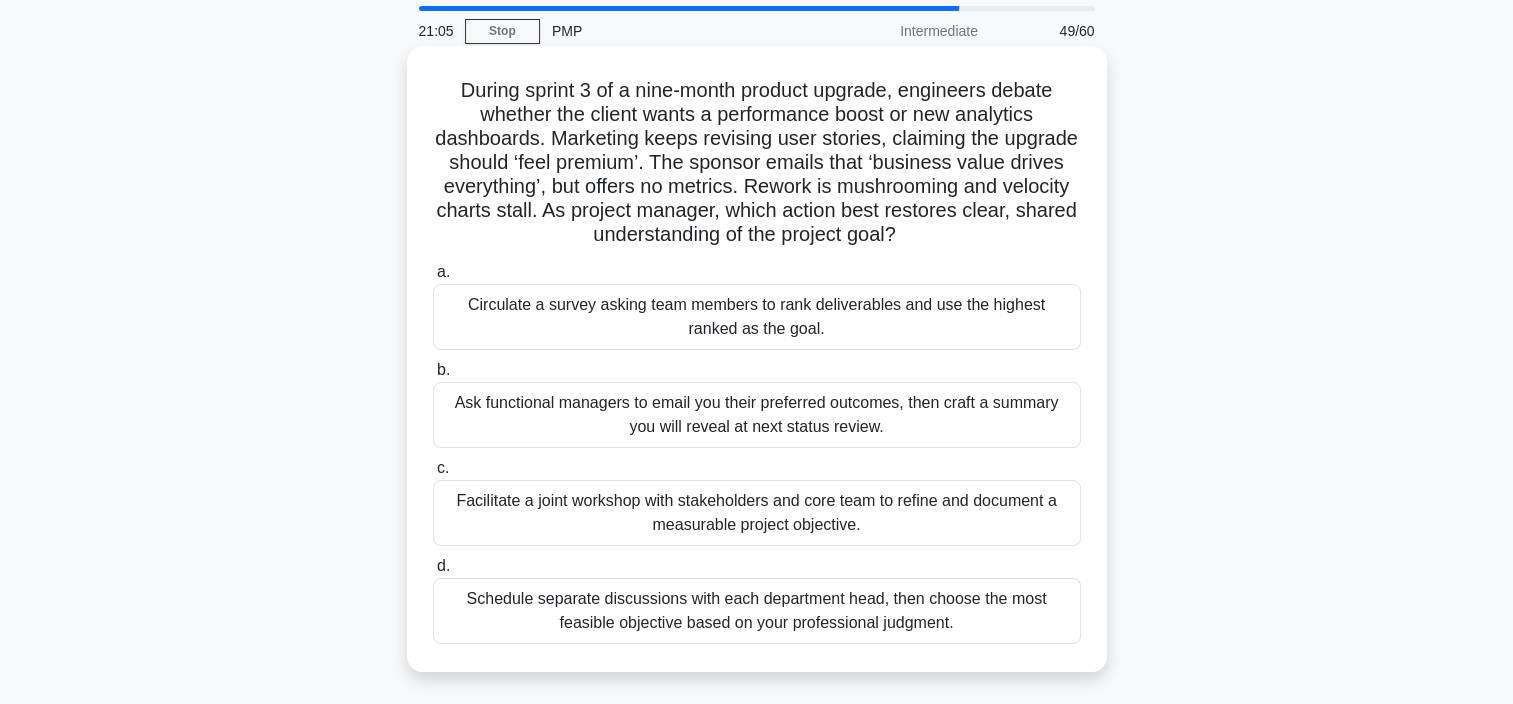 scroll, scrollTop: 100, scrollLeft: 0, axis: vertical 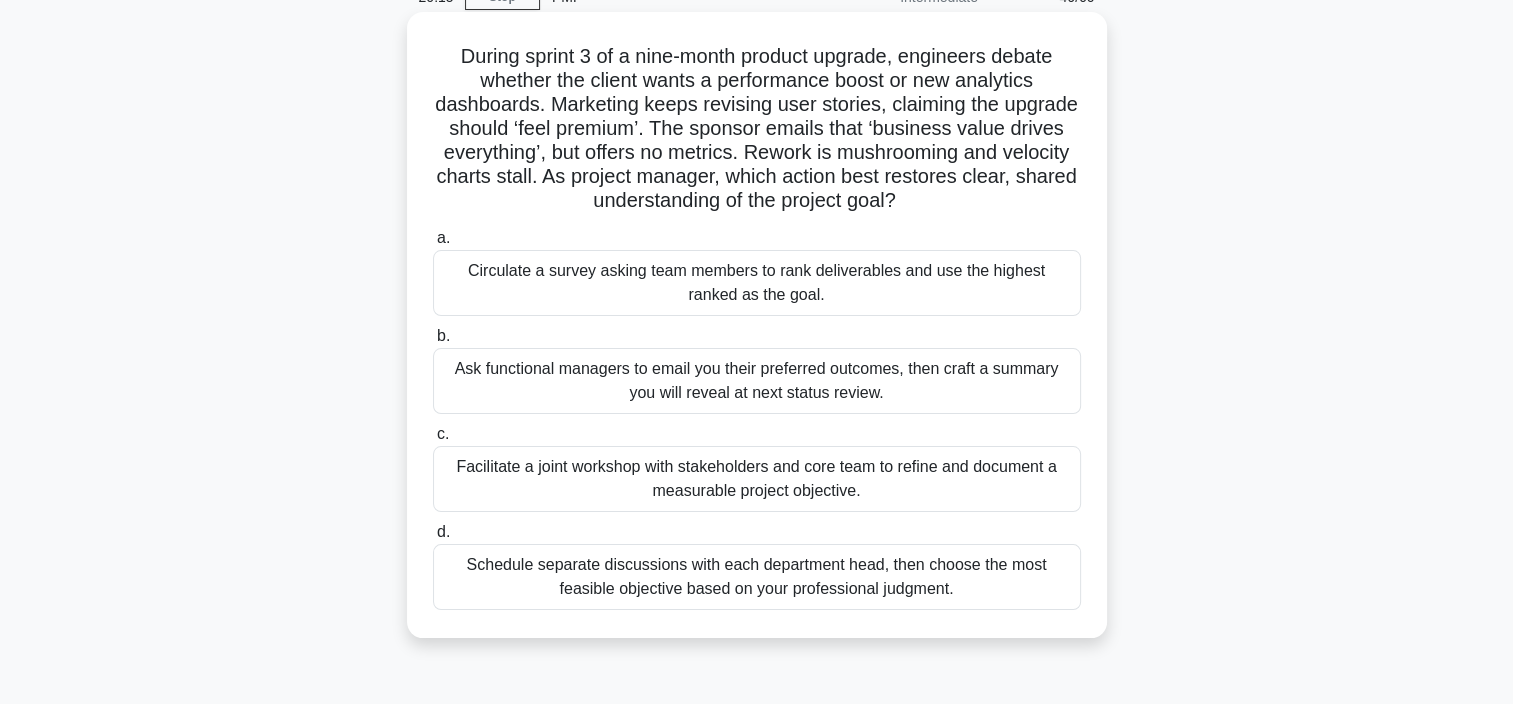 click on "Facilitate a joint workshop with stakeholders and core team to refine and document a measurable project objective." at bounding box center [757, 479] 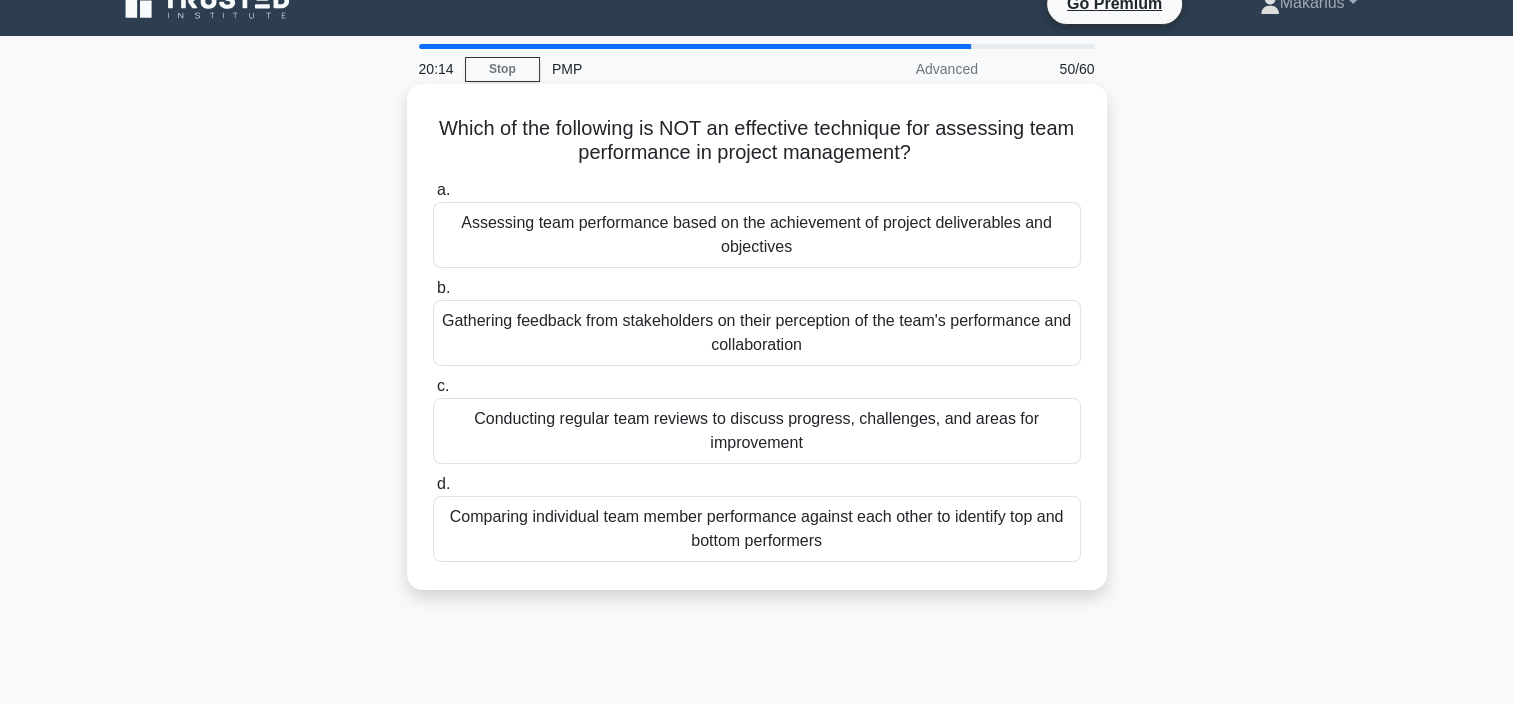scroll, scrollTop: 0, scrollLeft: 0, axis: both 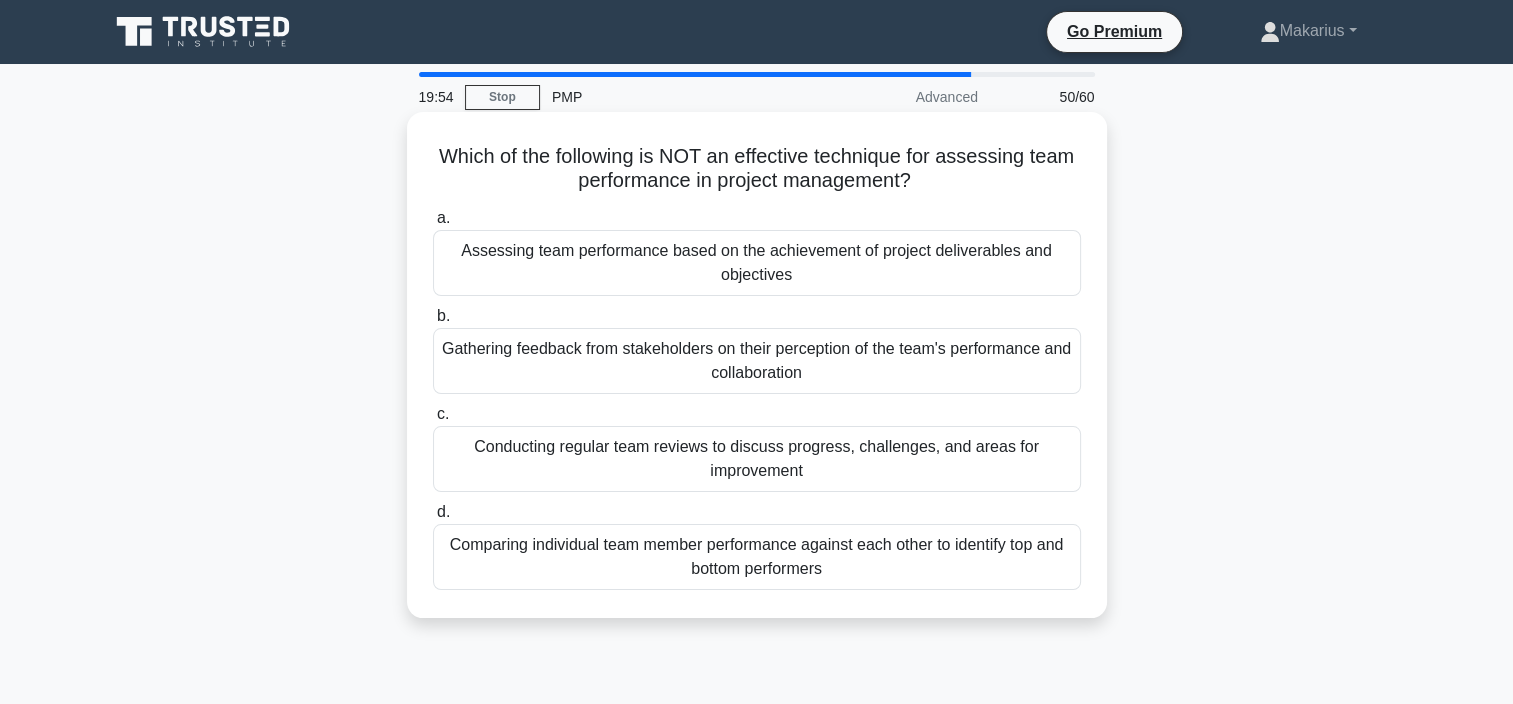 click on "Comparing individual team member performance against each other to identify top and bottom performers" at bounding box center [757, 557] 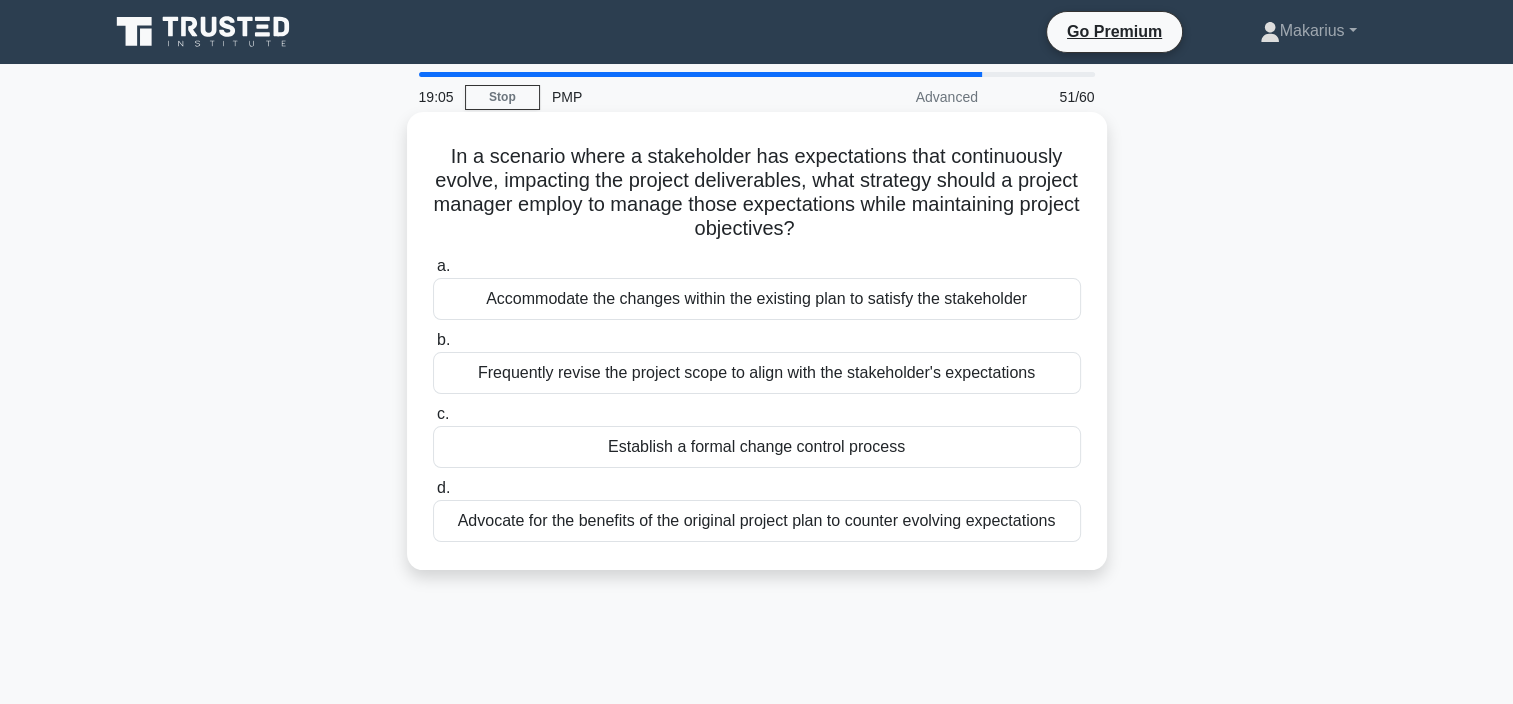 click on "Establish a formal change control process" at bounding box center [757, 447] 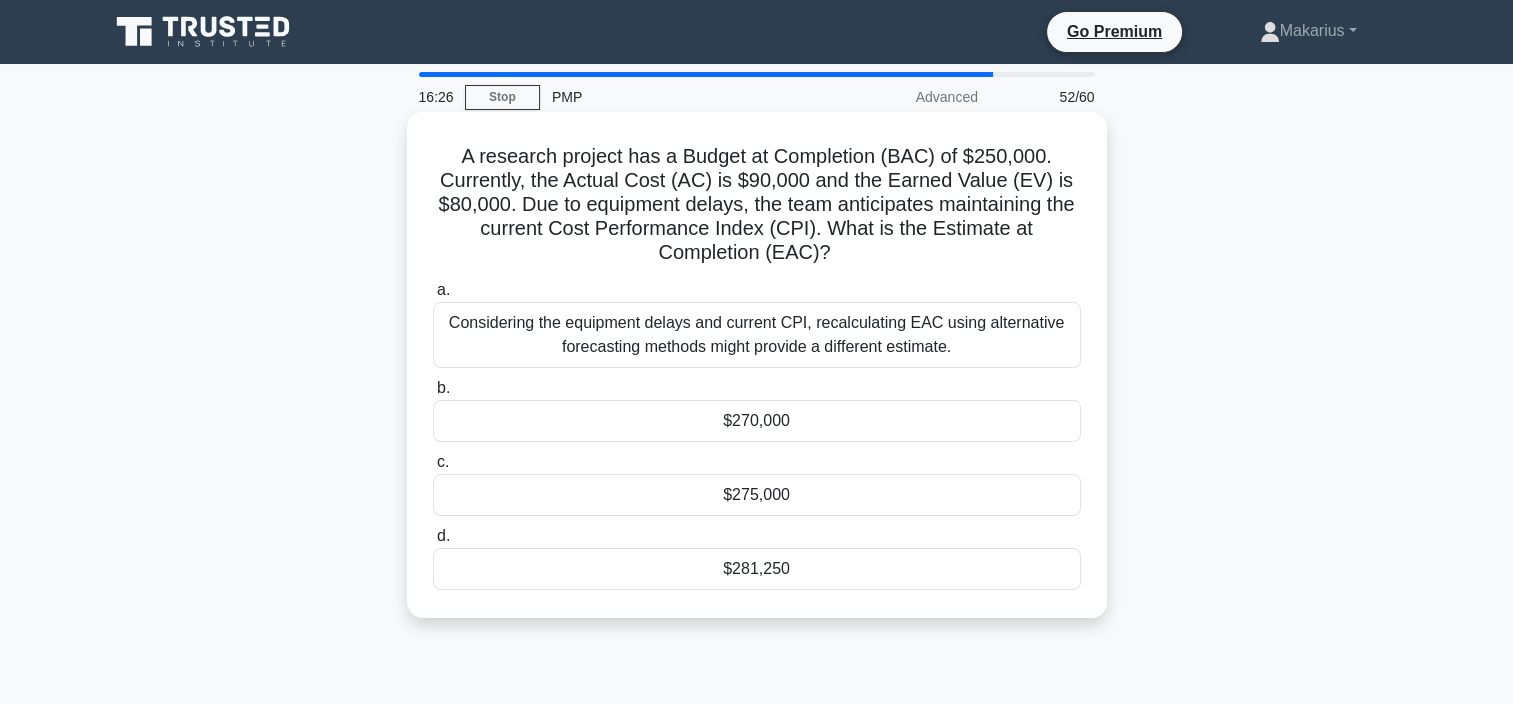 drag, startPoint x: 459, startPoint y: 153, endPoint x: 932, endPoint y: 601, distance: 651.4852 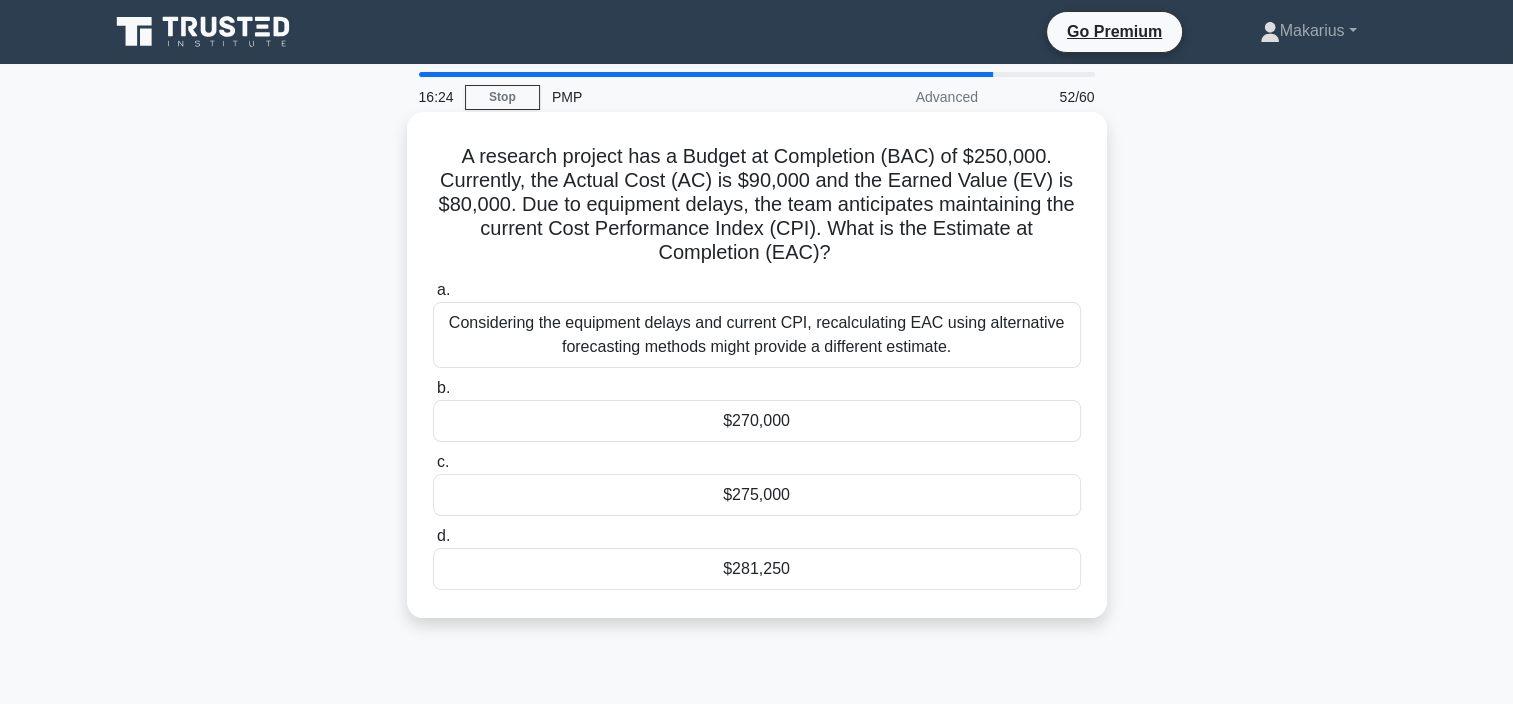 copy on "A research project has a Budget at Completion (BAC) of $250,000. Currently, the Actual Cost (AC) is $90,000 and the Earned Value (EV) is $80,000. Due to equipment delays, the team anticipates maintaining the current Cost Performance Index (CPI). What is the Estimate at Completion (EAC)?
.spinner_0XTQ{transform-origin:center;animation:spinner_y6GP .75s linear infinite}@keyframes spinner_y6GP{100%{transform:rotate(360deg)}}
a.
Considering the equipment delays and current CPI, recalculating EAC using alternative forecasting methods might provide a different estimate.
b.
$270,000
c.
$275,000
d.
$281,250" 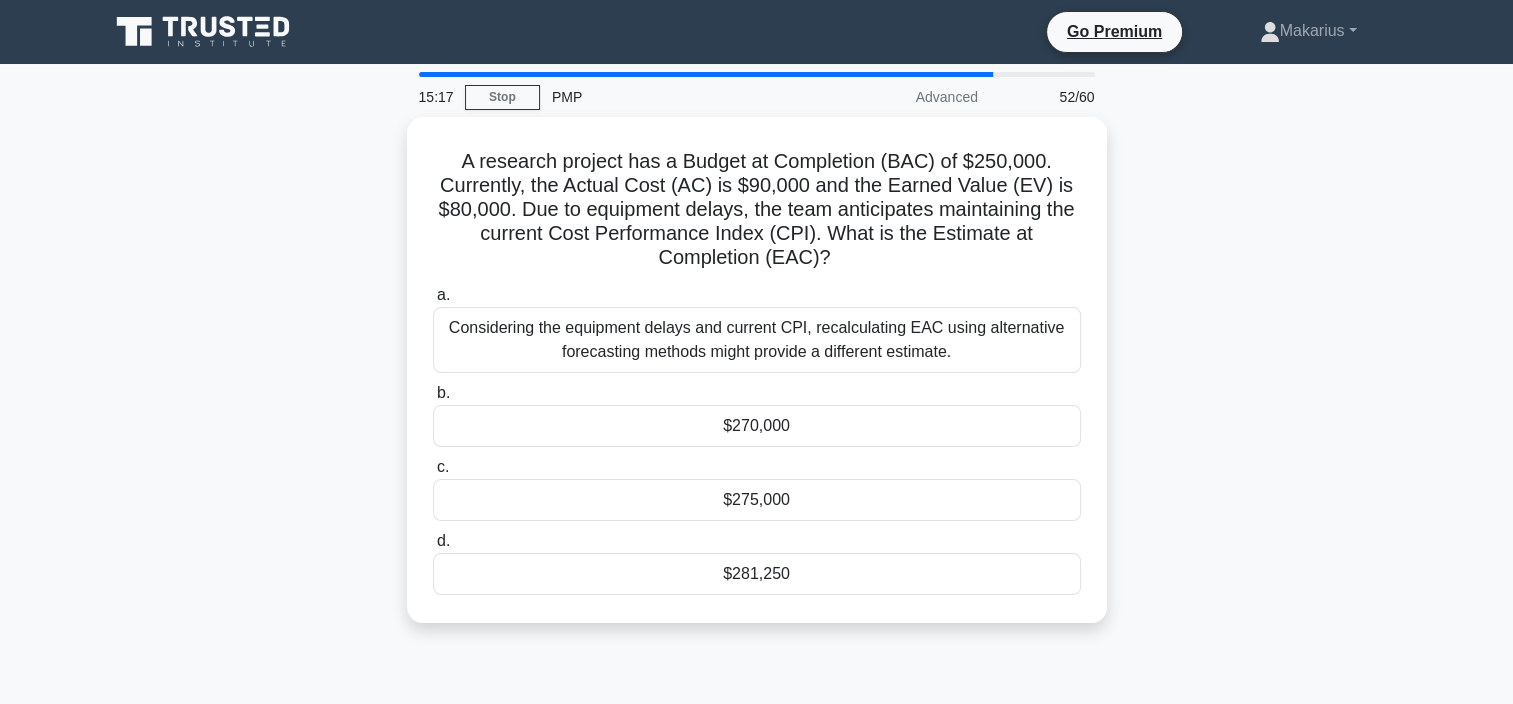 click on "A research project has a Budget at Completion (BAC) of $250,000. Currently, the Actual Cost (AC) is $90,000 and the Earned Value (EV) is $80,000. Due to equipment delays, the team anticipates maintaining the current Cost Performance Index (CPI). What is the Estimate at Completion (EAC)?
.spinner_0XTQ{transform-origin:center;animation:spinner_y6GP .75s linear infinite}@keyframes spinner_y6GP{100%{transform:rotate(360deg)}}
a.
b. c. d." at bounding box center [757, 382] 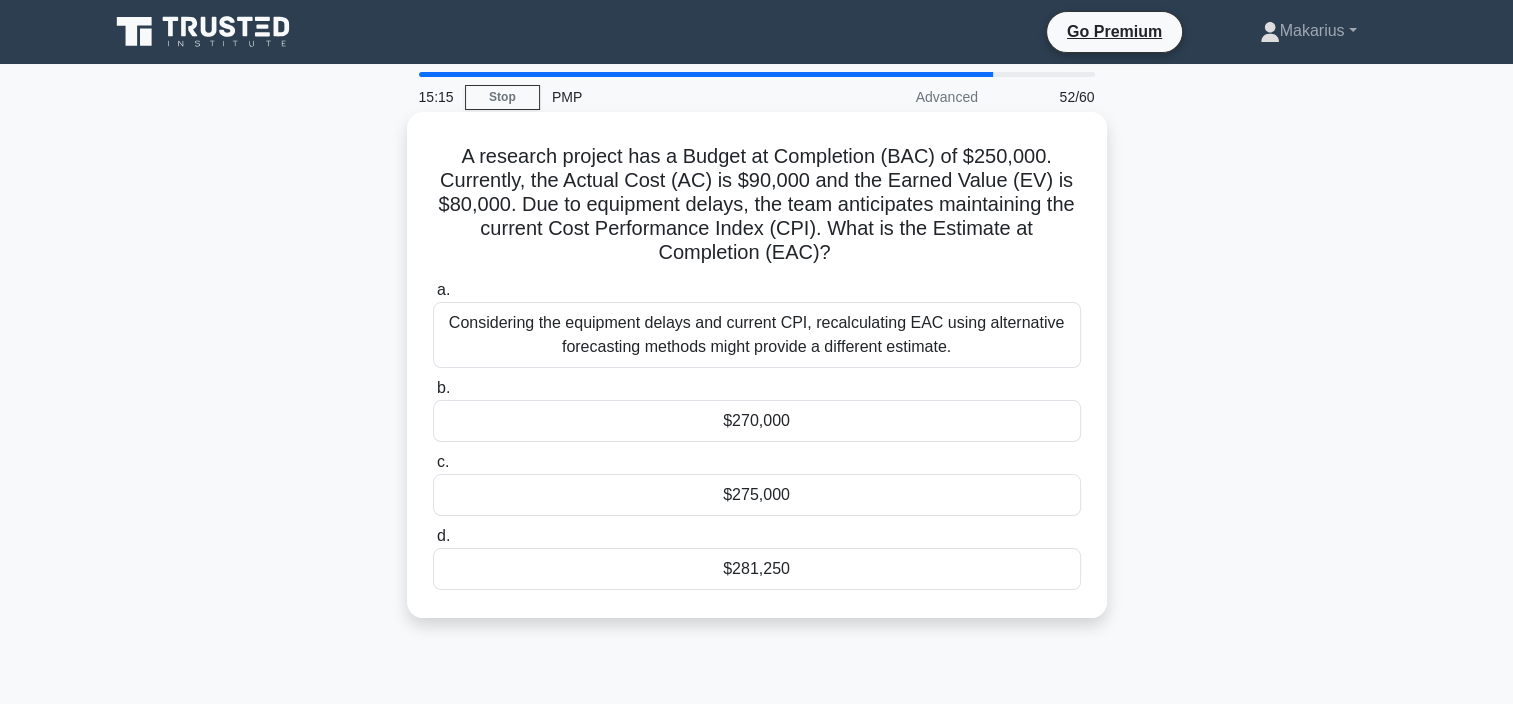 click on "$281,250" at bounding box center [757, 569] 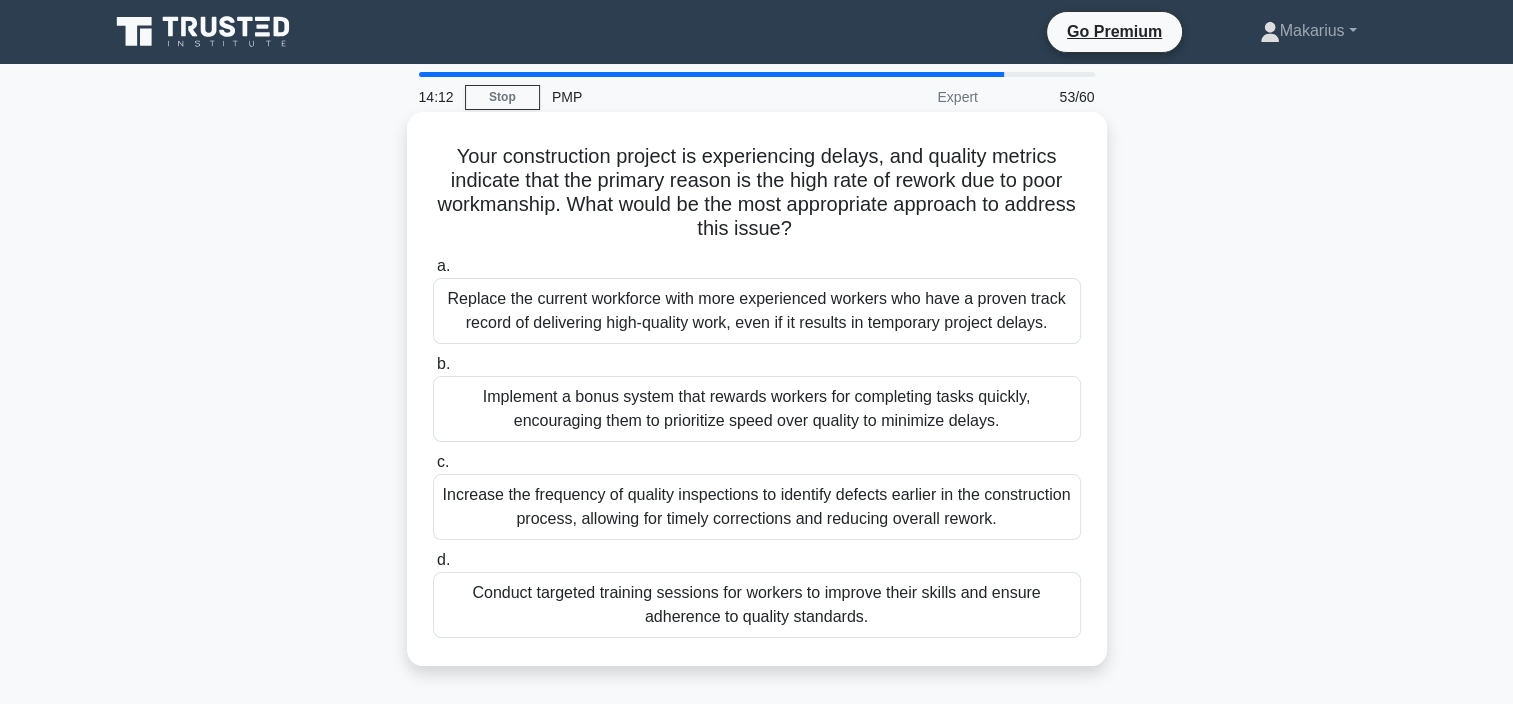 scroll, scrollTop: 100, scrollLeft: 0, axis: vertical 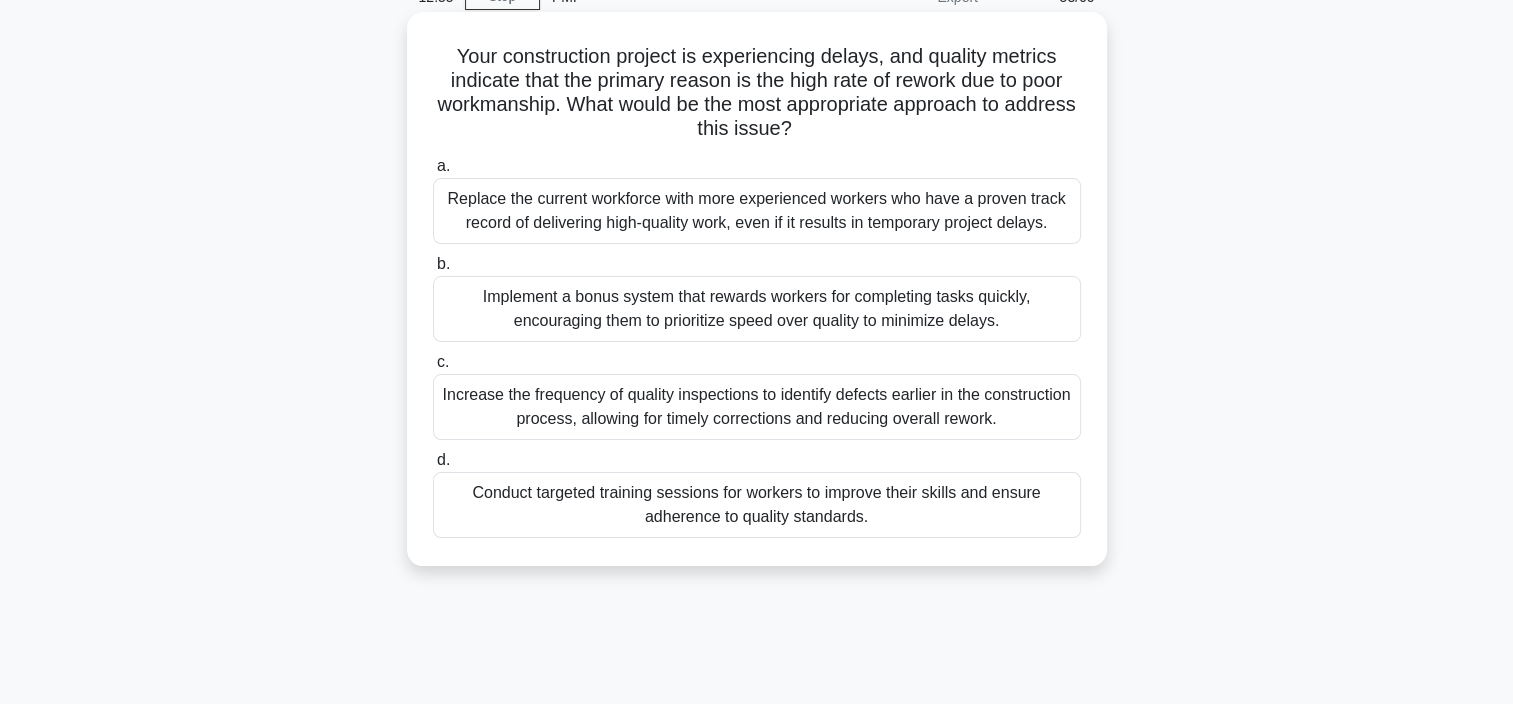 click on "Increase the frequency of quality inspections to identify defects earlier in the construction process, allowing for timely corrections and reducing overall rework." at bounding box center [757, 407] 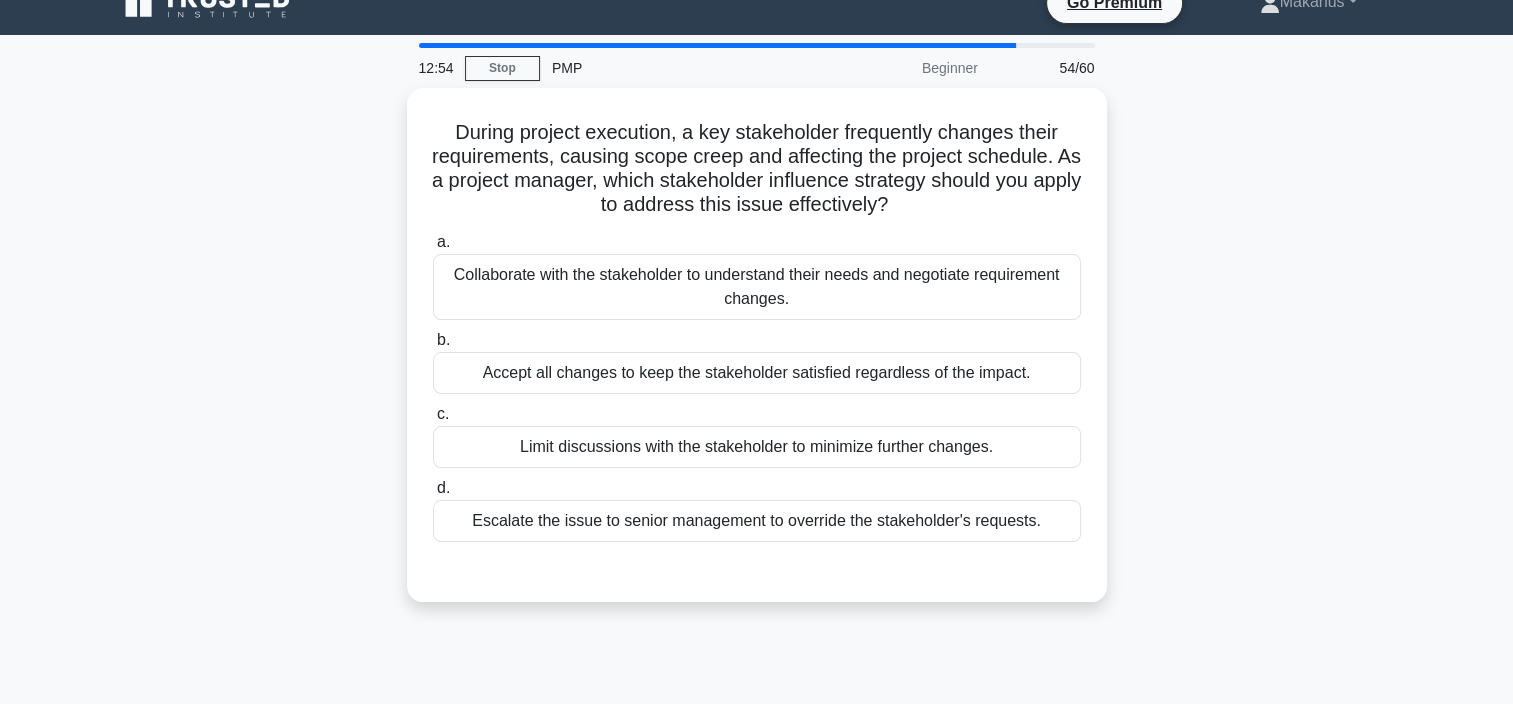 scroll, scrollTop: 0, scrollLeft: 0, axis: both 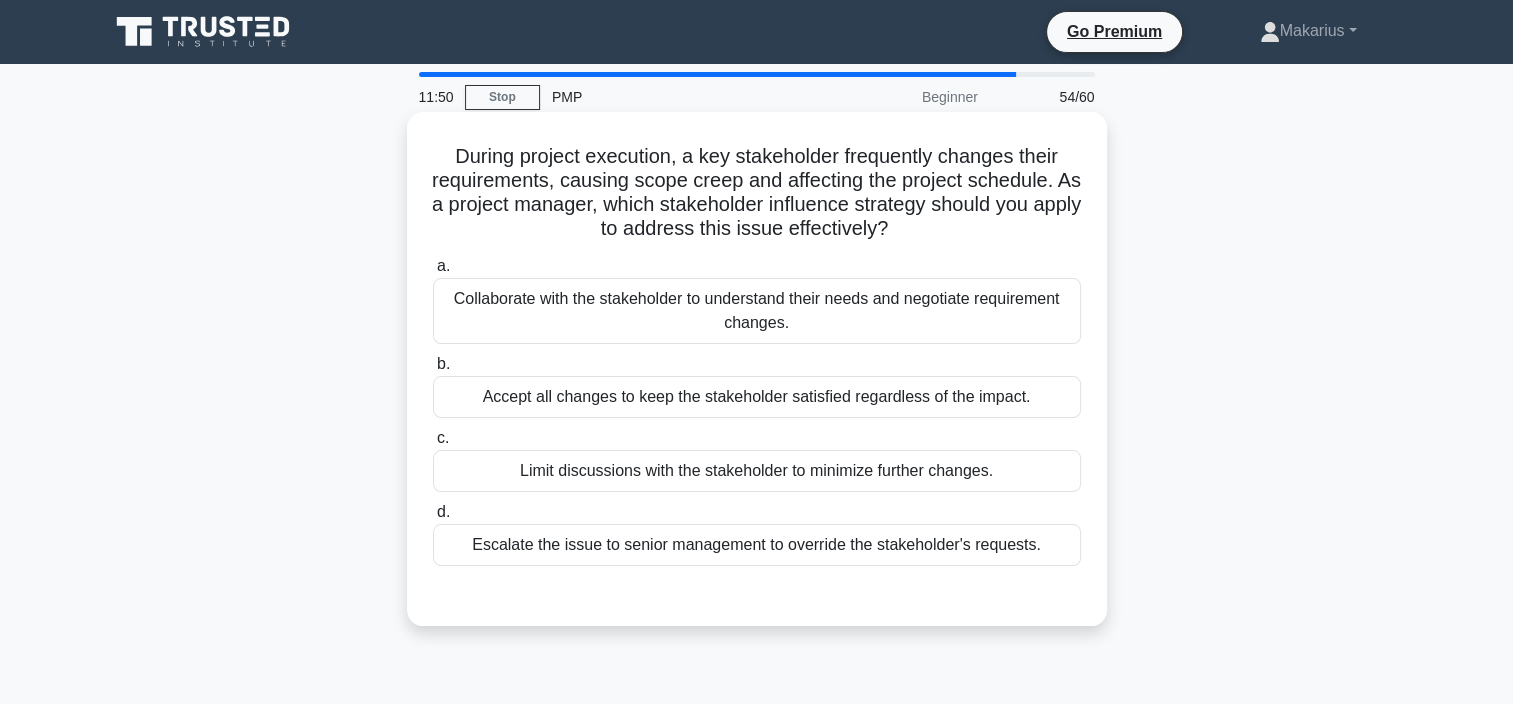 click on "Collaborate with the stakeholder to understand their needs and negotiate requirement changes." at bounding box center [757, 311] 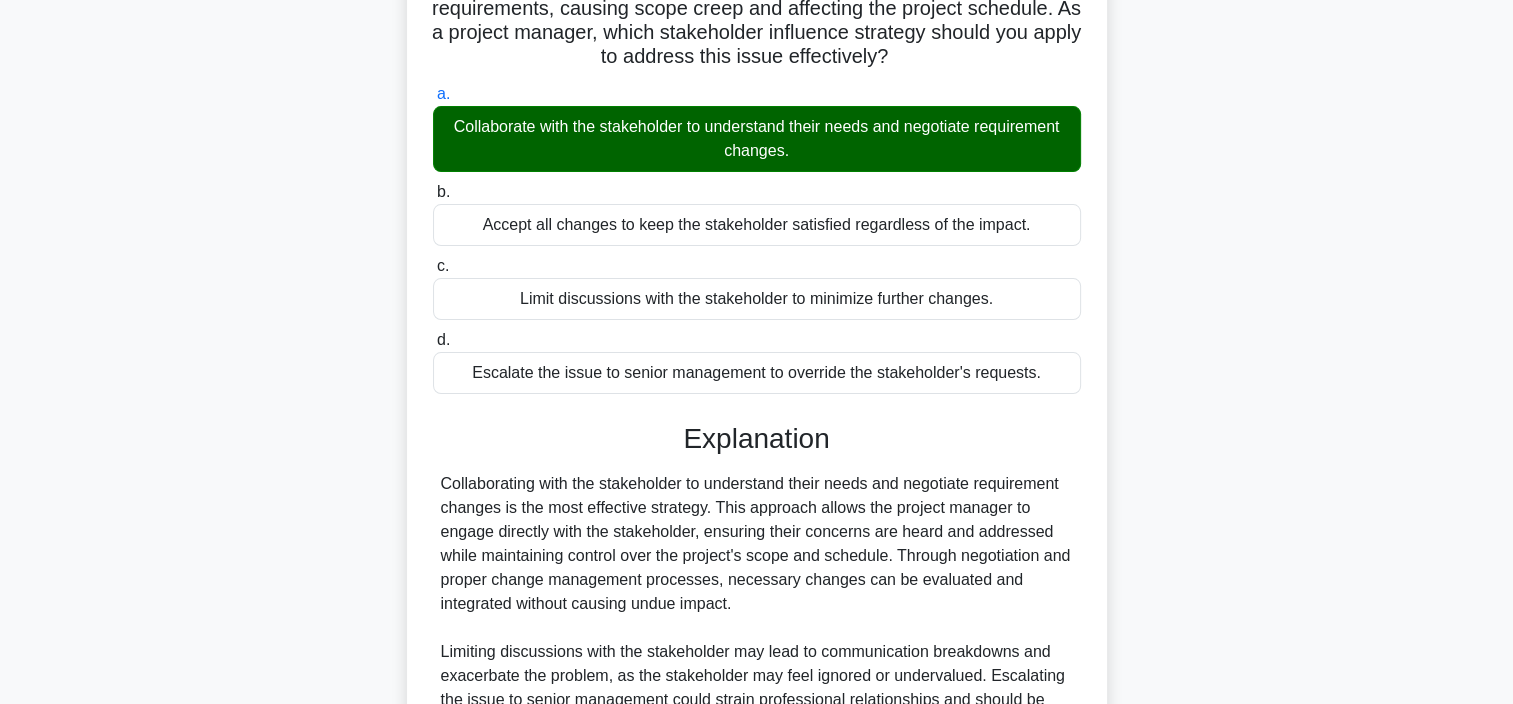 scroll, scrollTop: 400, scrollLeft: 0, axis: vertical 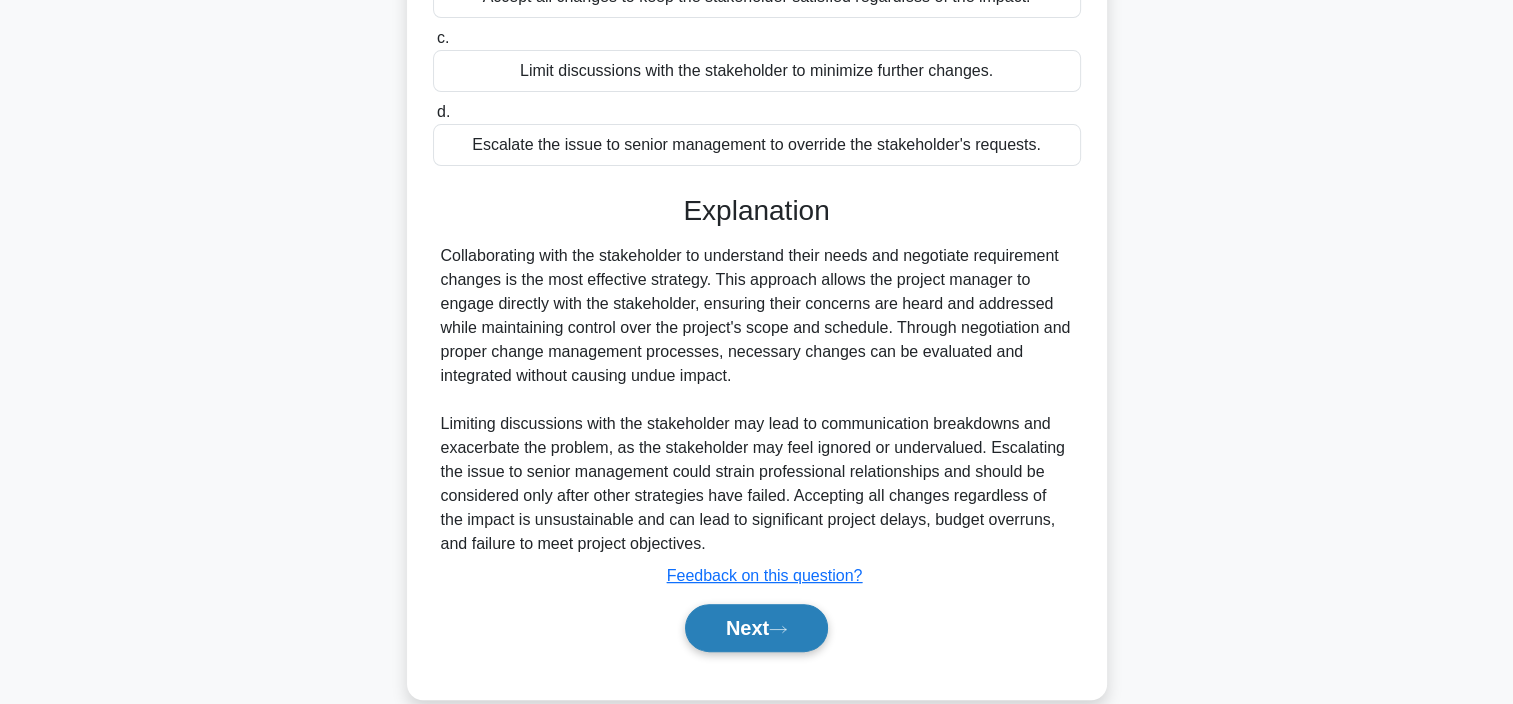 click on "Next" at bounding box center [756, 628] 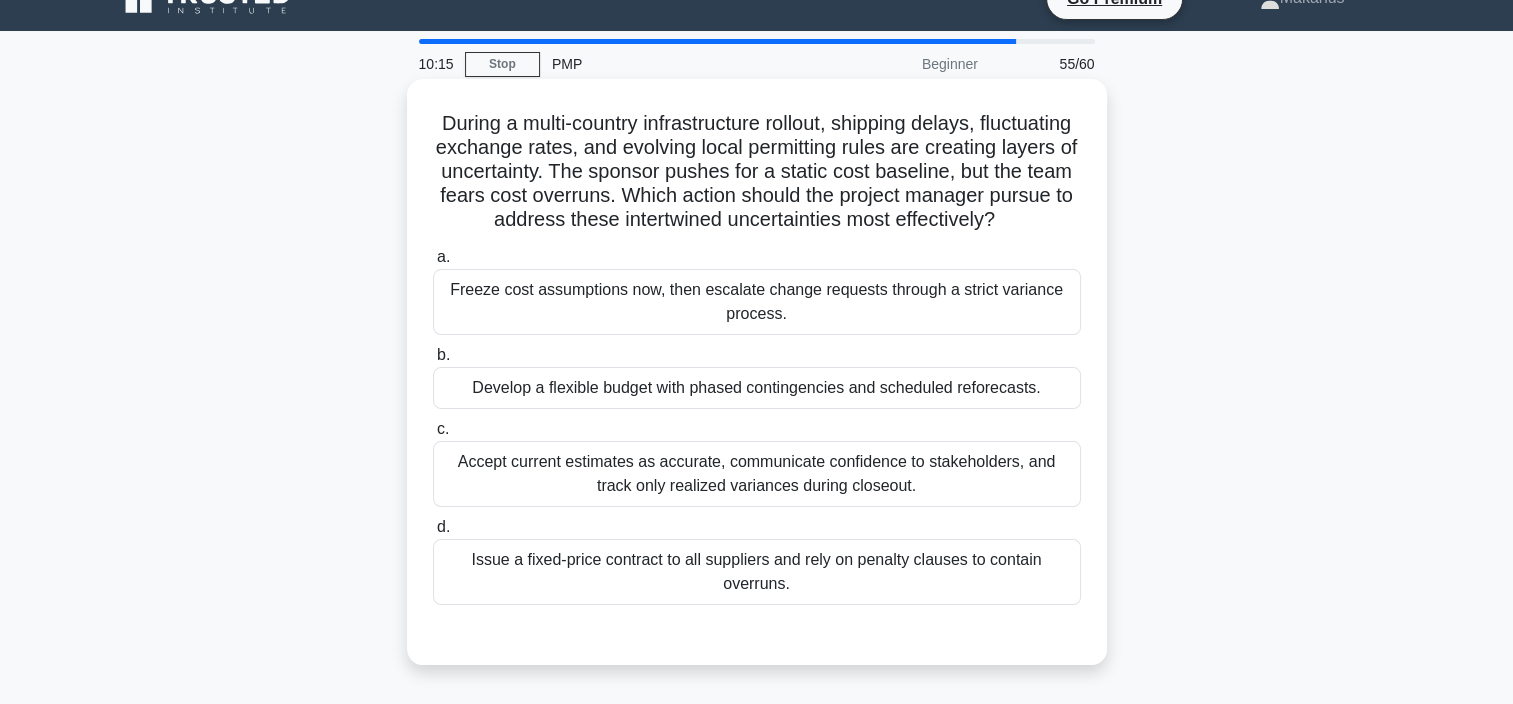 scroll, scrollTop: 0, scrollLeft: 0, axis: both 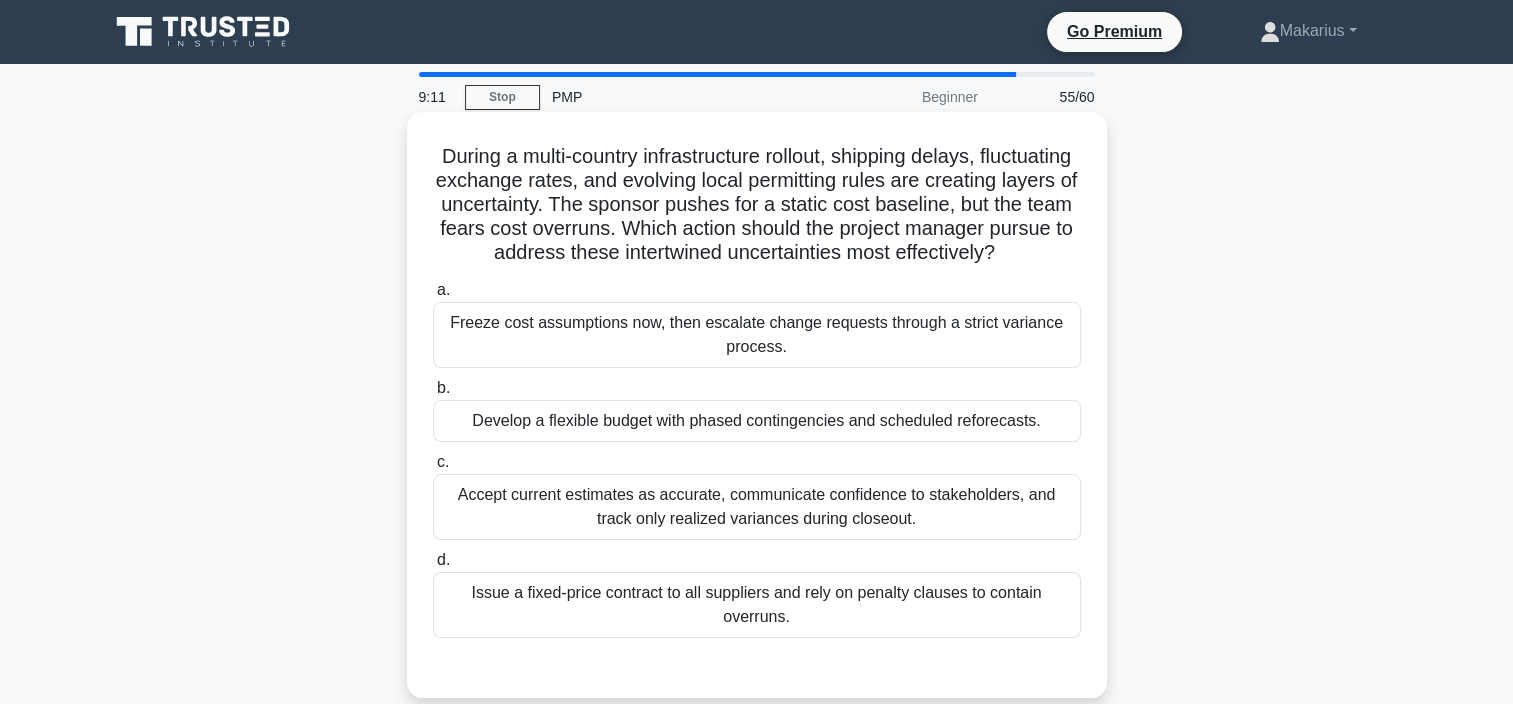 click on "Develop a flexible budget with phased contingencies and scheduled reforecasts." at bounding box center (757, 421) 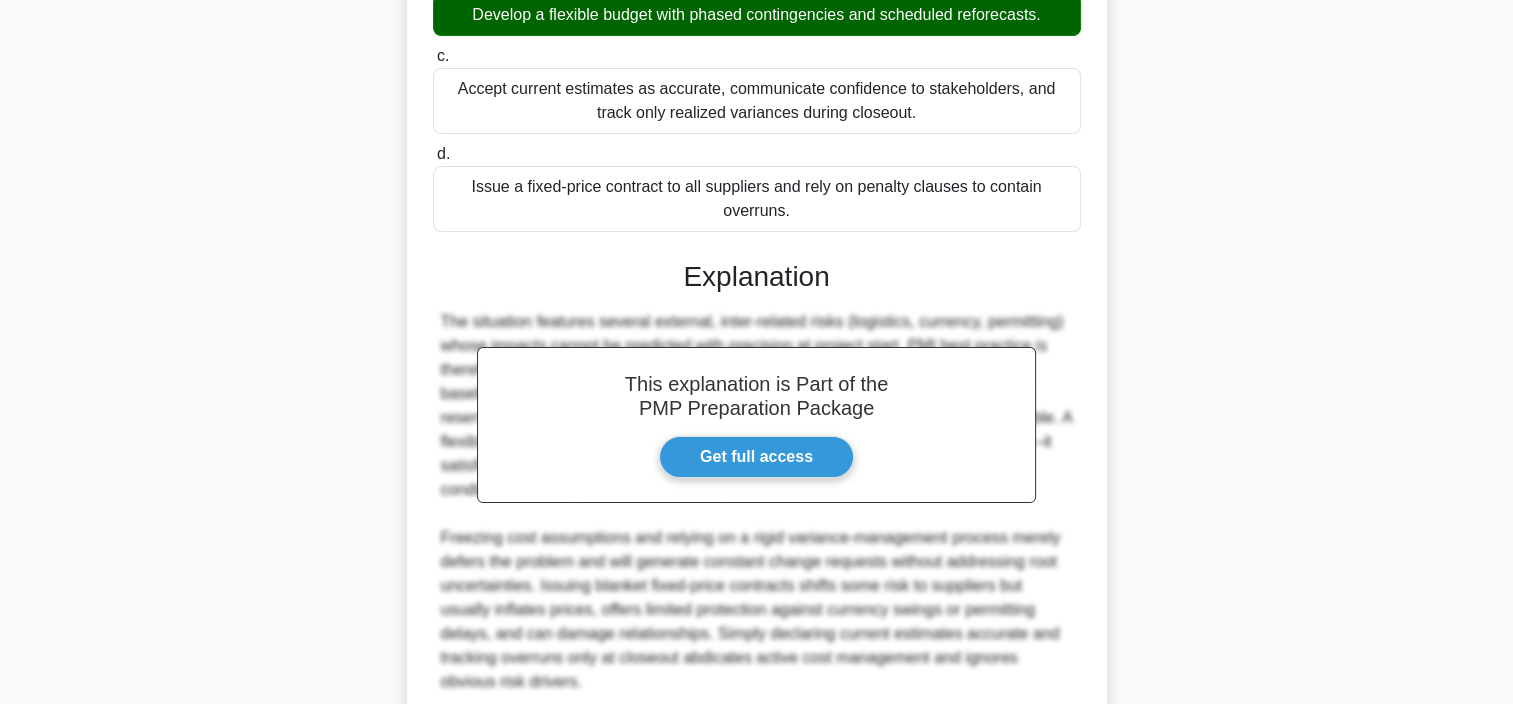 scroll, scrollTop: 600, scrollLeft: 0, axis: vertical 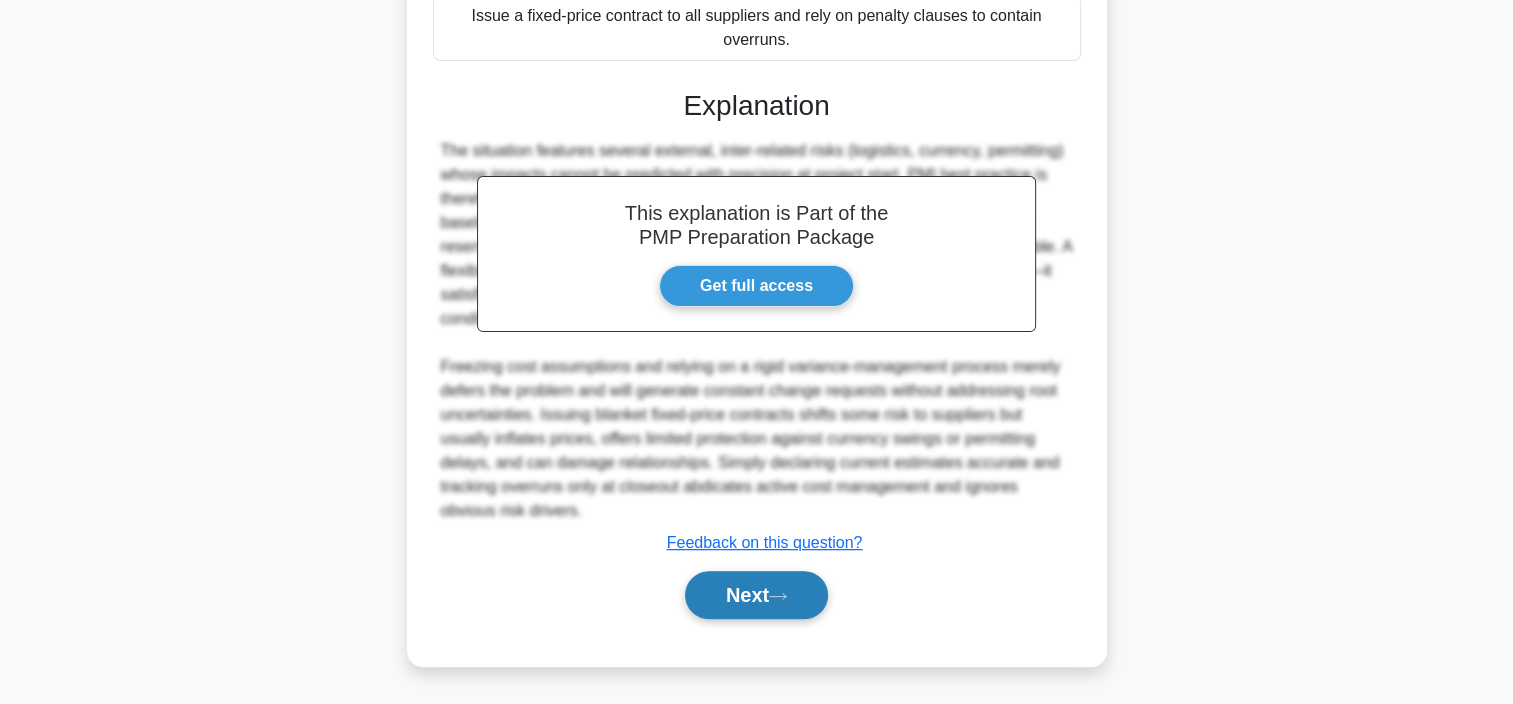 click on "Next" at bounding box center (756, 595) 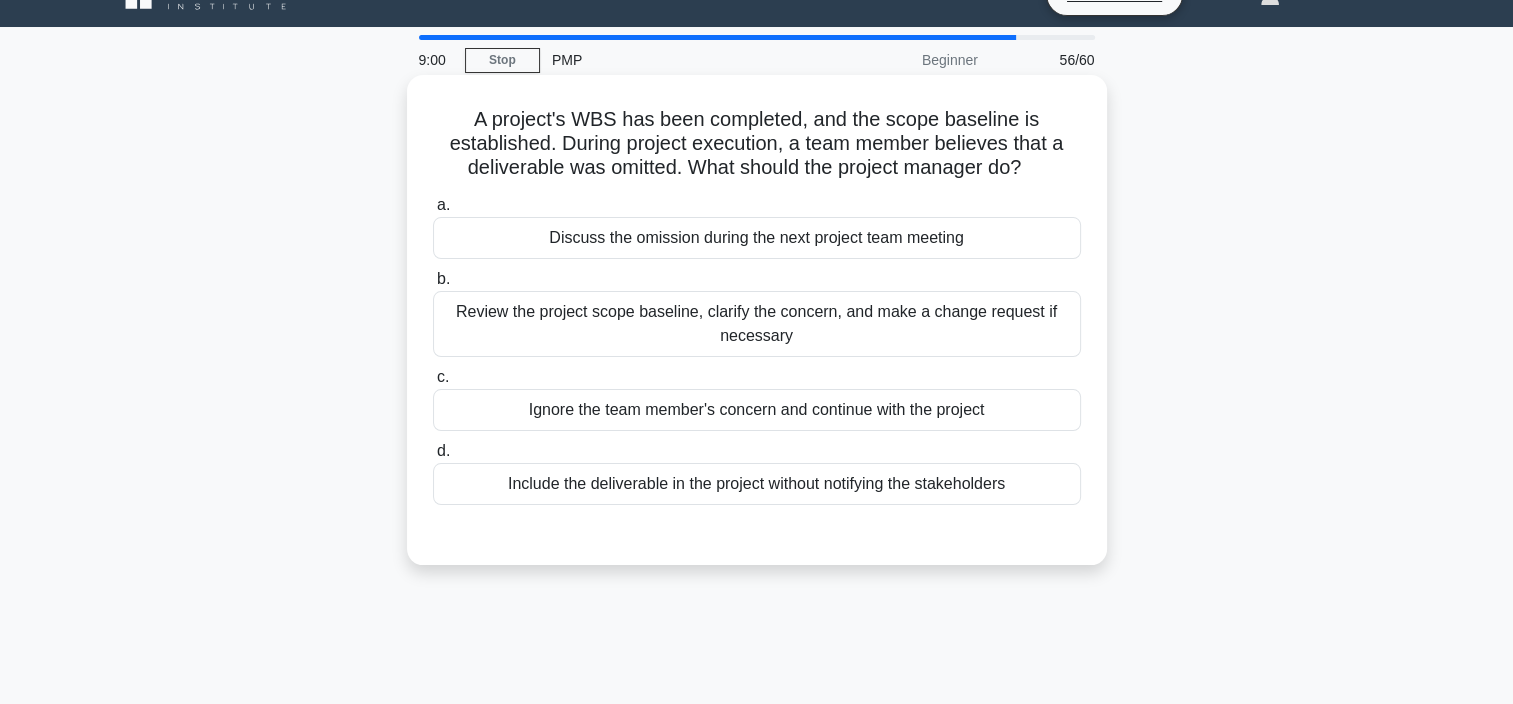 scroll, scrollTop: 0, scrollLeft: 0, axis: both 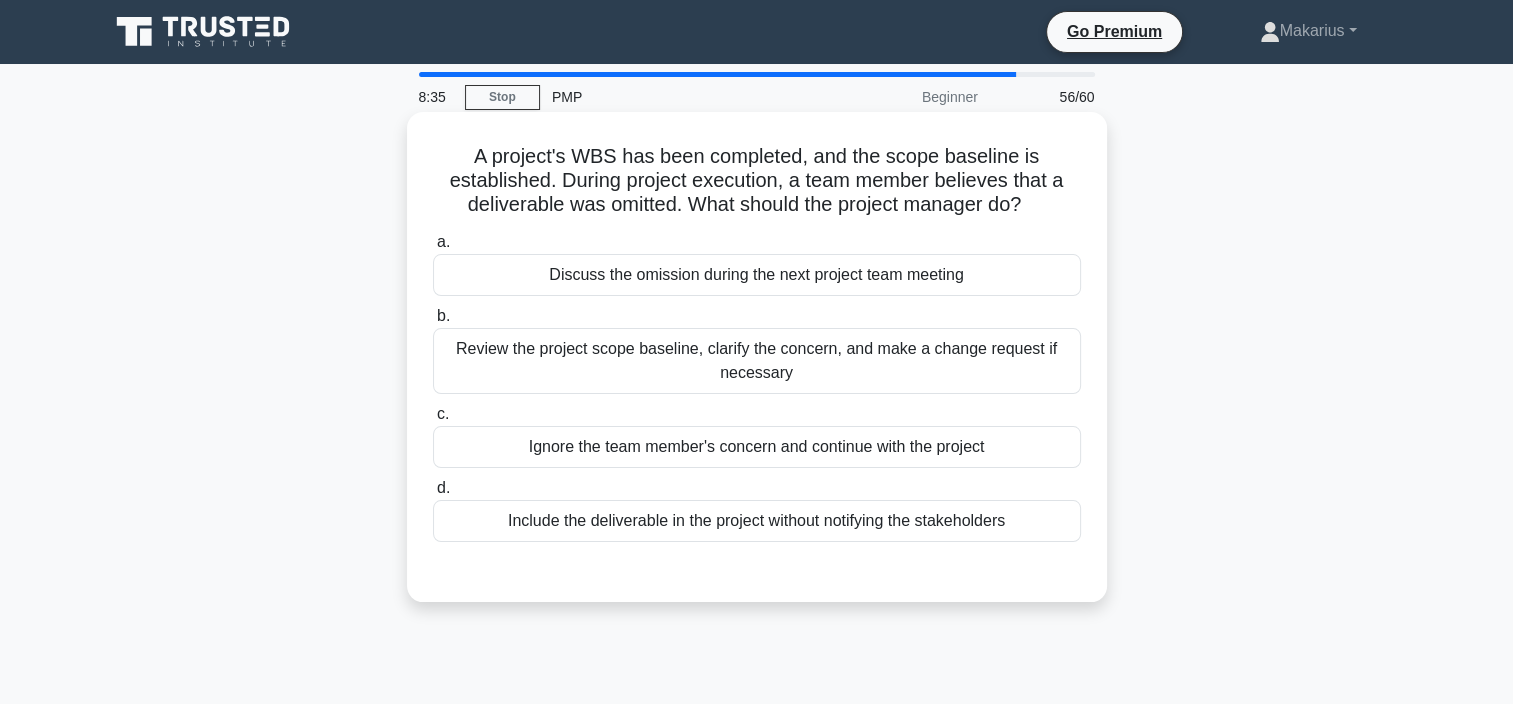 click on "Review the project scope baseline, clarify the concern, and make a change request if necessary" at bounding box center [757, 361] 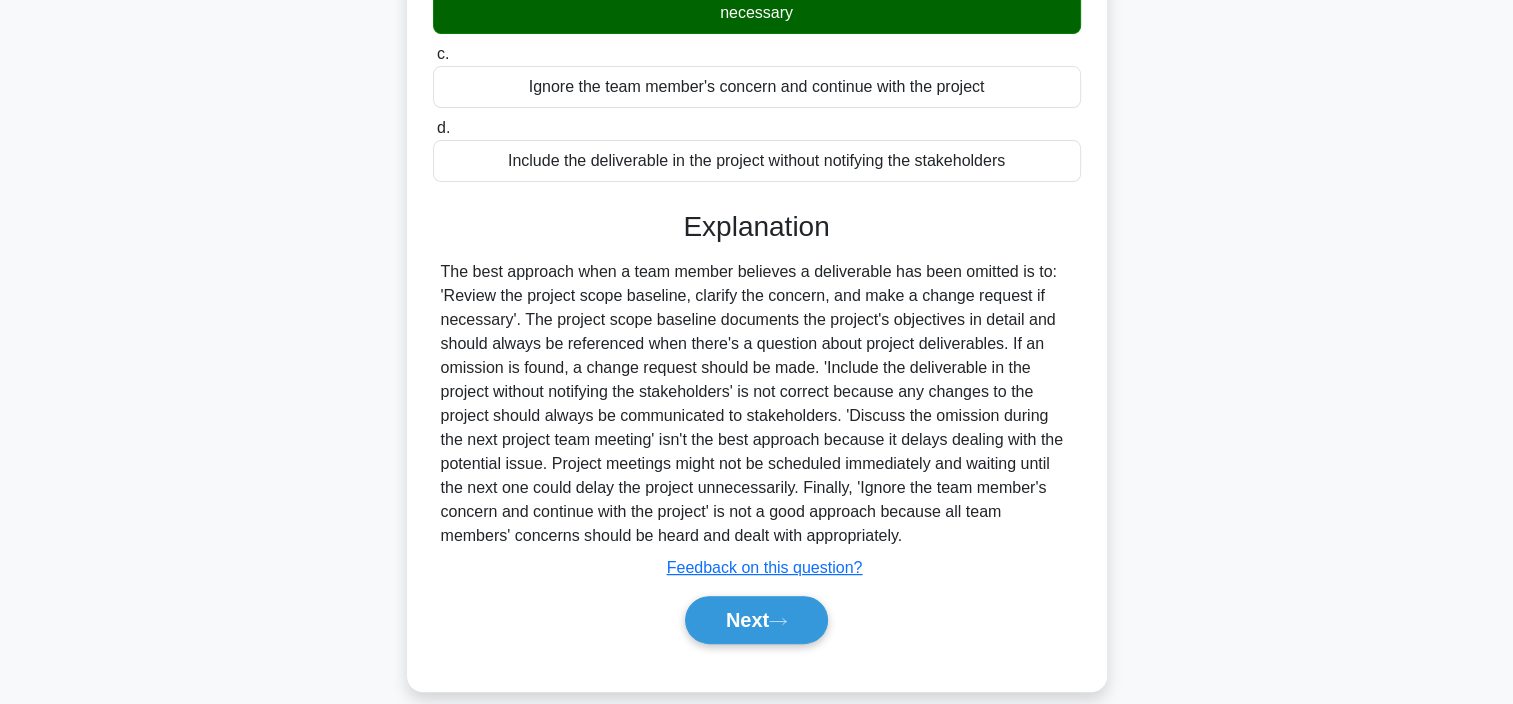 scroll, scrollTop: 384, scrollLeft: 0, axis: vertical 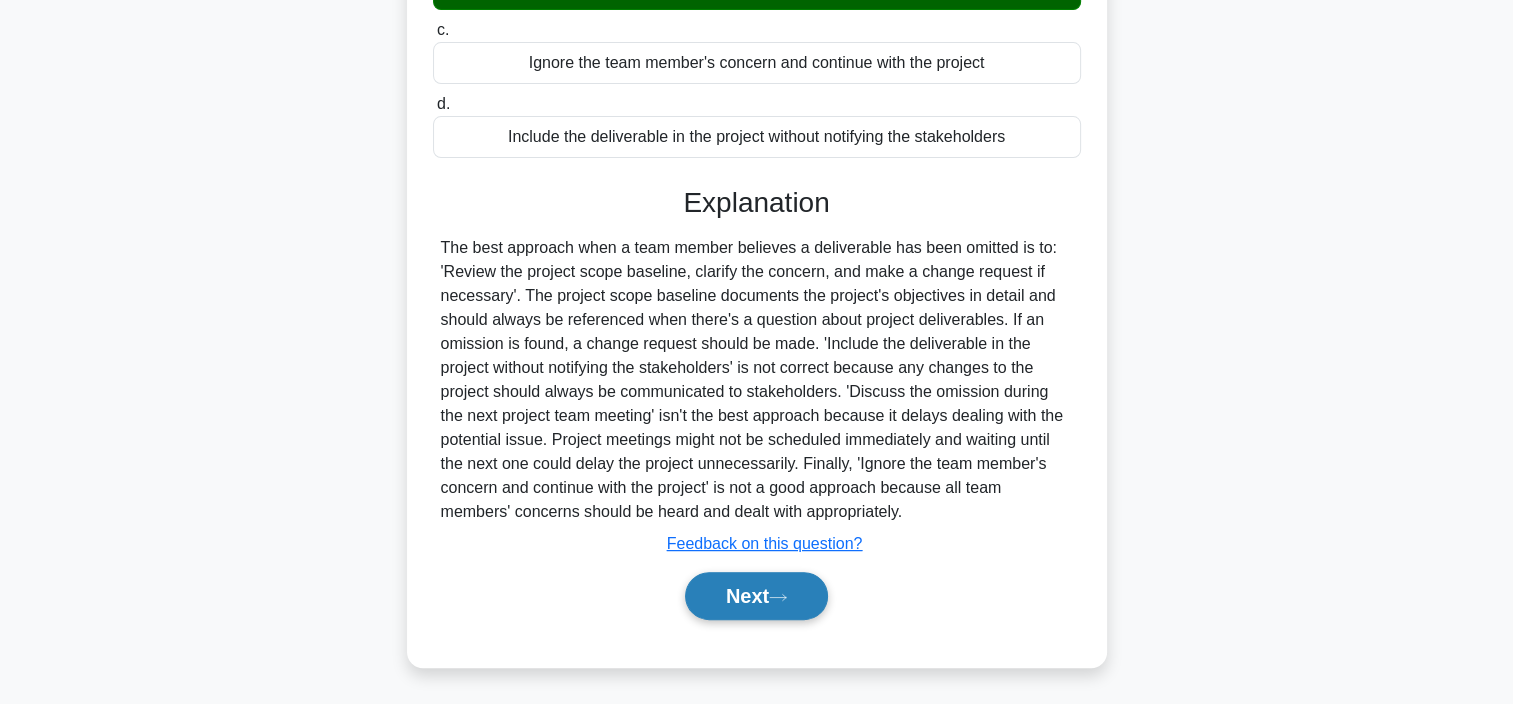 click on "Next" at bounding box center [756, 596] 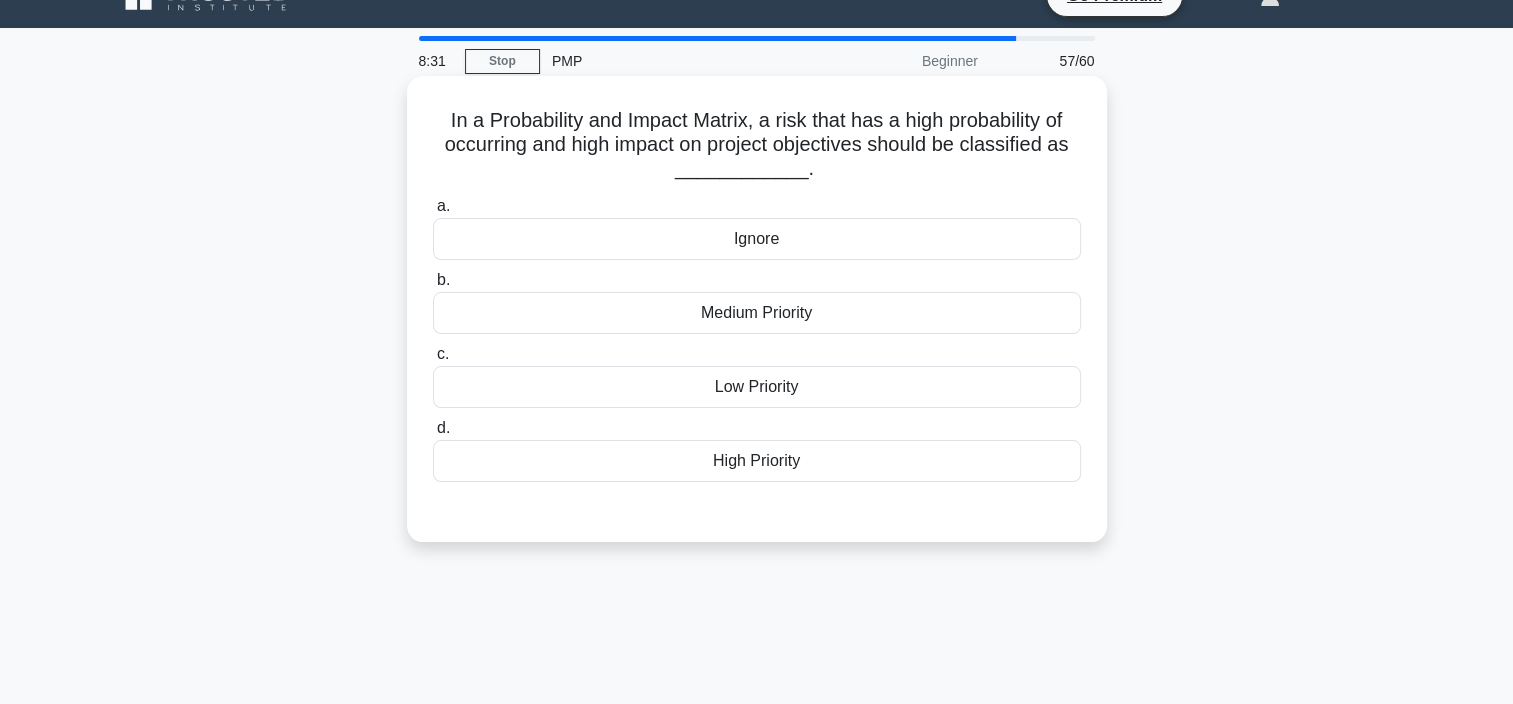 scroll, scrollTop: 0, scrollLeft: 0, axis: both 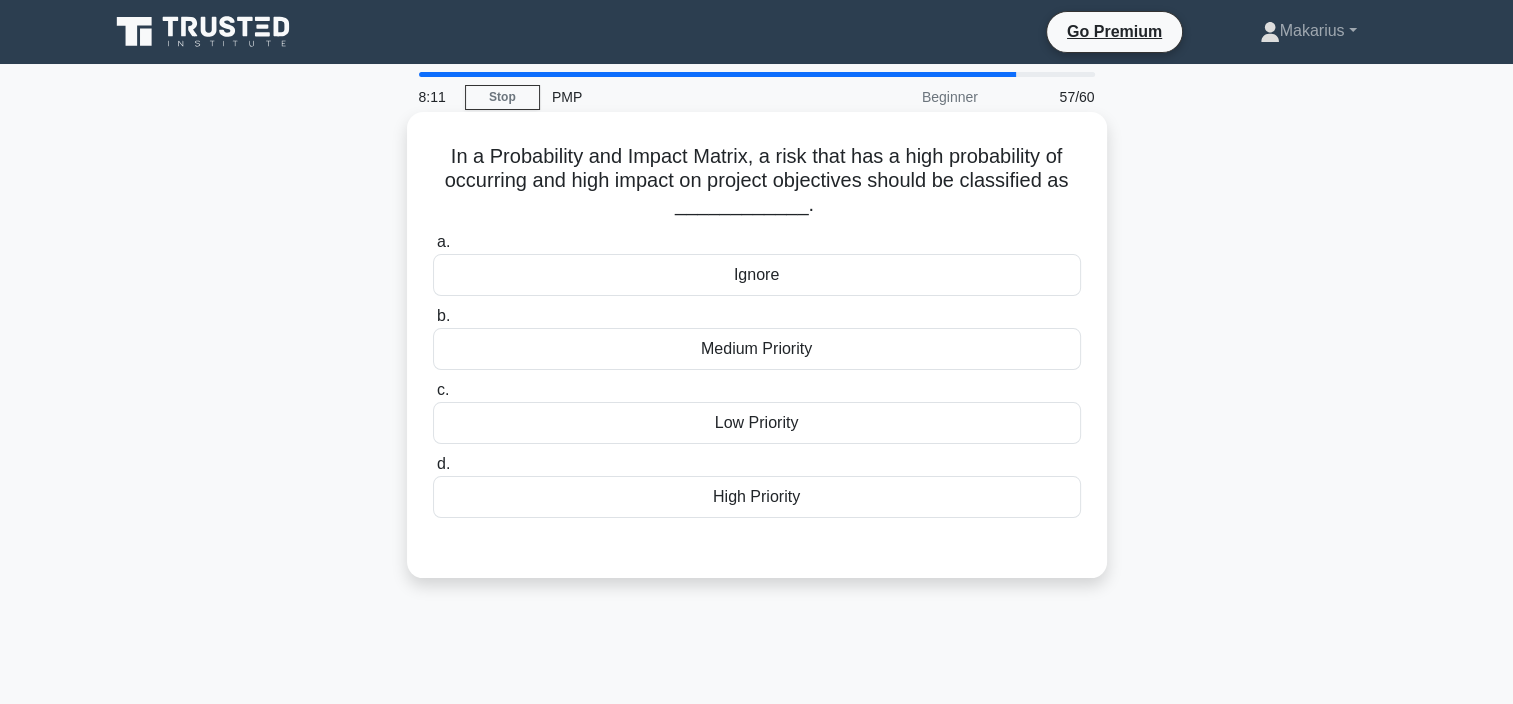 click on "High Priority" at bounding box center (757, 497) 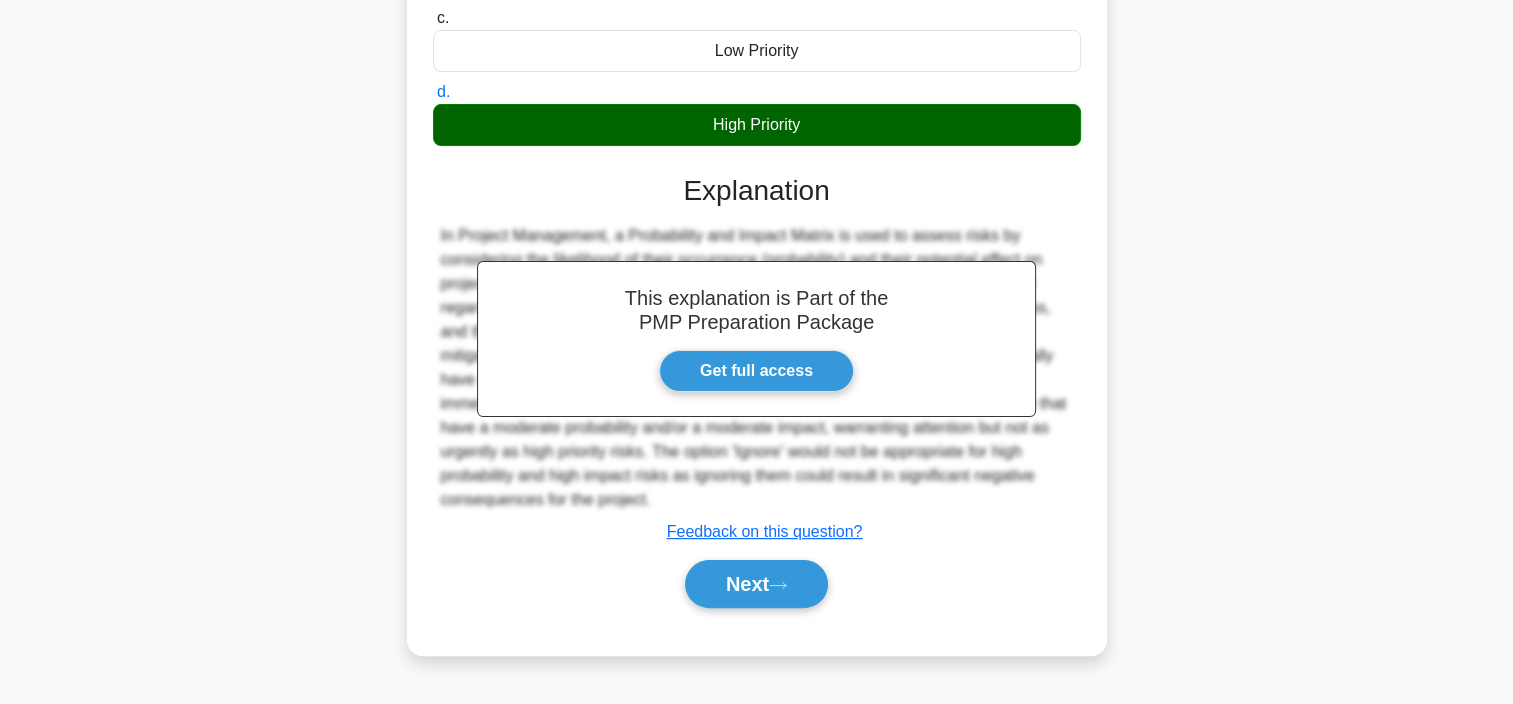 scroll, scrollTop: 376, scrollLeft: 0, axis: vertical 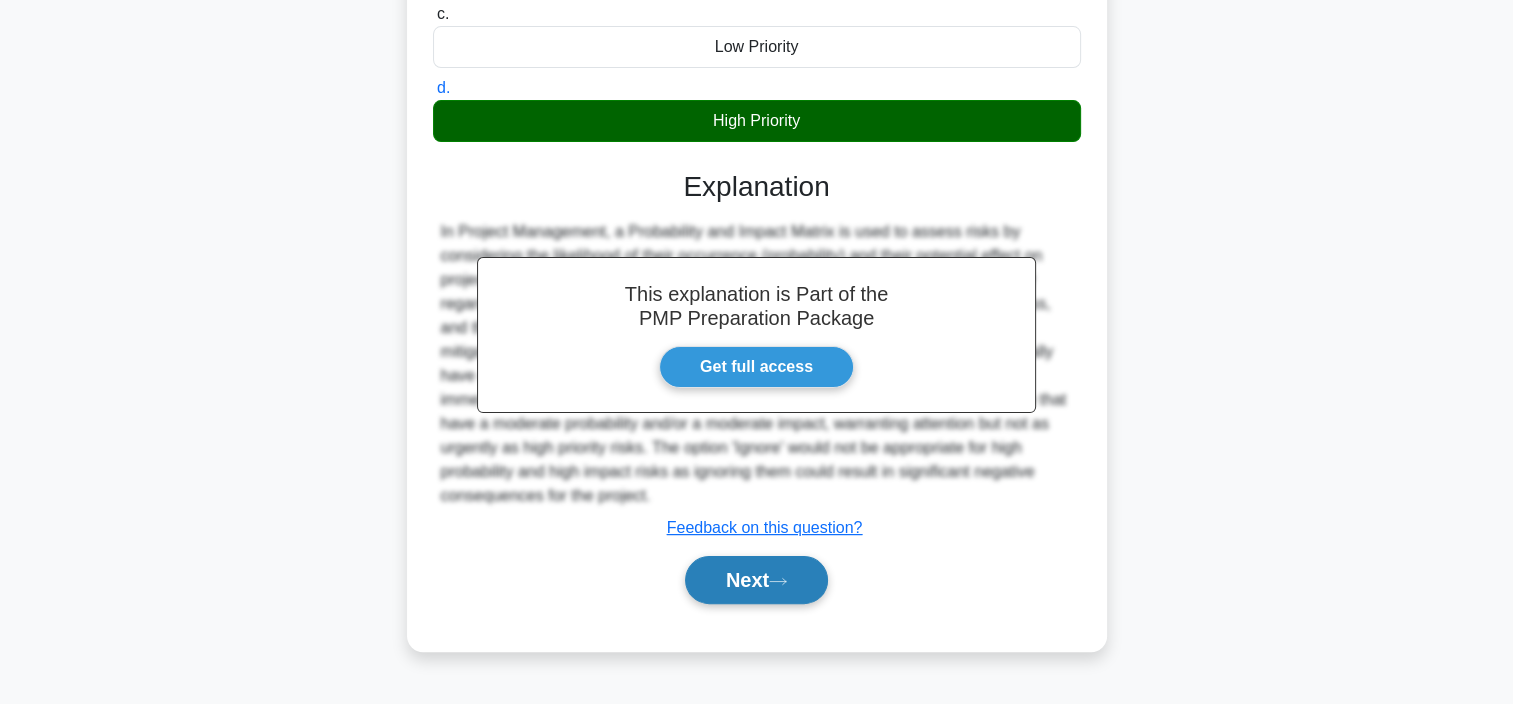 click on "Next" at bounding box center [756, 580] 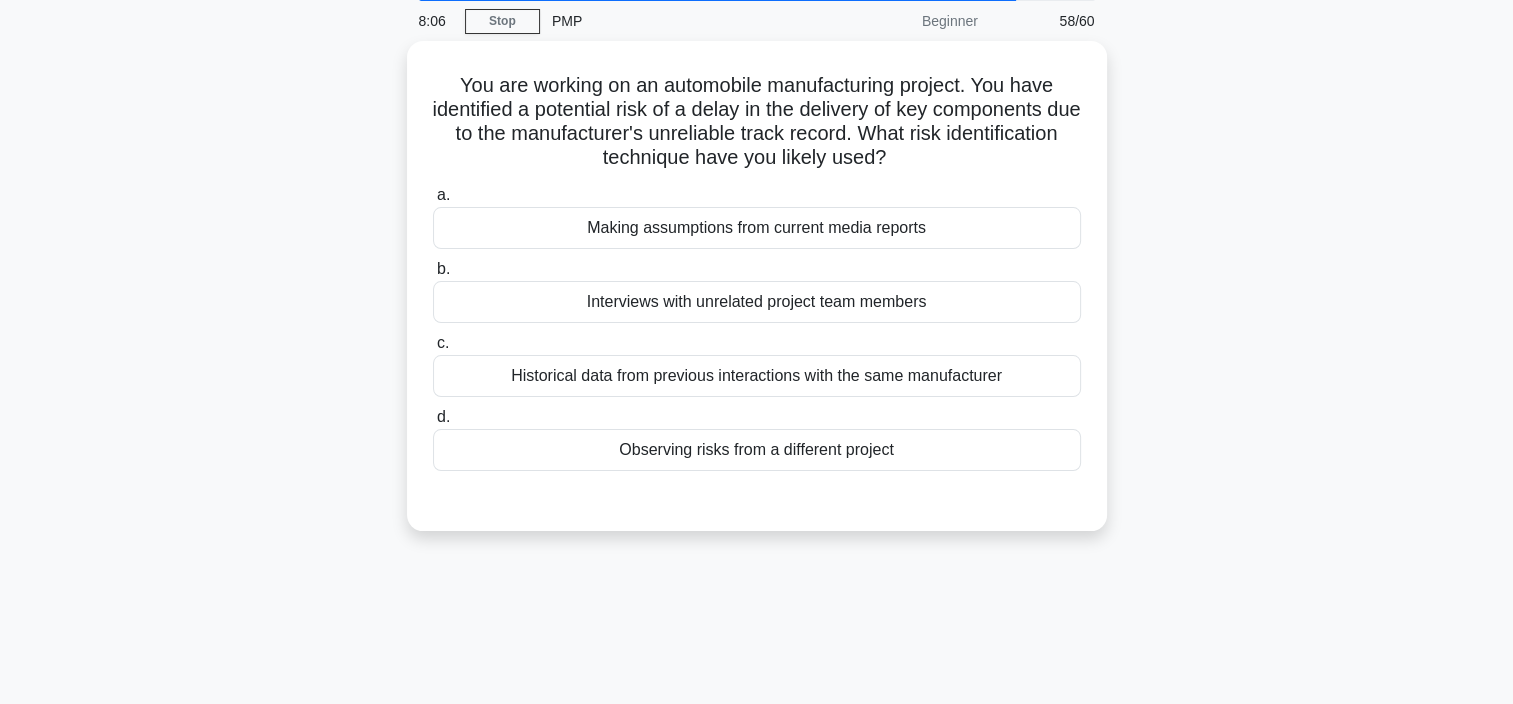 scroll, scrollTop: 0, scrollLeft: 0, axis: both 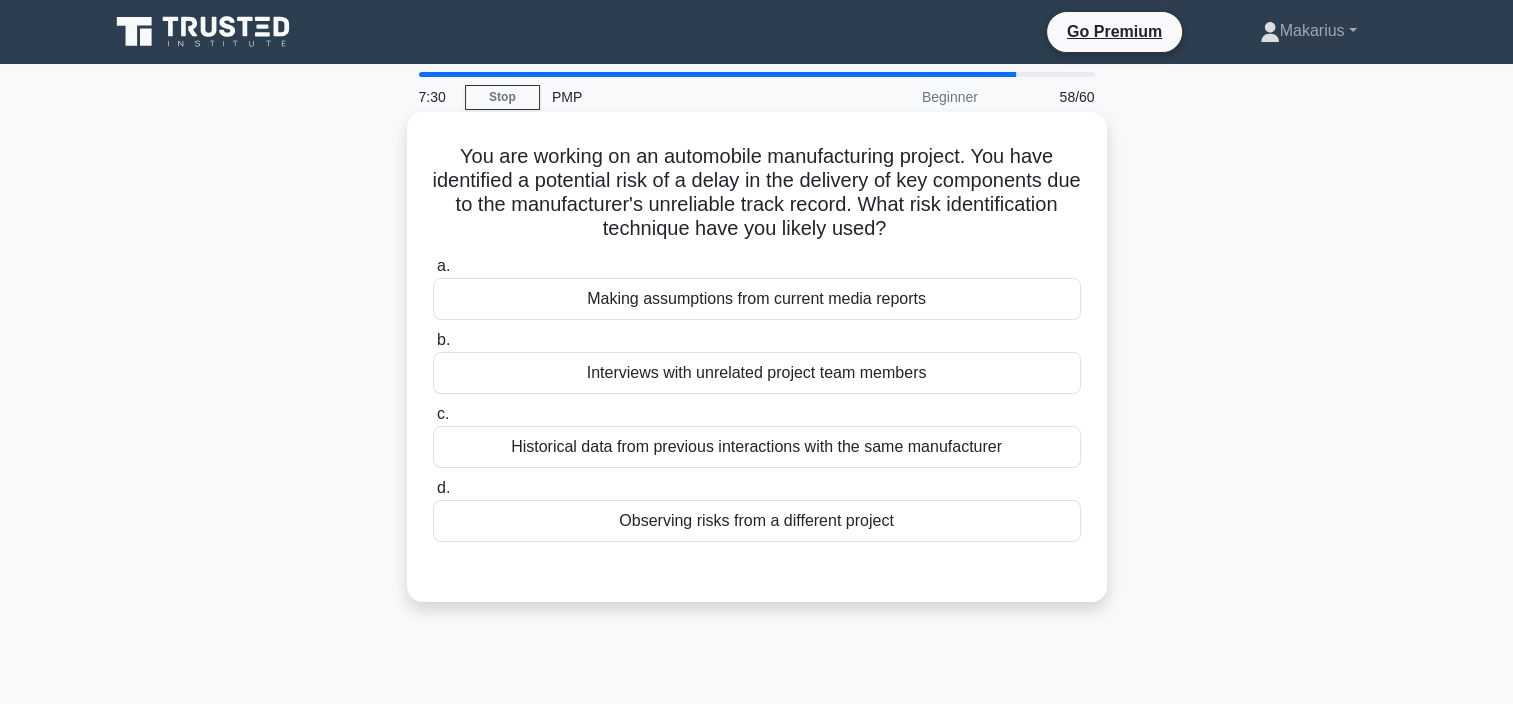 click on "Historical data from previous interactions with the same manufacturer" at bounding box center (757, 447) 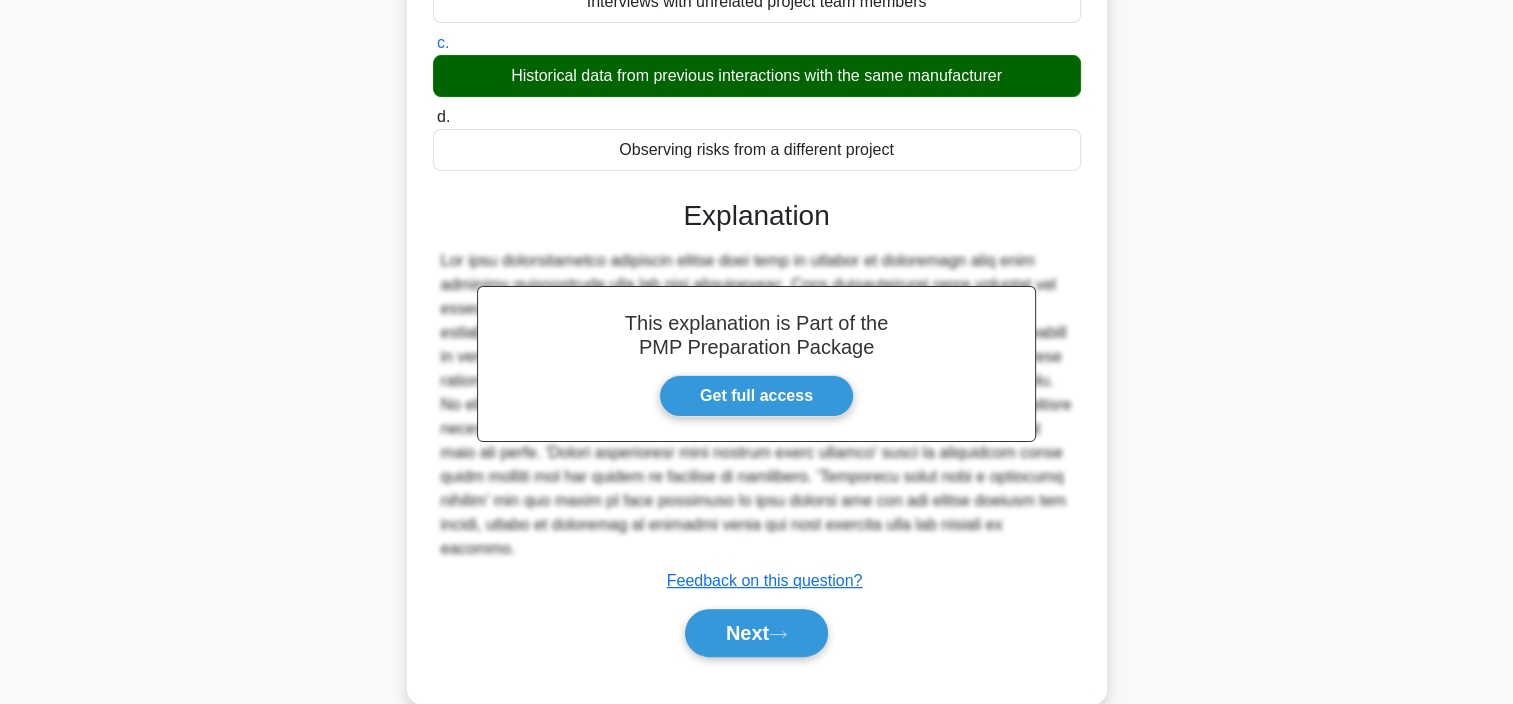 scroll, scrollTop: 384, scrollLeft: 0, axis: vertical 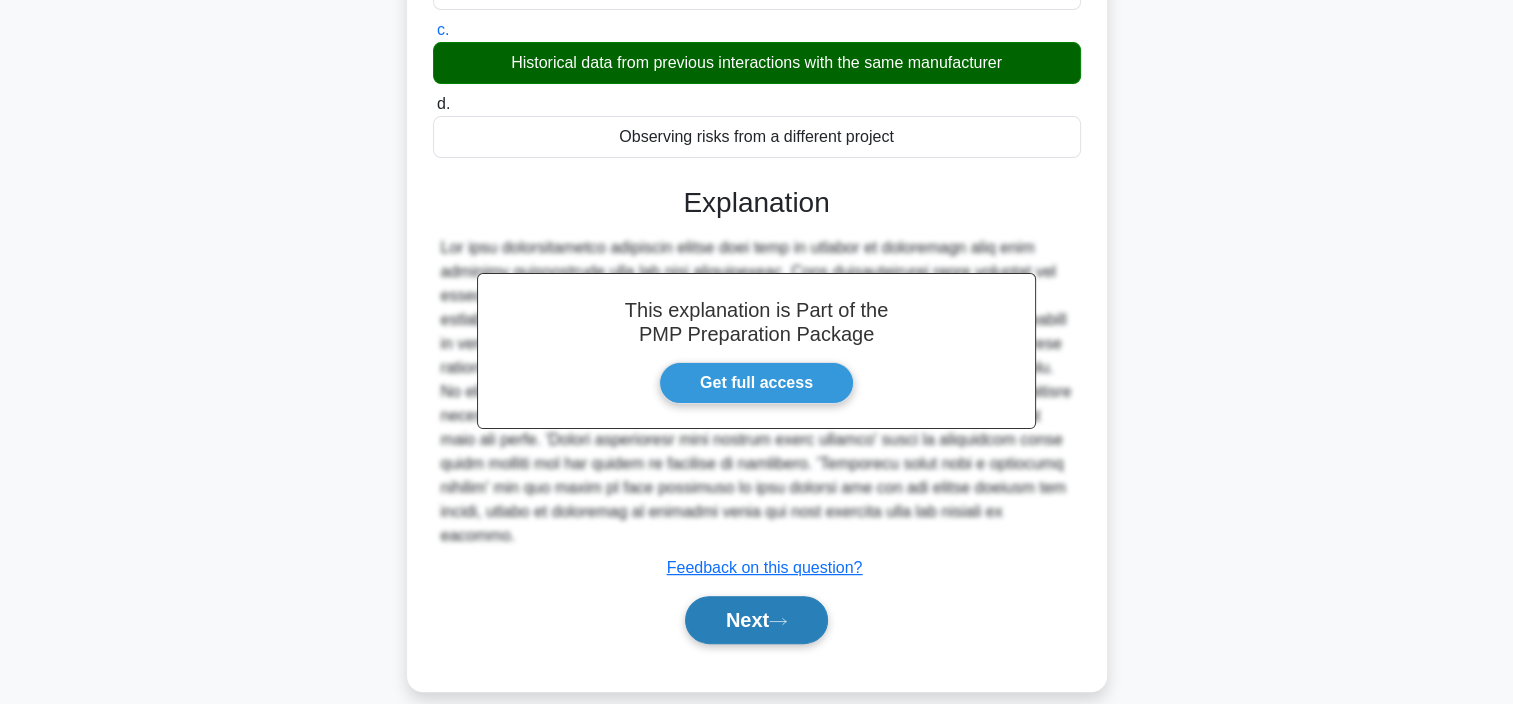 click on "Next" at bounding box center (756, 620) 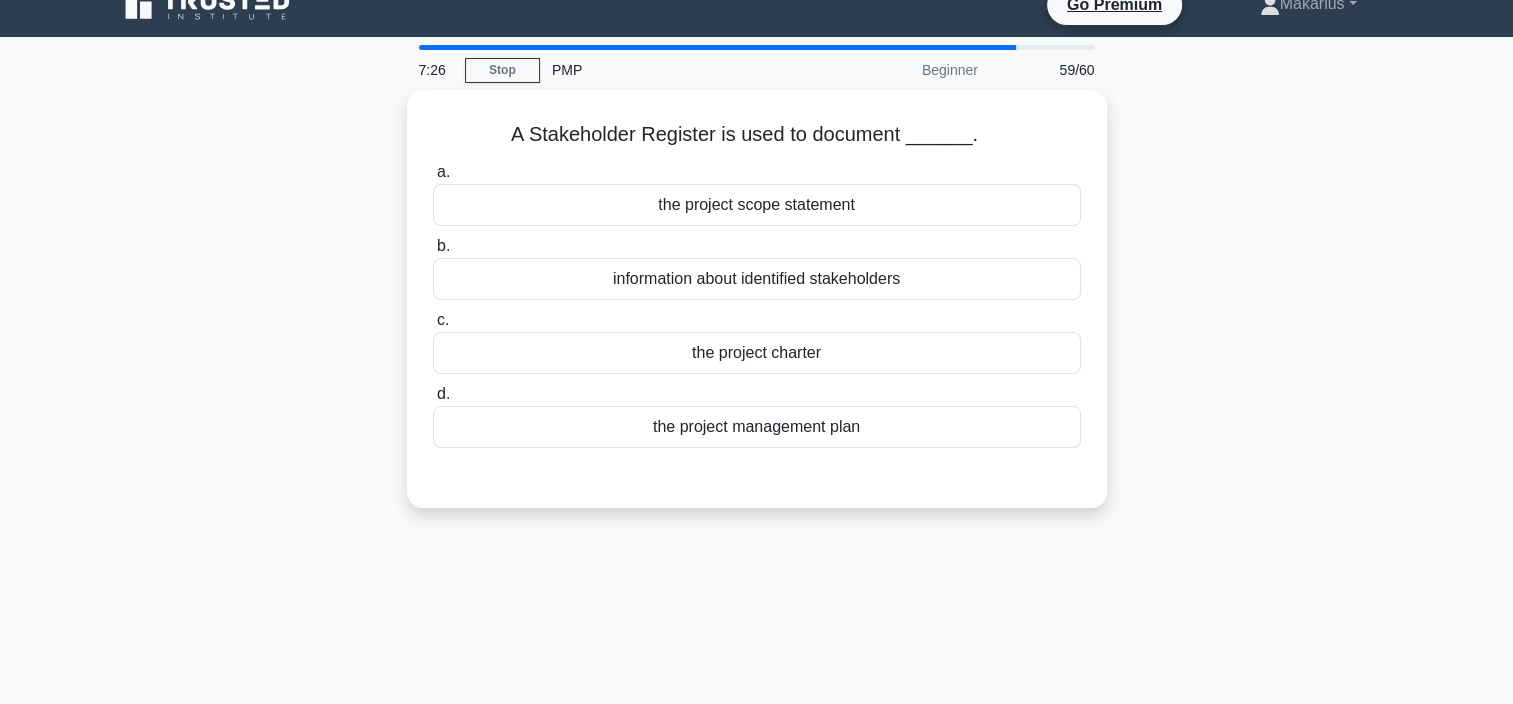 scroll, scrollTop: 0, scrollLeft: 0, axis: both 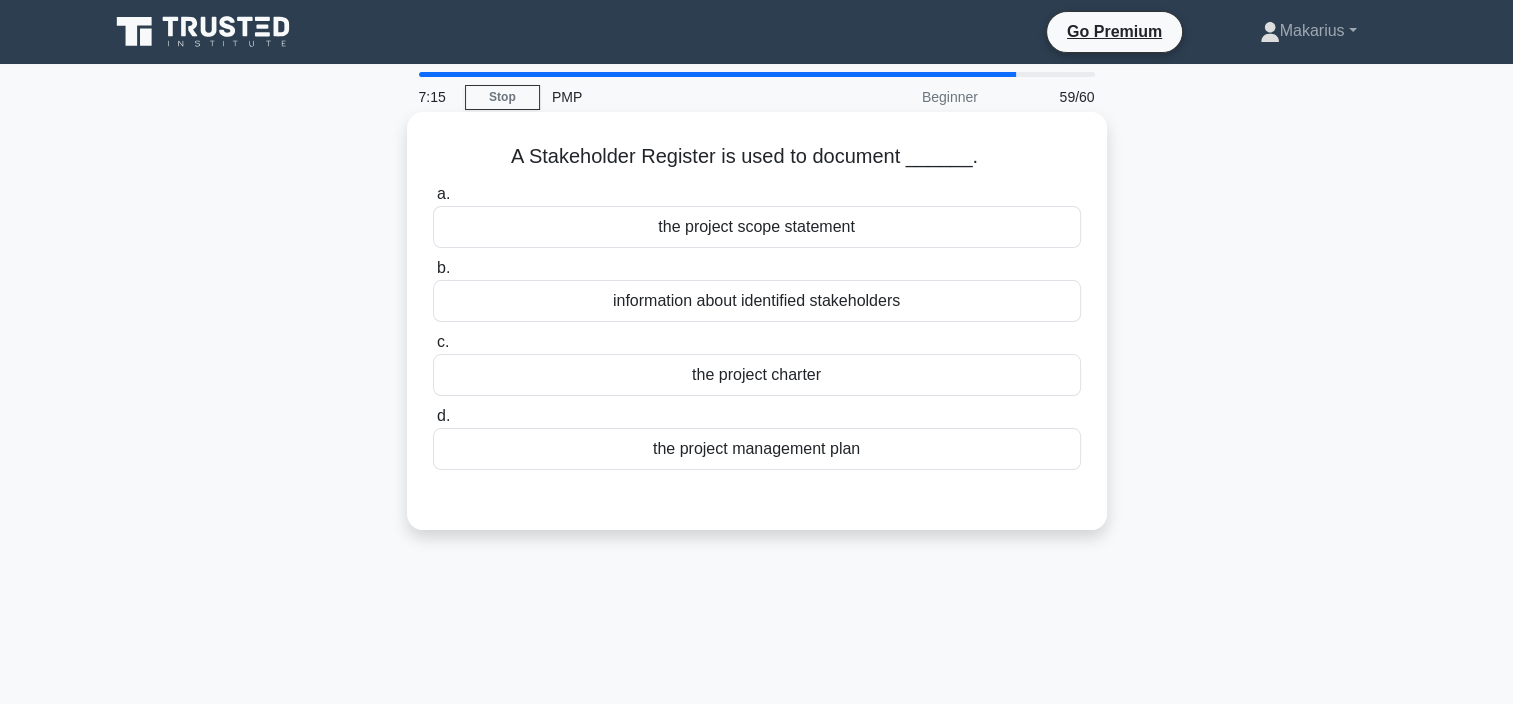 click on "information about identified stakeholders" at bounding box center (757, 301) 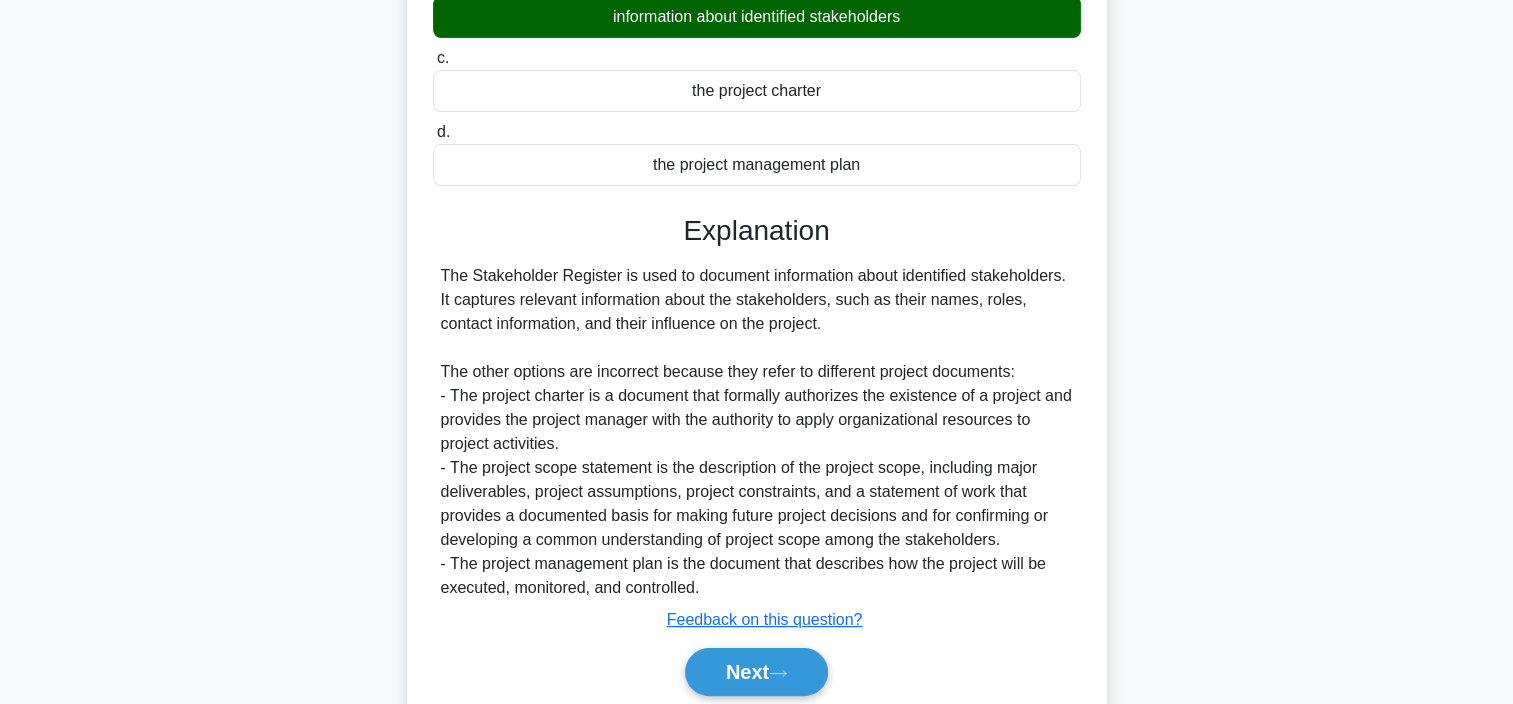 scroll, scrollTop: 300, scrollLeft: 0, axis: vertical 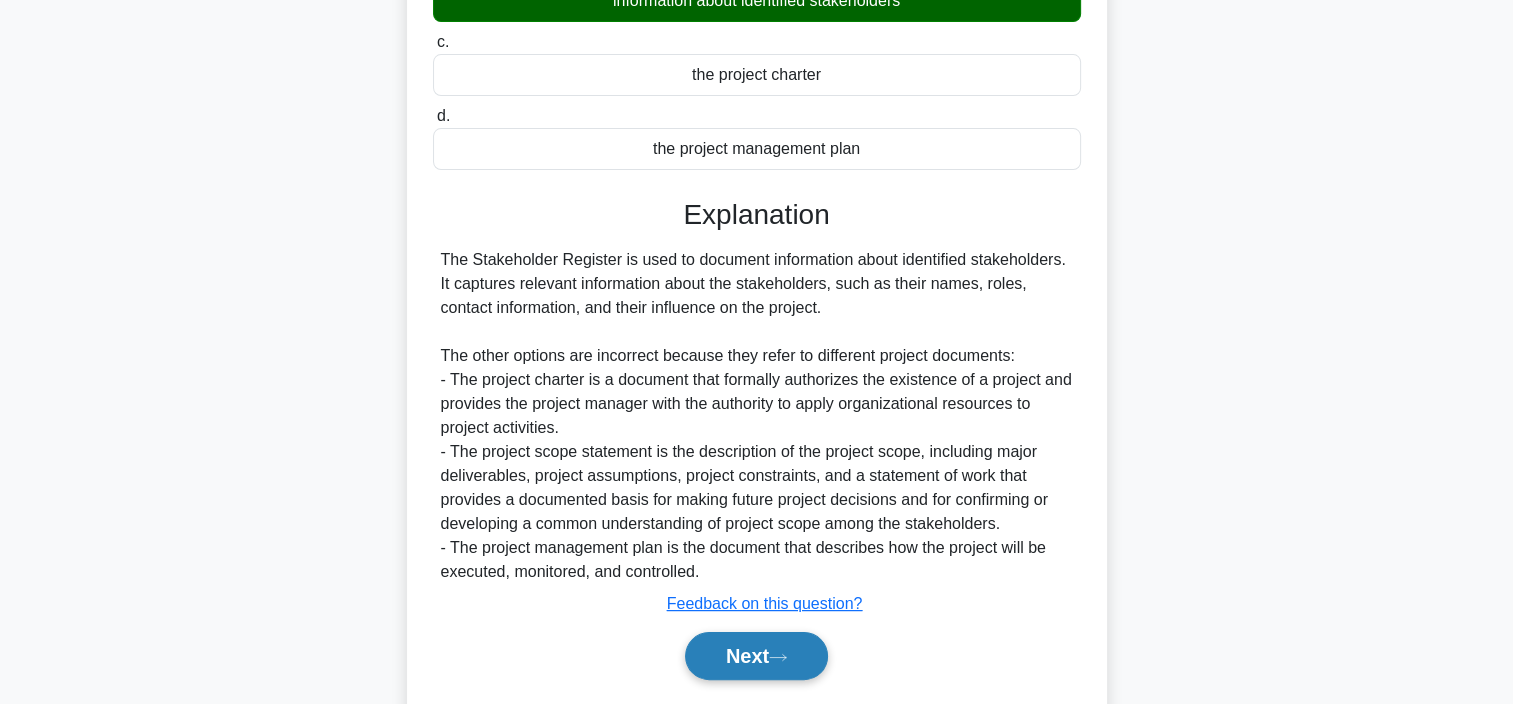 click on "Next" at bounding box center [756, 656] 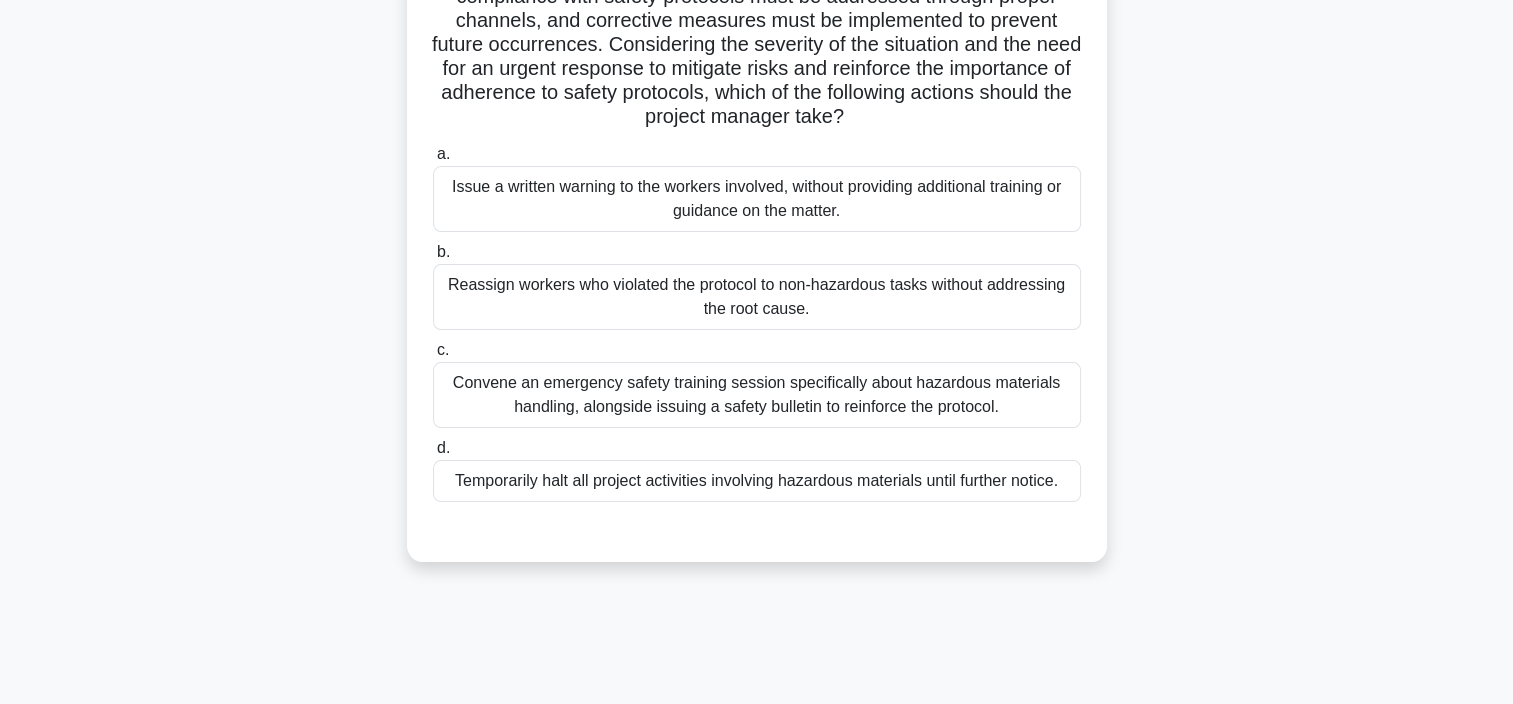 scroll, scrollTop: 376, scrollLeft: 0, axis: vertical 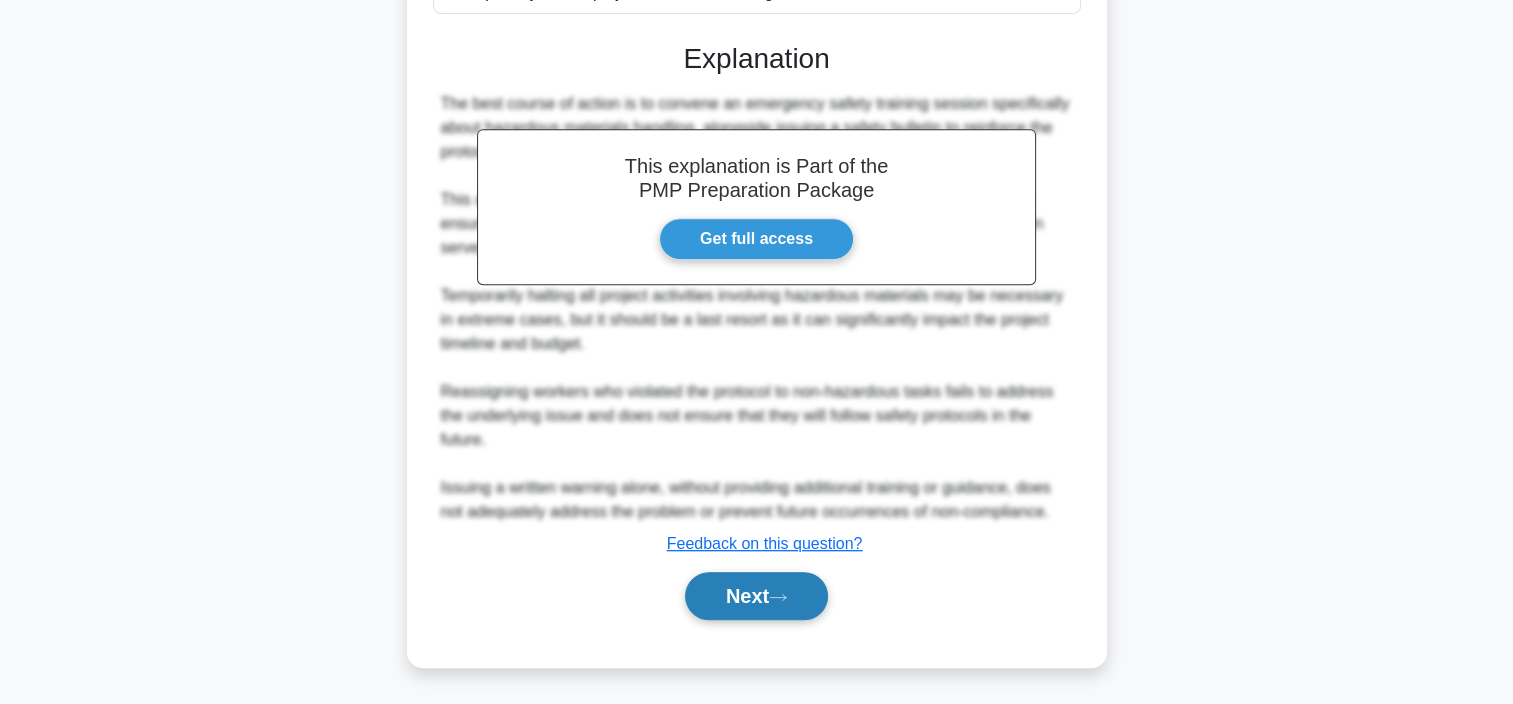 click on "Next" at bounding box center [756, 596] 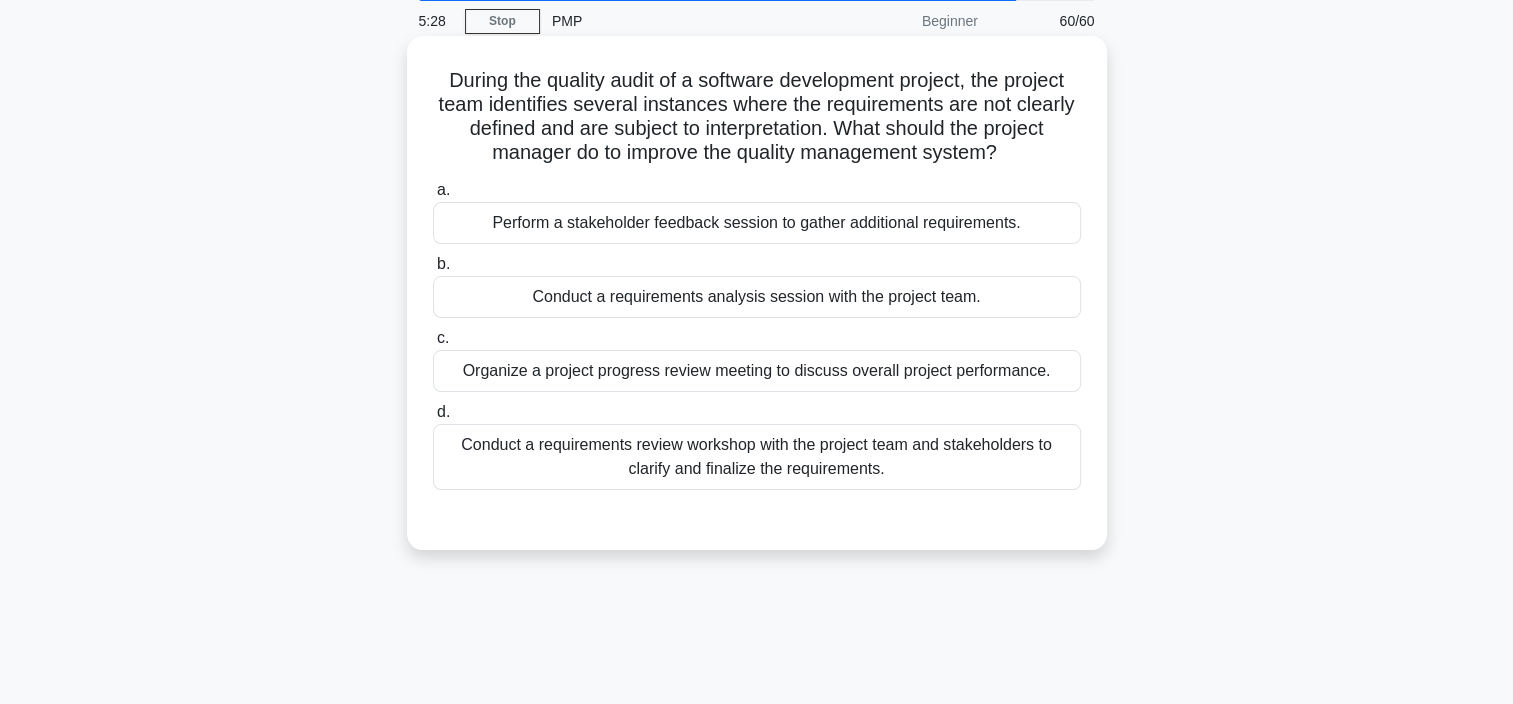 scroll, scrollTop: 0, scrollLeft: 0, axis: both 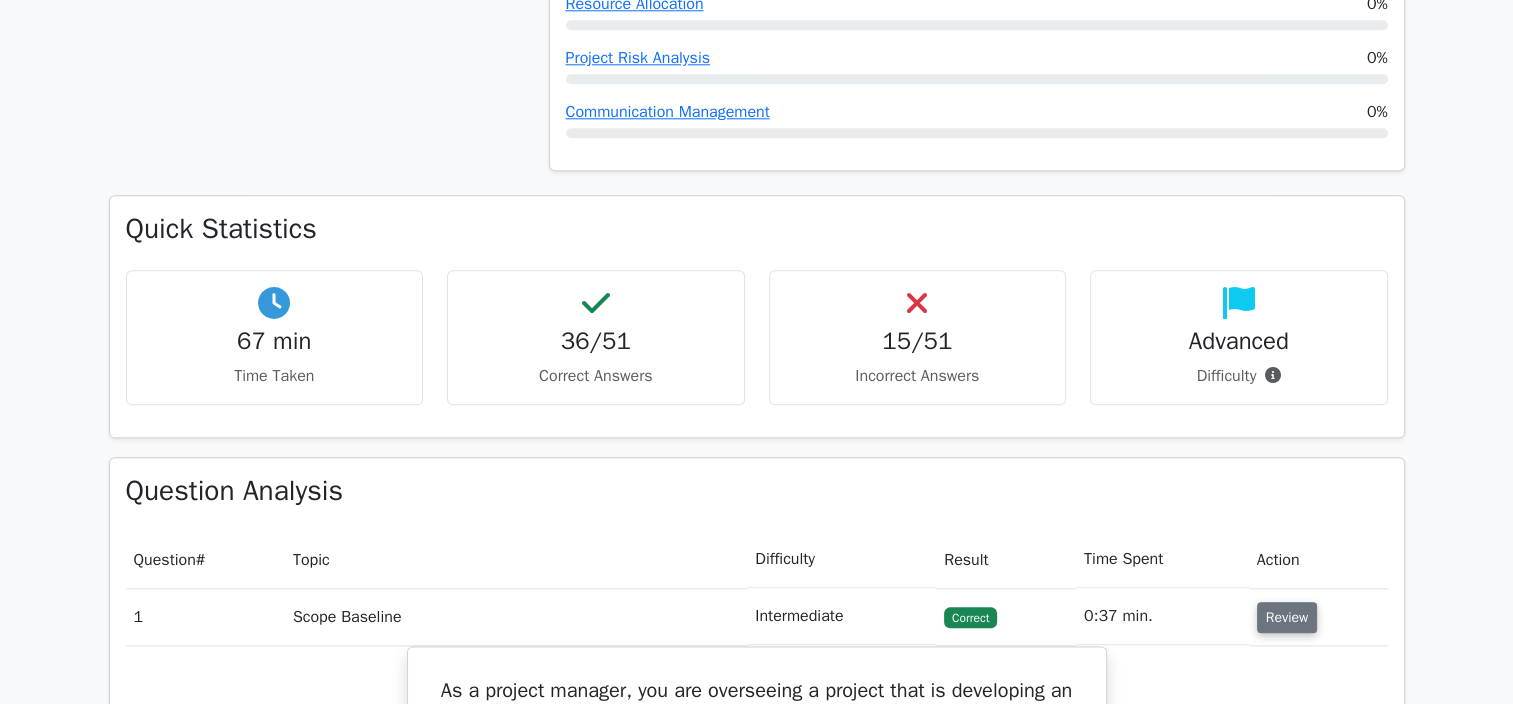 click on "Review" at bounding box center [1287, 617] 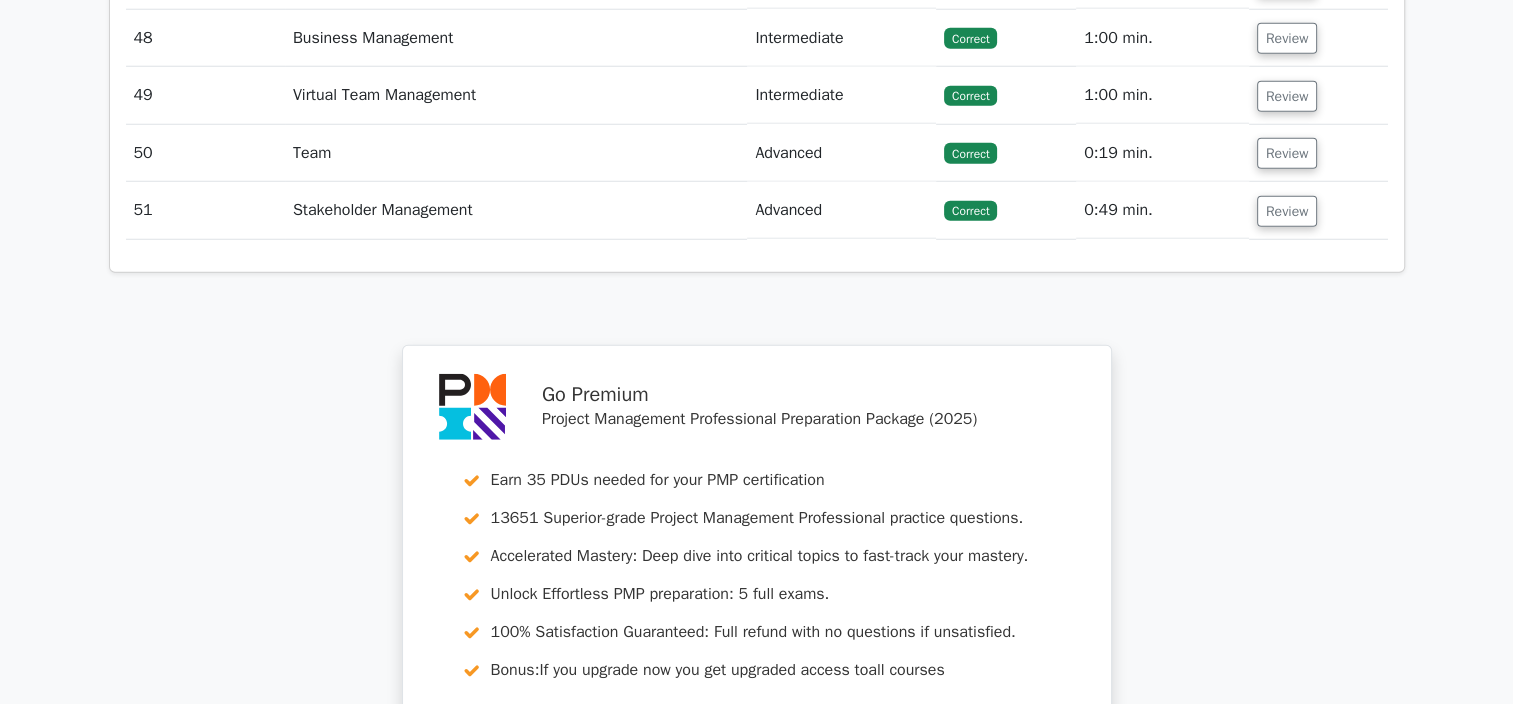 scroll, scrollTop: 5400, scrollLeft: 0, axis: vertical 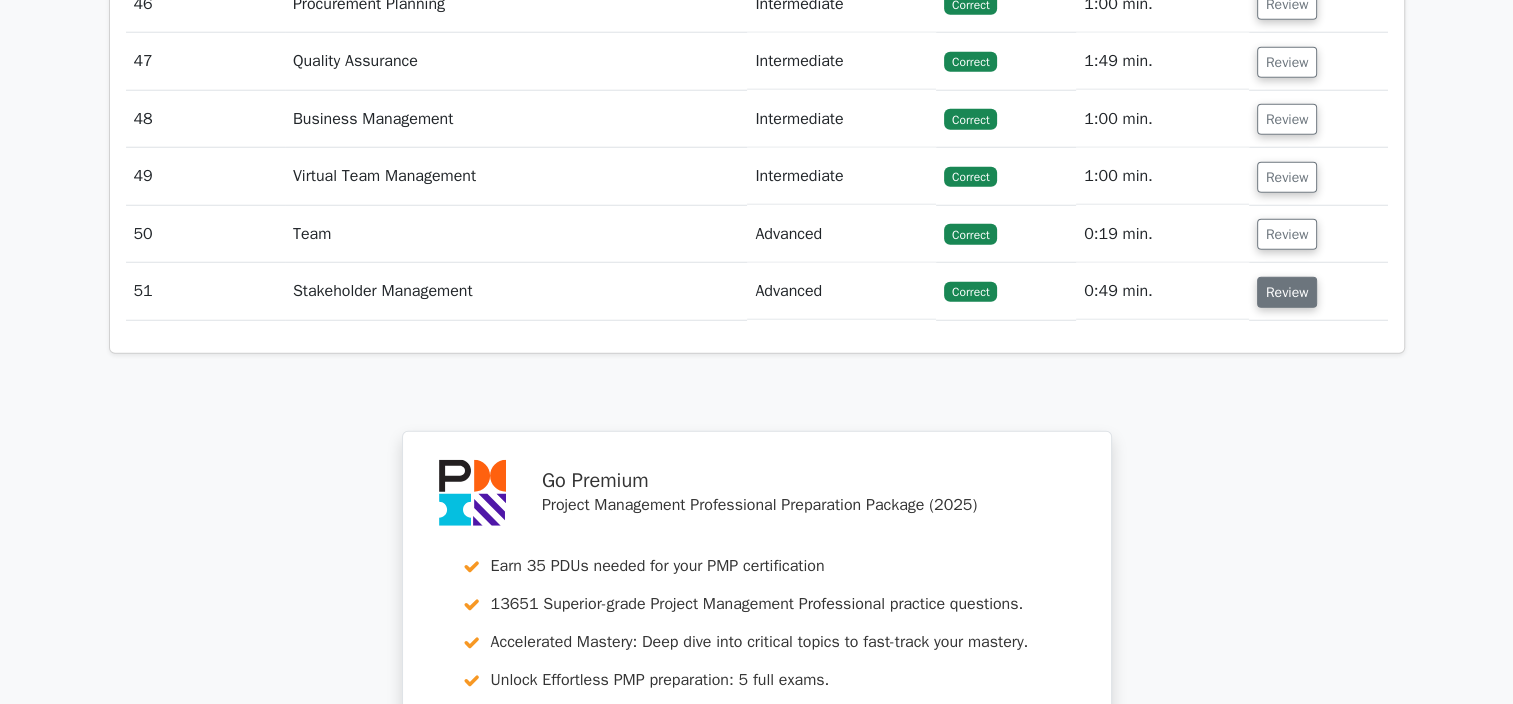 click on "Review" at bounding box center [1287, 292] 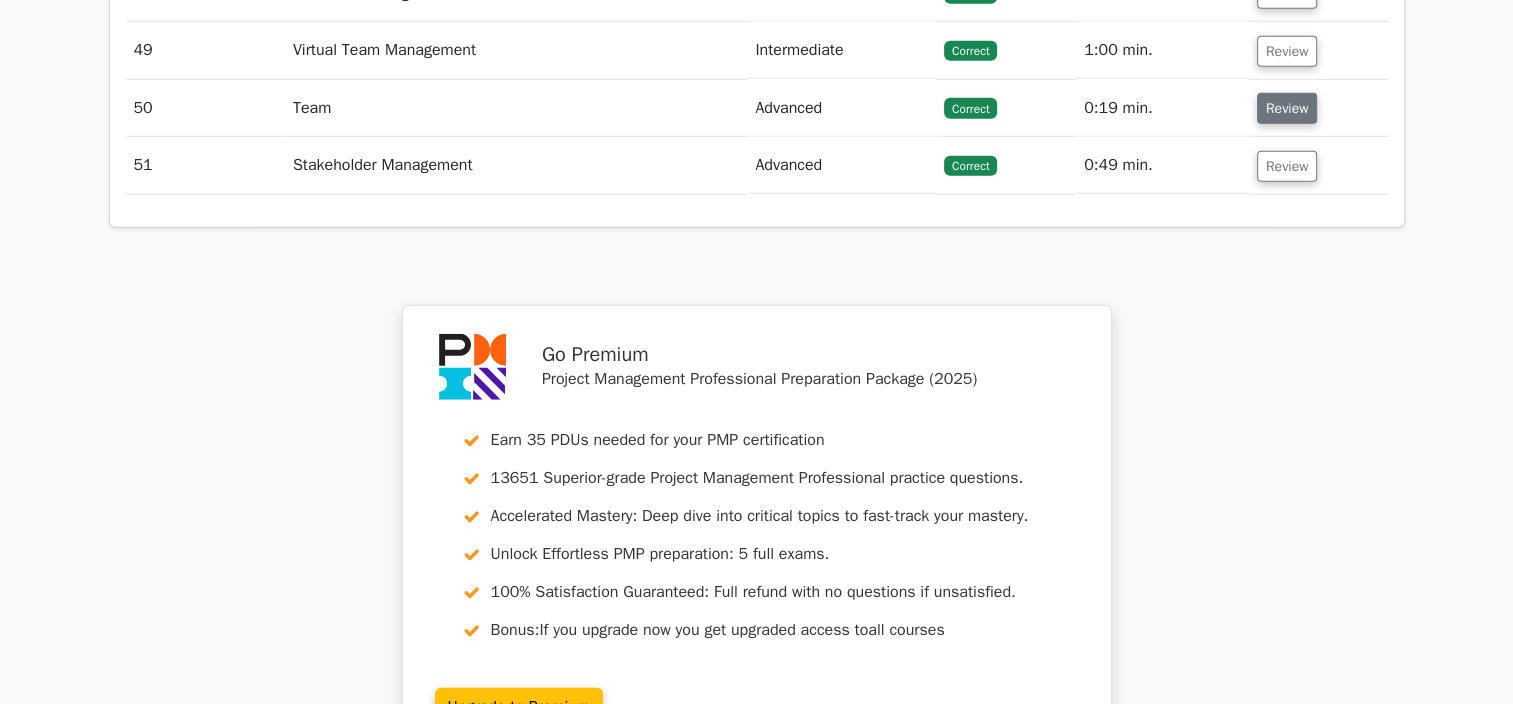 scroll, scrollTop: 5500, scrollLeft: 0, axis: vertical 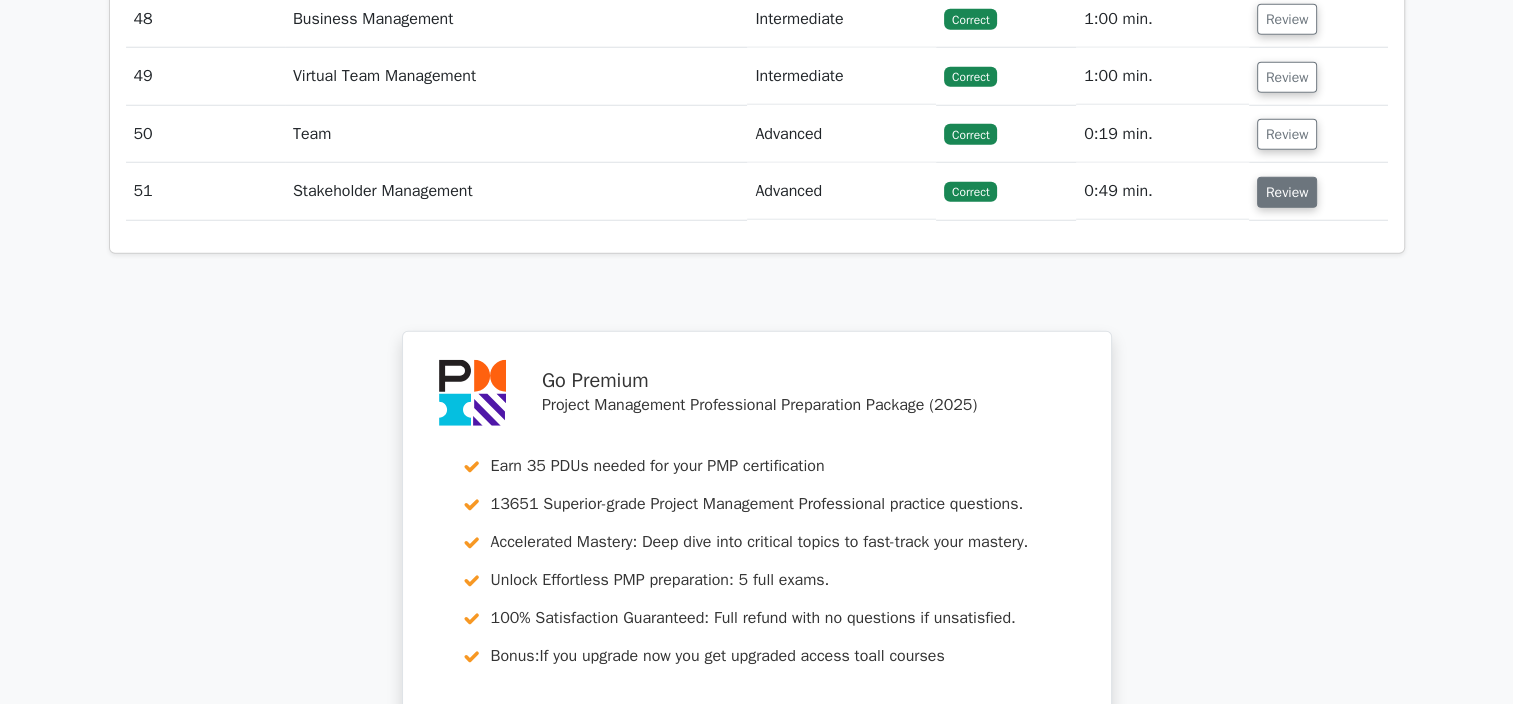 click on "Review" at bounding box center (1287, 192) 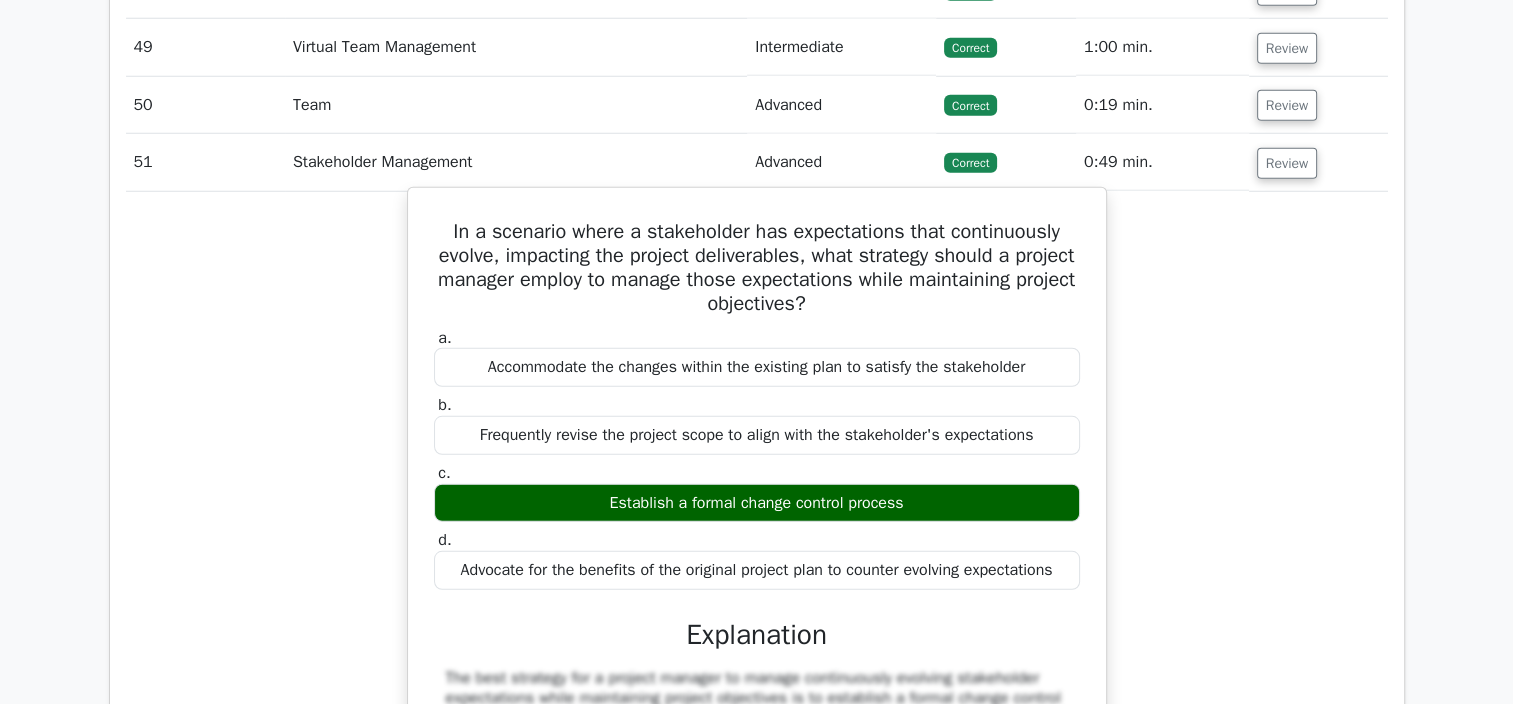 scroll, scrollTop: 5400, scrollLeft: 0, axis: vertical 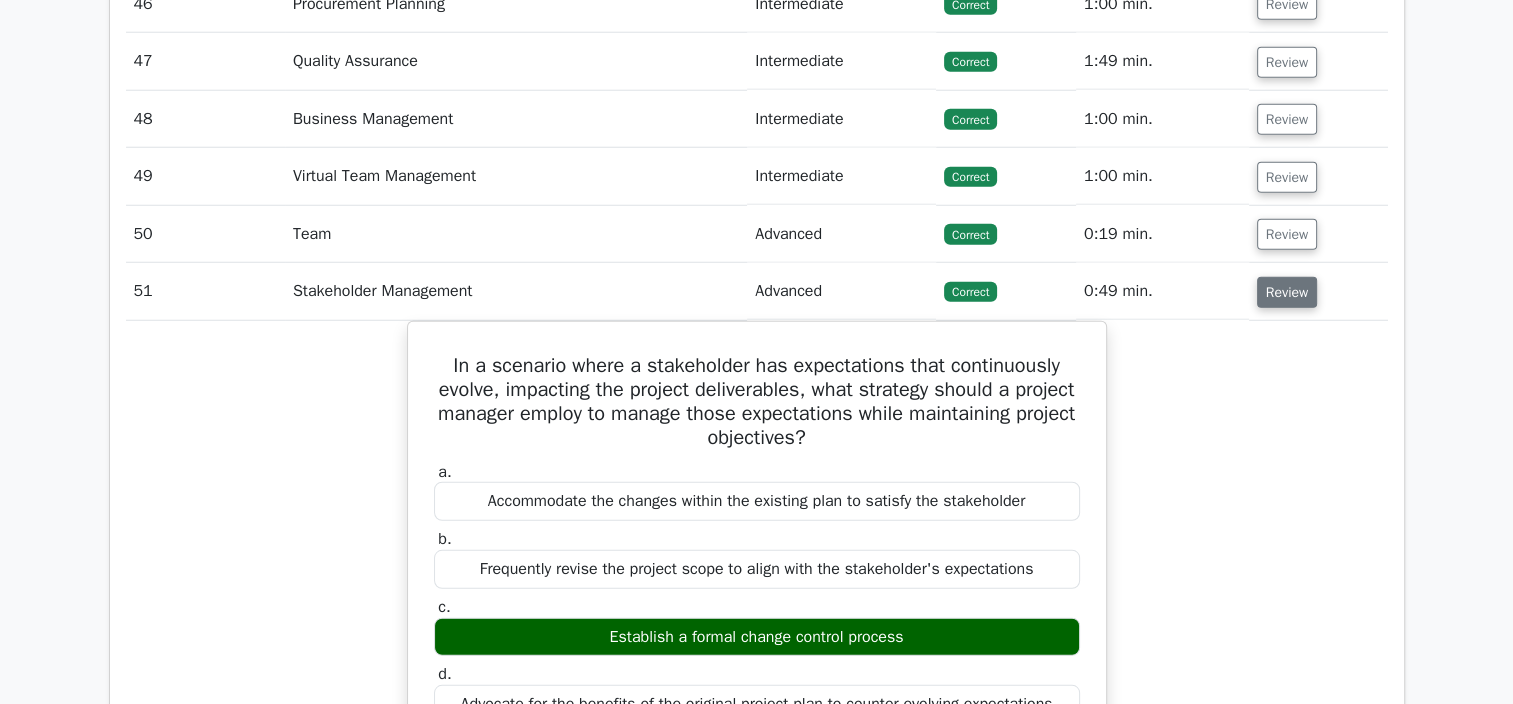 click on "Review" at bounding box center [1287, 292] 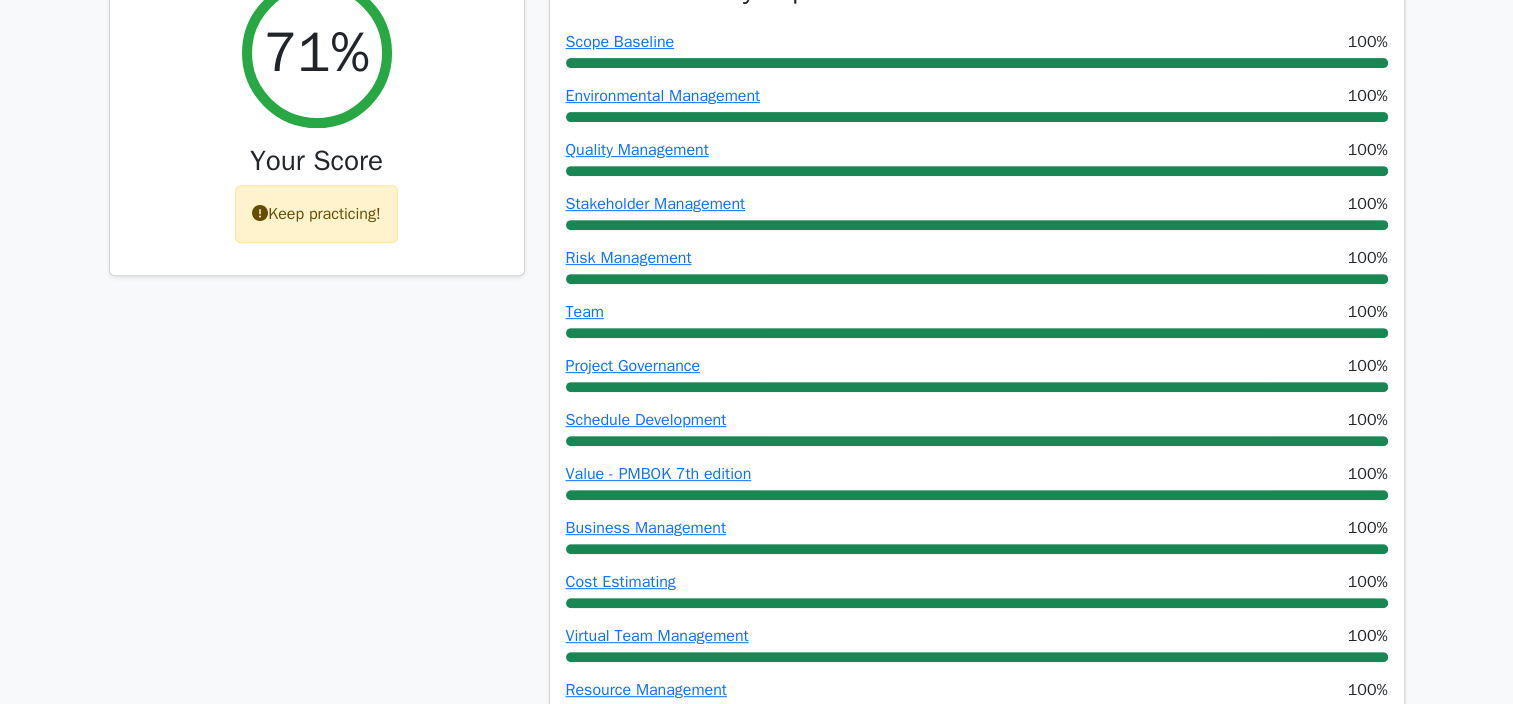scroll, scrollTop: 1000, scrollLeft: 0, axis: vertical 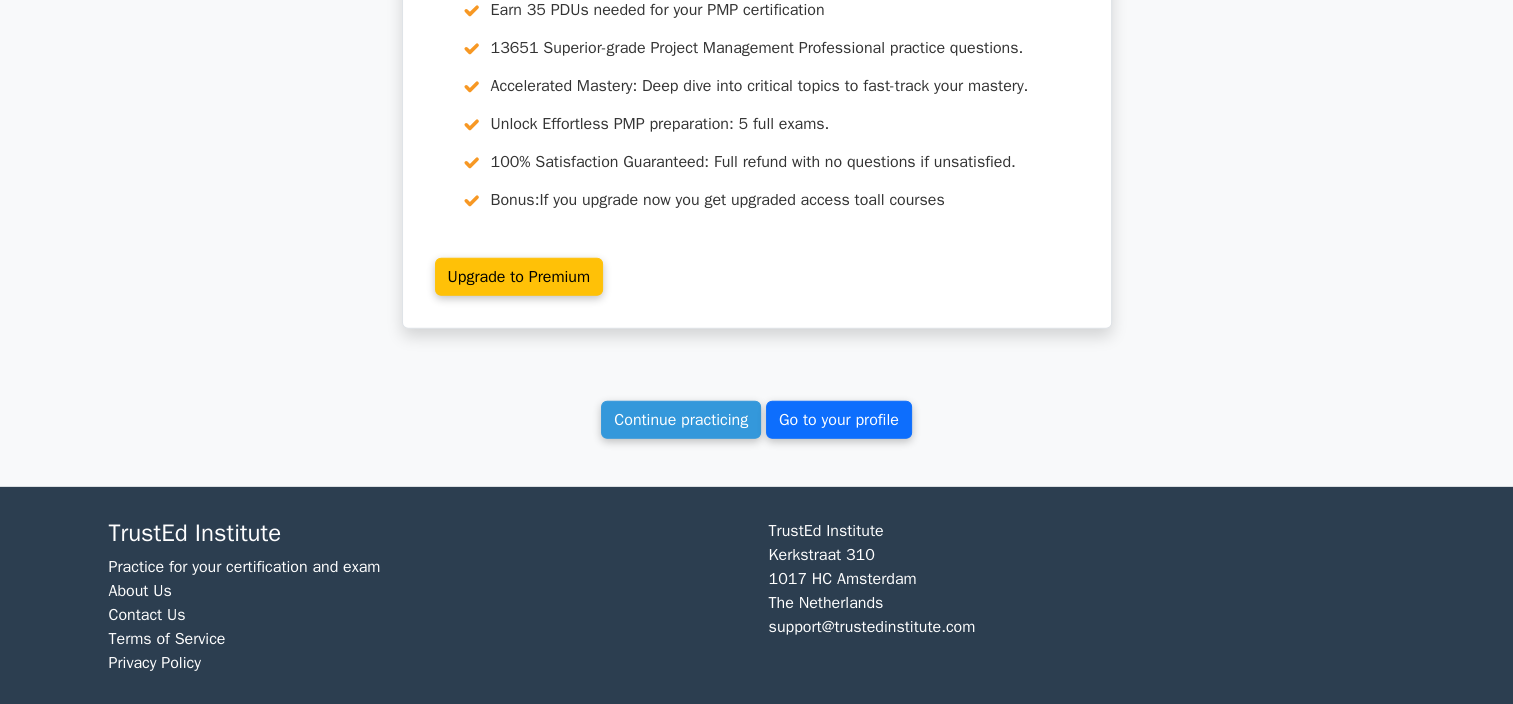 click on "Go to your profile" at bounding box center (839, 420) 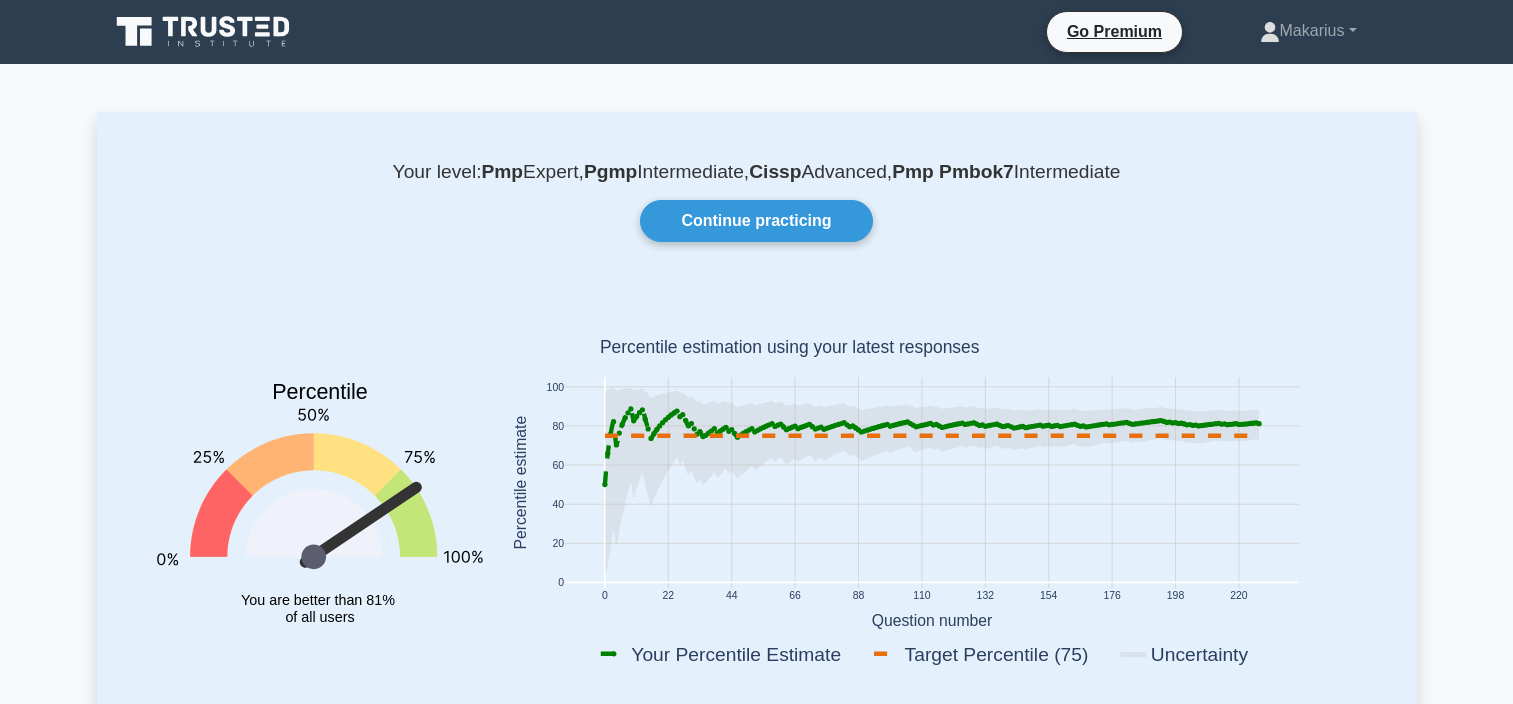 scroll, scrollTop: 100, scrollLeft: 0, axis: vertical 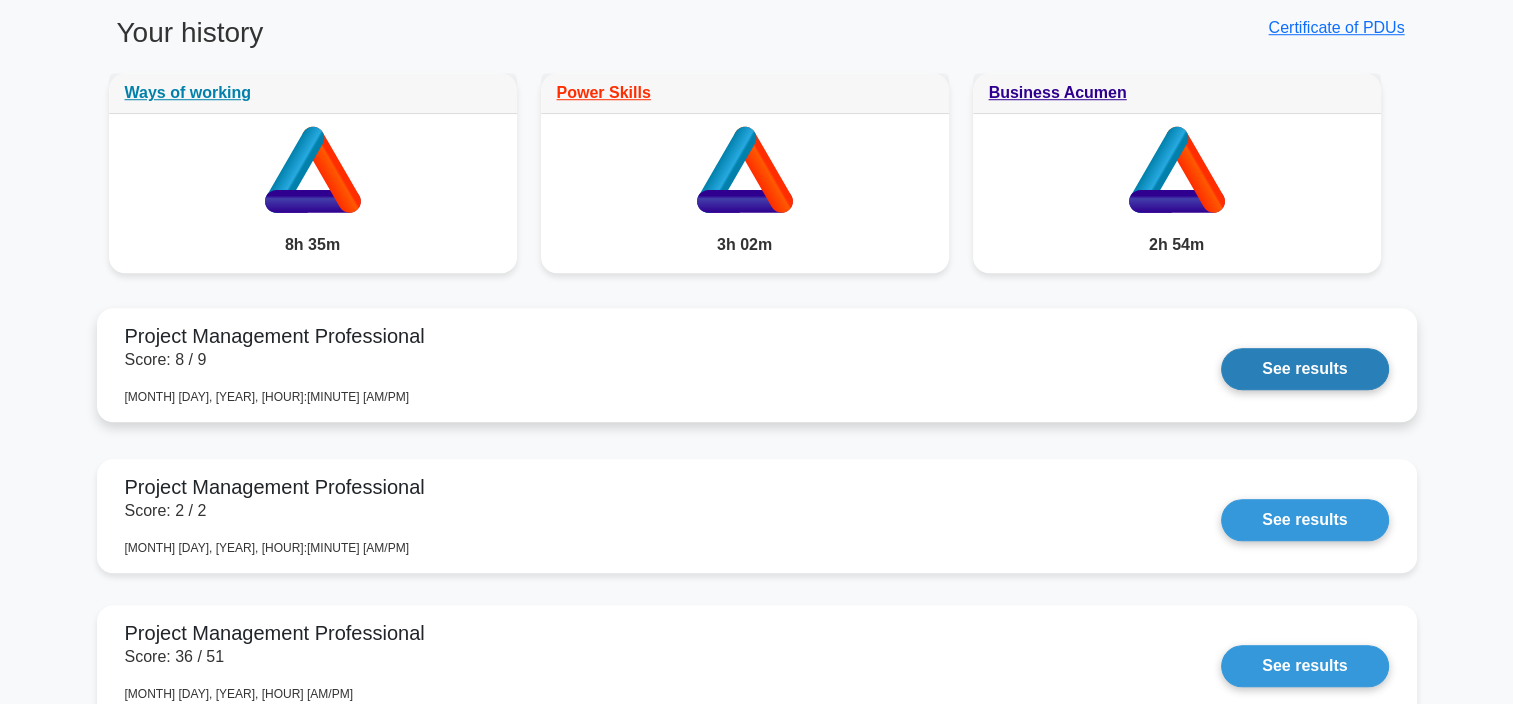 click on "See results" at bounding box center [1304, 369] 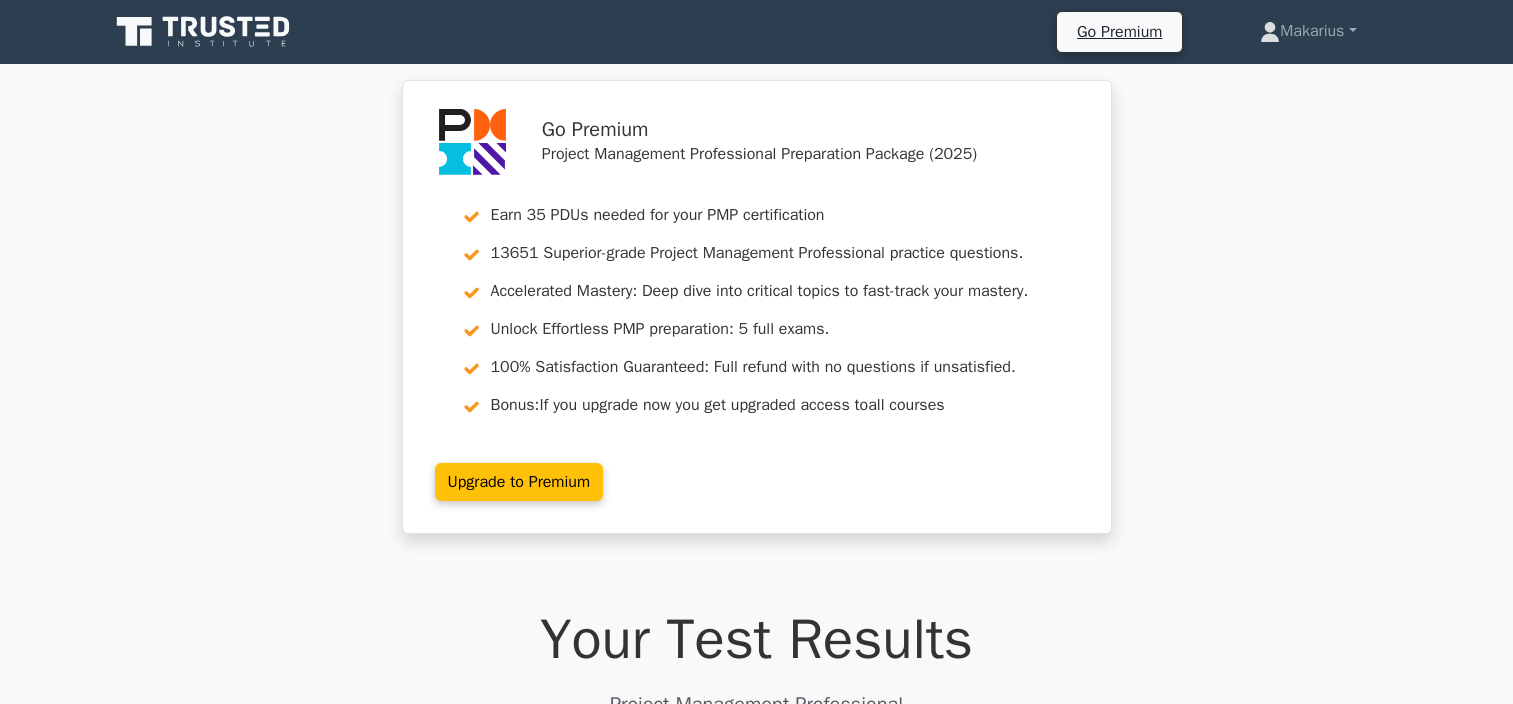 scroll, scrollTop: 400, scrollLeft: 0, axis: vertical 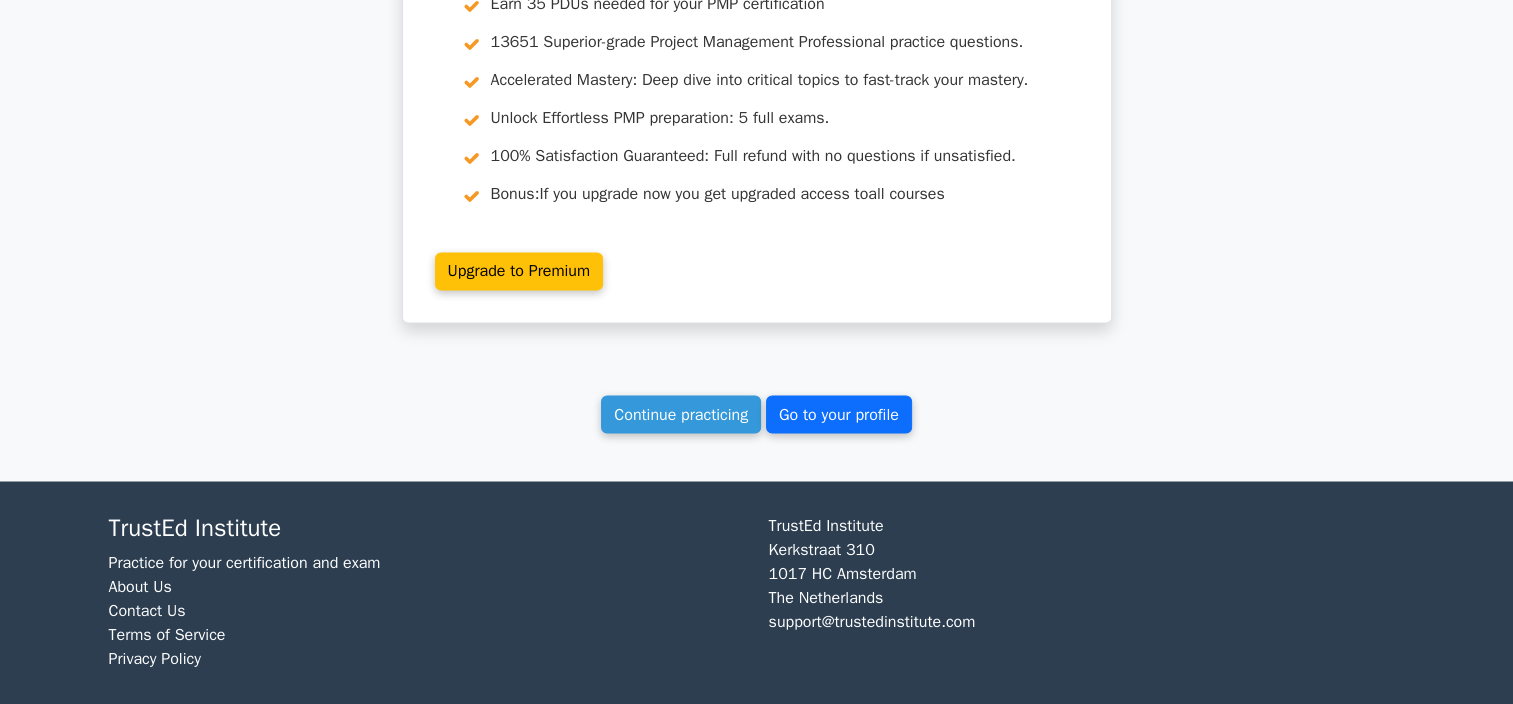 click on "Go to your profile" at bounding box center (839, 414) 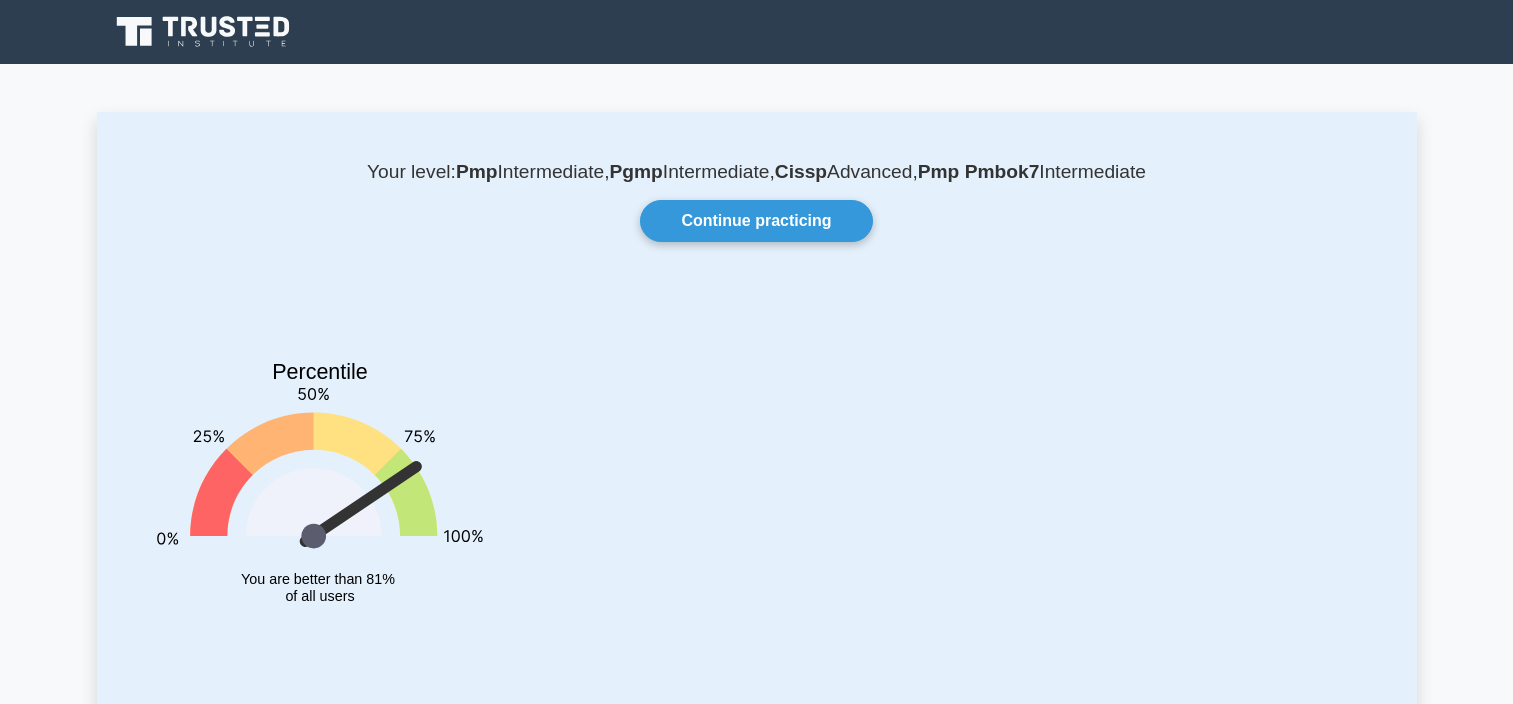 scroll, scrollTop: 192, scrollLeft: 0, axis: vertical 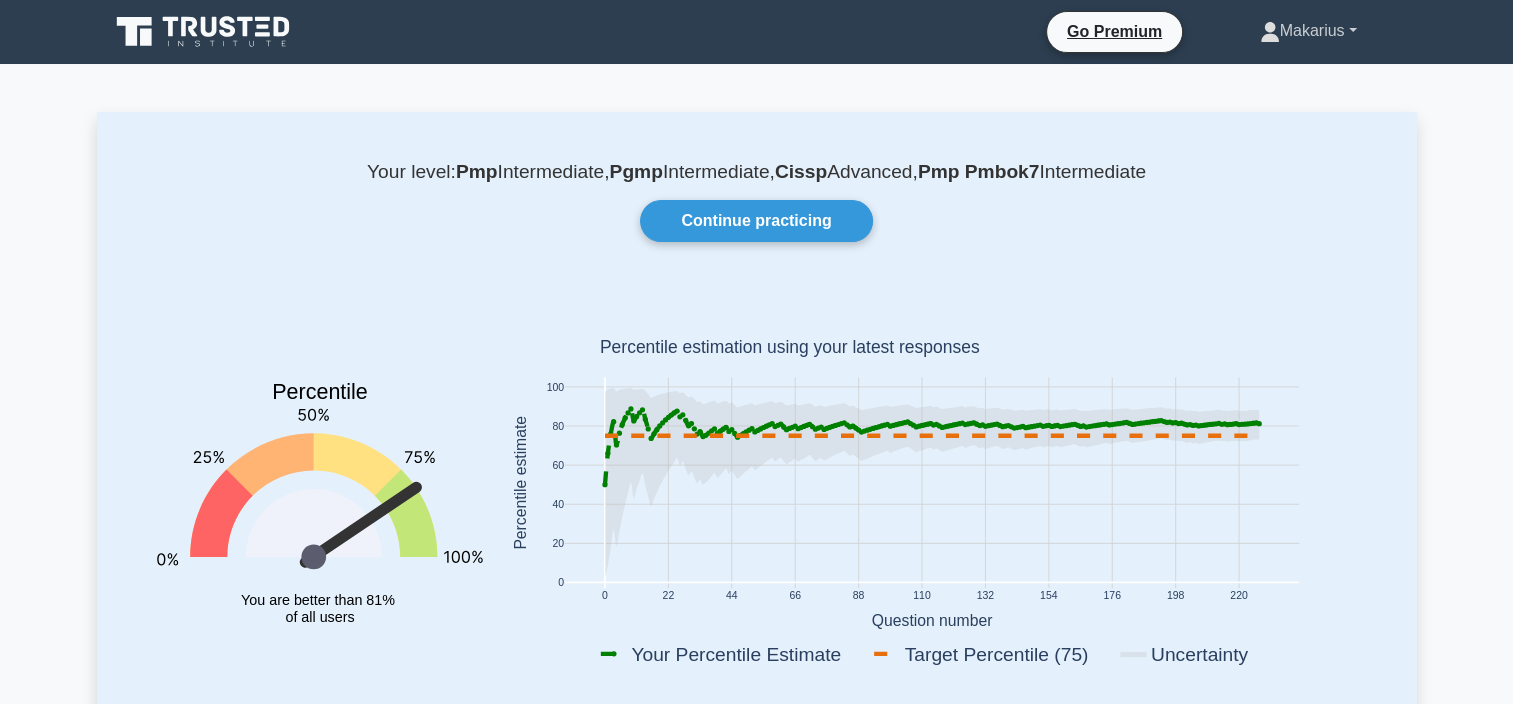click on "Makarius" at bounding box center [1308, 31] 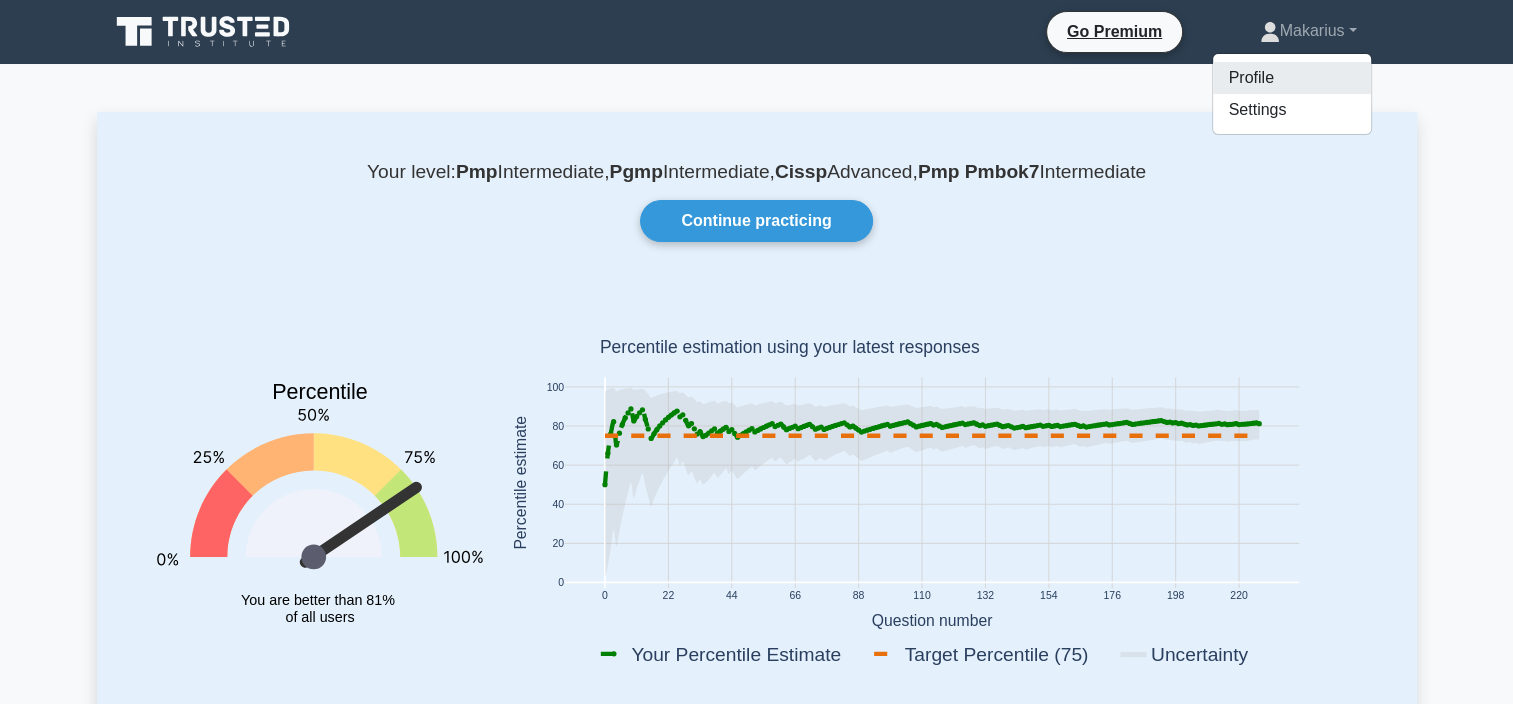 click on "Profile" at bounding box center [1292, 78] 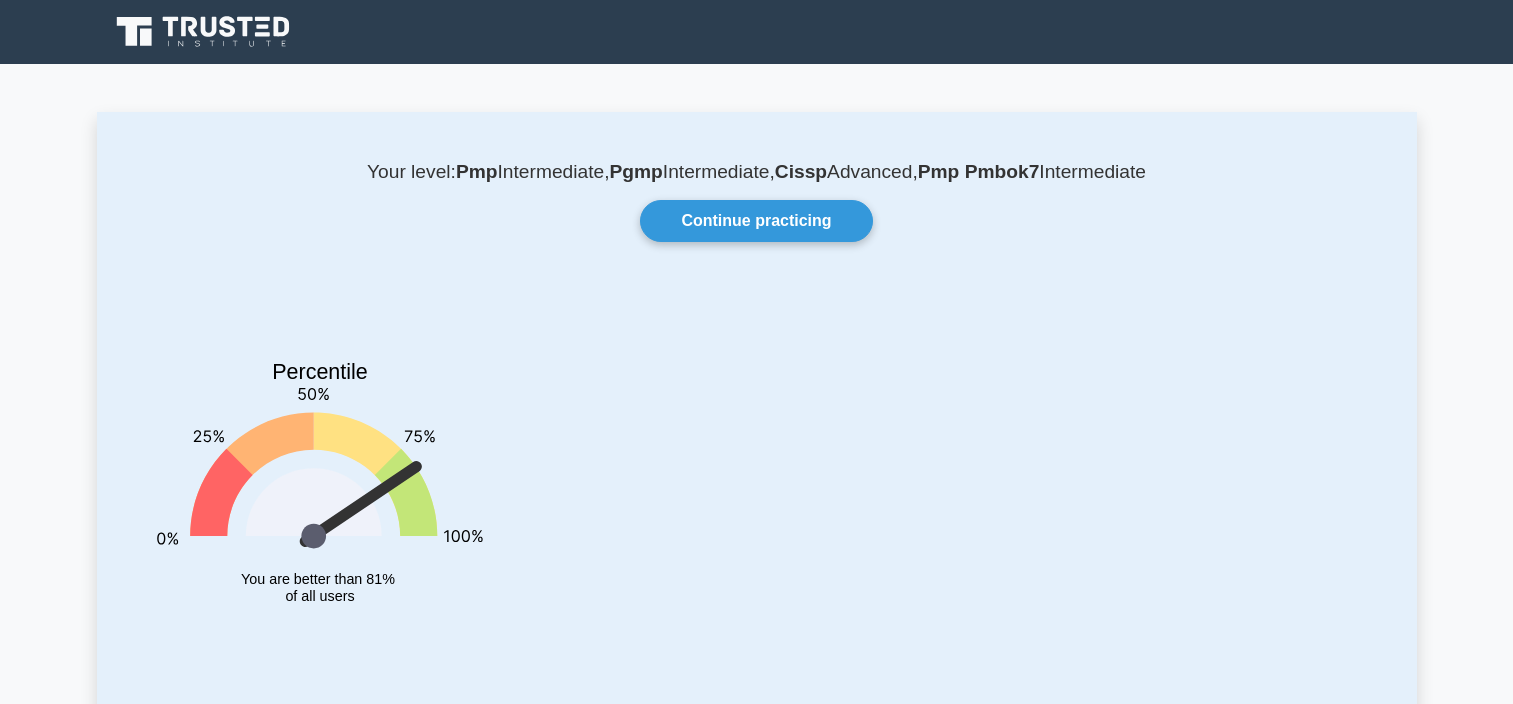 scroll, scrollTop: 0, scrollLeft: 0, axis: both 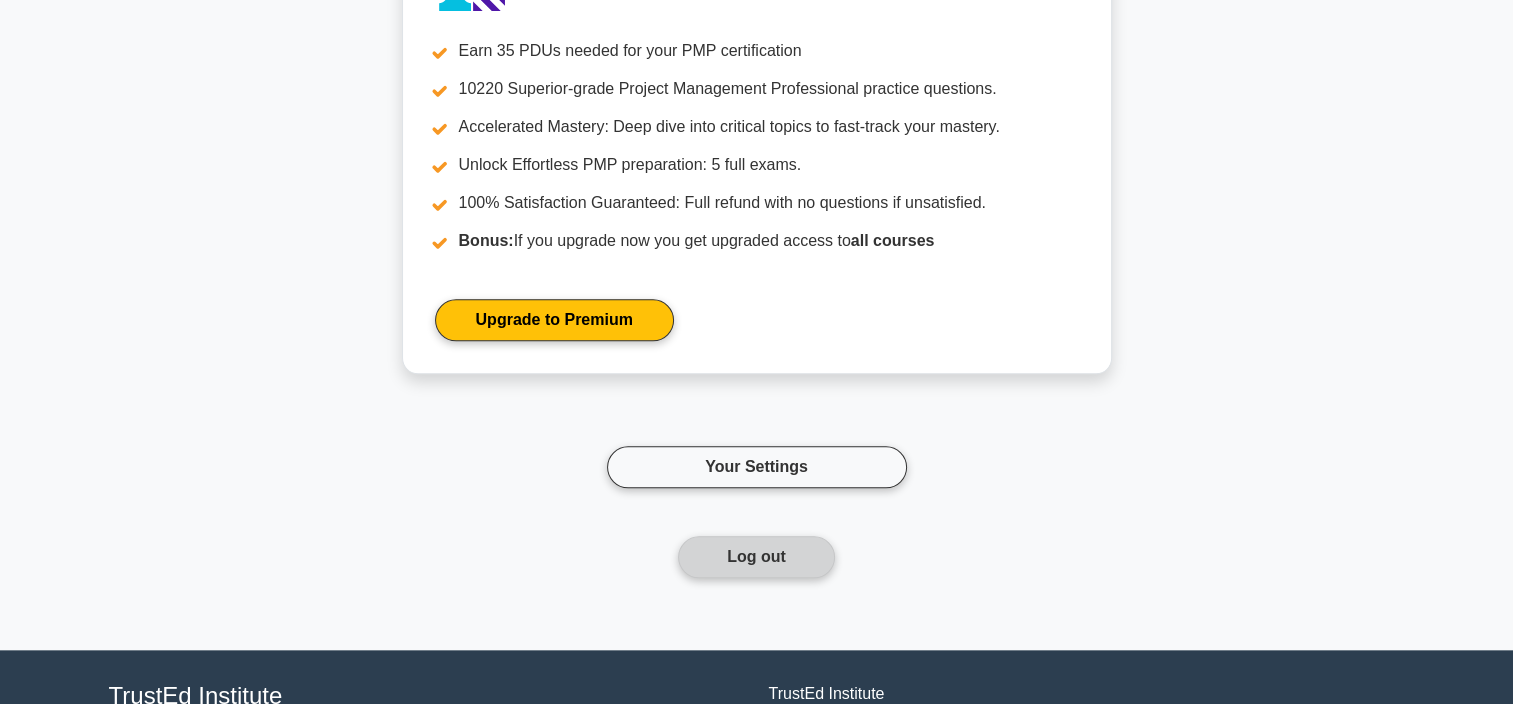 click on "Log out" at bounding box center (756, 557) 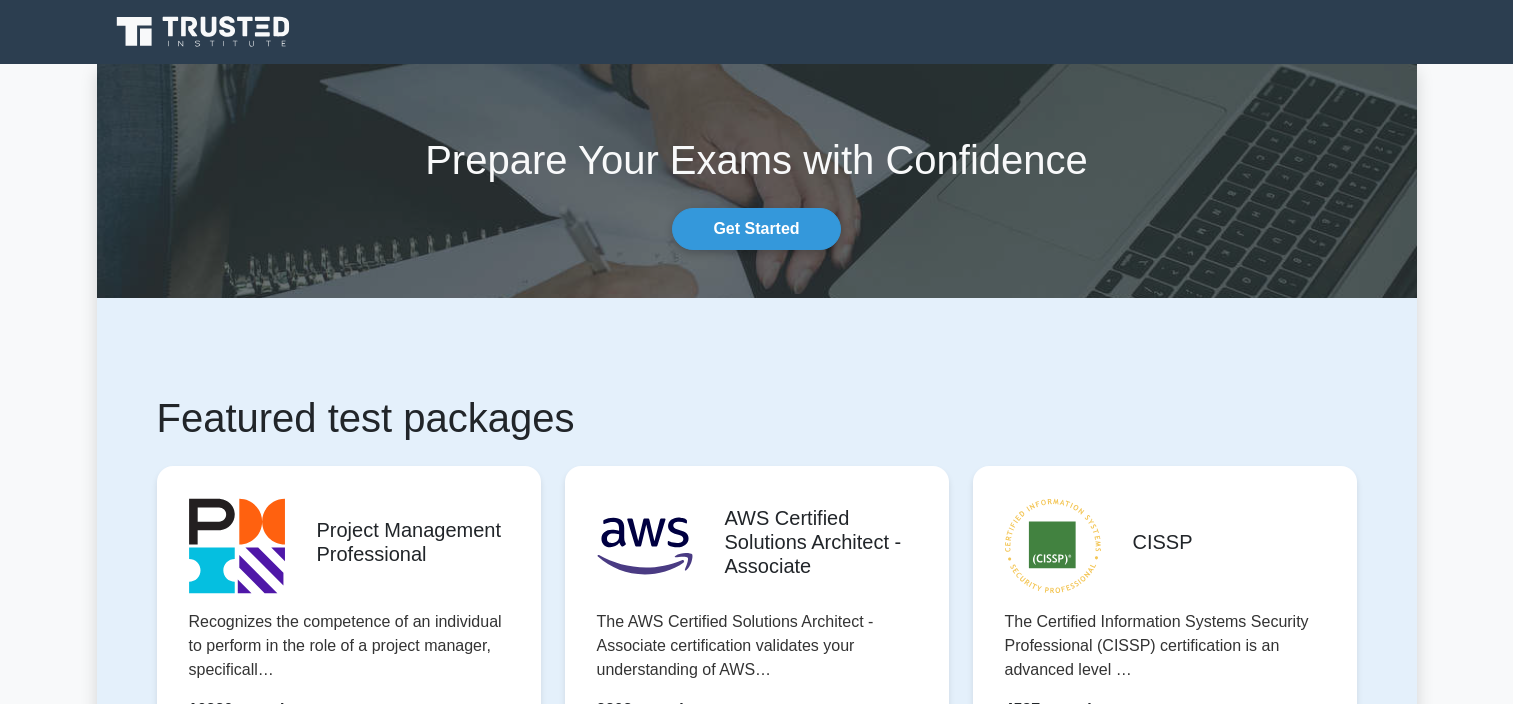 scroll, scrollTop: 0, scrollLeft: 0, axis: both 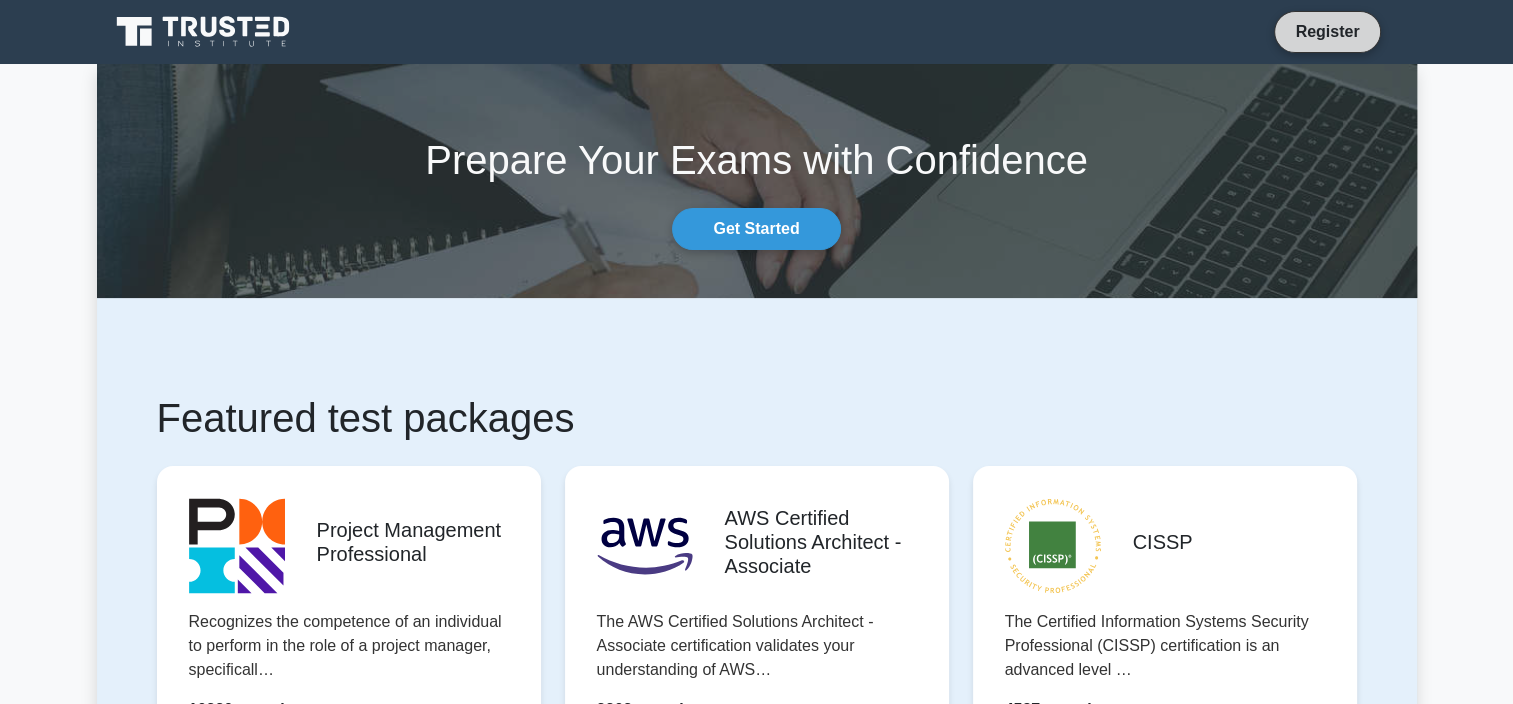 click on "Register" at bounding box center [1327, 31] 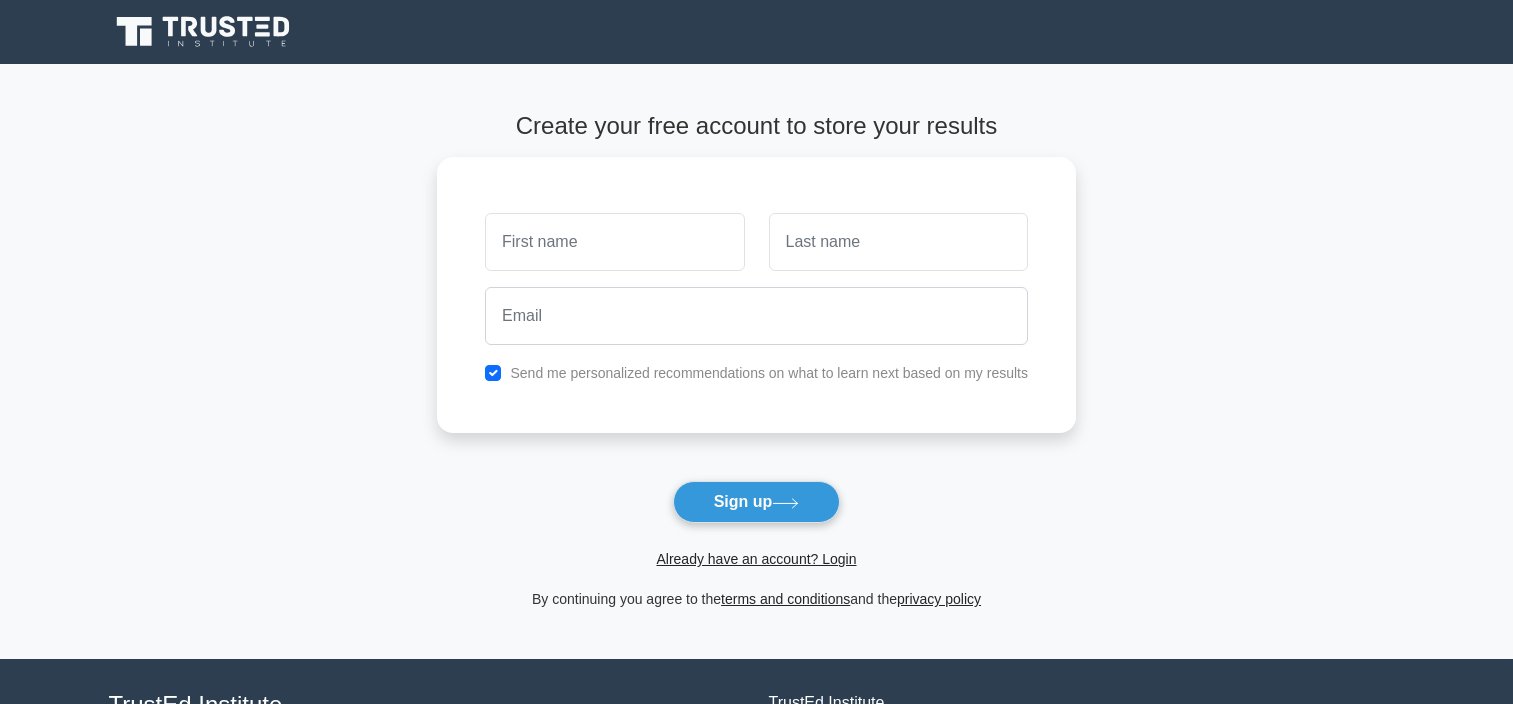 scroll, scrollTop: 0, scrollLeft: 0, axis: both 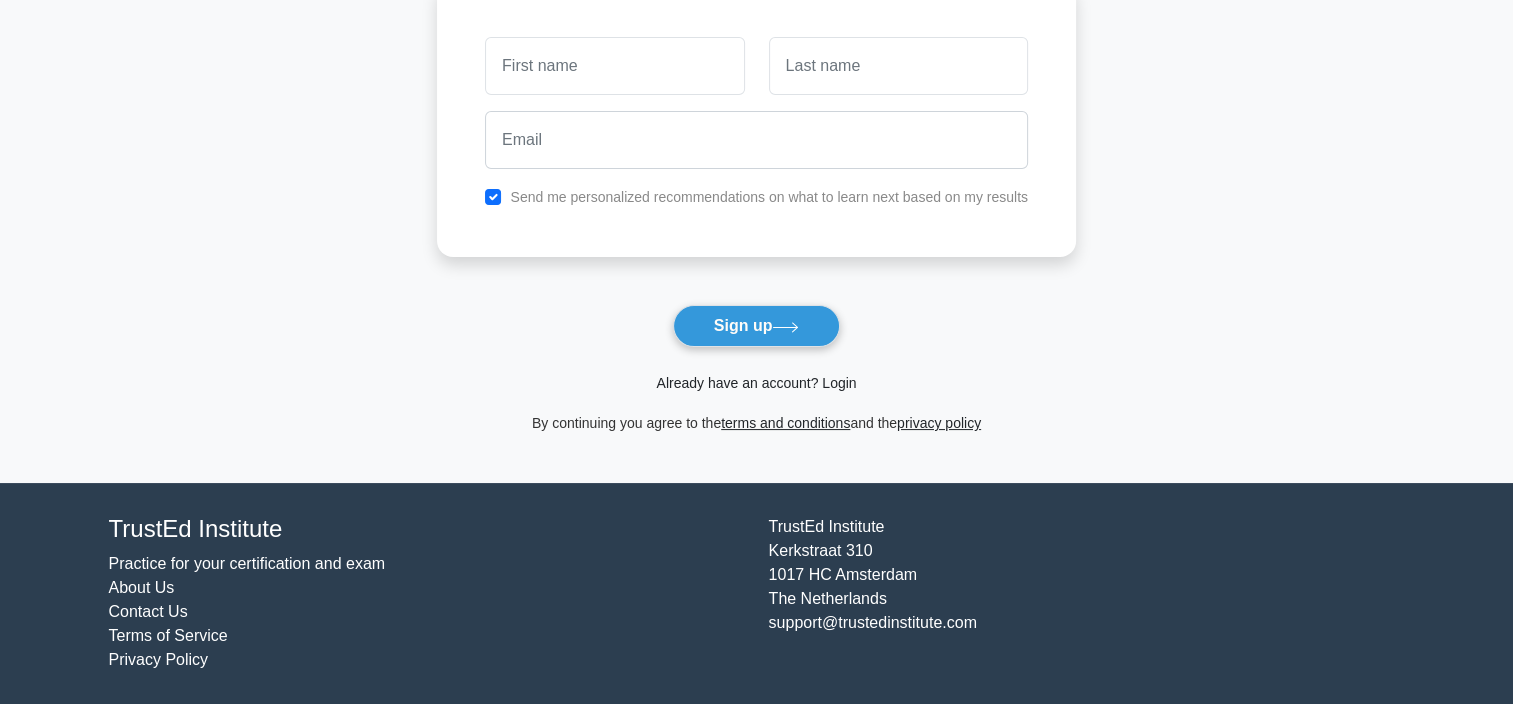 click on "Already have an account? Login" at bounding box center (756, 383) 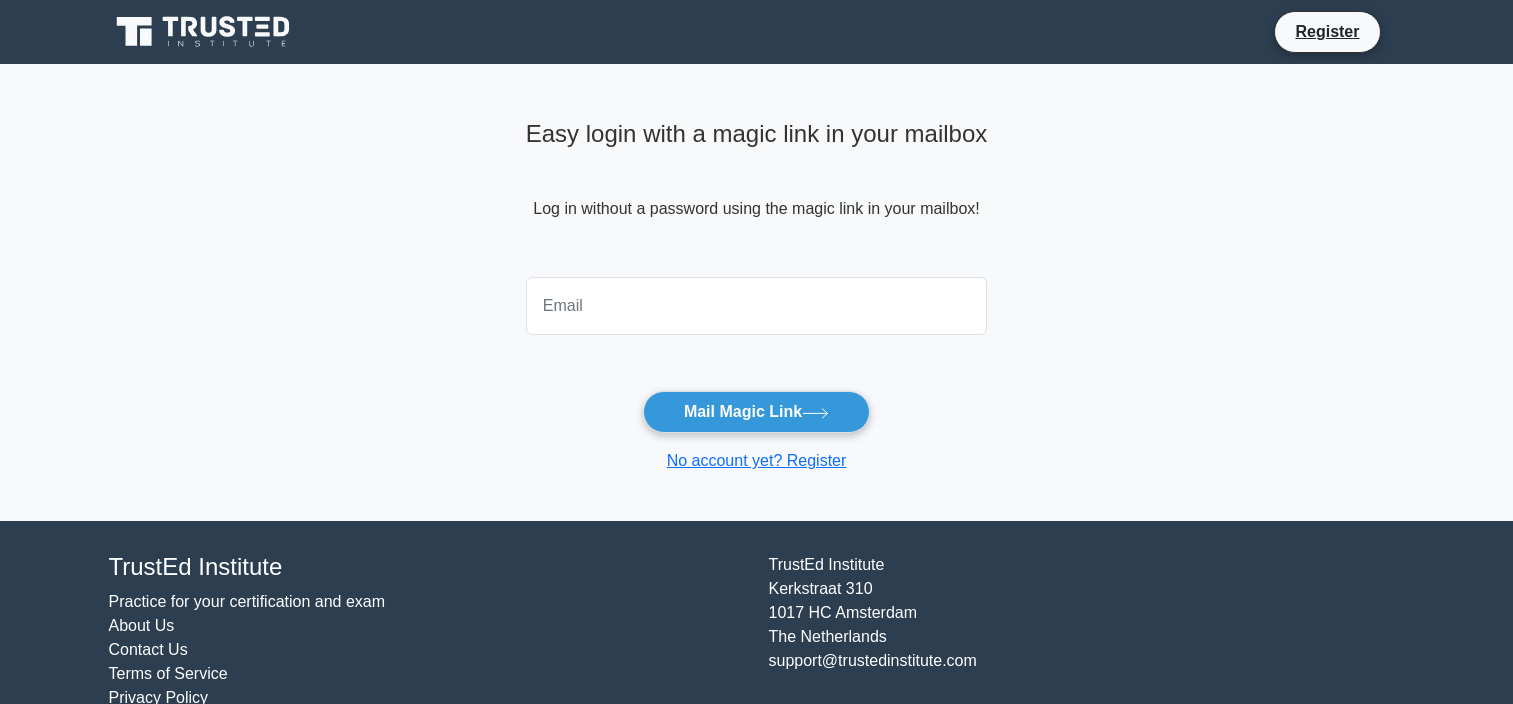 scroll, scrollTop: 0, scrollLeft: 0, axis: both 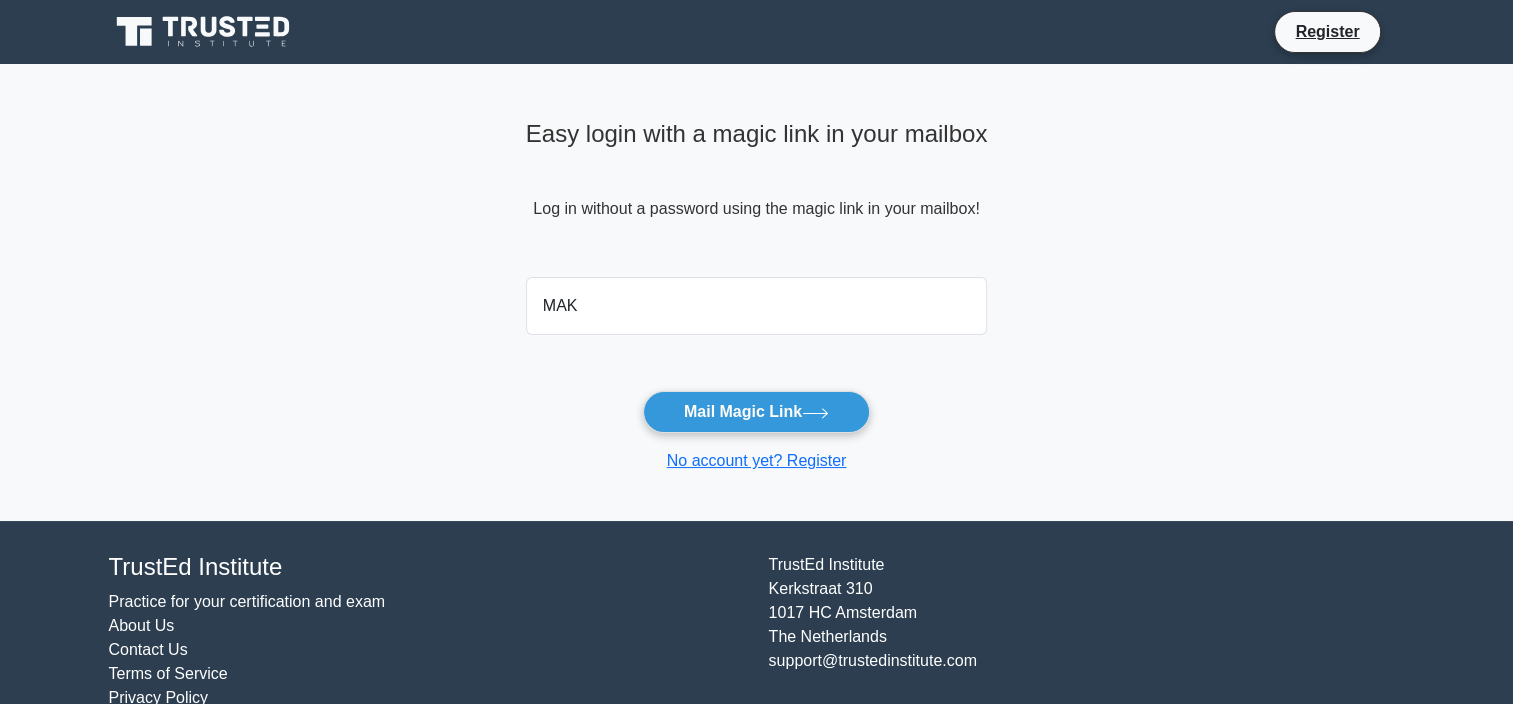 type on "makariusjackie@yahoo.com" 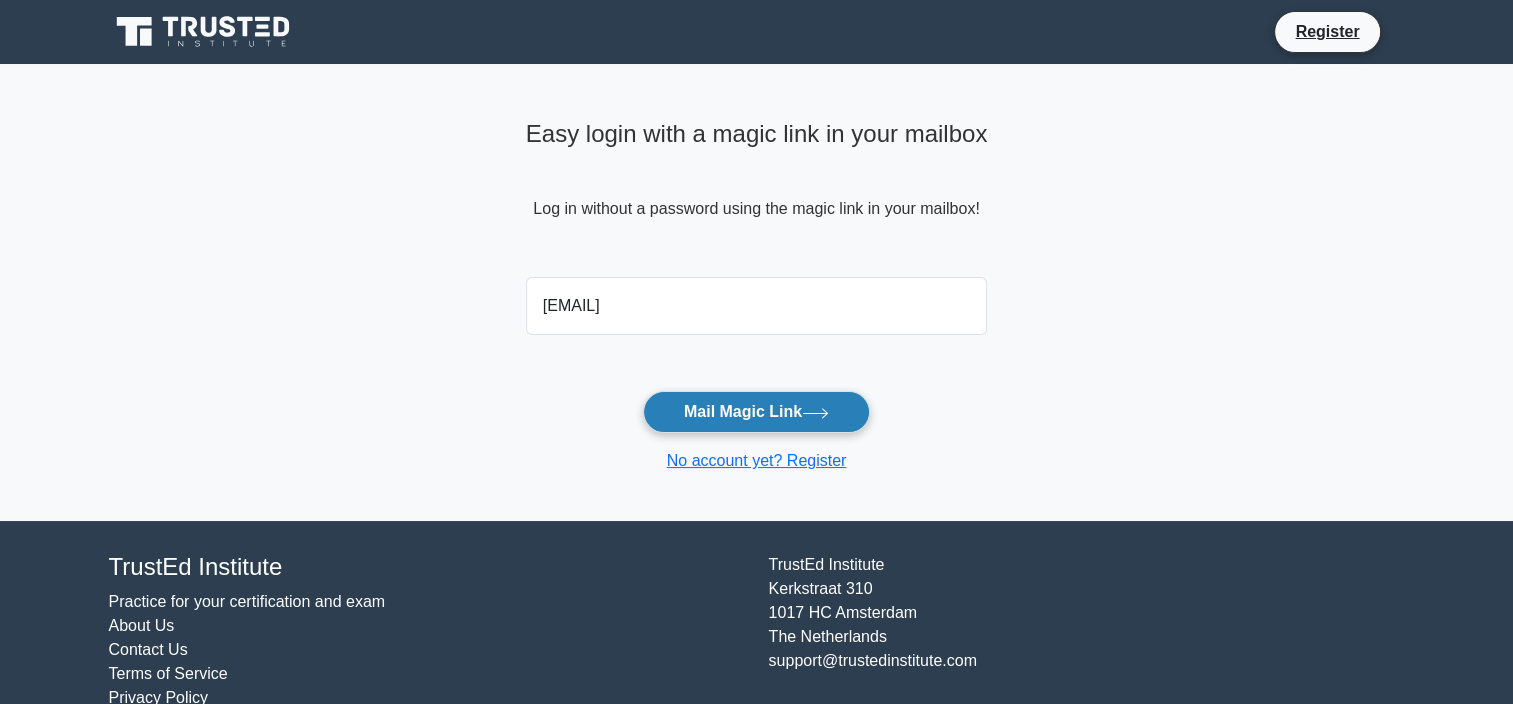 click on "Mail Magic Link" at bounding box center [756, 412] 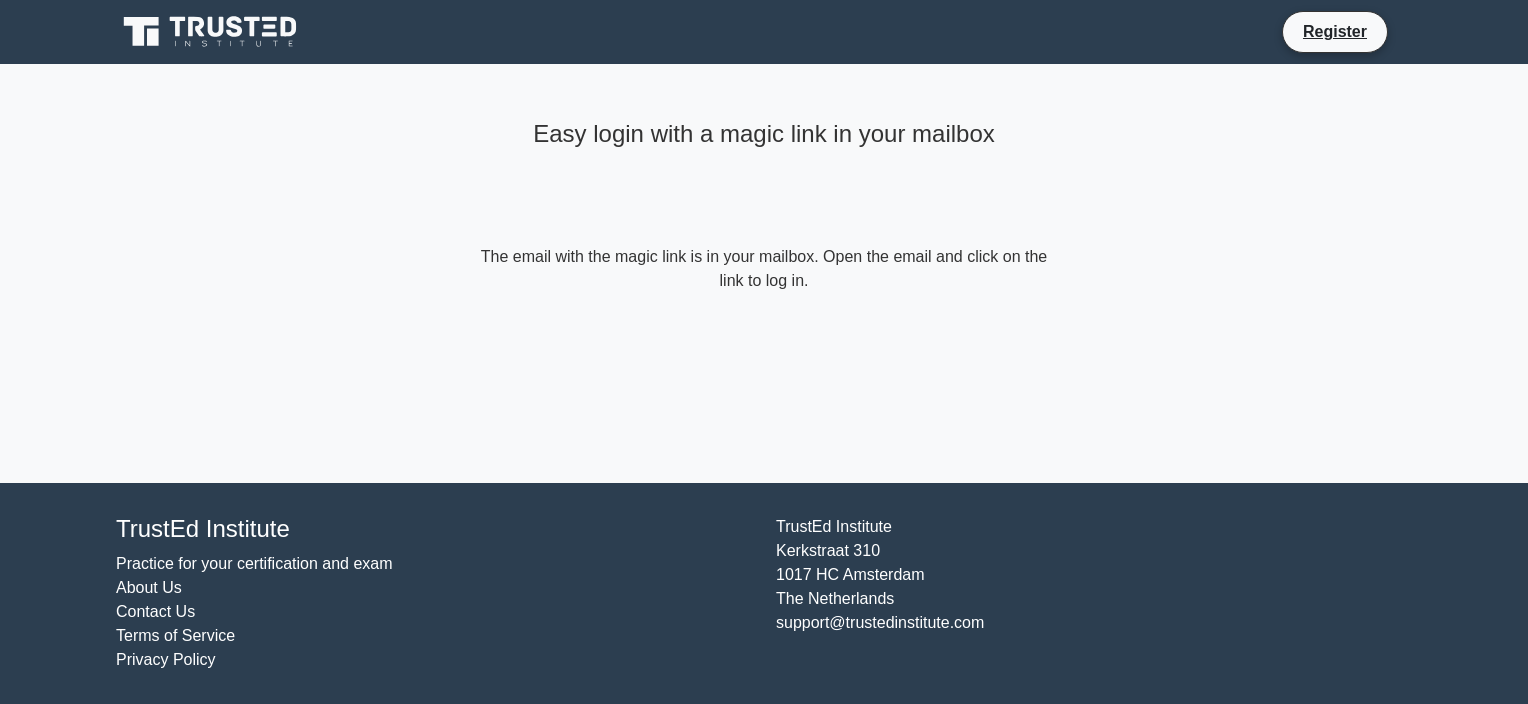 scroll, scrollTop: 0, scrollLeft: 0, axis: both 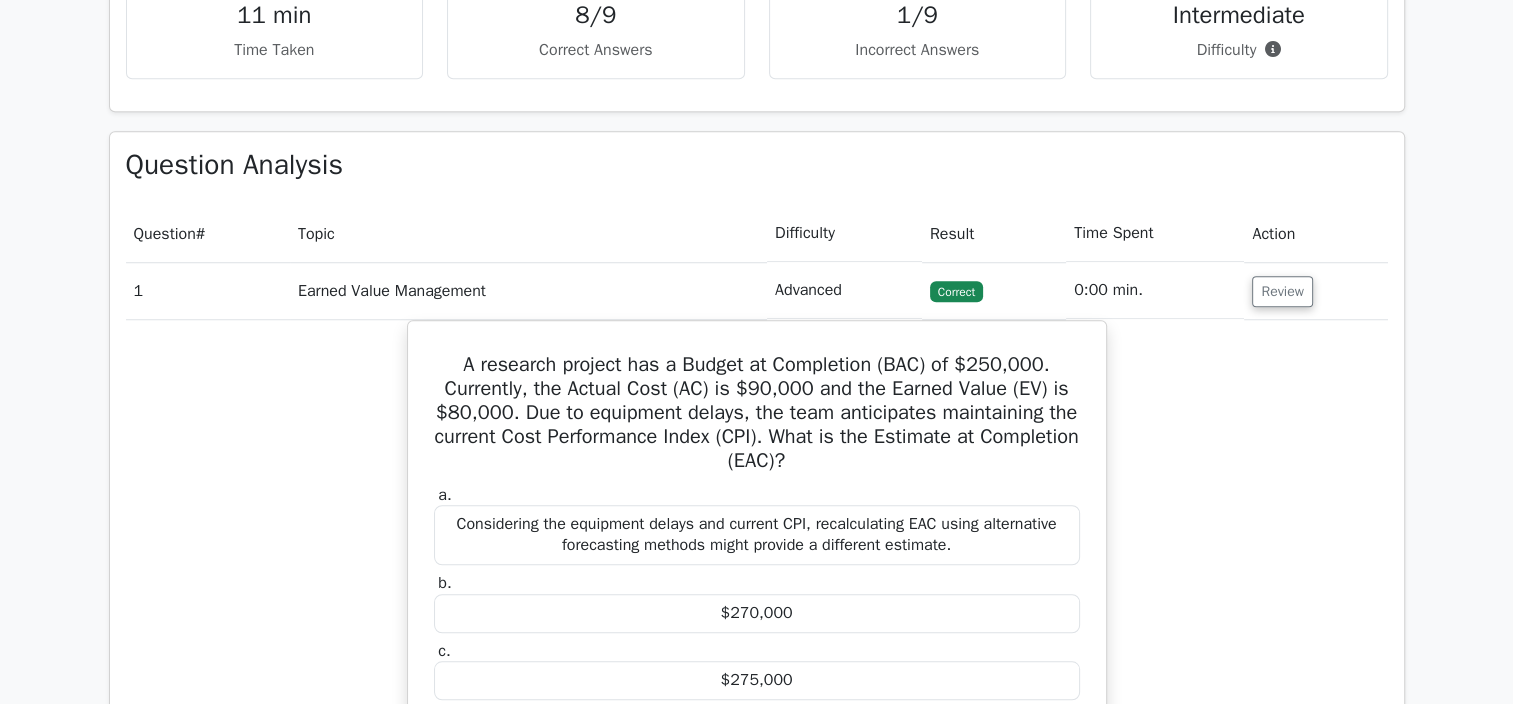 drag, startPoint x: 1272, startPoint y: 296, endPoint x: 1252, endPoint y: 295, distance: 20.024984 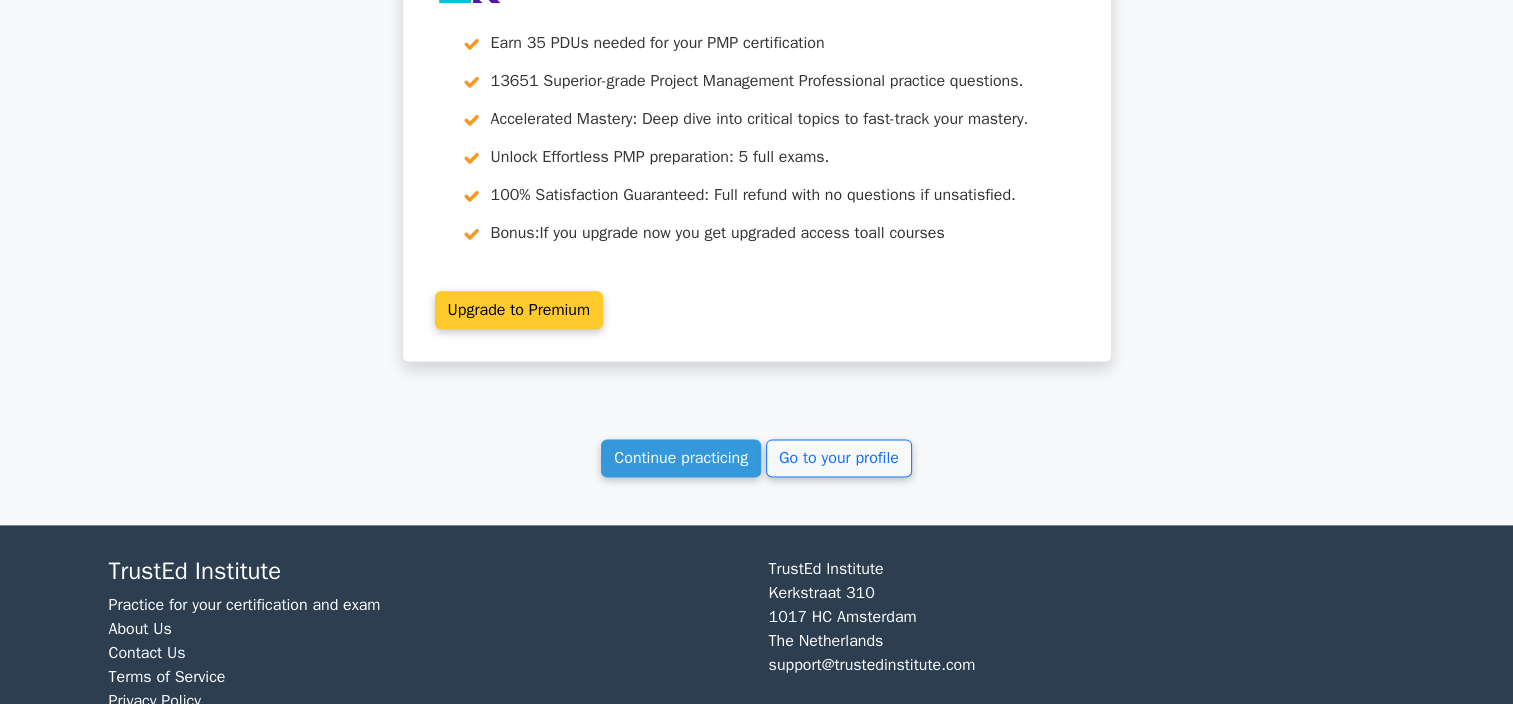 scroll, scrollTop: 2528, scrollLeft: 0, axis: vertical 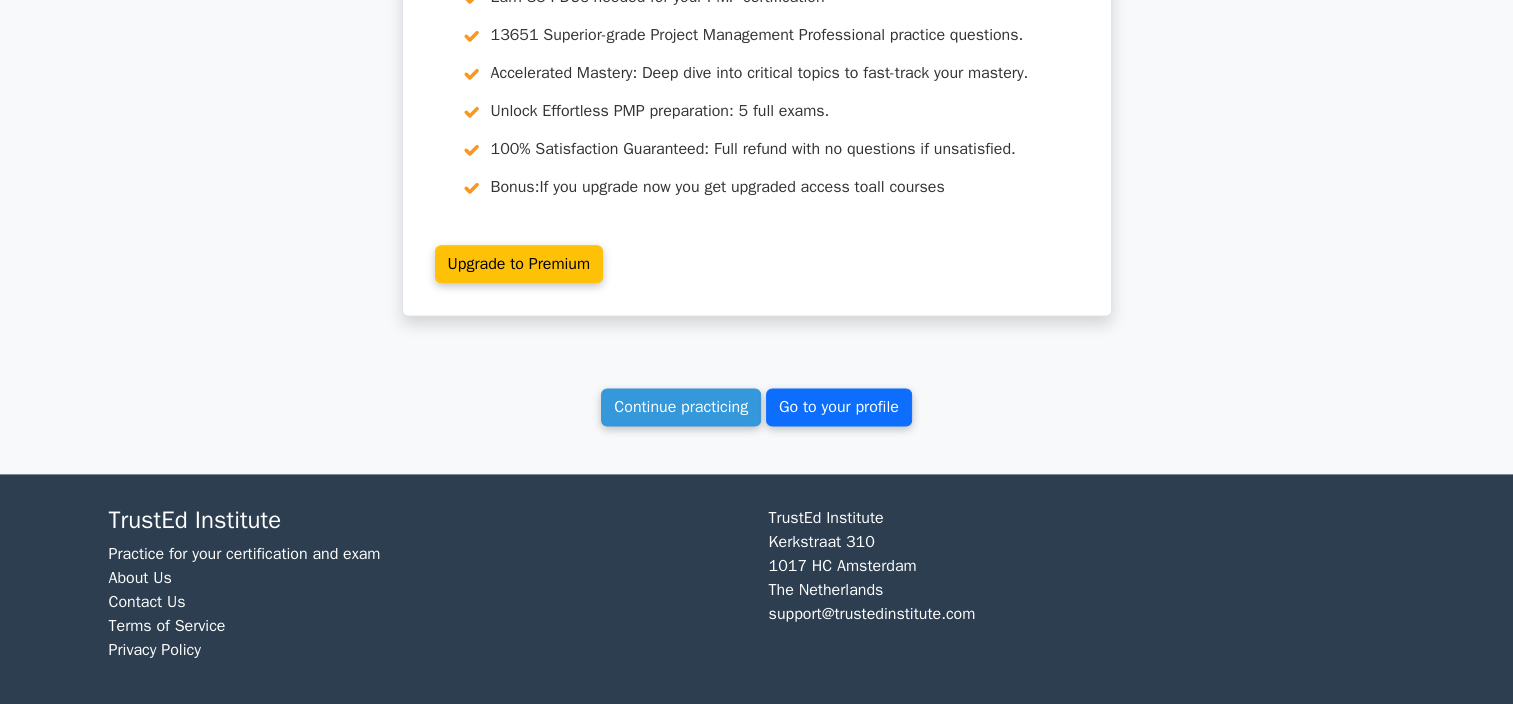 click on "Go to your profile" at bounding box center (839, 407) 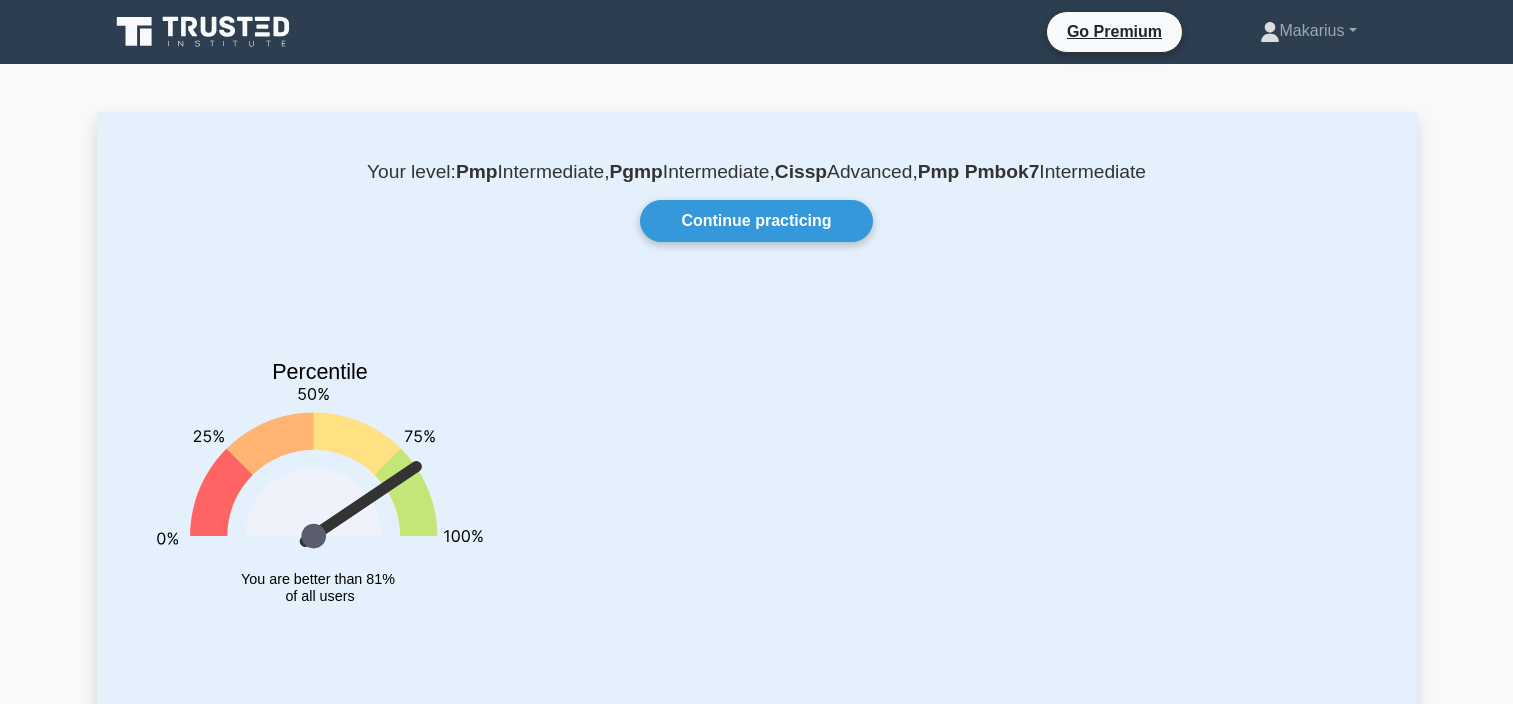 scroll, scrollTop: 0, scrollLeft: 0, axis: both 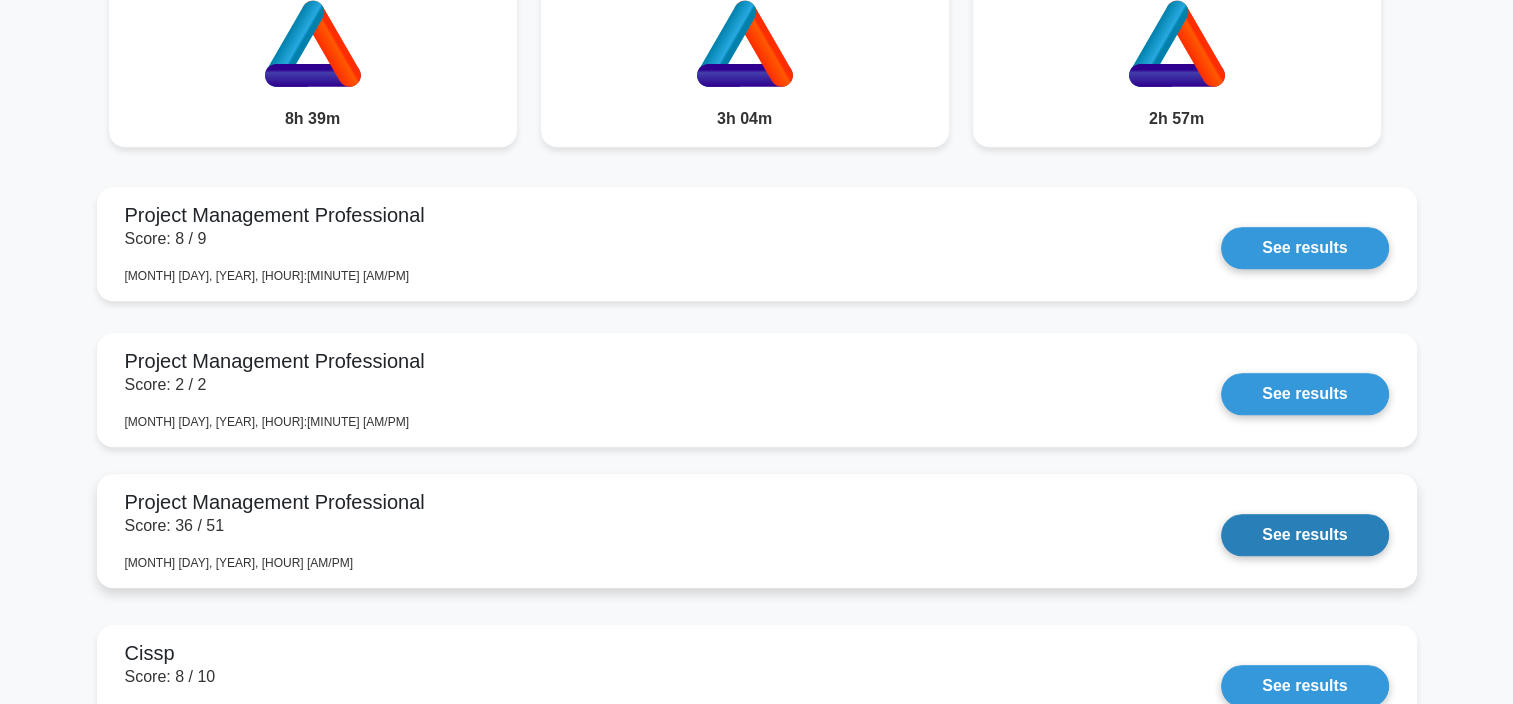 click on "See results" at bounding box center [1304, 535] 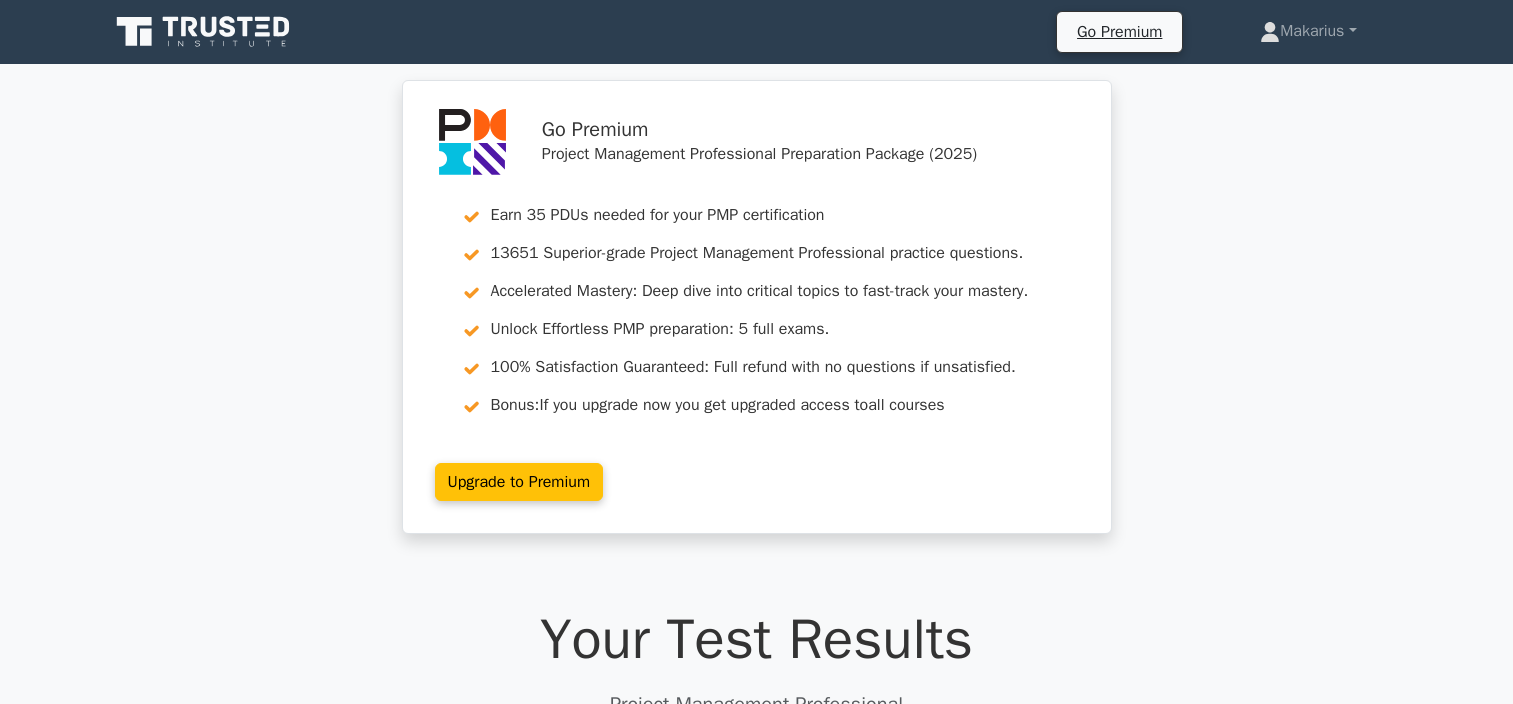 scroll, scrollTop: 0, scrollLeft: 0, axis: both 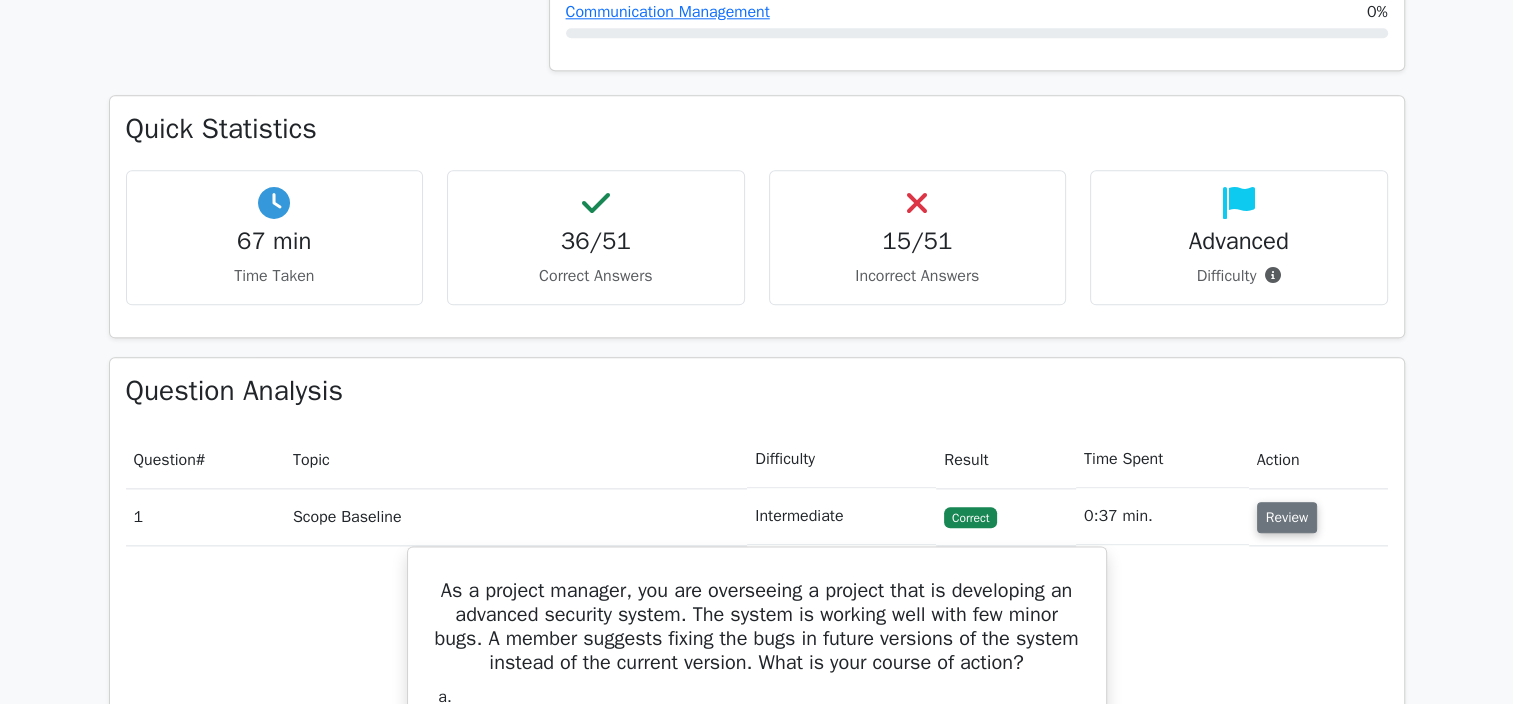 click on "Review" at bounding box center (1287, 517) 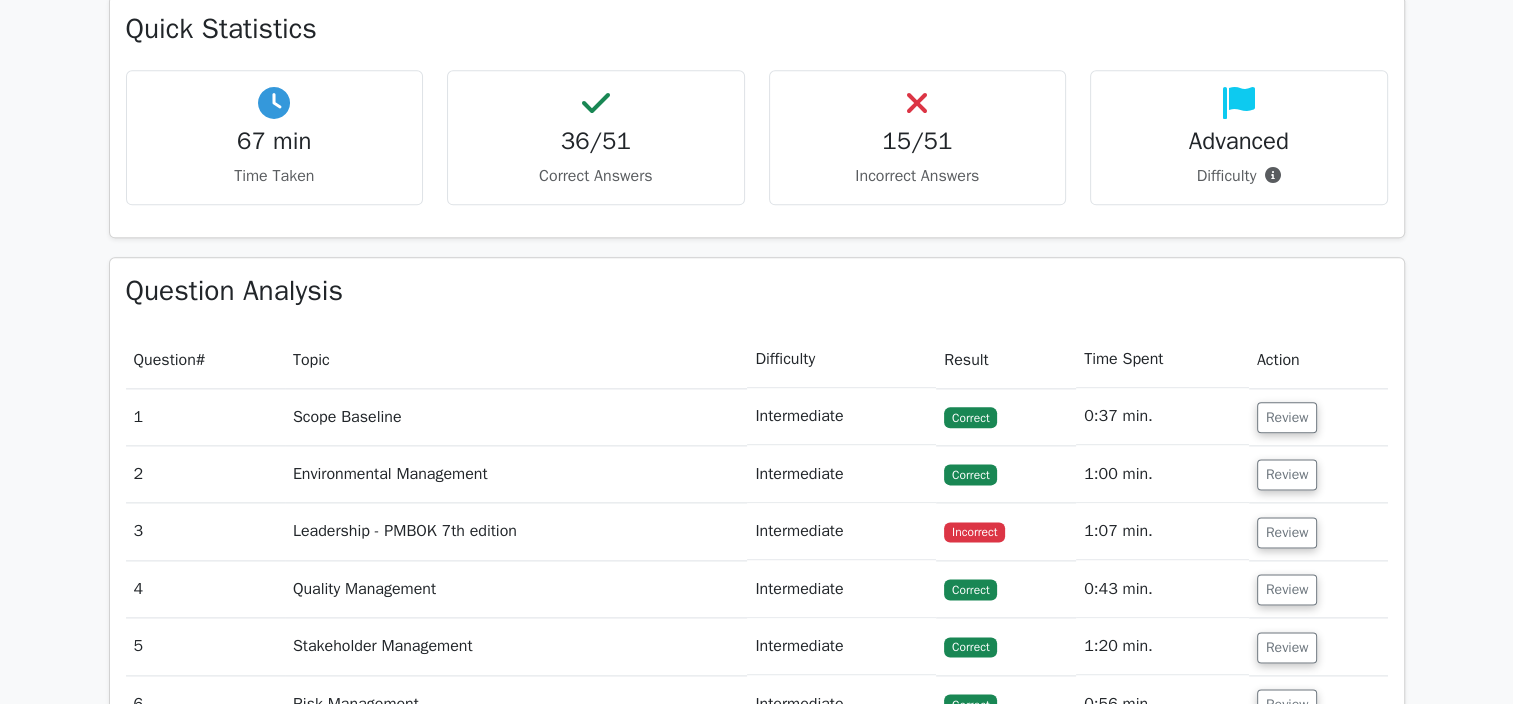 scroll, scrollTop: 2500, scrollLeft: 0, axis: vertical 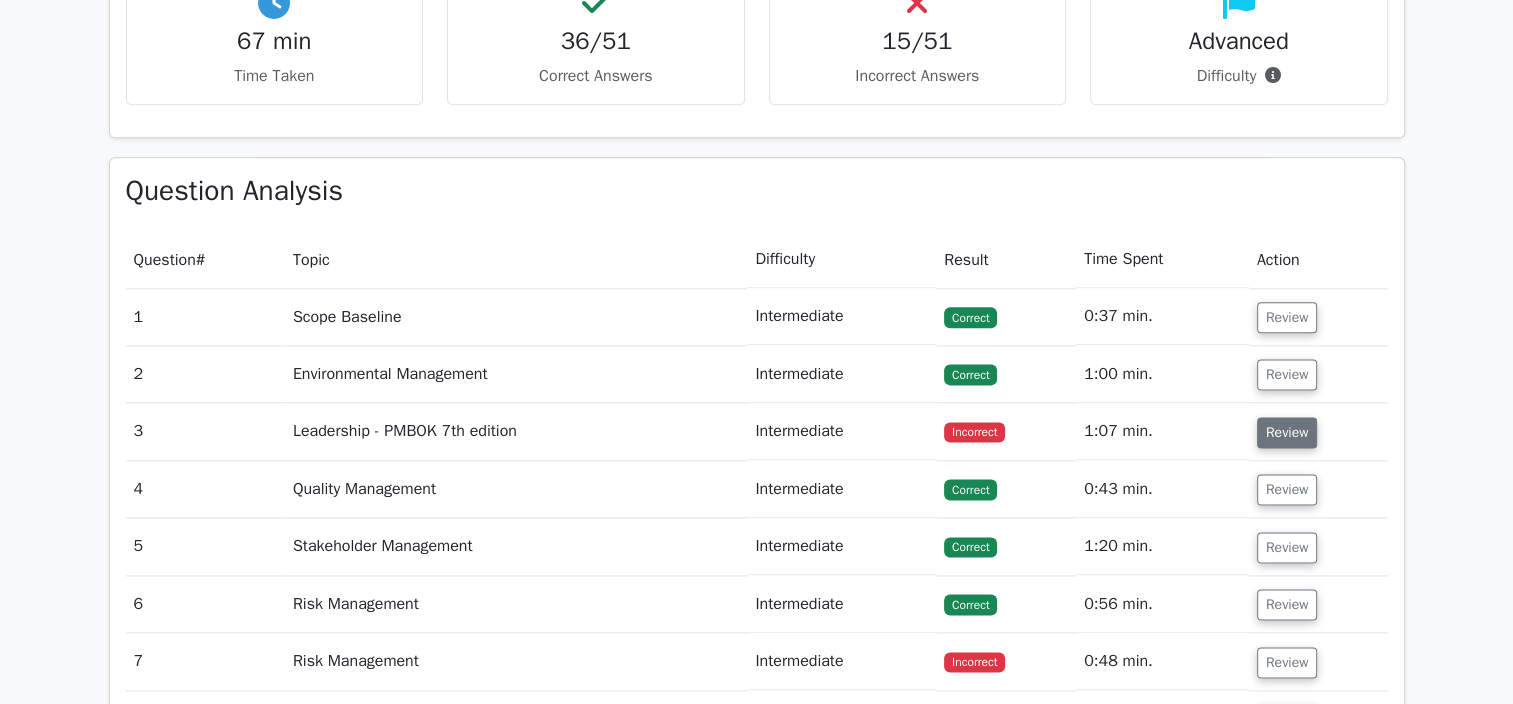 click on "Review" at bounding box center [1287, 432] 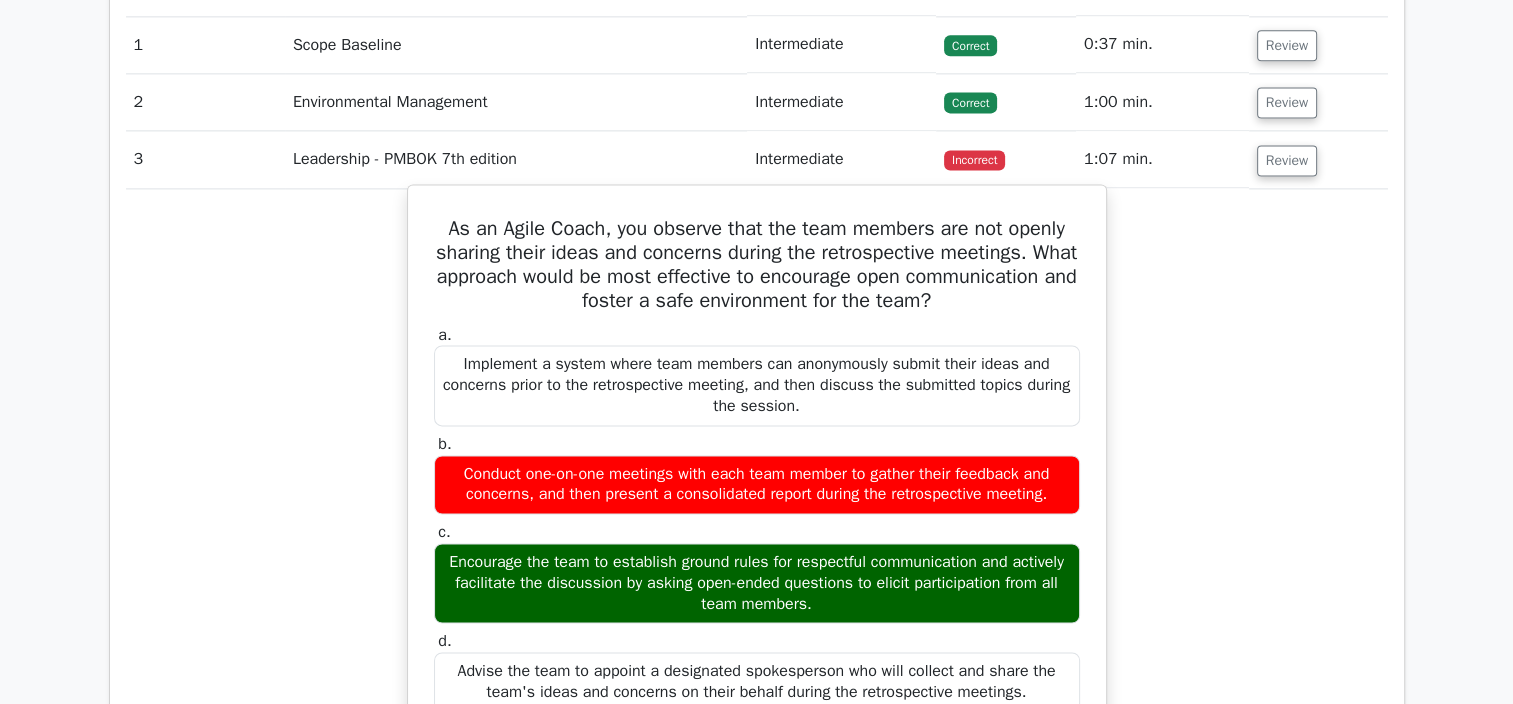 scroll, scrollTop: 2800, scrollLeft: 0, axis: vertical 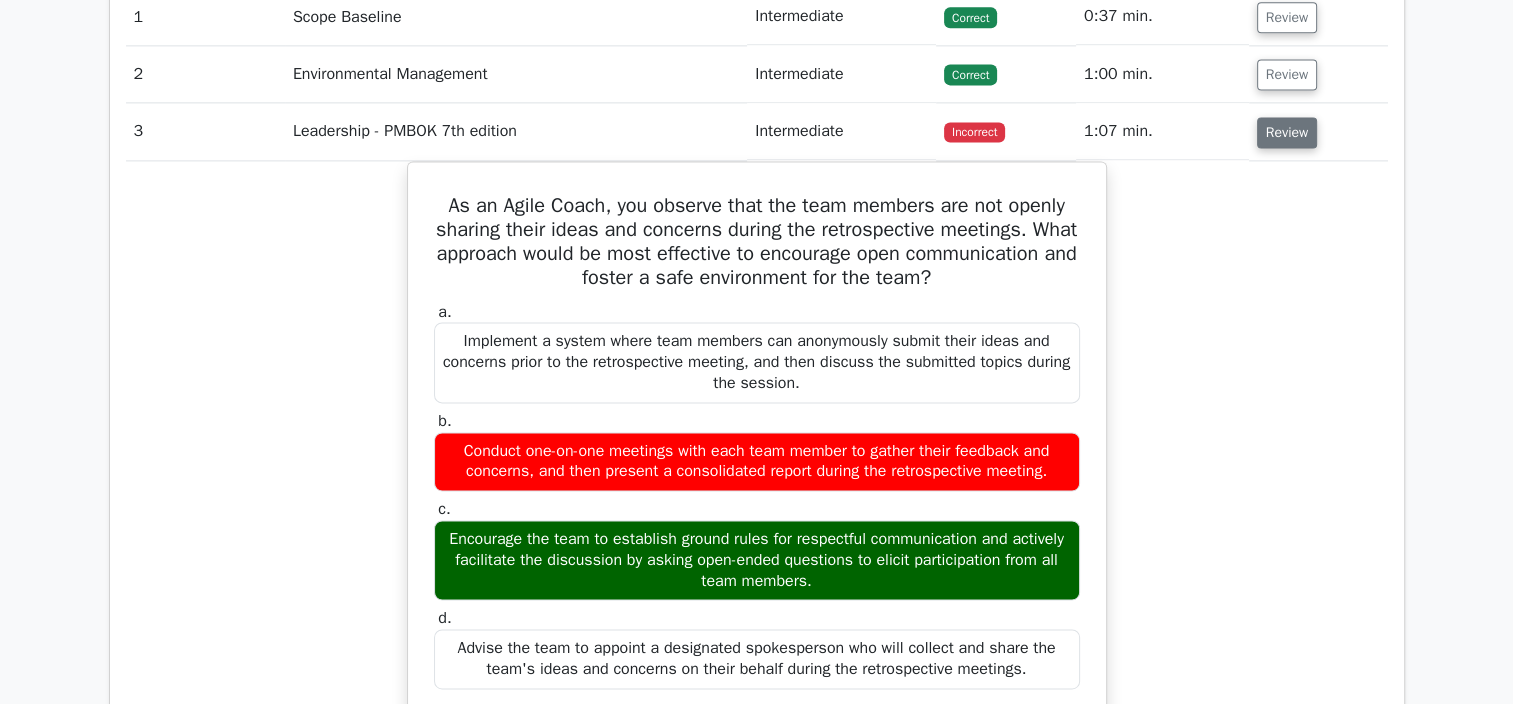 click on "Review" at bounding box center (1287, 132) 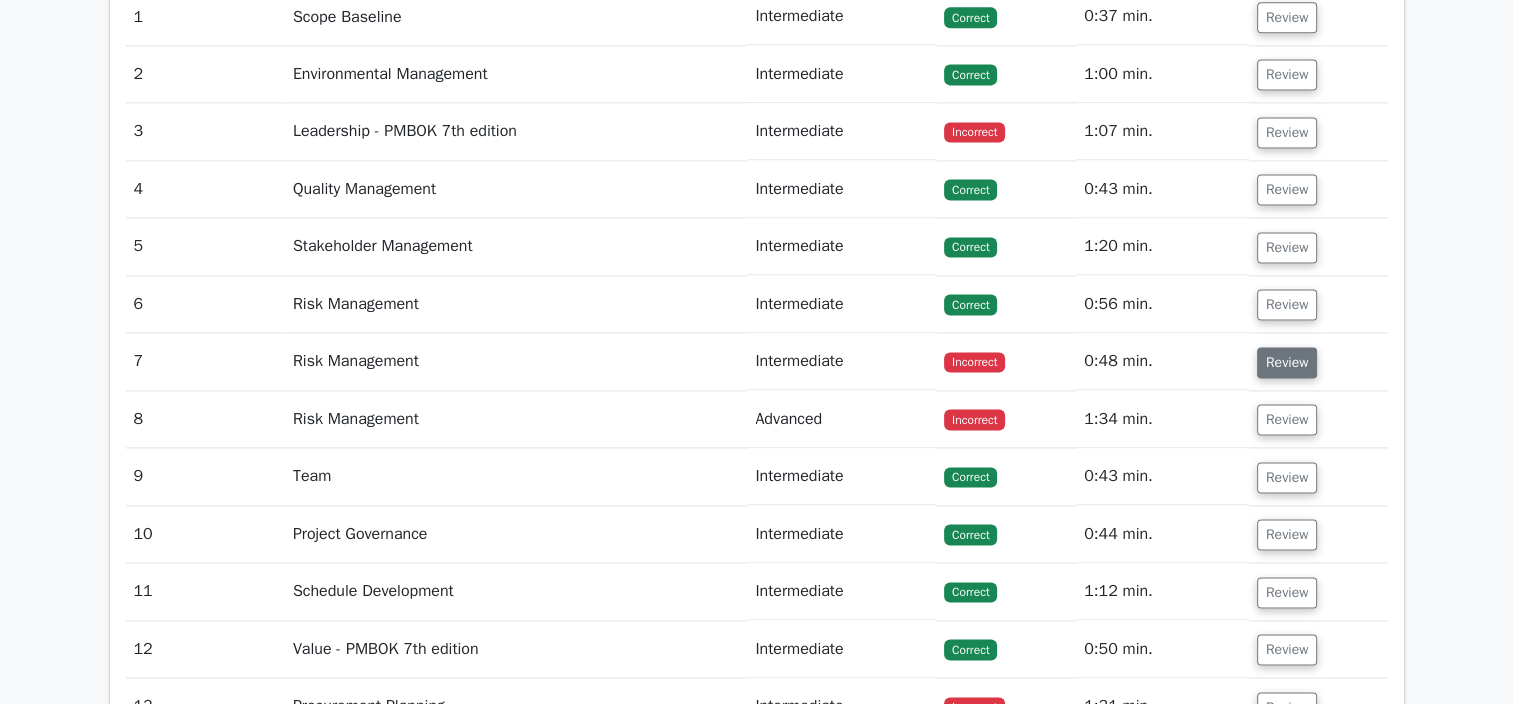click on "Review" at bounding box center [1287, 362] 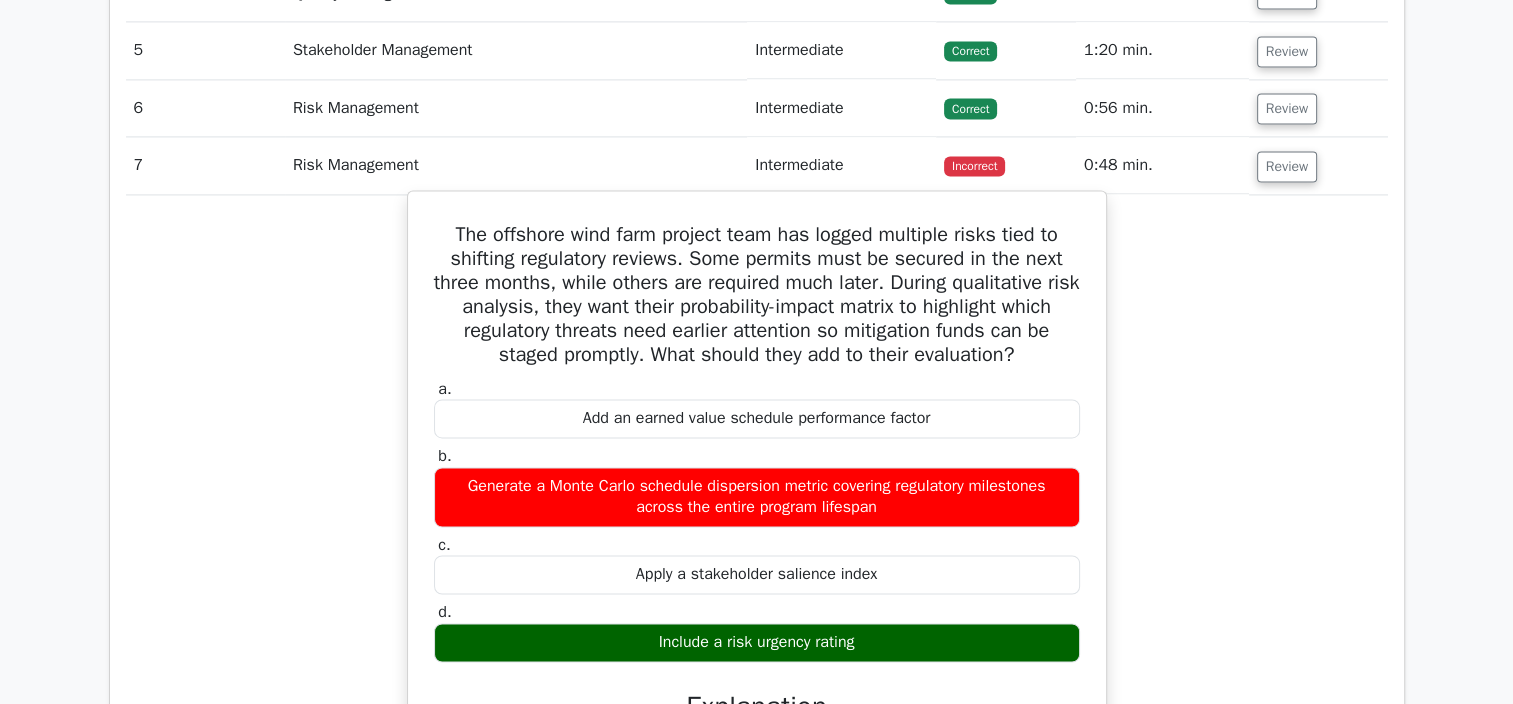 scroll, scrollTop: 3000, scrollLeft: 0, axis: vertical 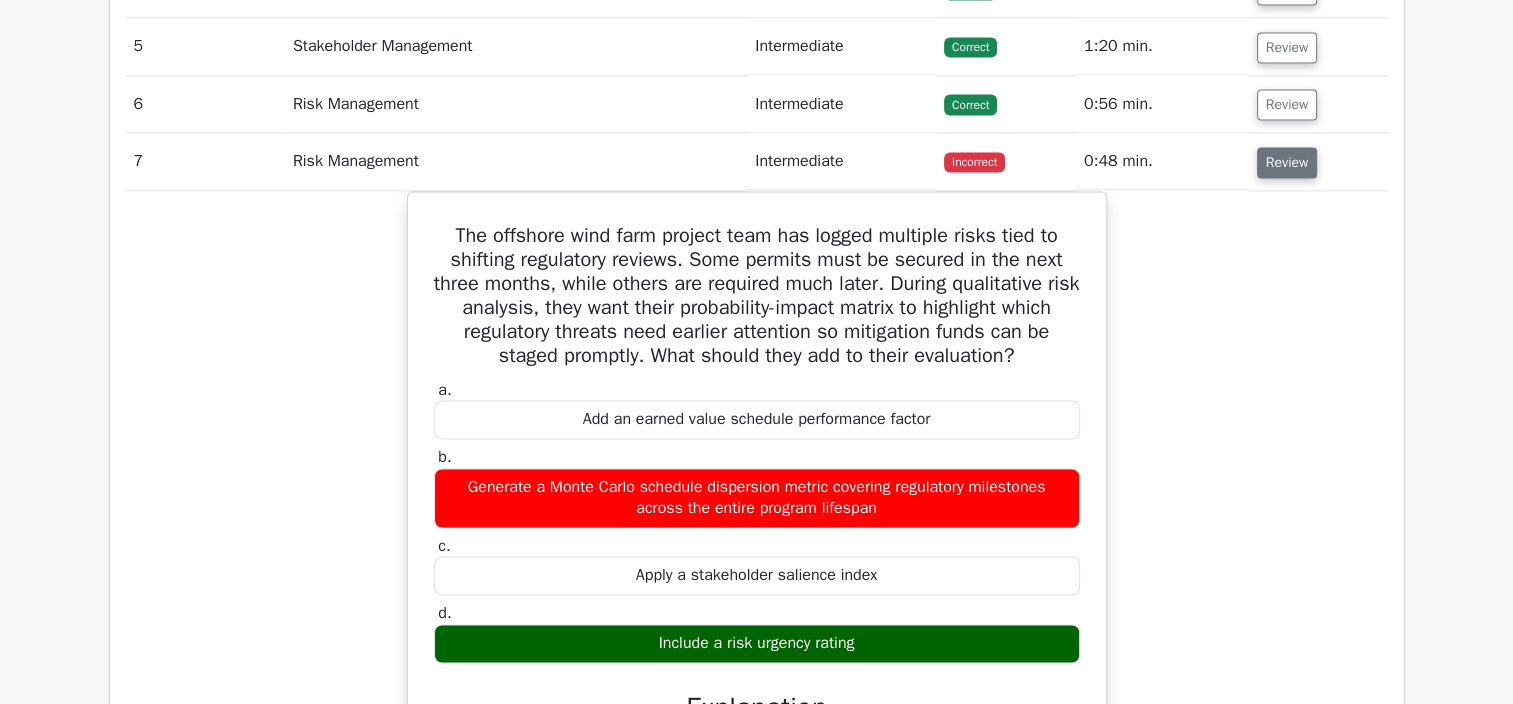 click on "Review" at bounding box center (1287, 162) 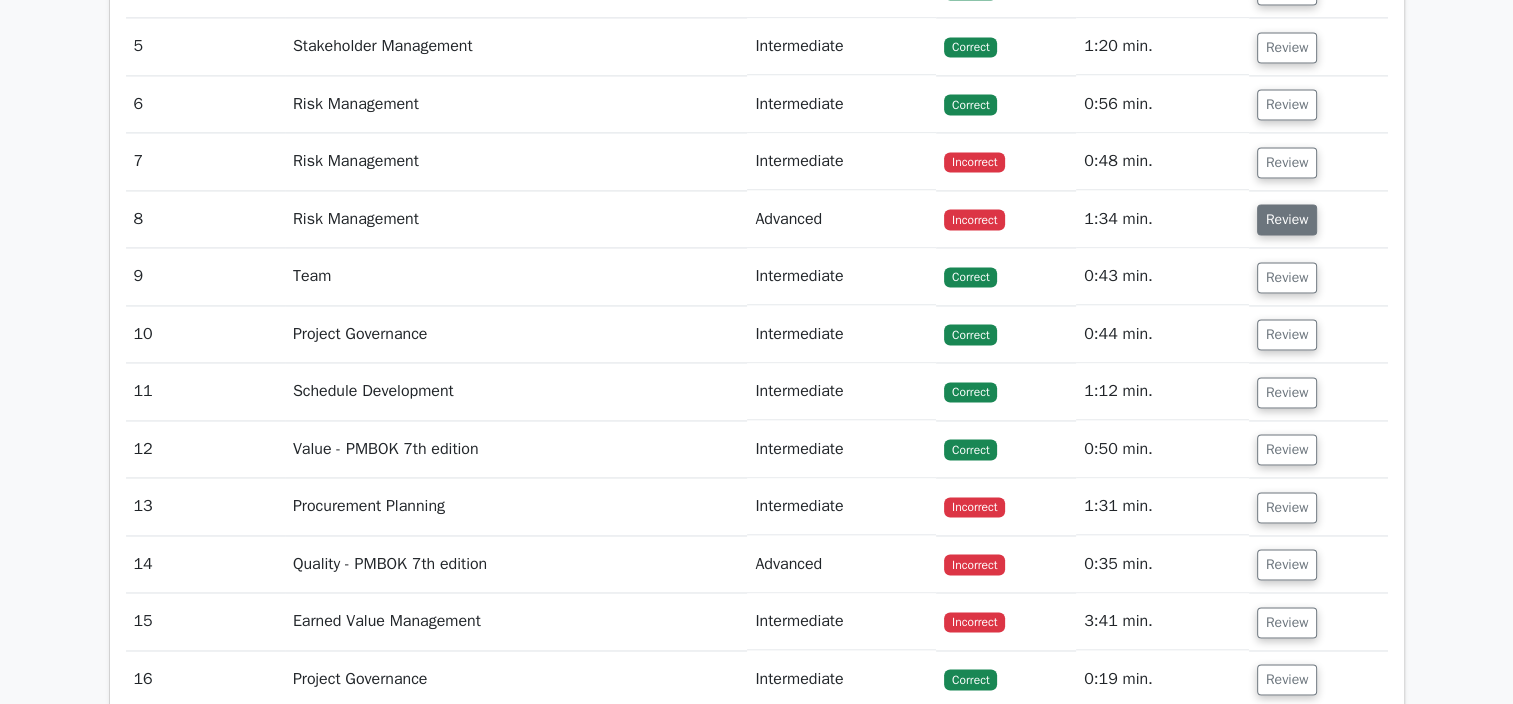 click on "Review" at bounding box center (1287, 219) 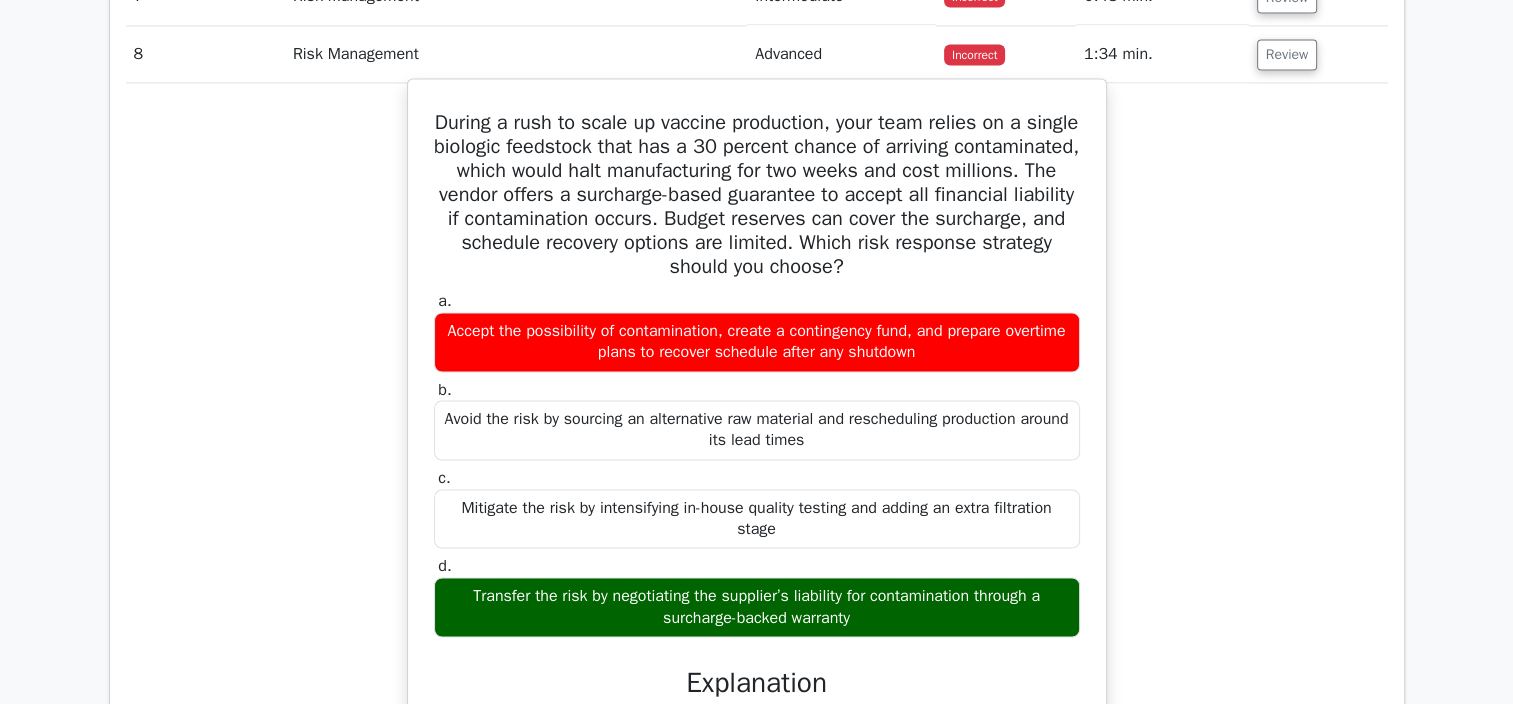 scroll, scrollTop: 3200, scrollLeft: 0, axis: vertical 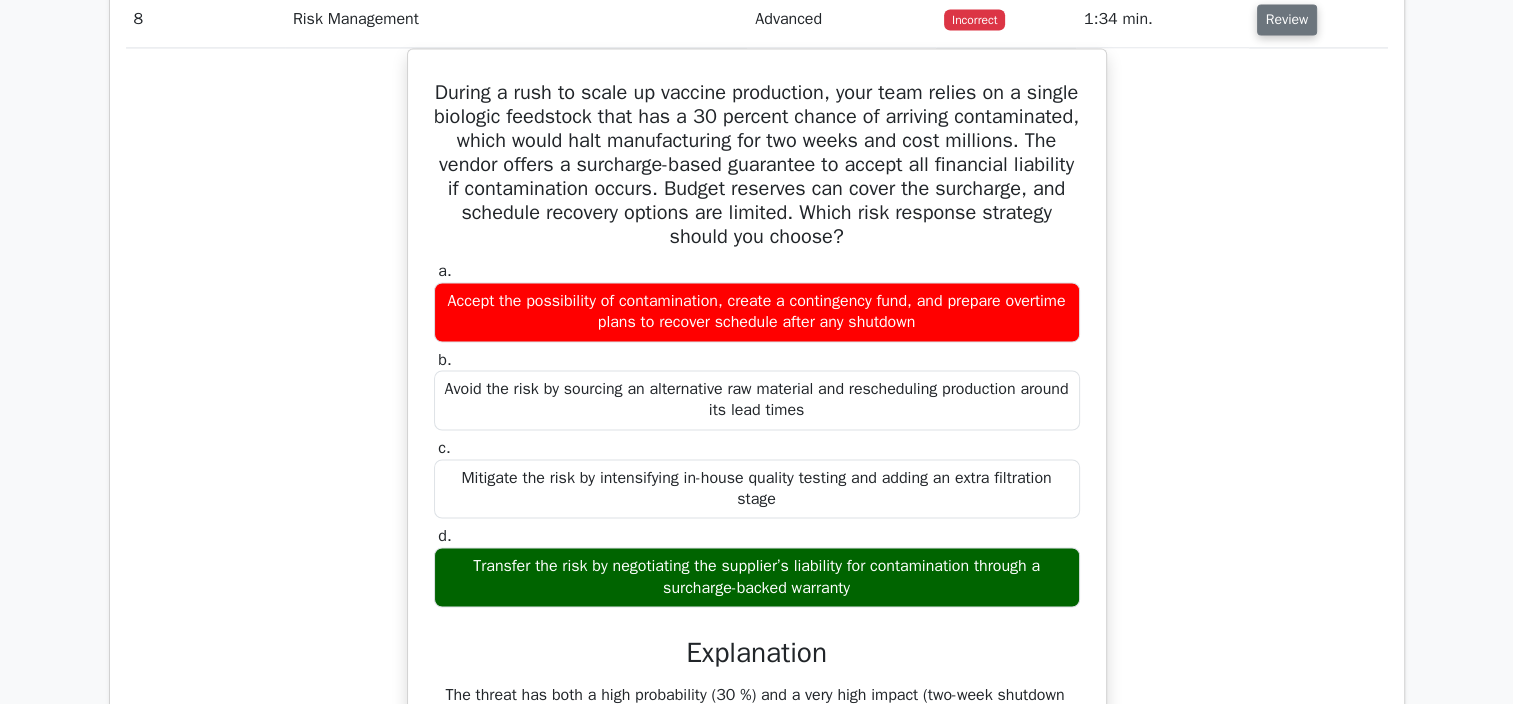 click on "Review" at bounding box center [1287, 19] 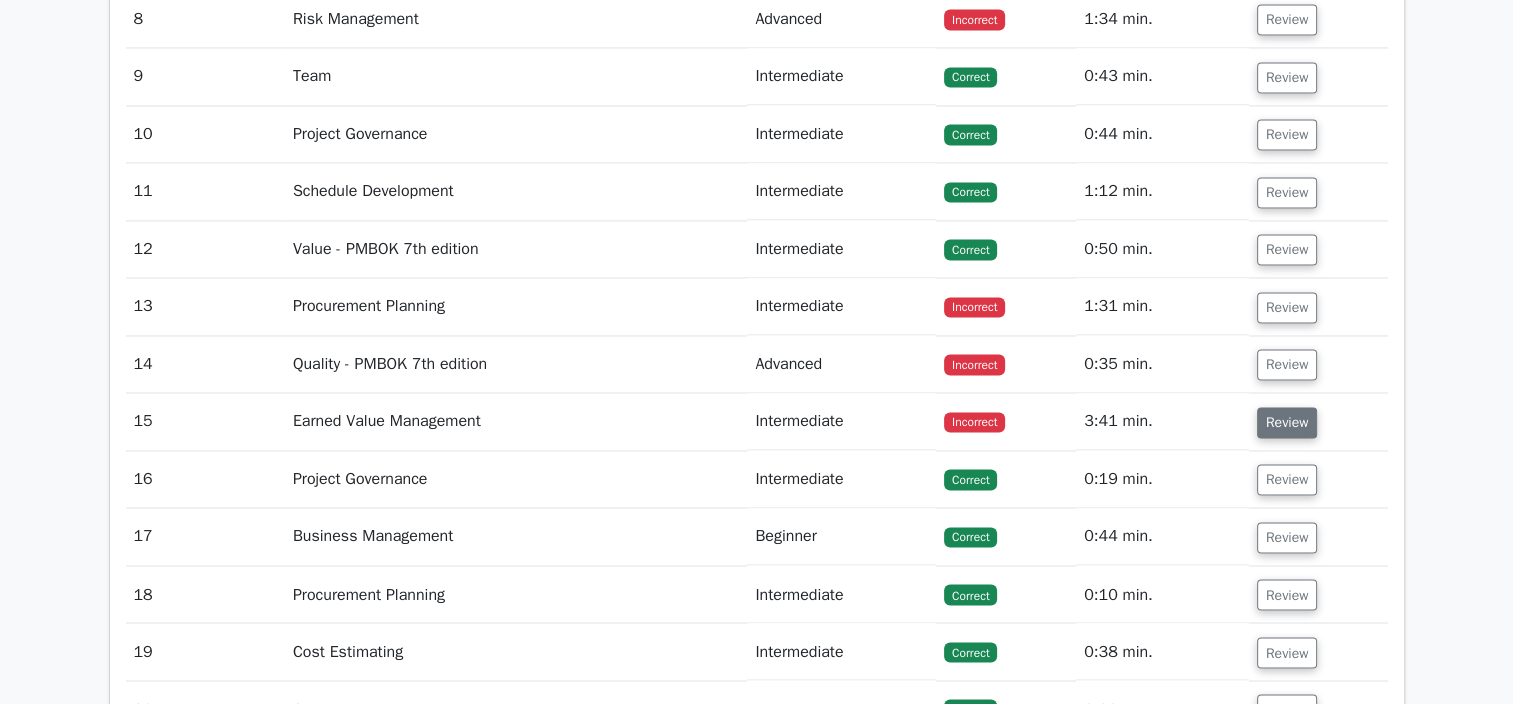 click on "Review" at bounding box center (1287, 422) 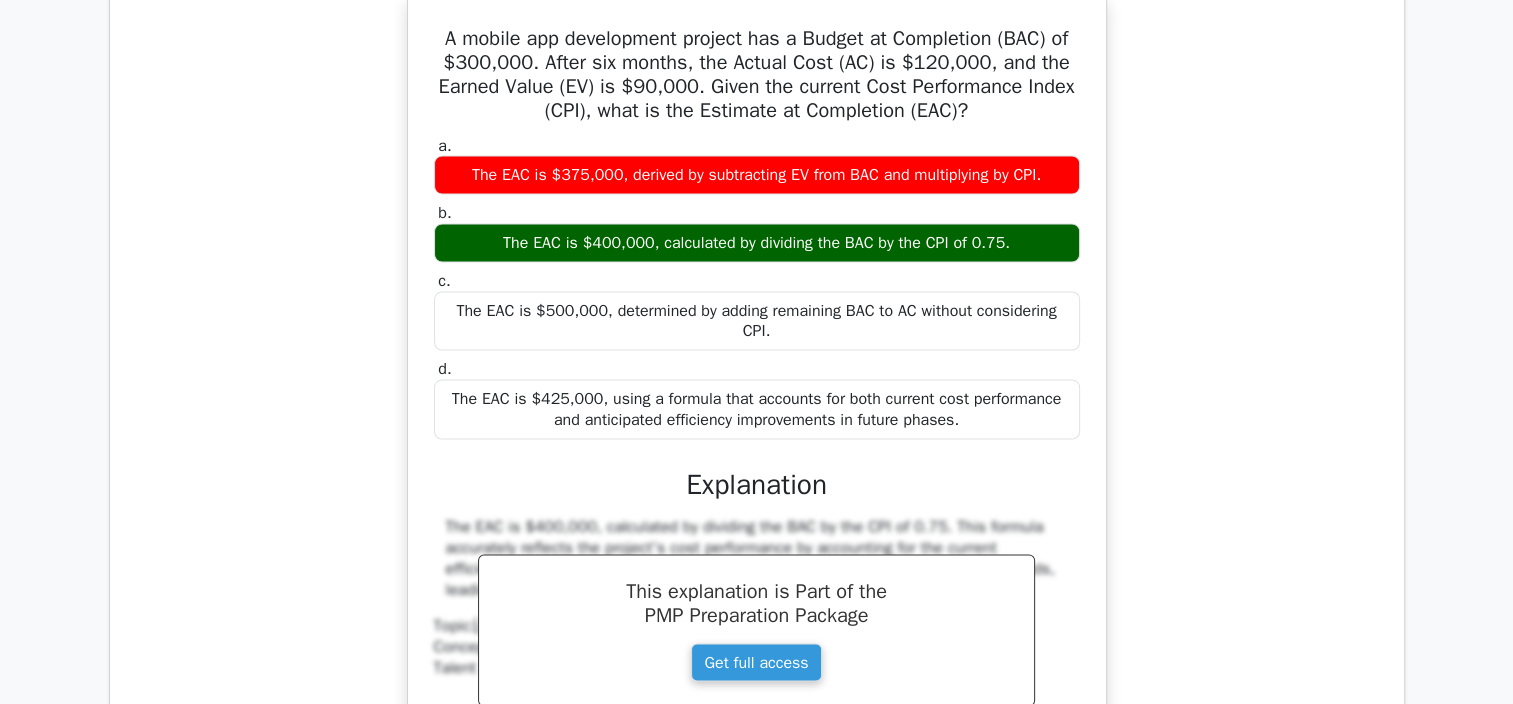 scroll, scrollTop: 3600, scrollLeft: 0, axis: vertical 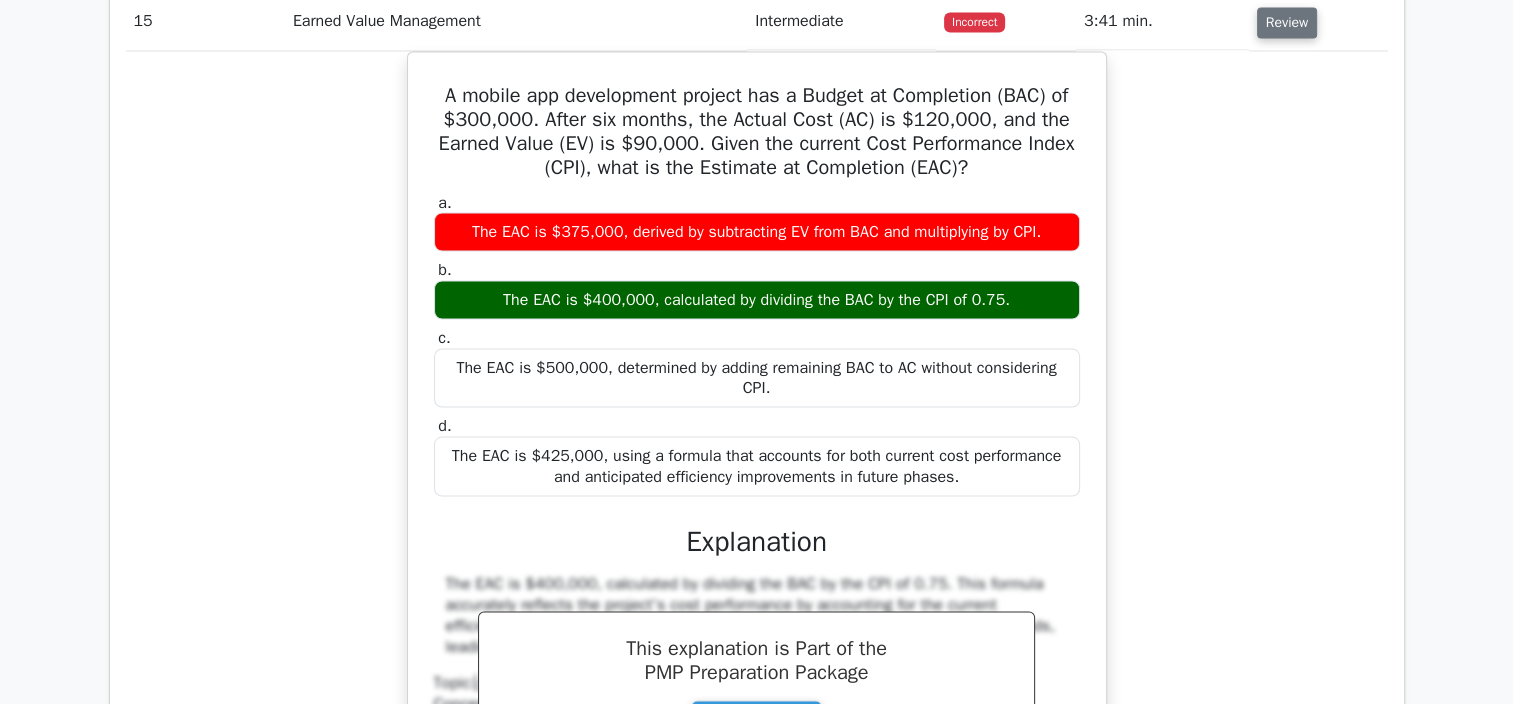 click on "Review" at bounding box center (1287, 22) 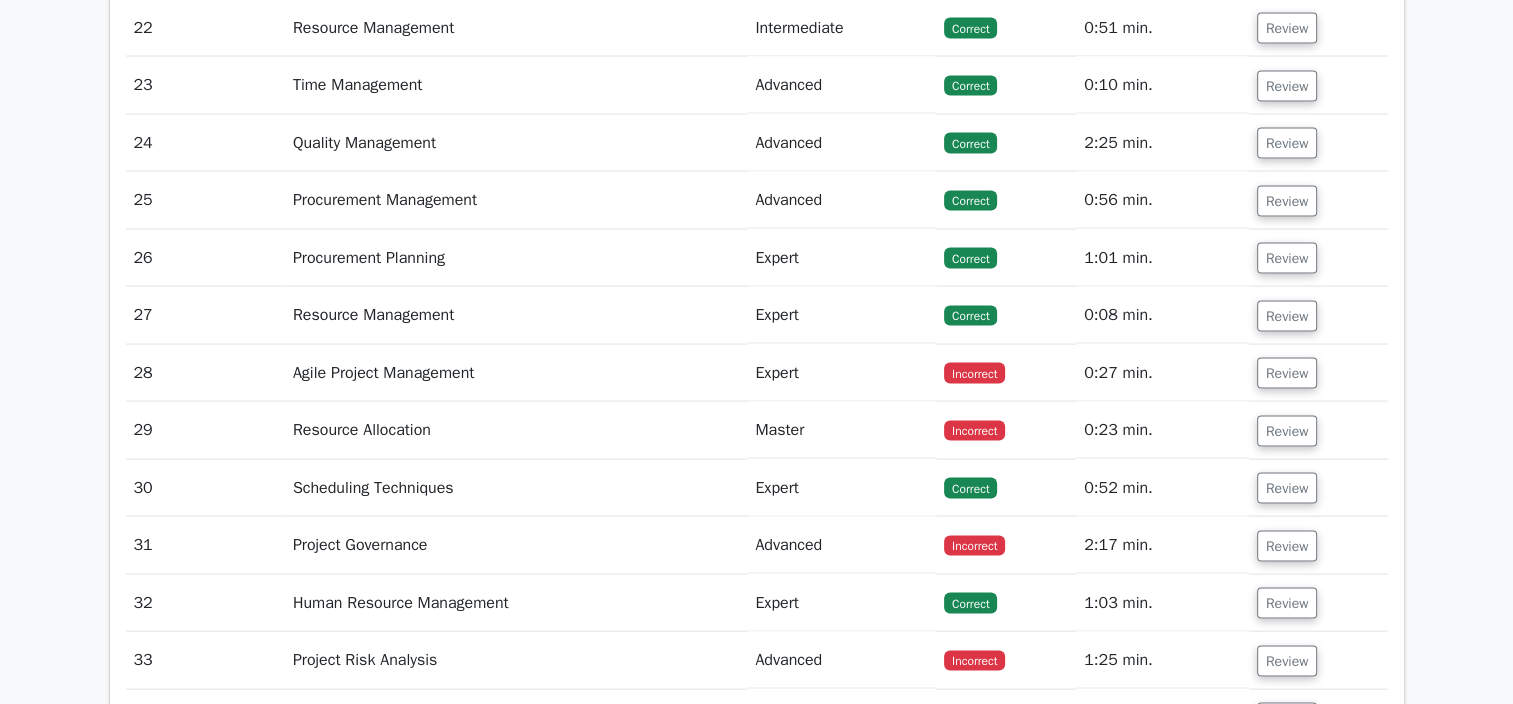 scroll, scrollTop: 4000, scrollLeft: 0, axis: vertical 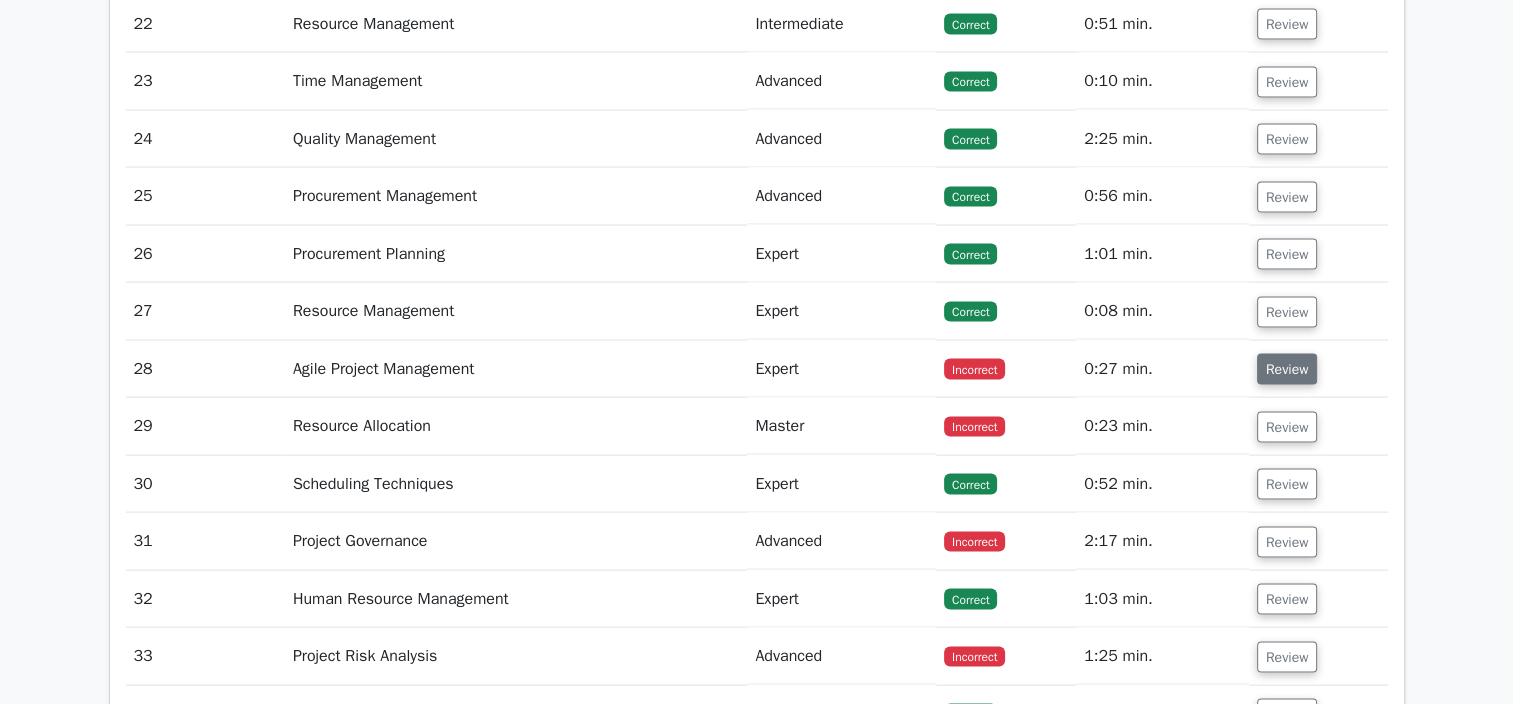 click on "Review" at bounding box center (1287, 369) 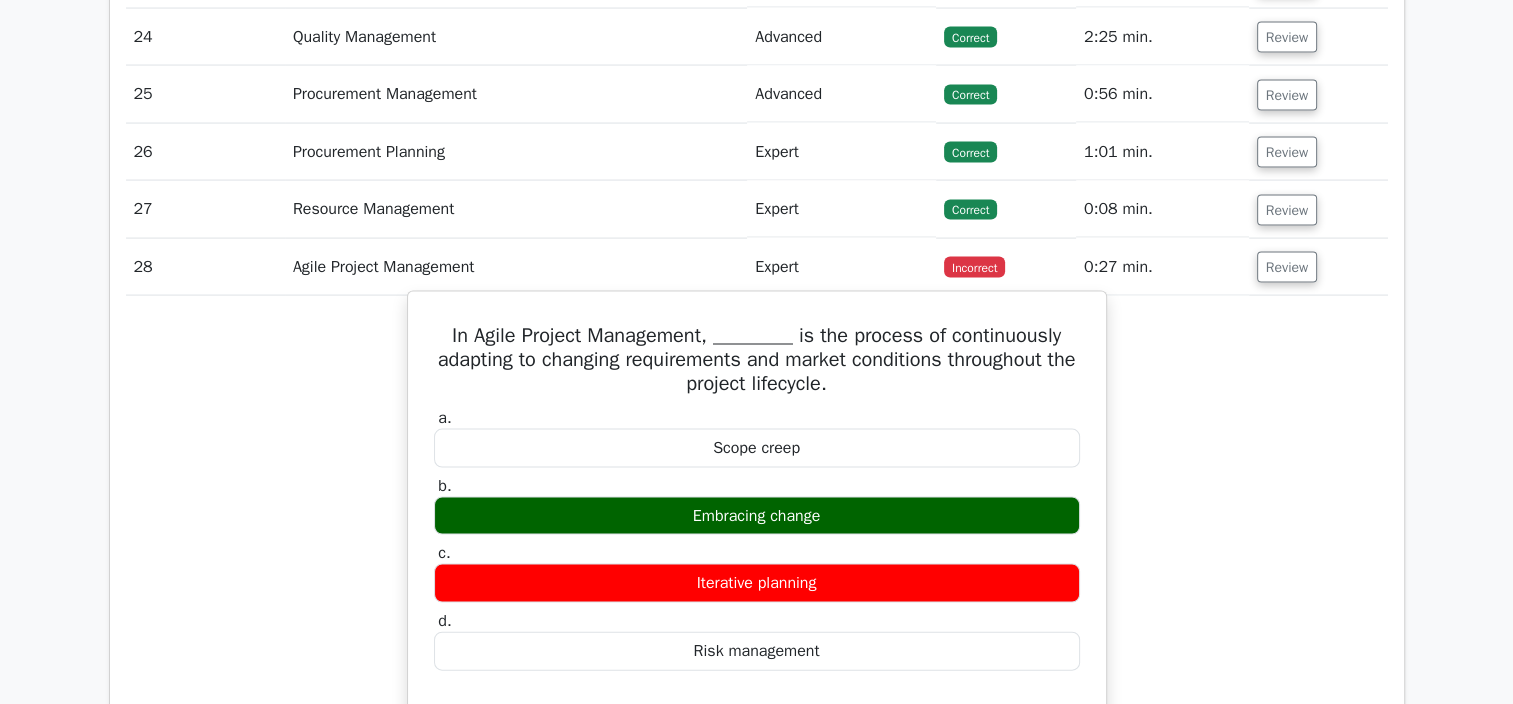 scroll, scrollTop: 4200, scrollLeft: 0, axis: vertical 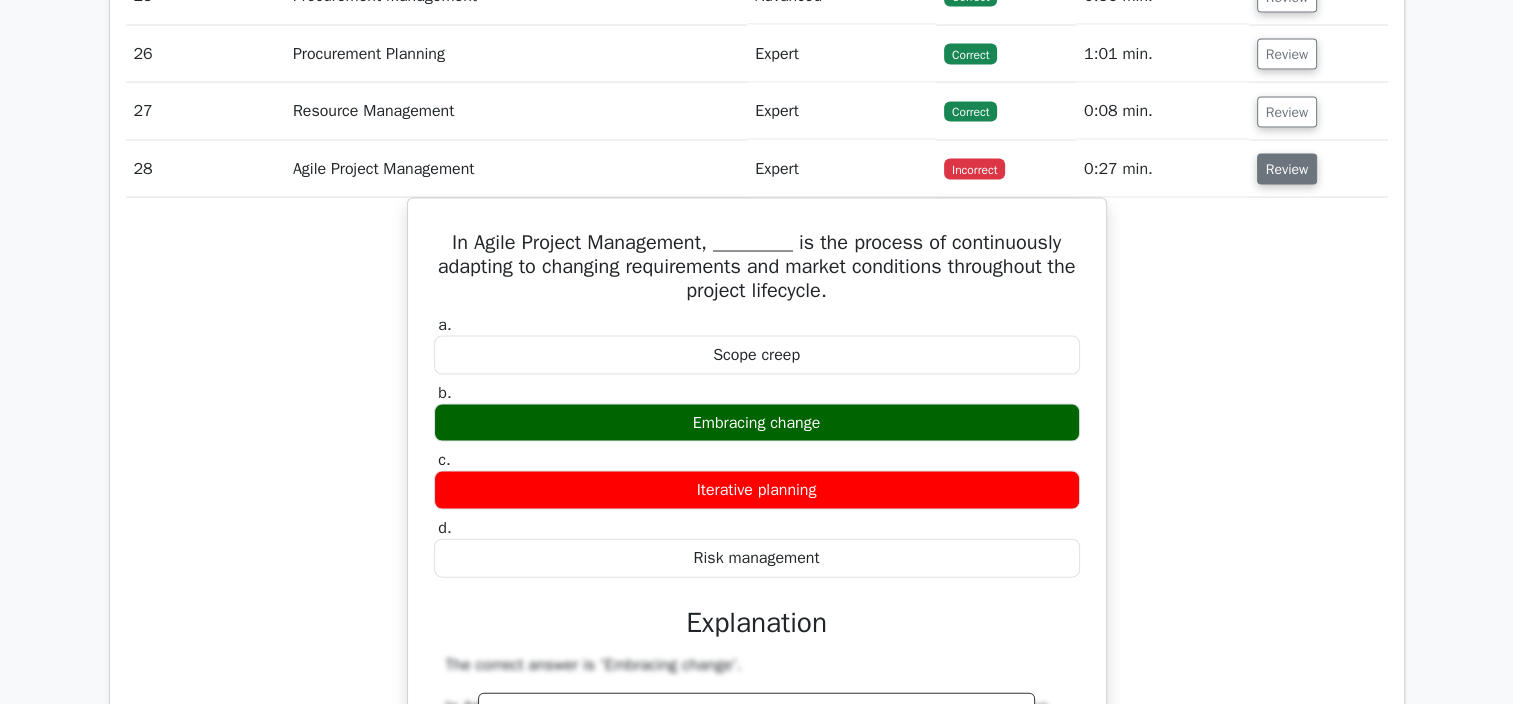click on "Review" at bounding box center [1287, 169] 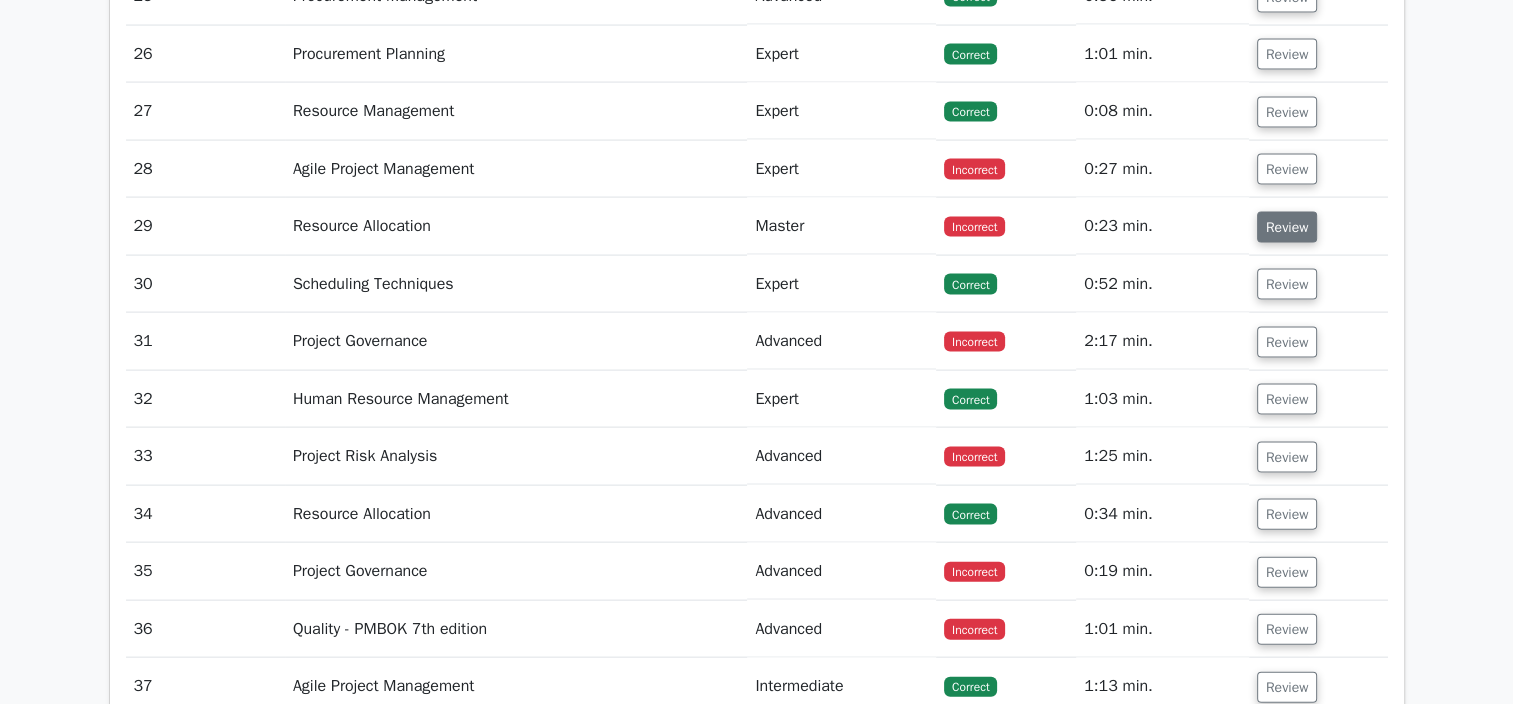 click on "Review" at bounding box center [1287, 227] 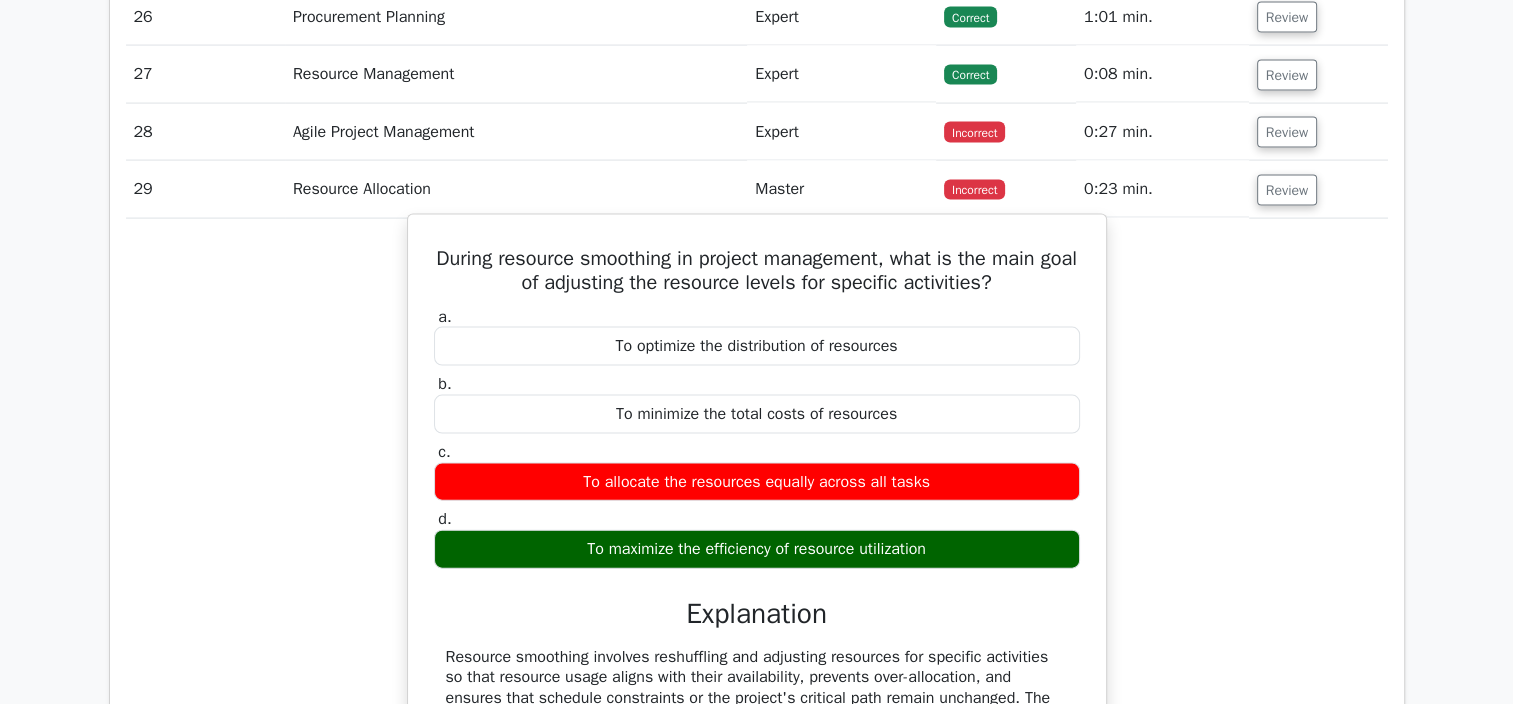 scroll, scrollTop: 4200, scrollLeft: 0, axis: vertical 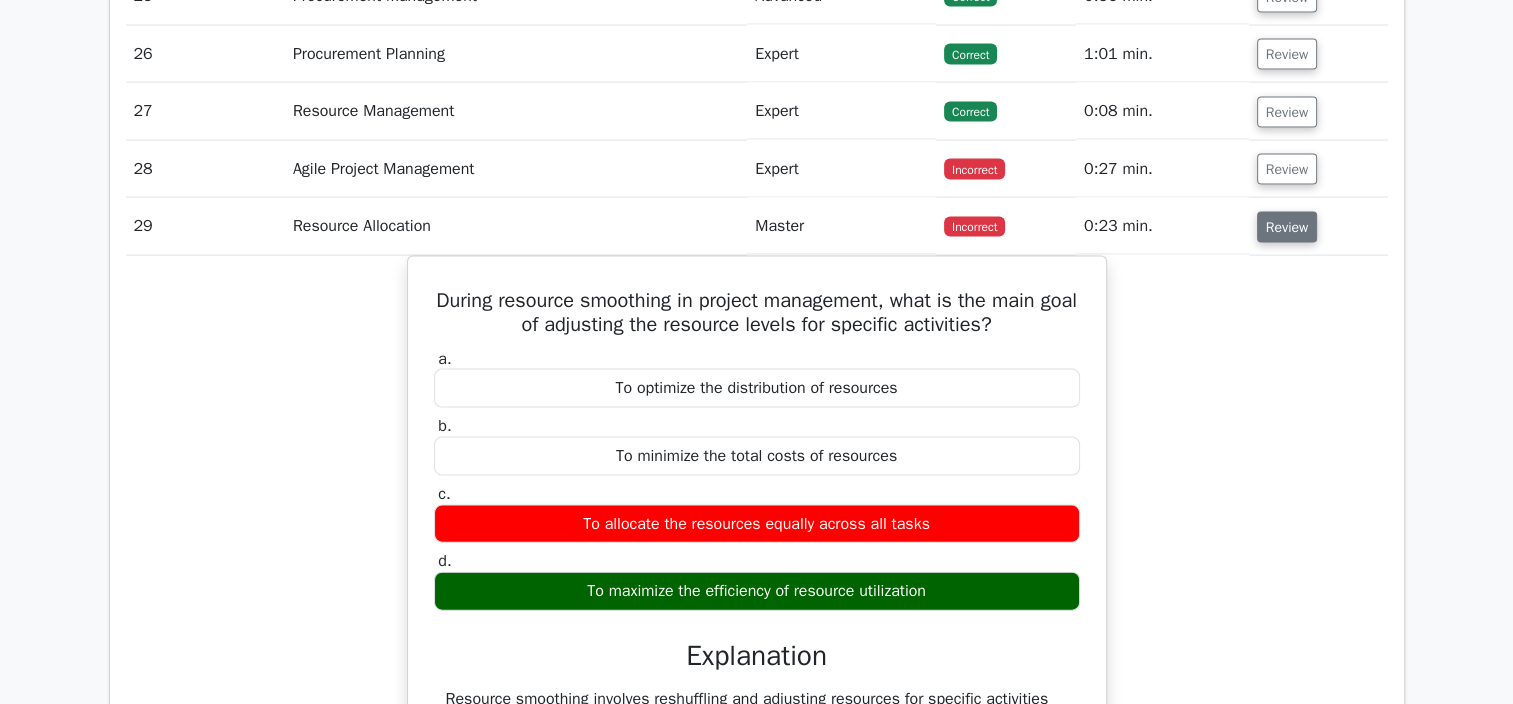 click on "Review" at bounding box center [1287, 227] 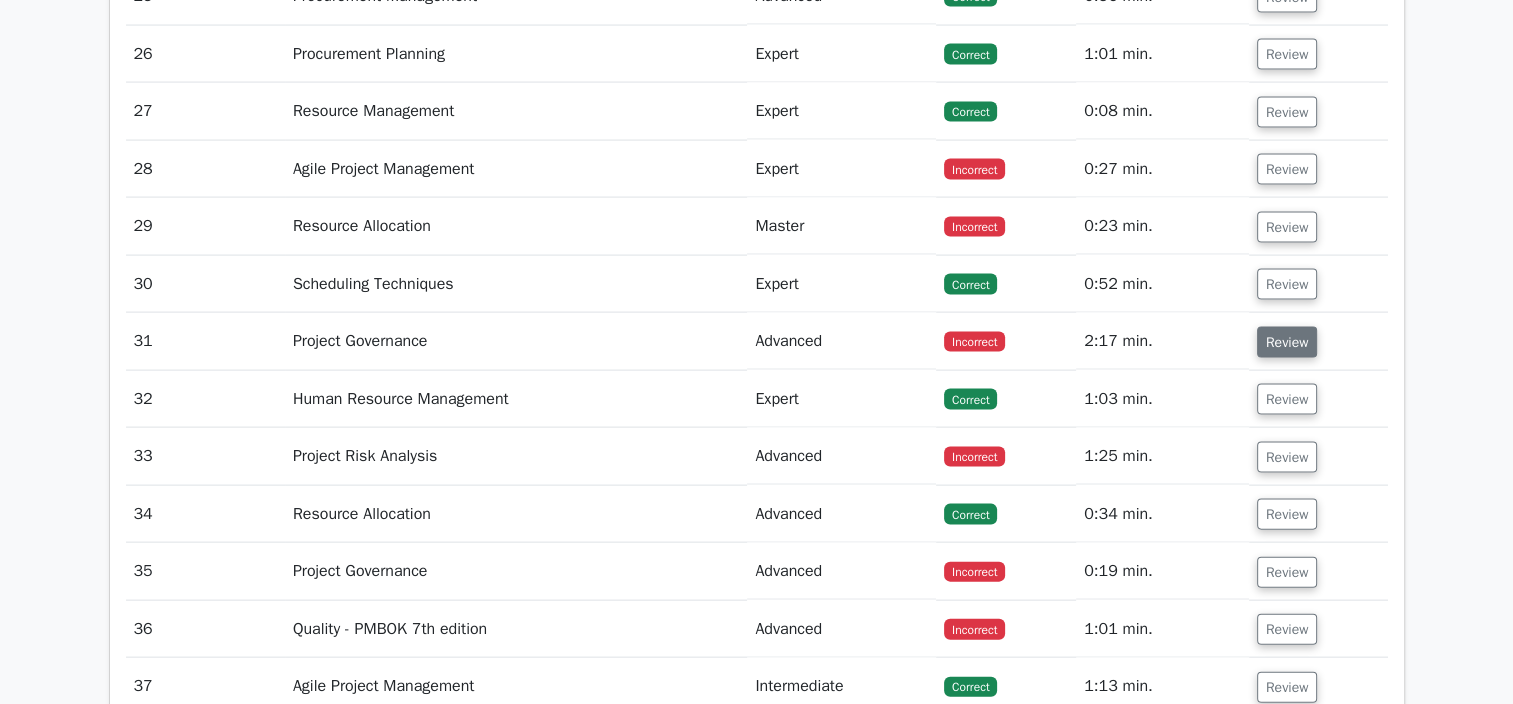 click on "Review" at bounding box center [1287, 342] 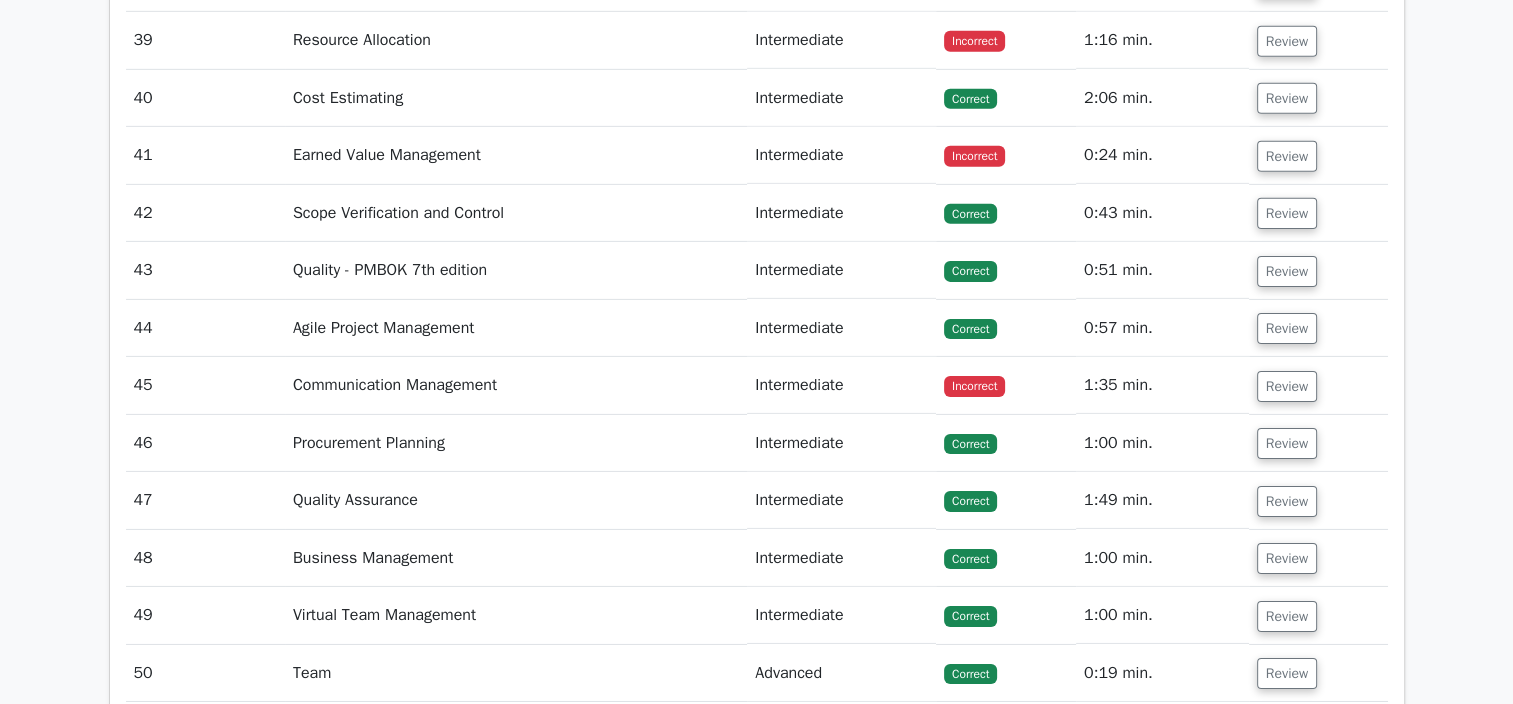 scroll, scrollTop: 6400, scrollLeft: 0, axis: vertical 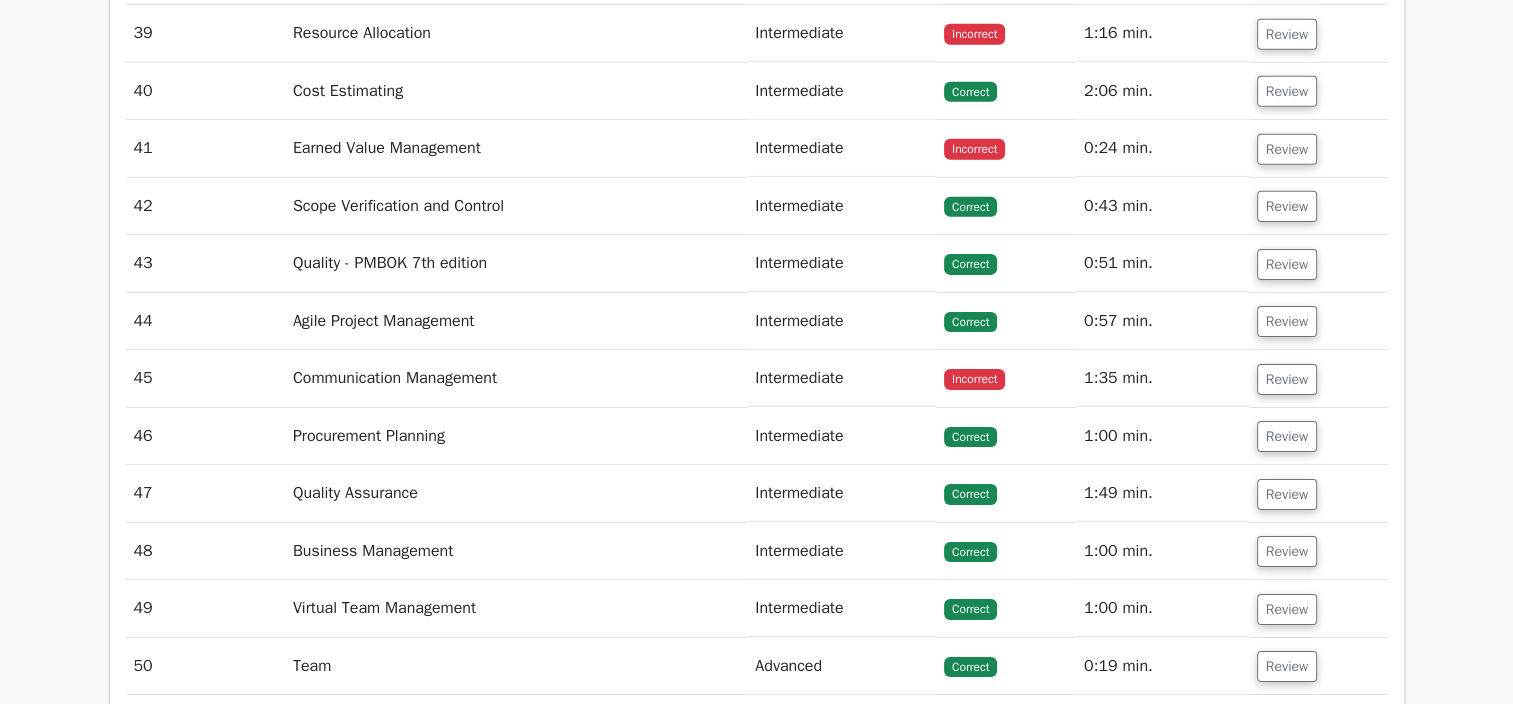 click on "Incorrect" at bounding box center (974, 379) 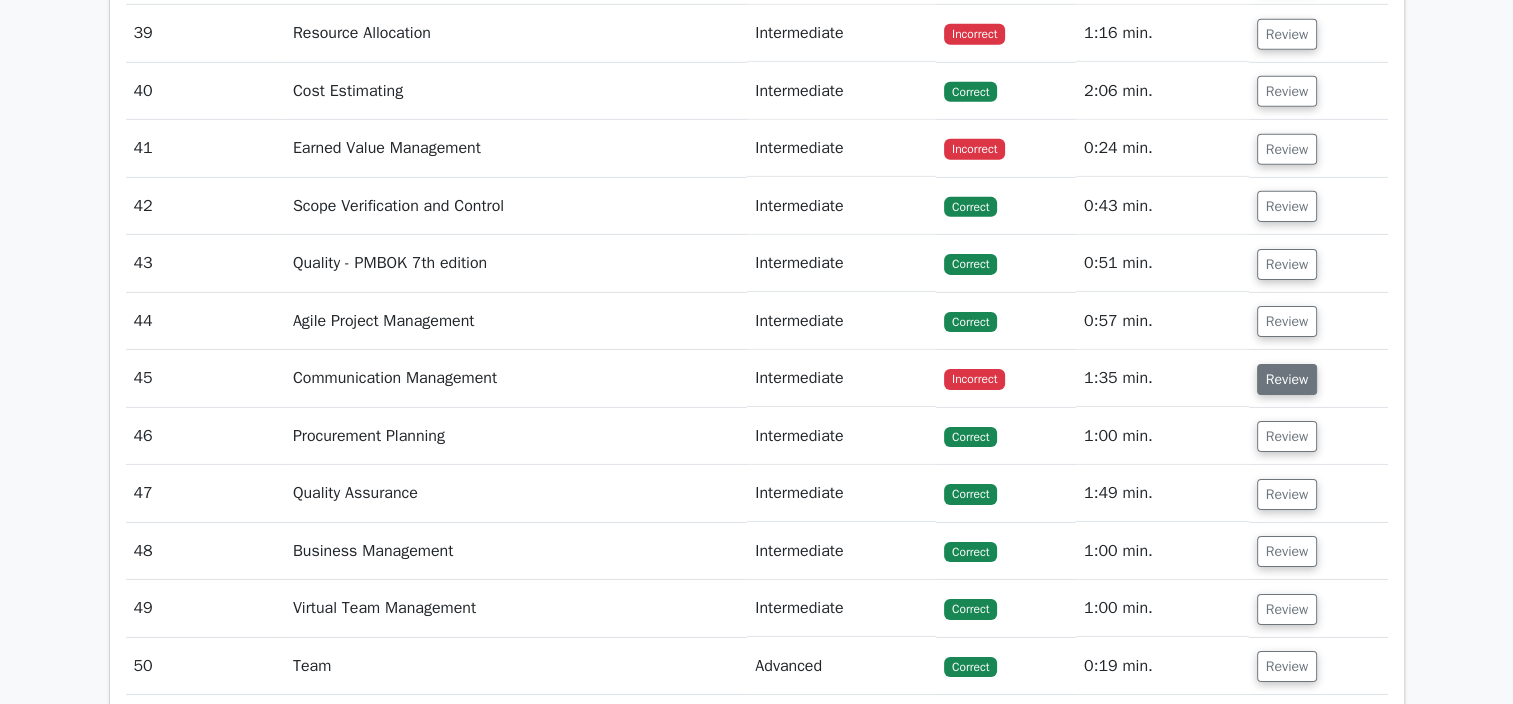 click on "Review" at bounding box center [1287, 379] 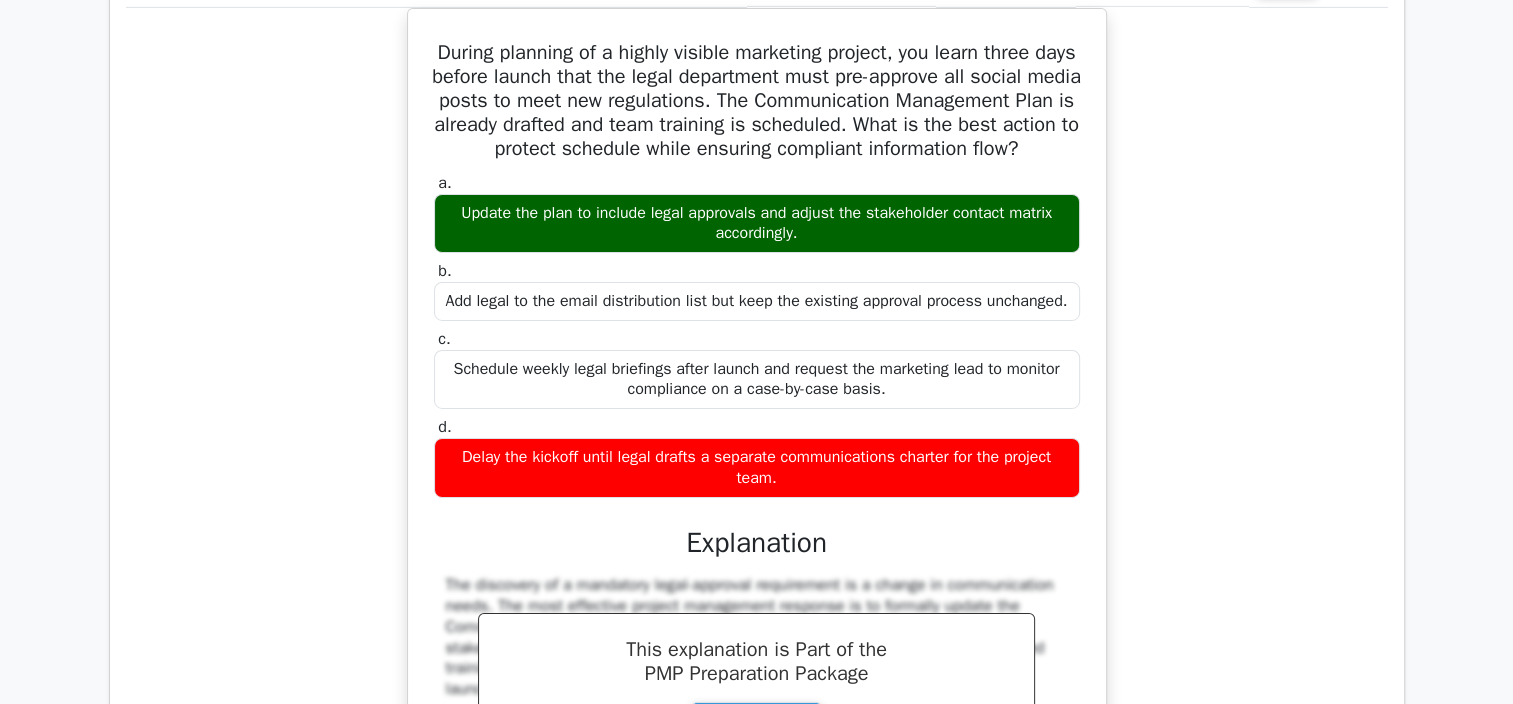 scroll, scrollTop: 6500, scrollLeft: 0, axis: vertical 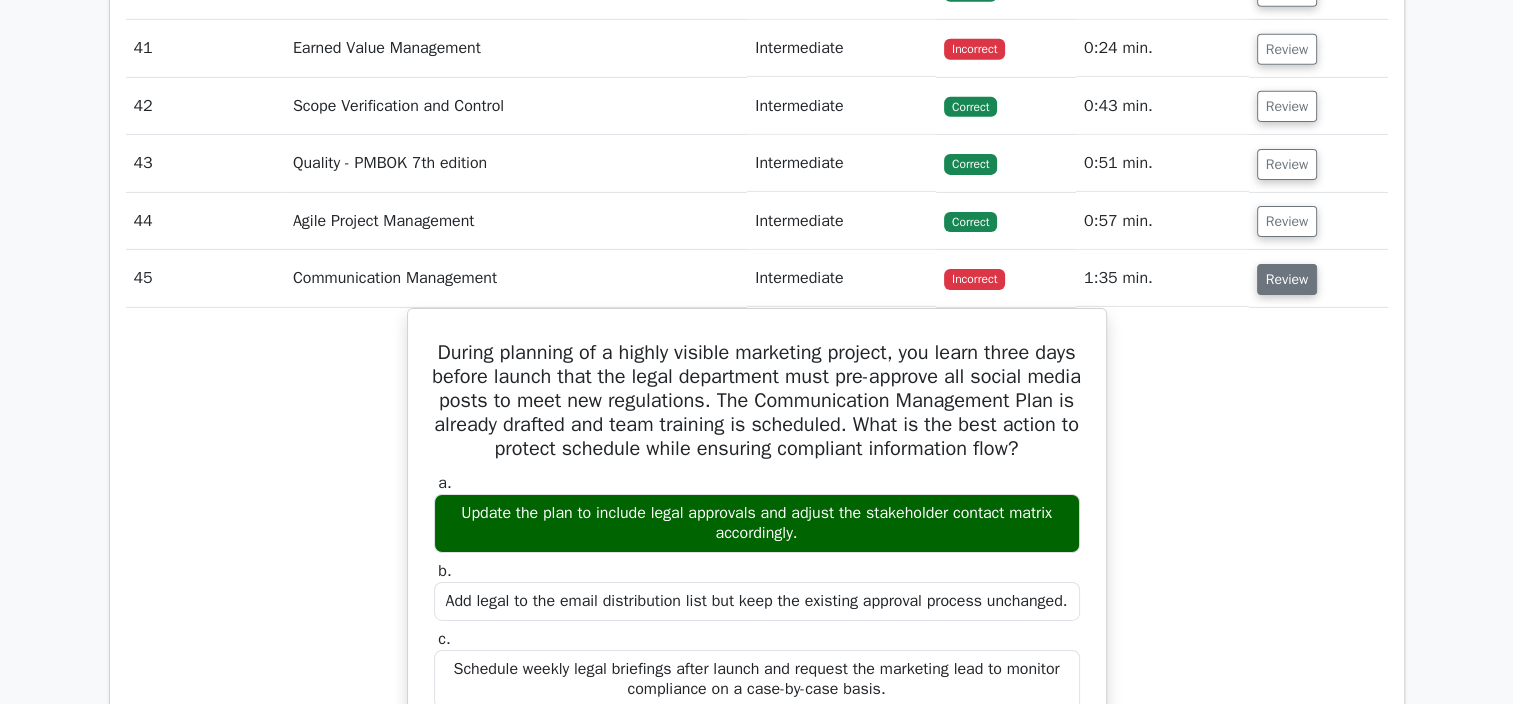 click on "Review" at bounding box center [1287, 279] 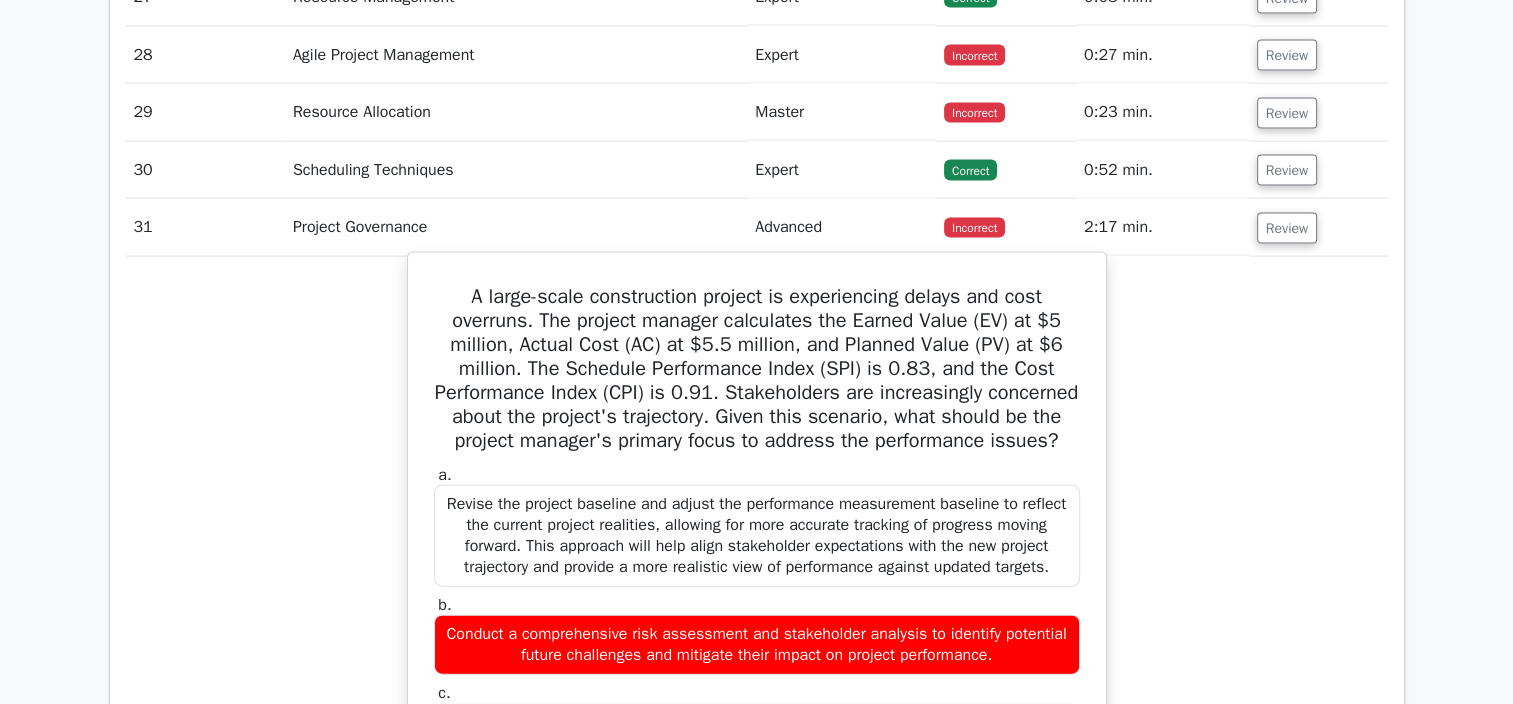scroll, scrollTop: 4400, scrollLeft: 0, axis: vertical 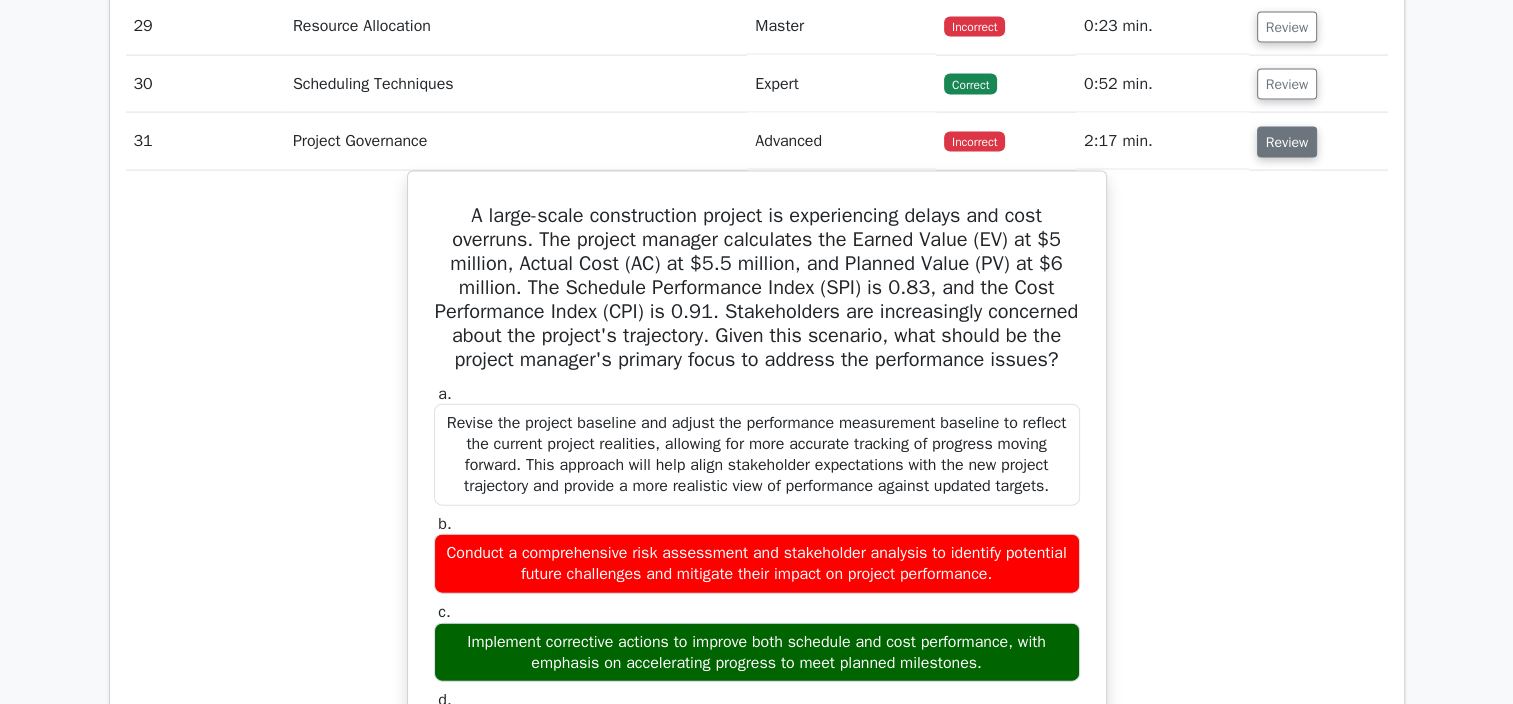 click on "Review" at bounding box center (1287, 142) 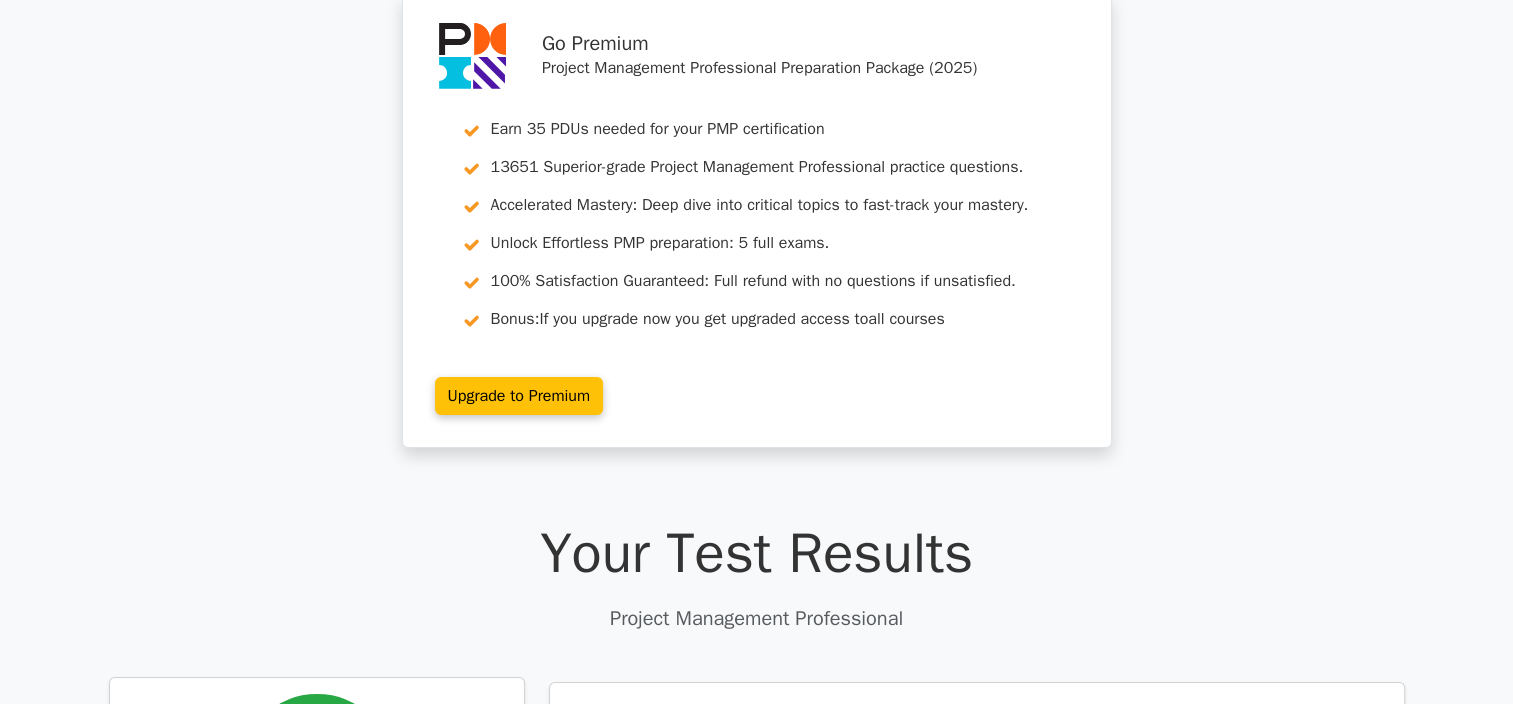 scroll, scrollTop: 0, scrollLeft: 0, axis: both 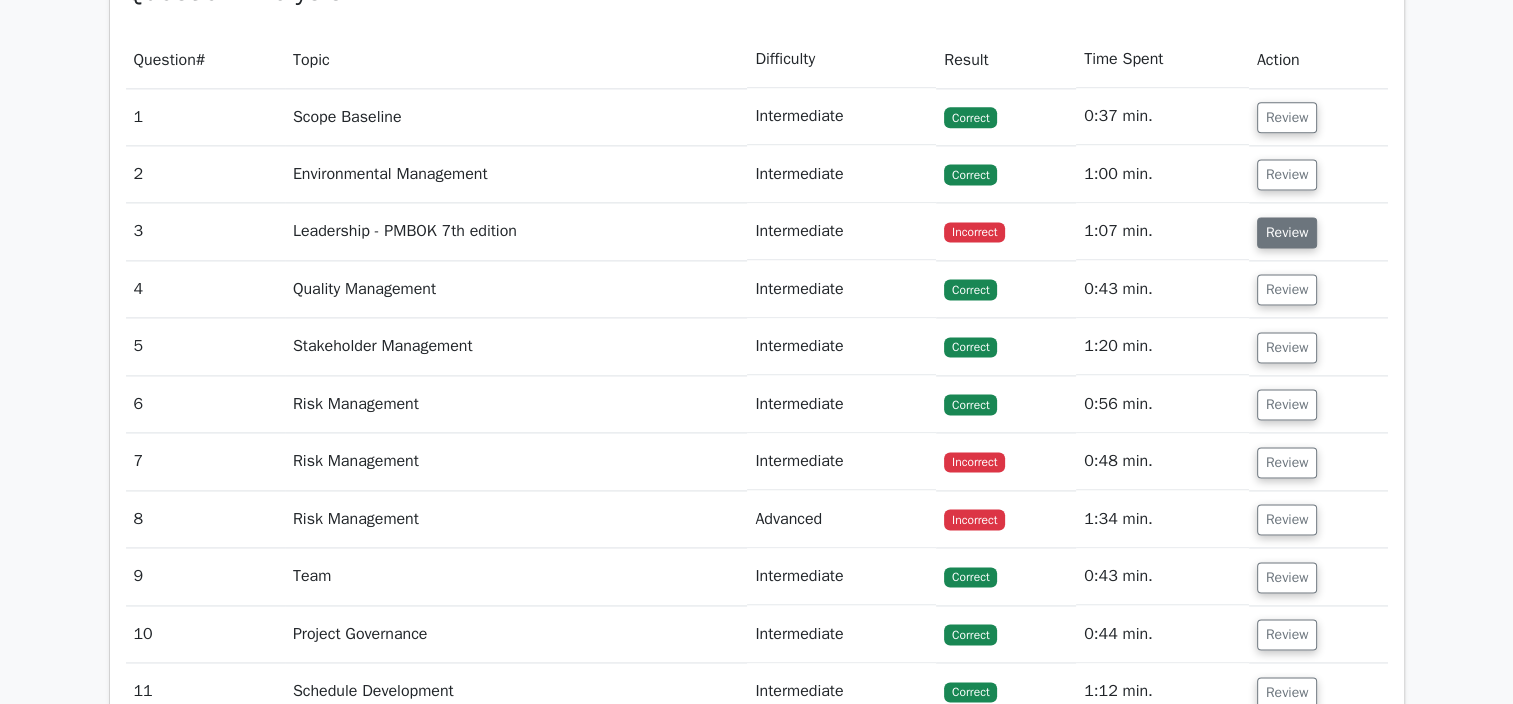 click on "Review" at bounding box center [1287, 232] 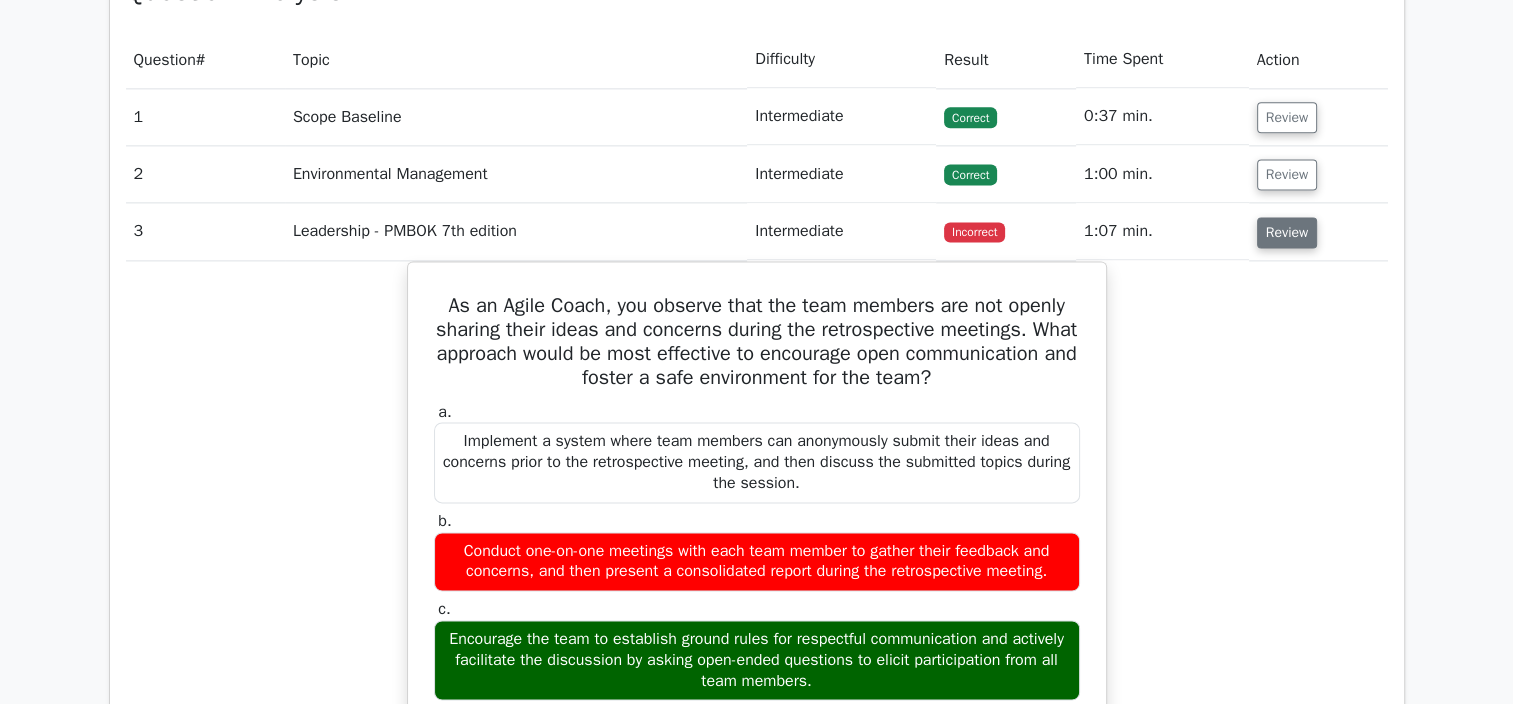click on "Review" at bounding box center (1287, 232) 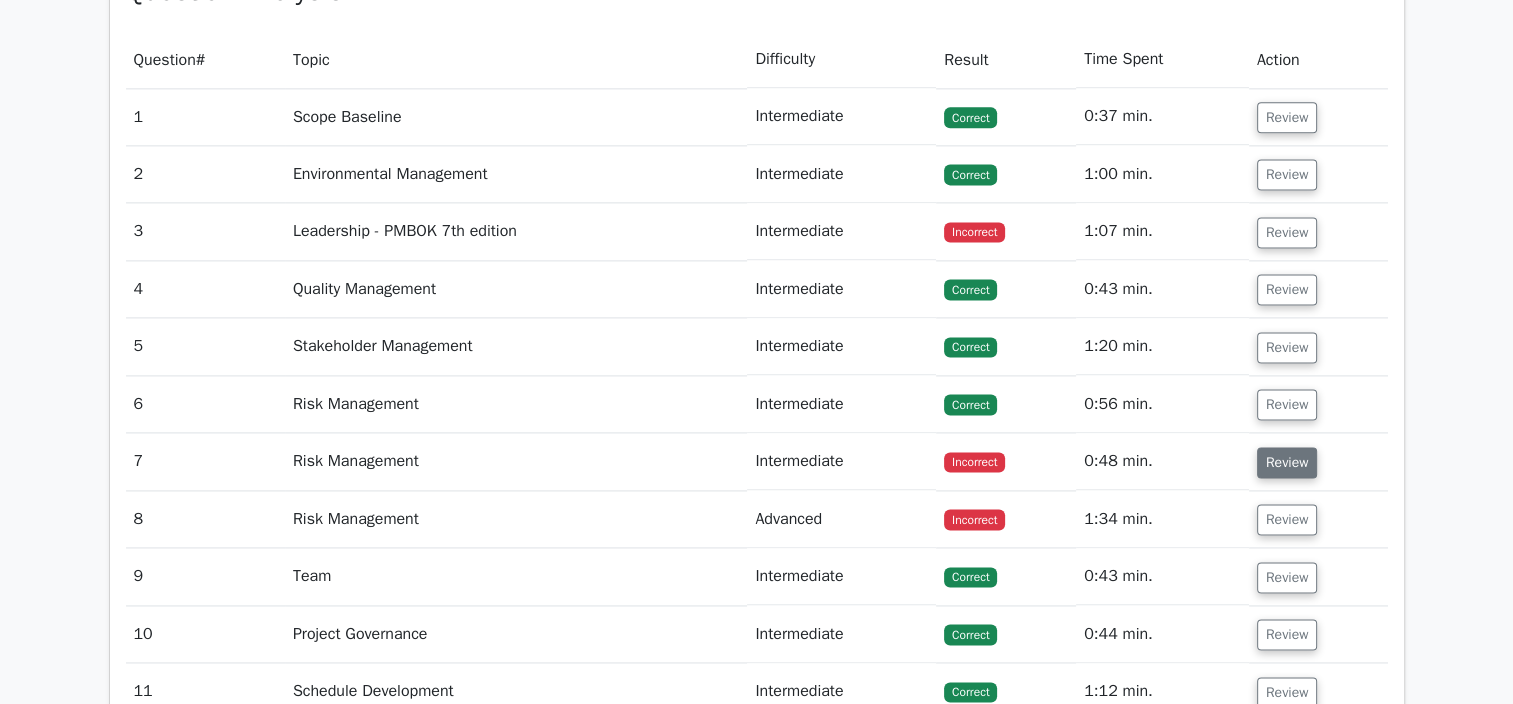 click on "Review" at bounding box center [1287, 462] 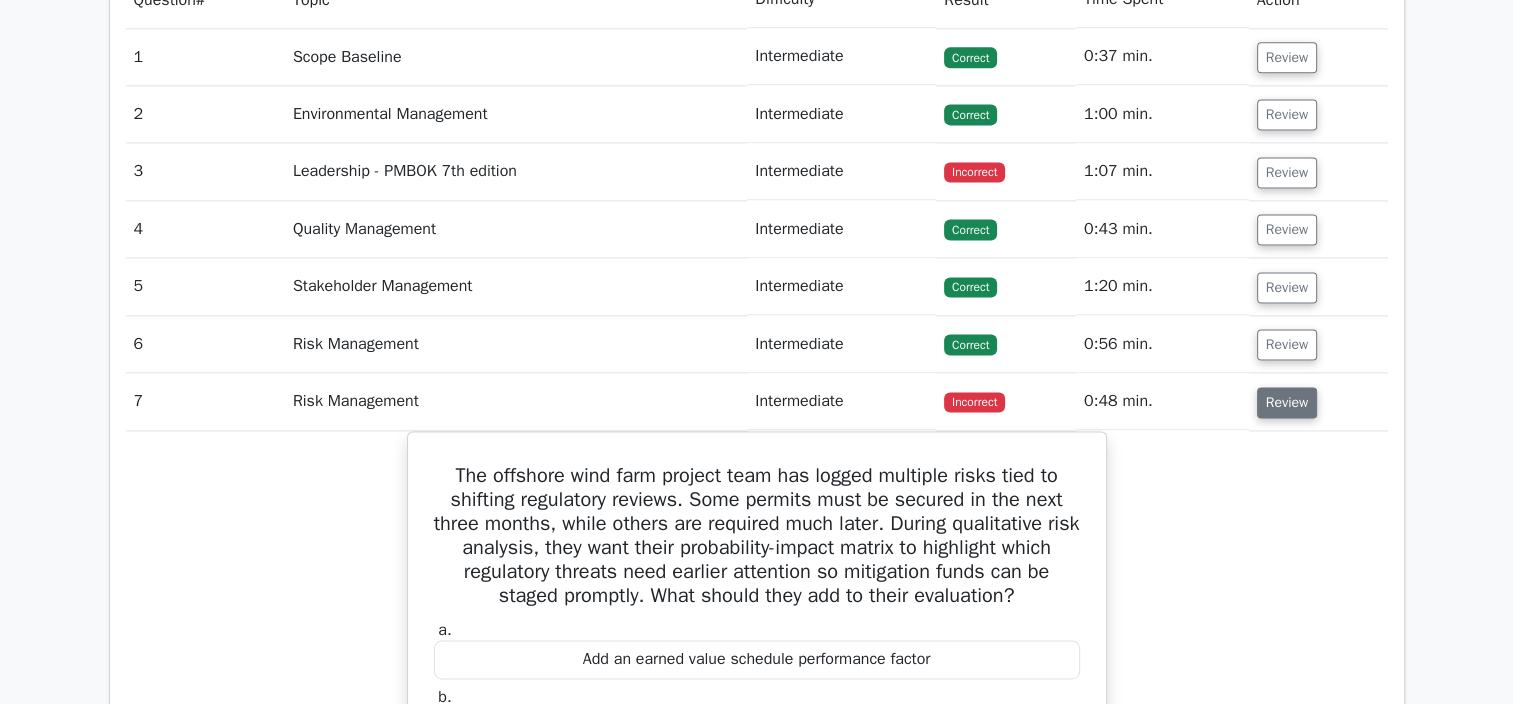 scroll, scrollTop: 3000, scrollLeft: 0, axis: vertical 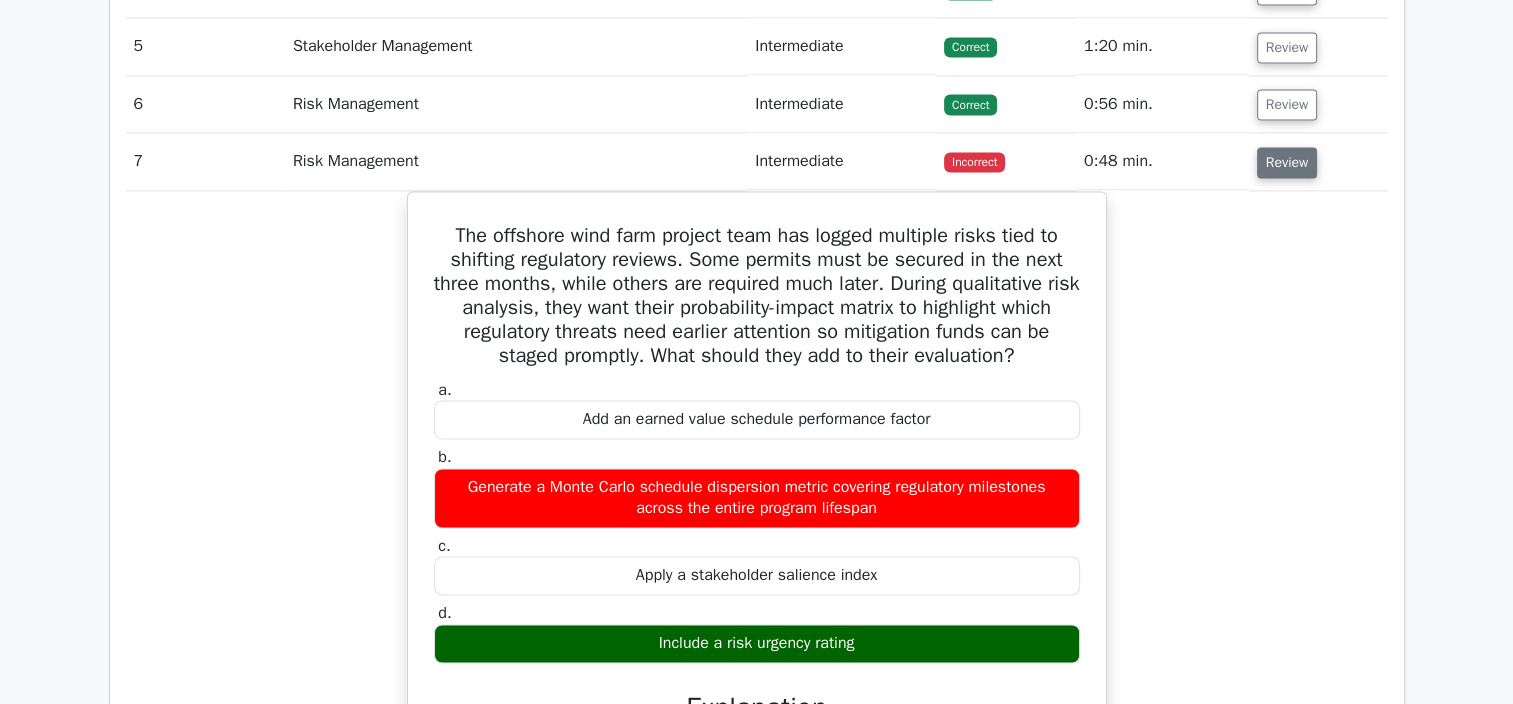 click on "Review" at bounding box center (1287, 162) 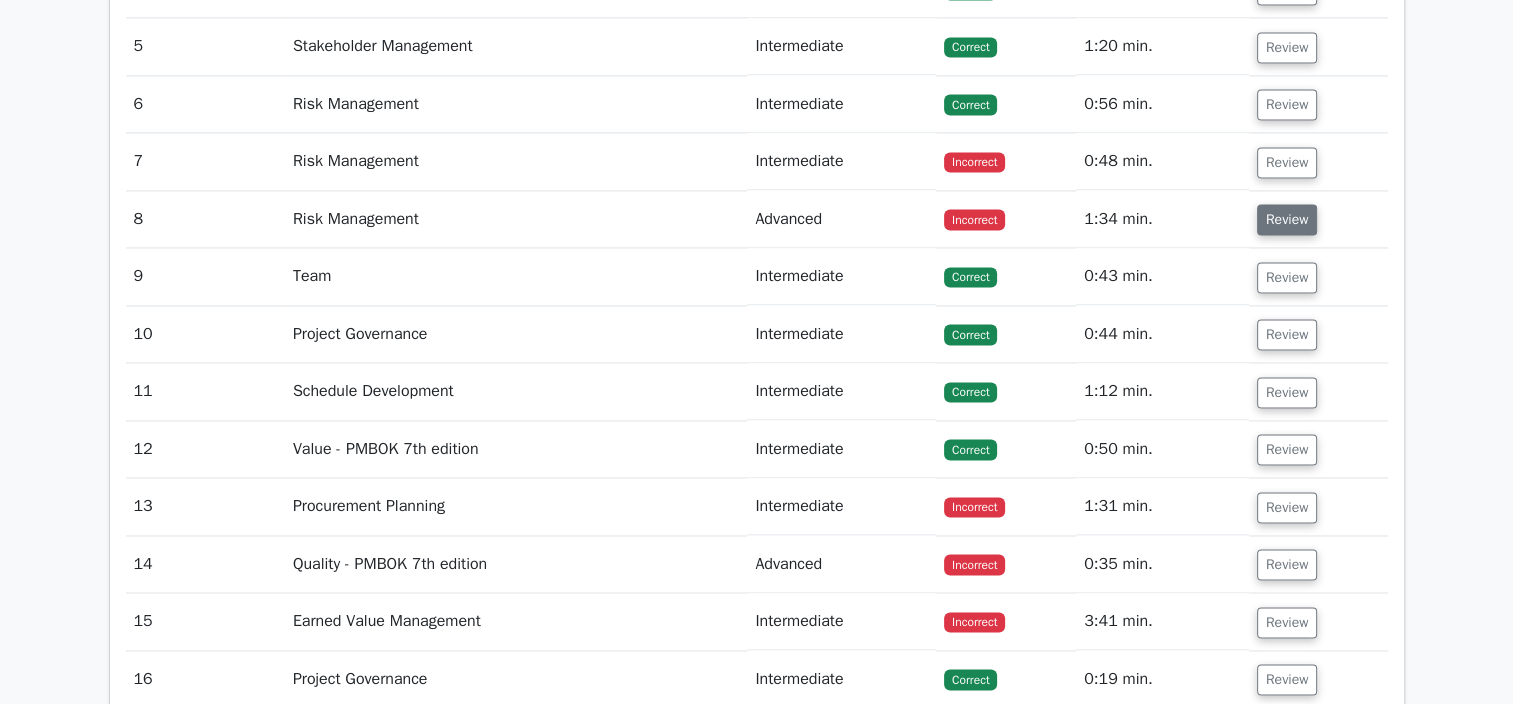 click on "Review" at bounding box center (1287, 219) 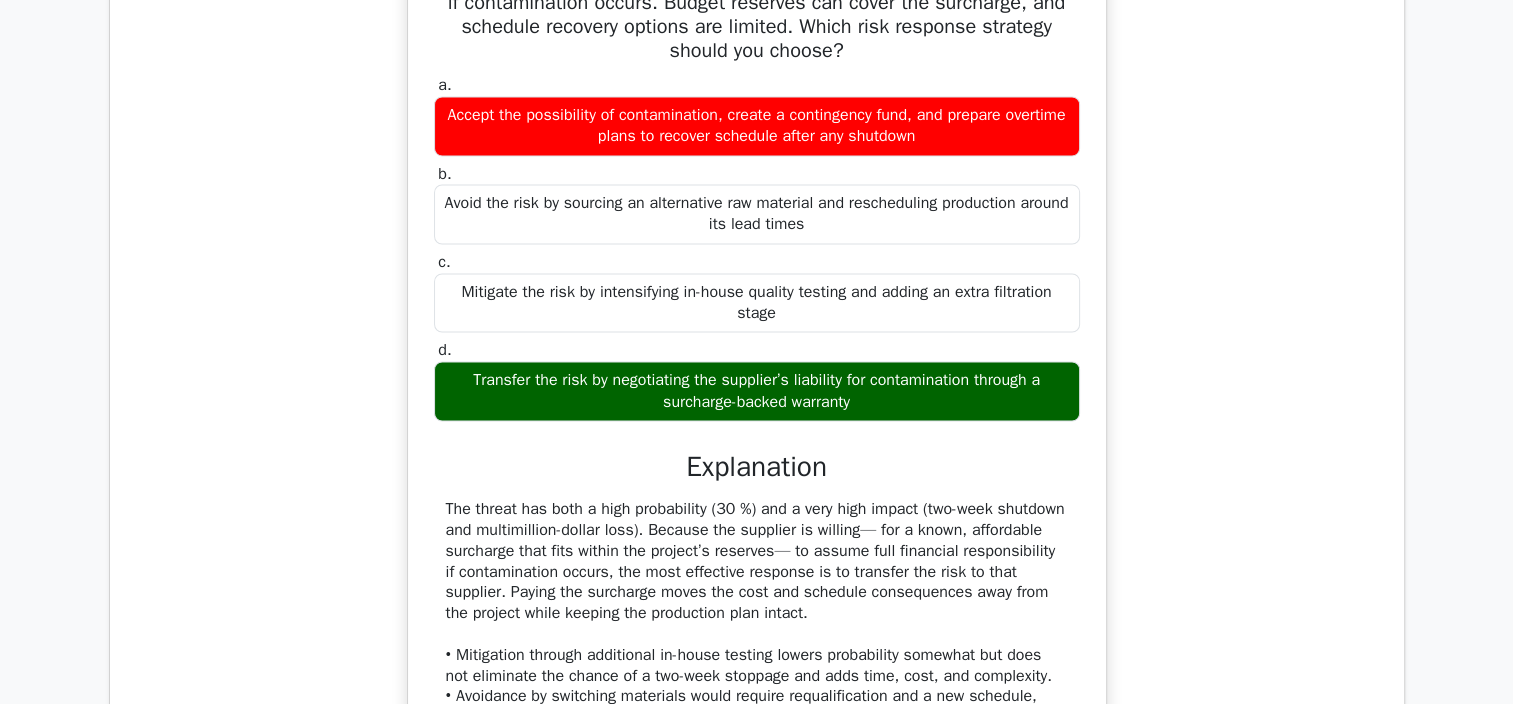 scroll, scrollTop: 3200, scrollLeft: 0, axis: vertical 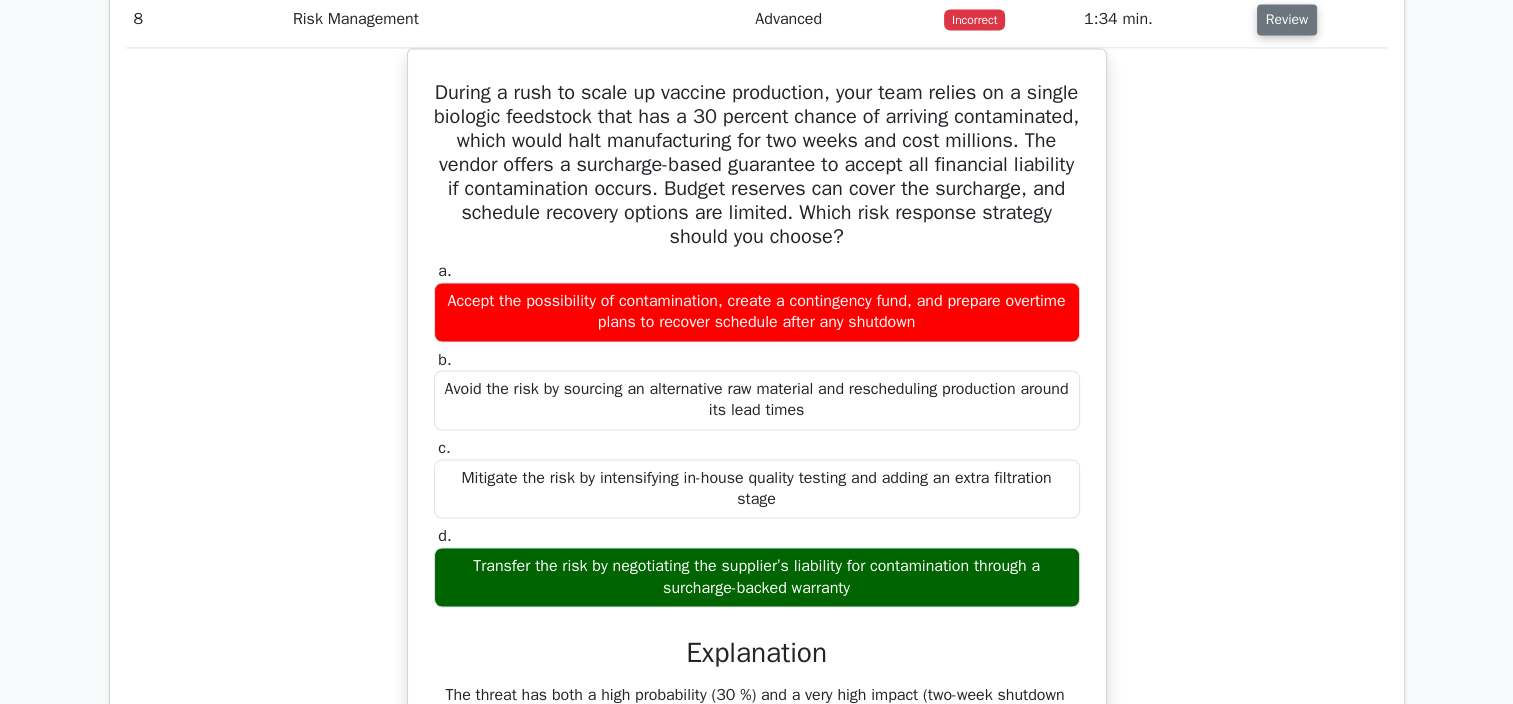 click on "Review" at bounding box center [1287, 19] 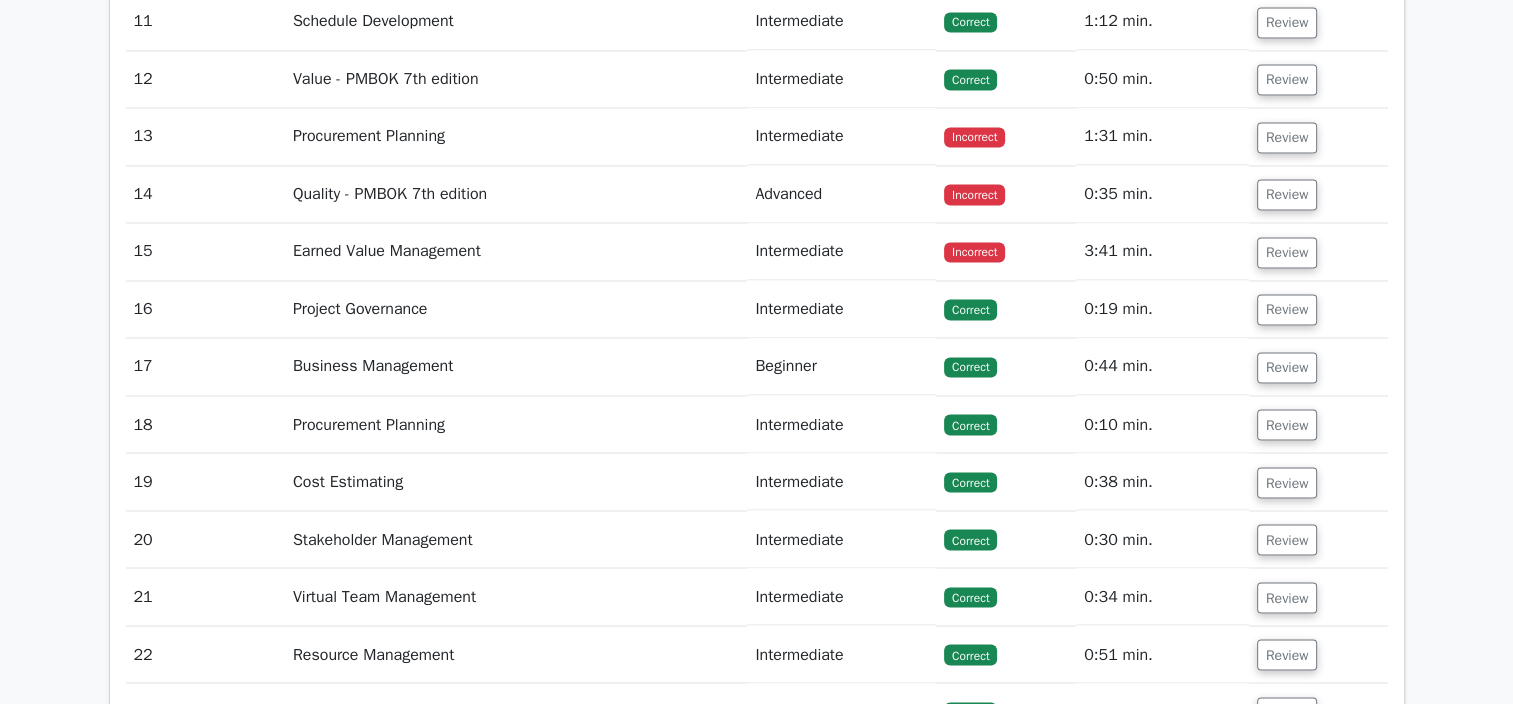 scroll, scrollTop: 3400, scrollLeft: 0, axis: vertical 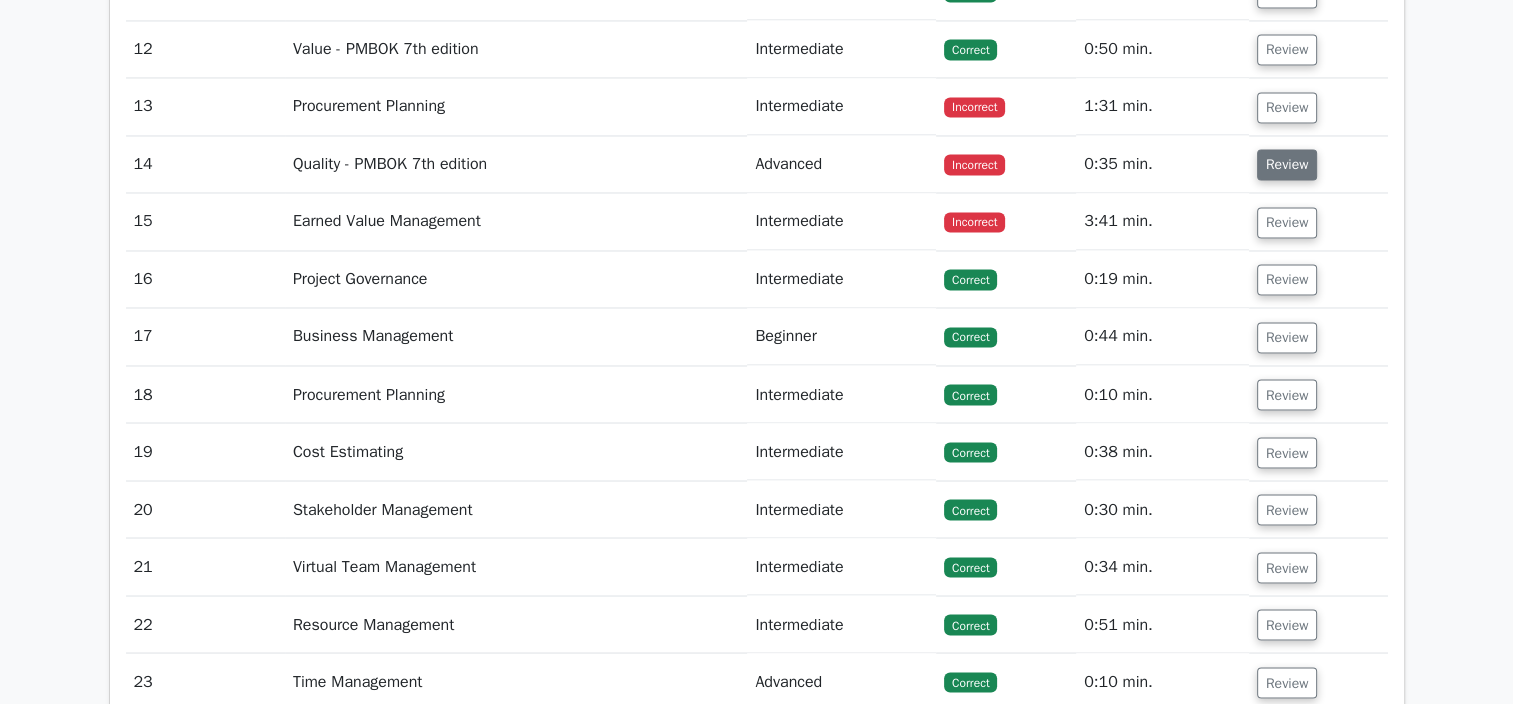 click on "Review" at bounding box center (1287, 164) 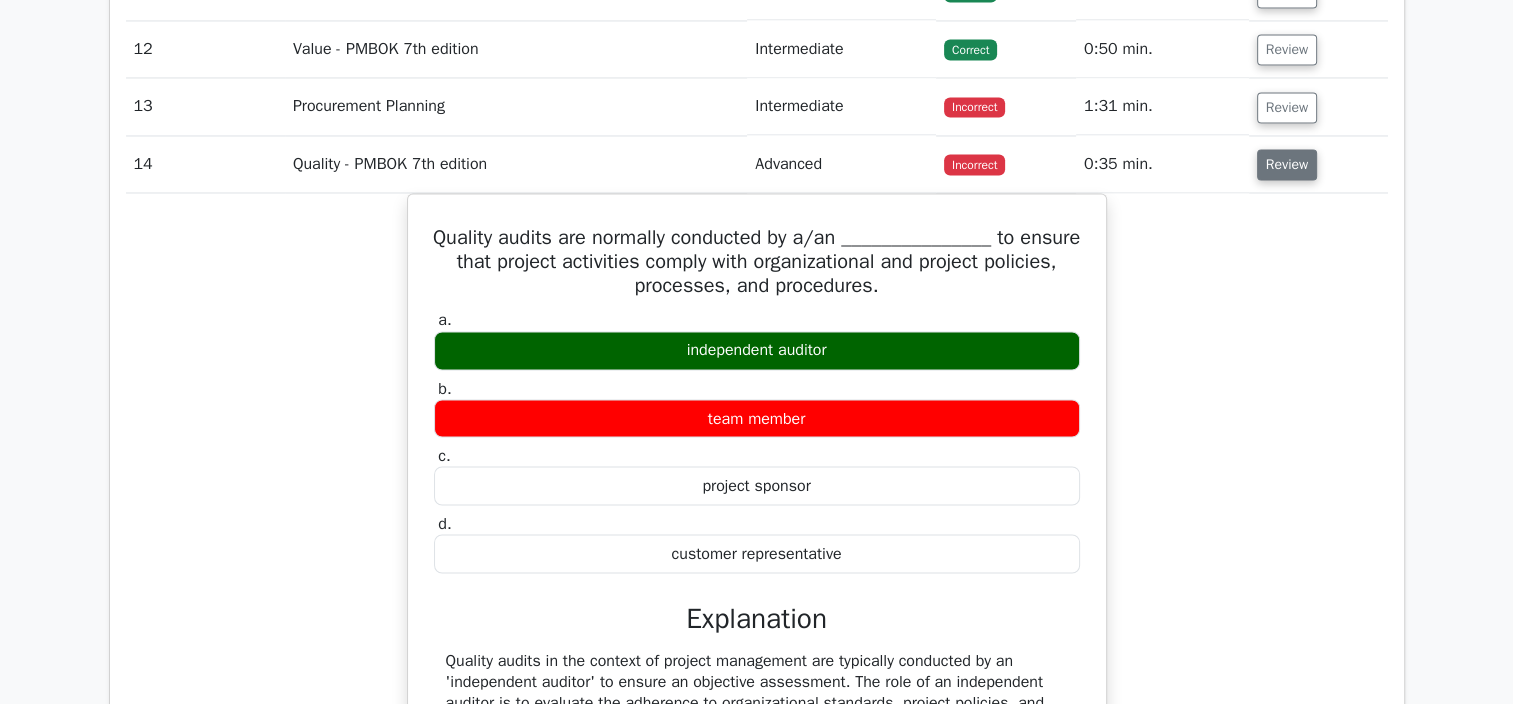 click on "Review" at bounding box center [1287, 164] 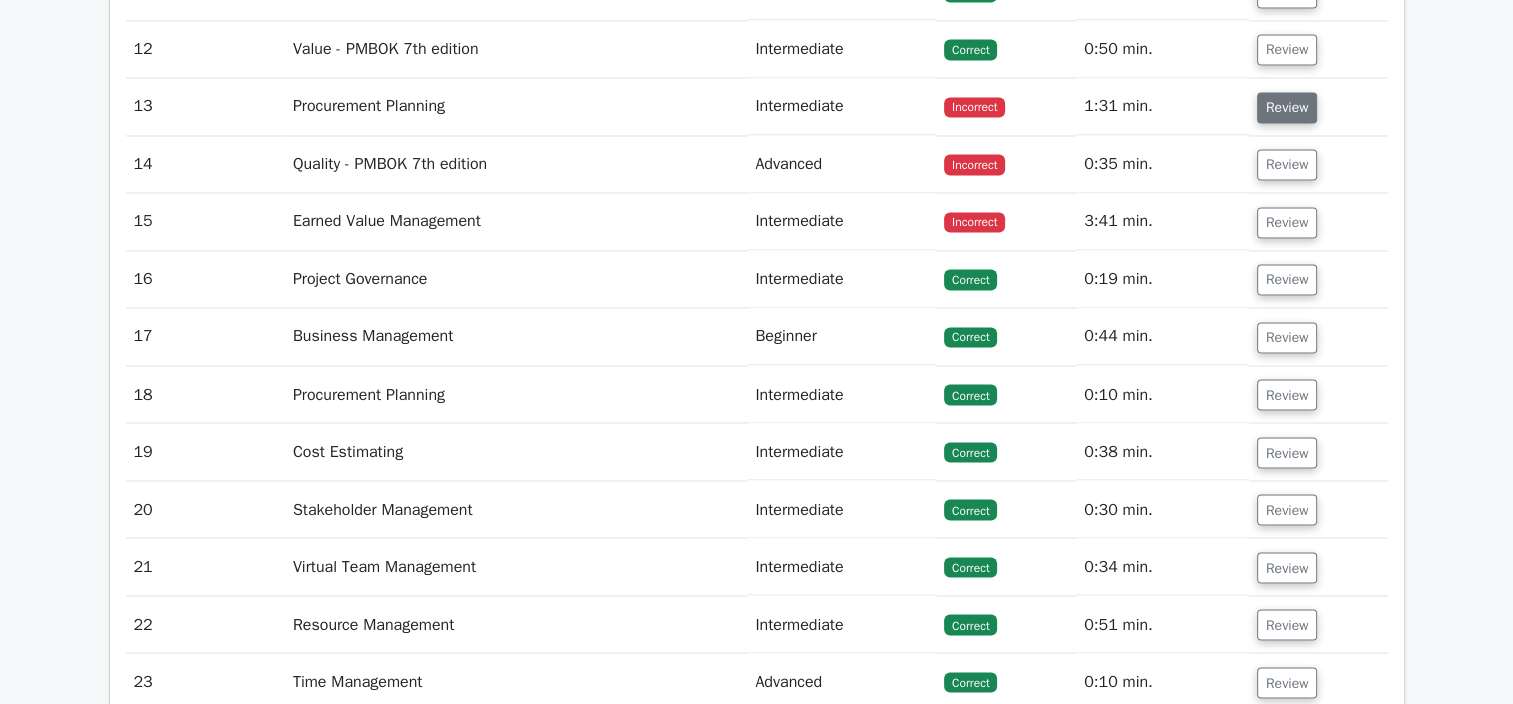 click on "Review" at bounding box center (1287, 107) 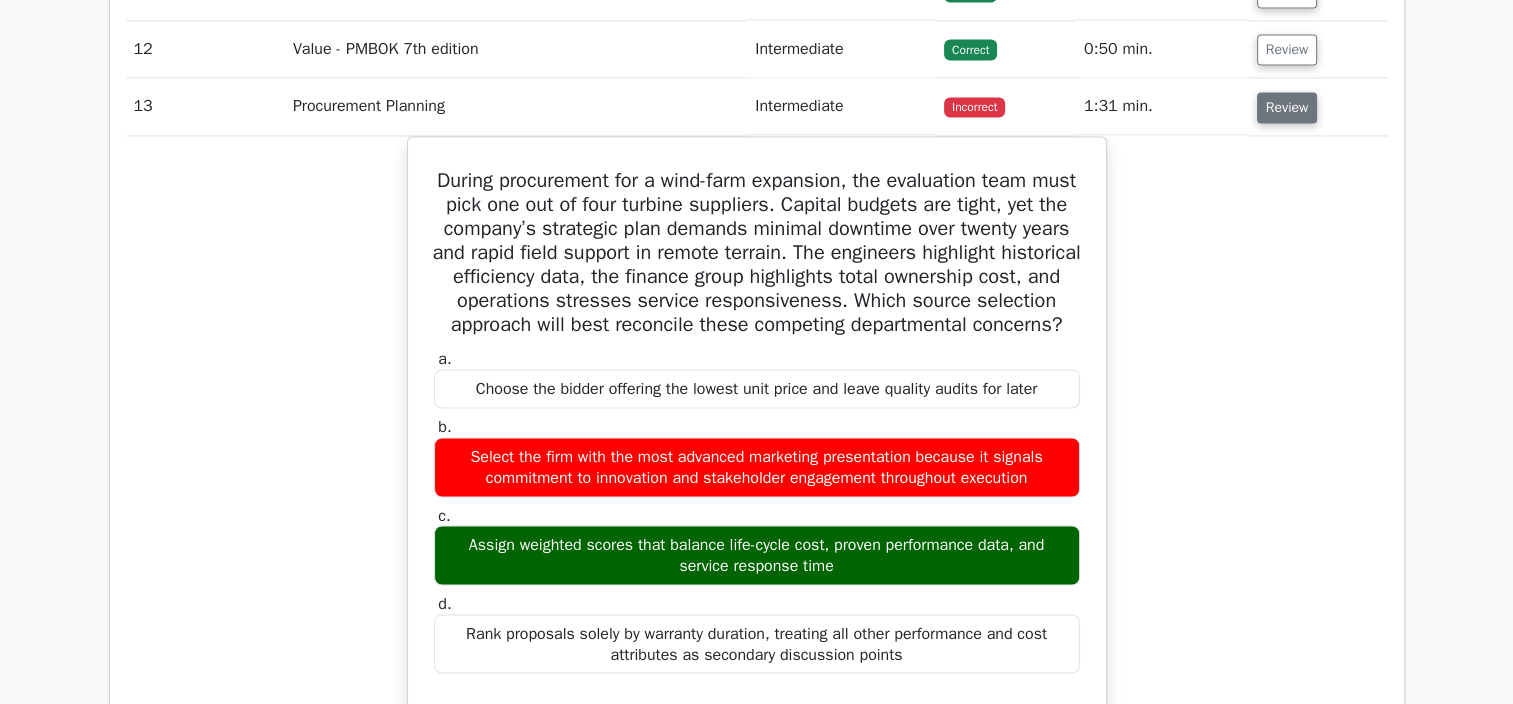 click on "Review" at bounding box center [1287, 107] 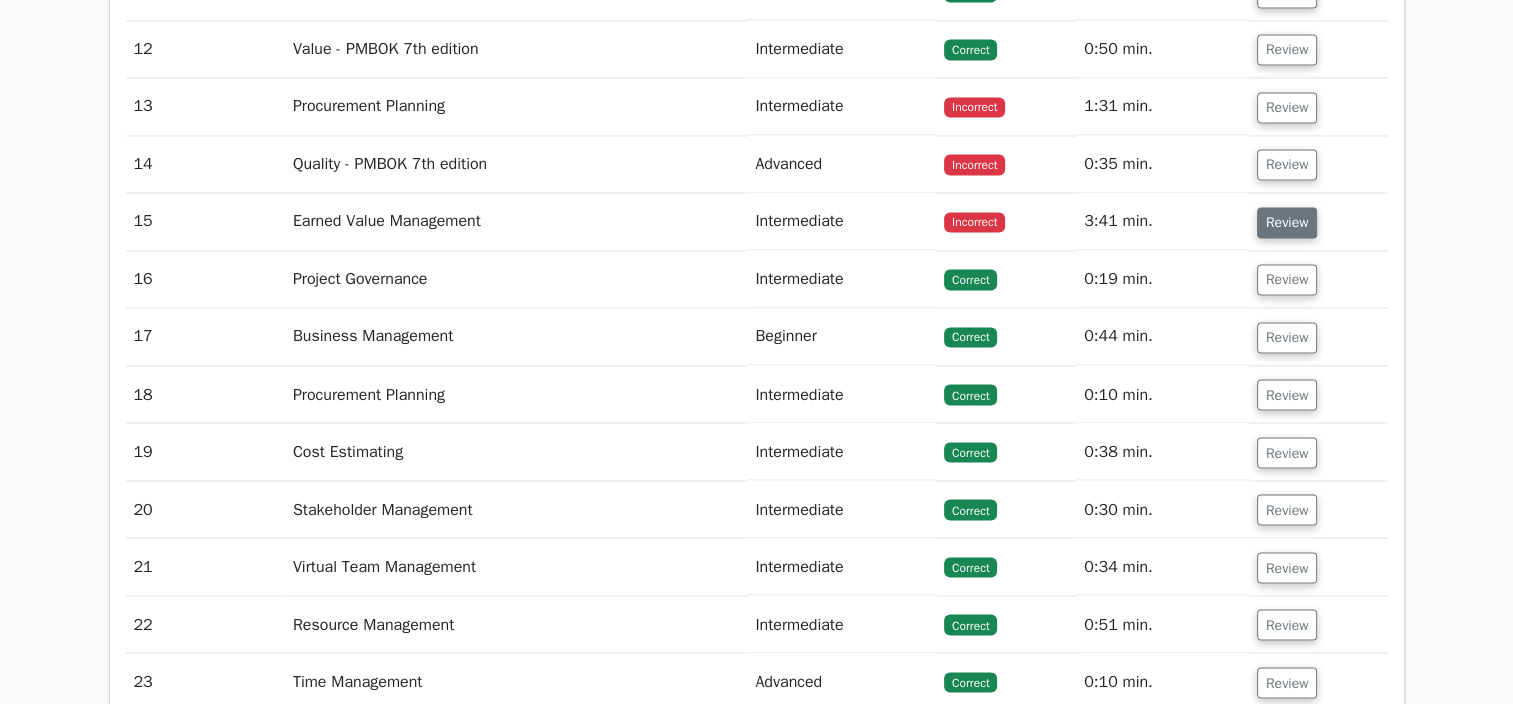 click on "Review" at bounding box center [1287, 222] 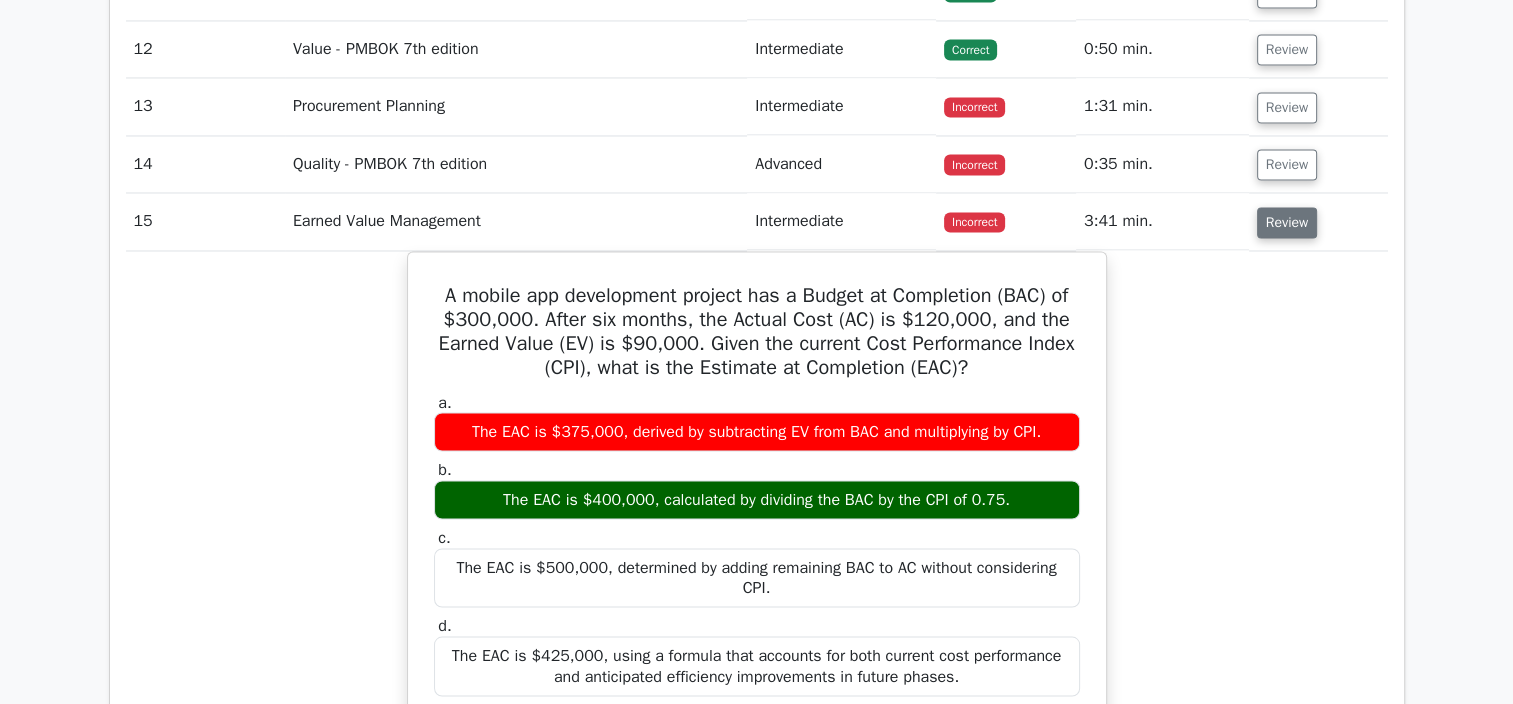 click on "Review" at bounding box center (1287, 222) 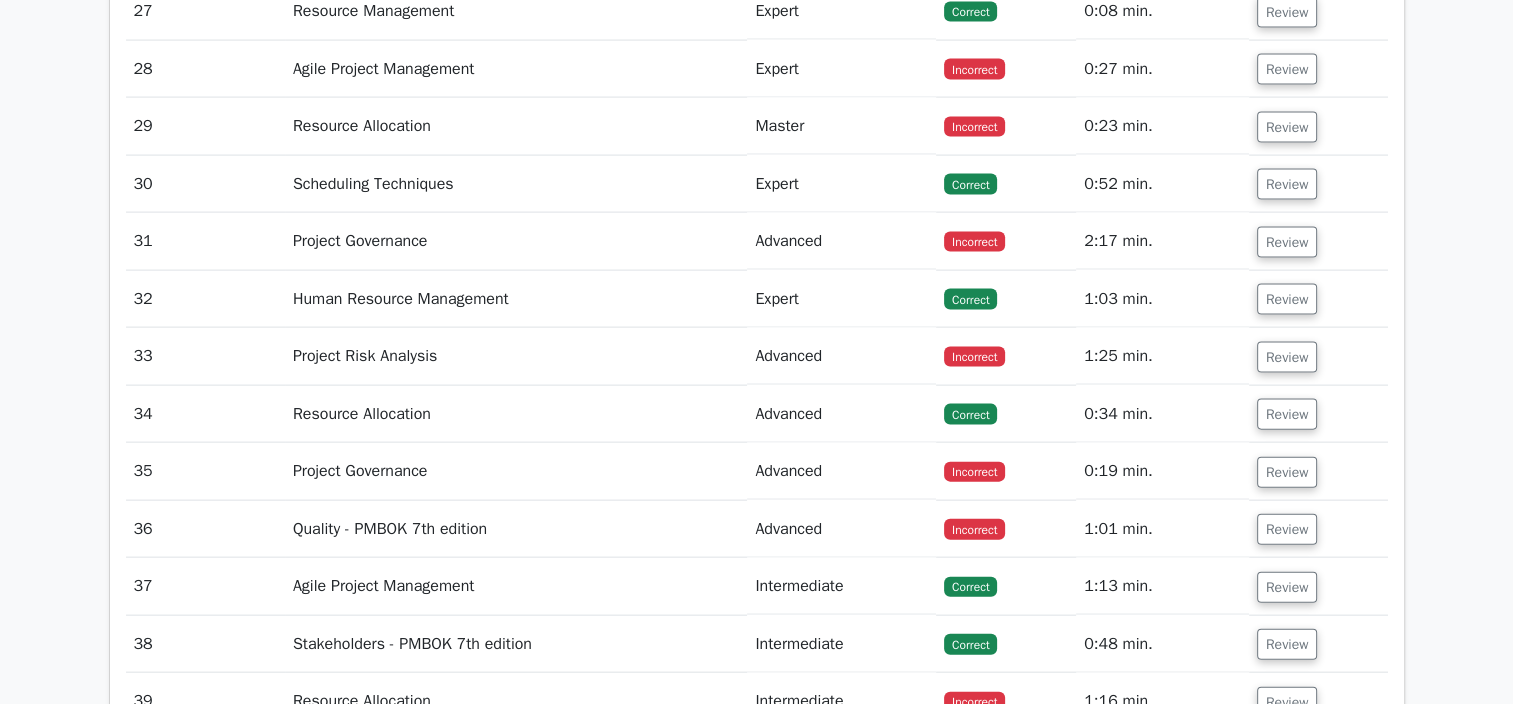 scroll, scrollTop: 4100, scrollLeft: 0, axis: vertical 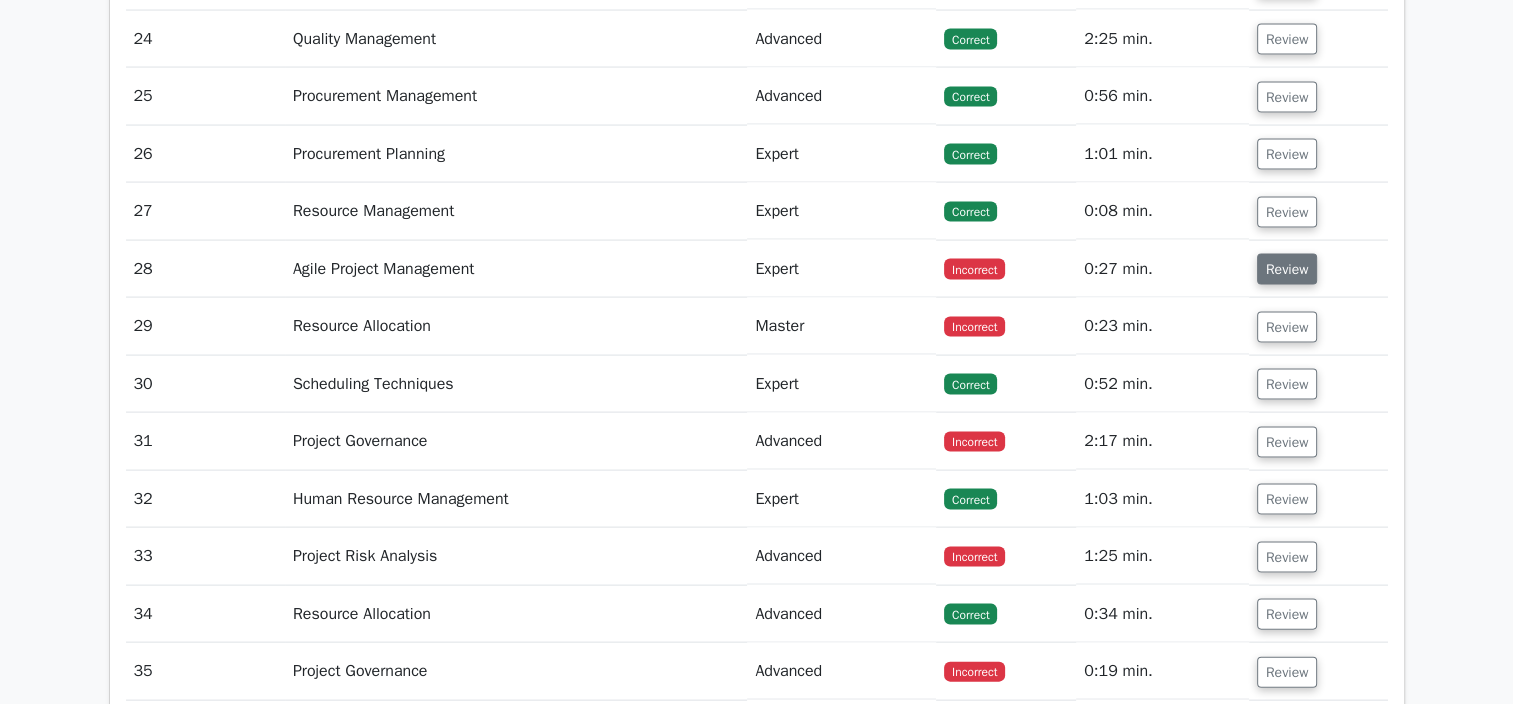 click on "Review" at bounding box center [1287, 269] 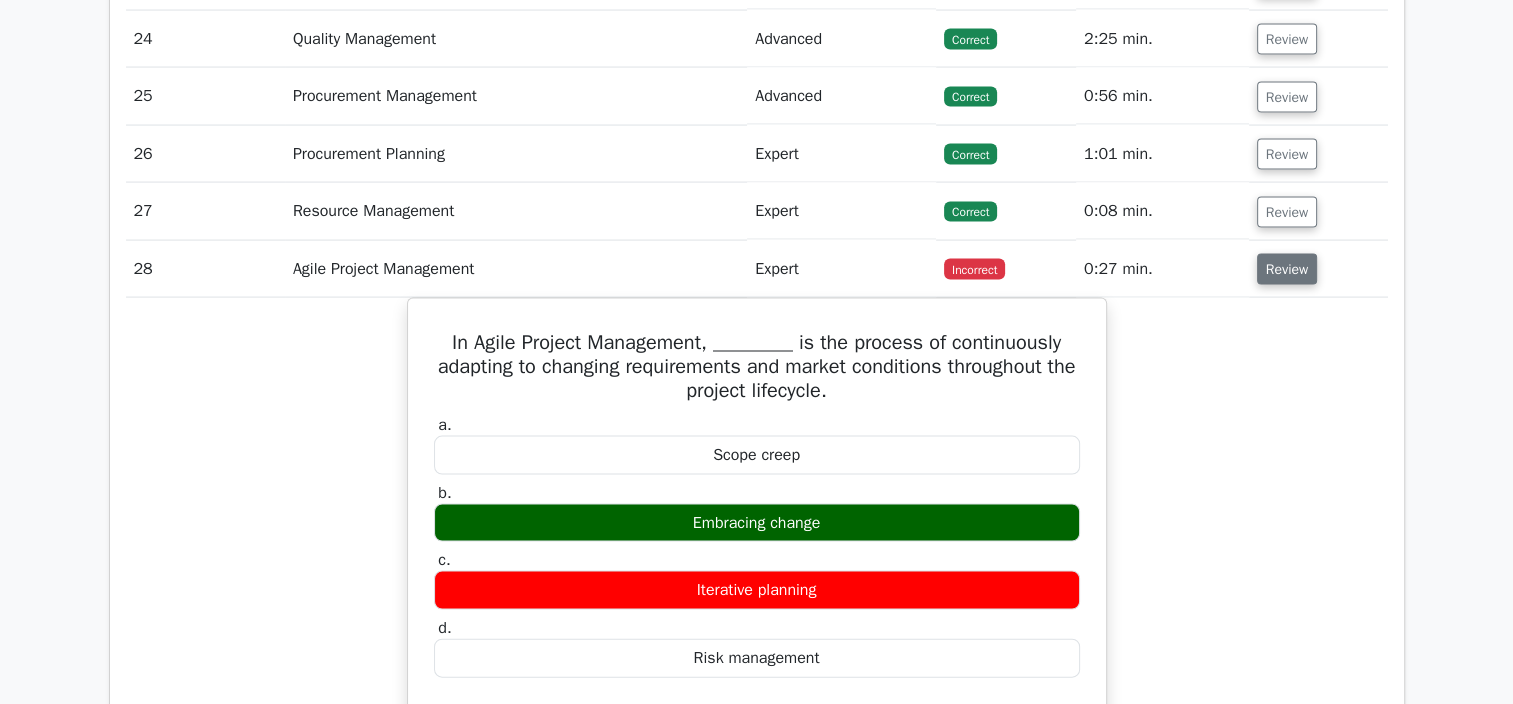 click on "Review" at bounding box center [1287, 269] 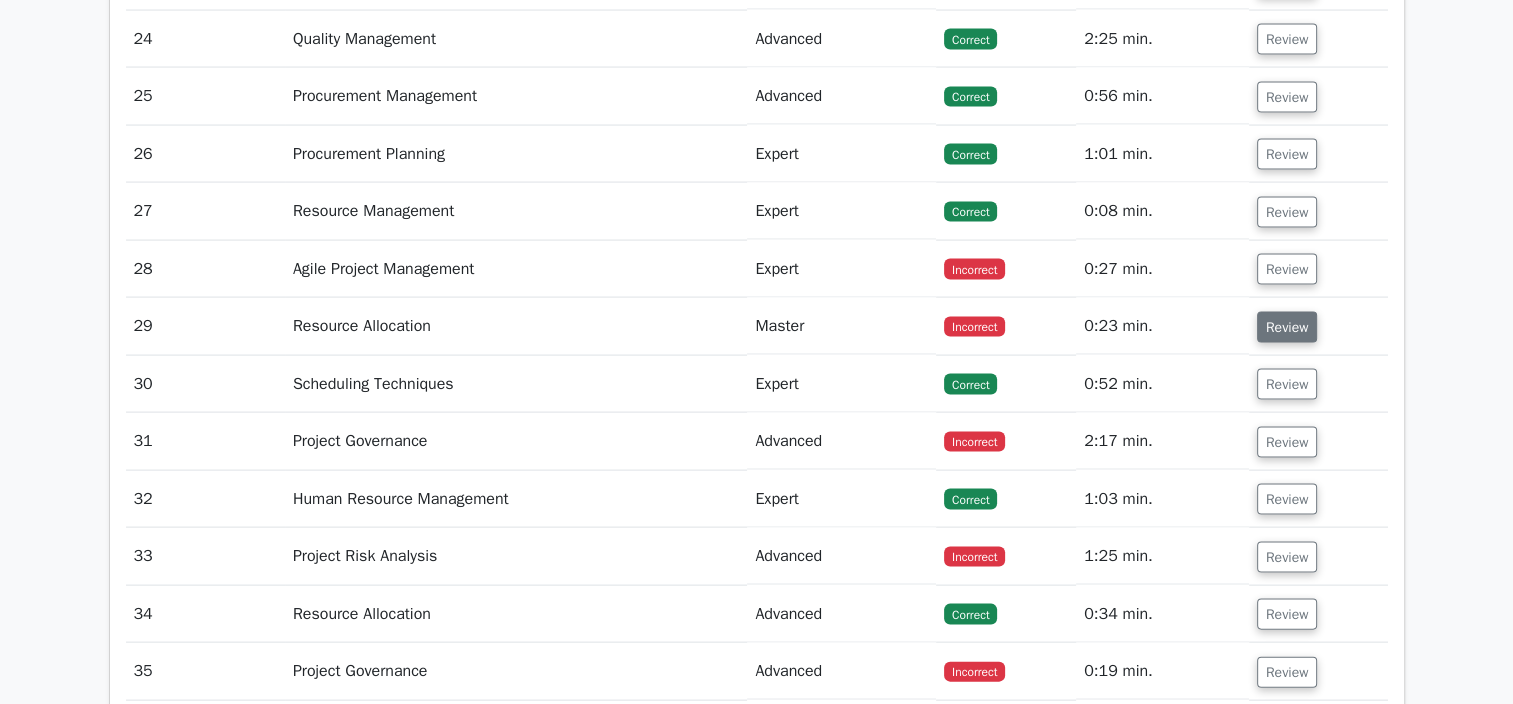 click on "Review" at bounding box center [1287, 327] 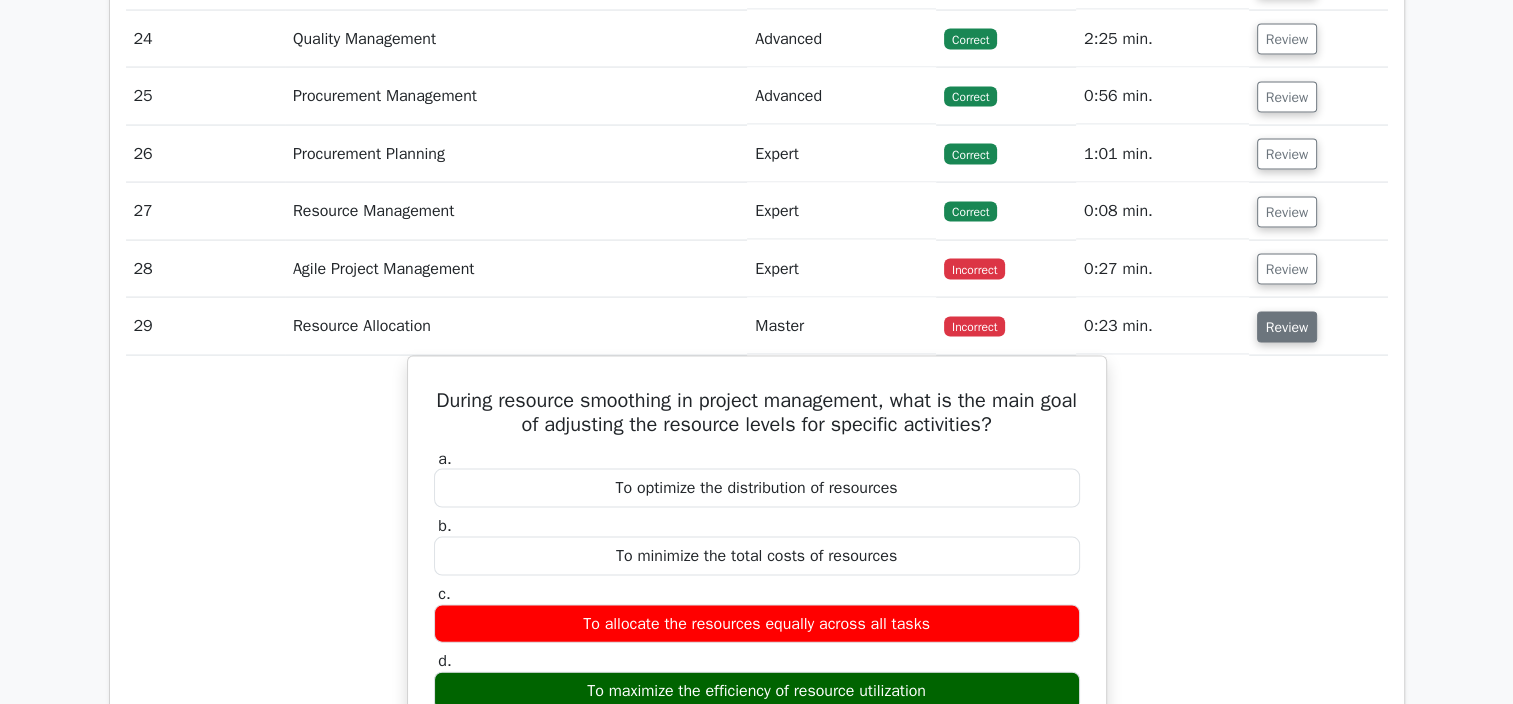 click on "Review" at bounding box center [1287, 327] 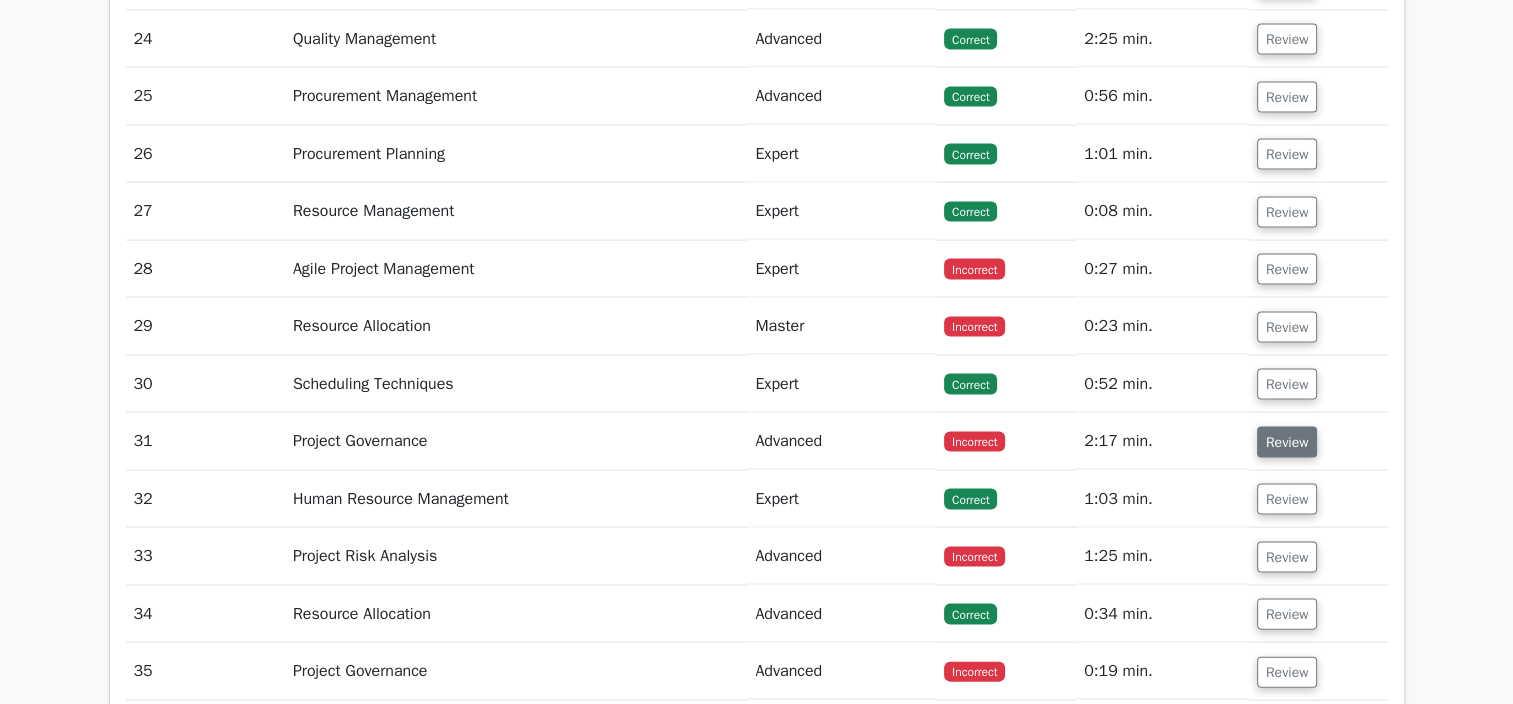 click on "Review" at bounding box center [1287, 442] 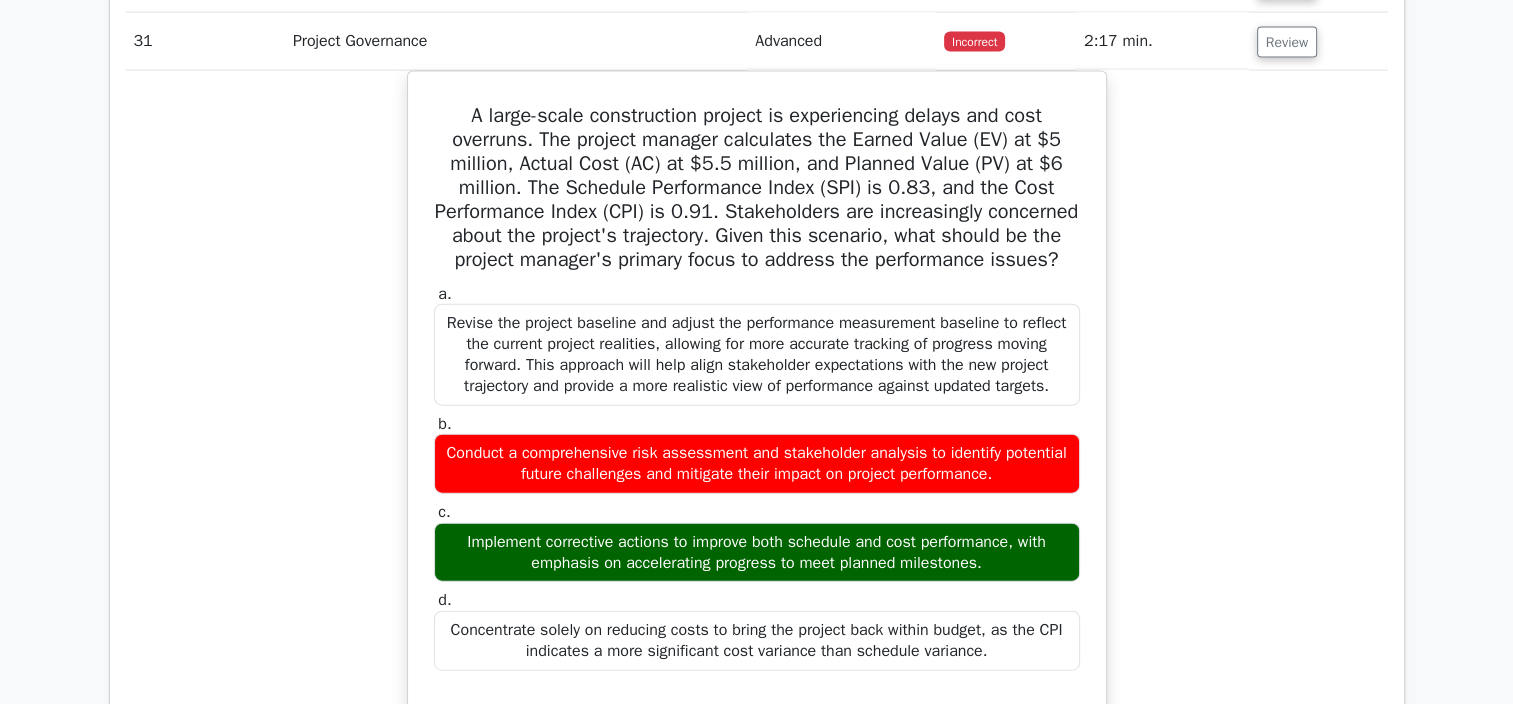 scroll, scrollTop: 4400, scrollLeft: 0, axis: vertical 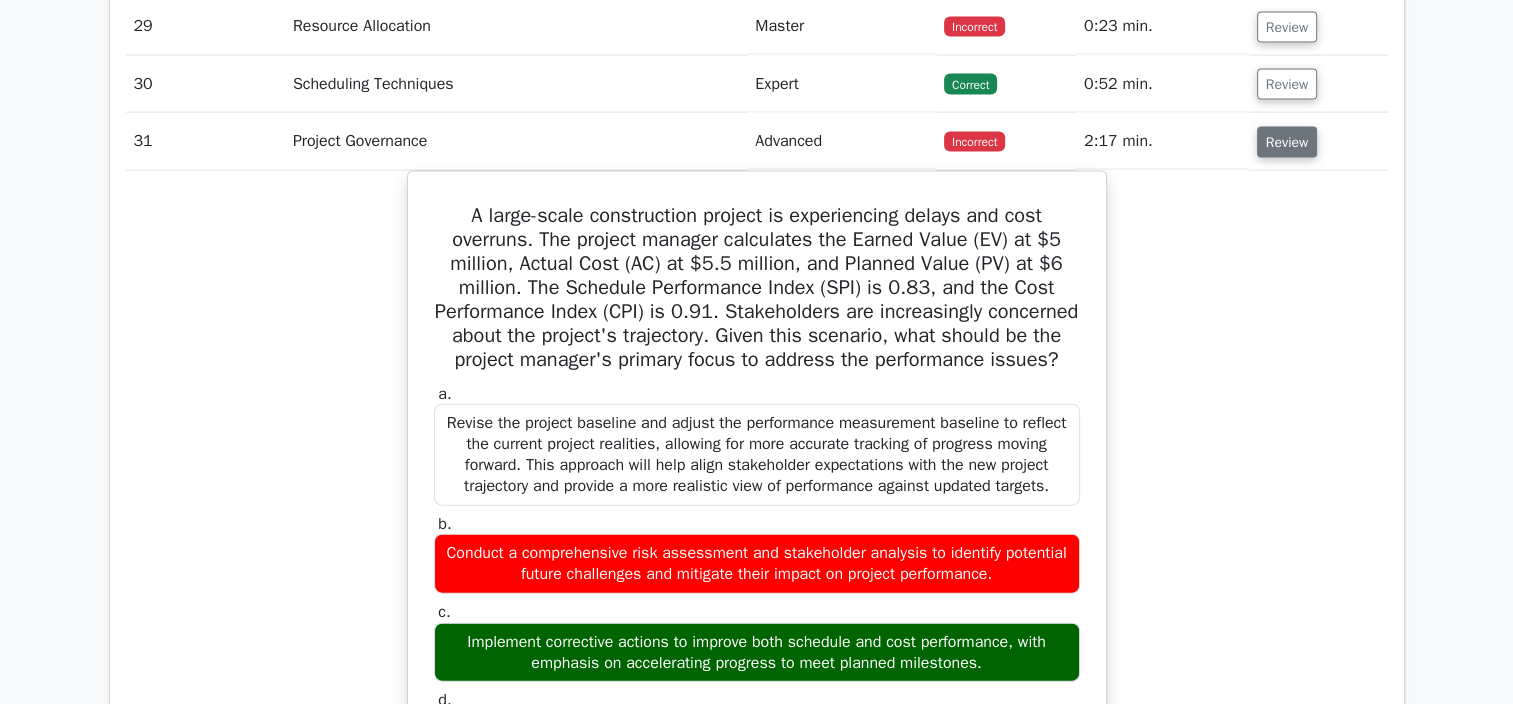 click on "Review" at bounding box center (1287, 142) 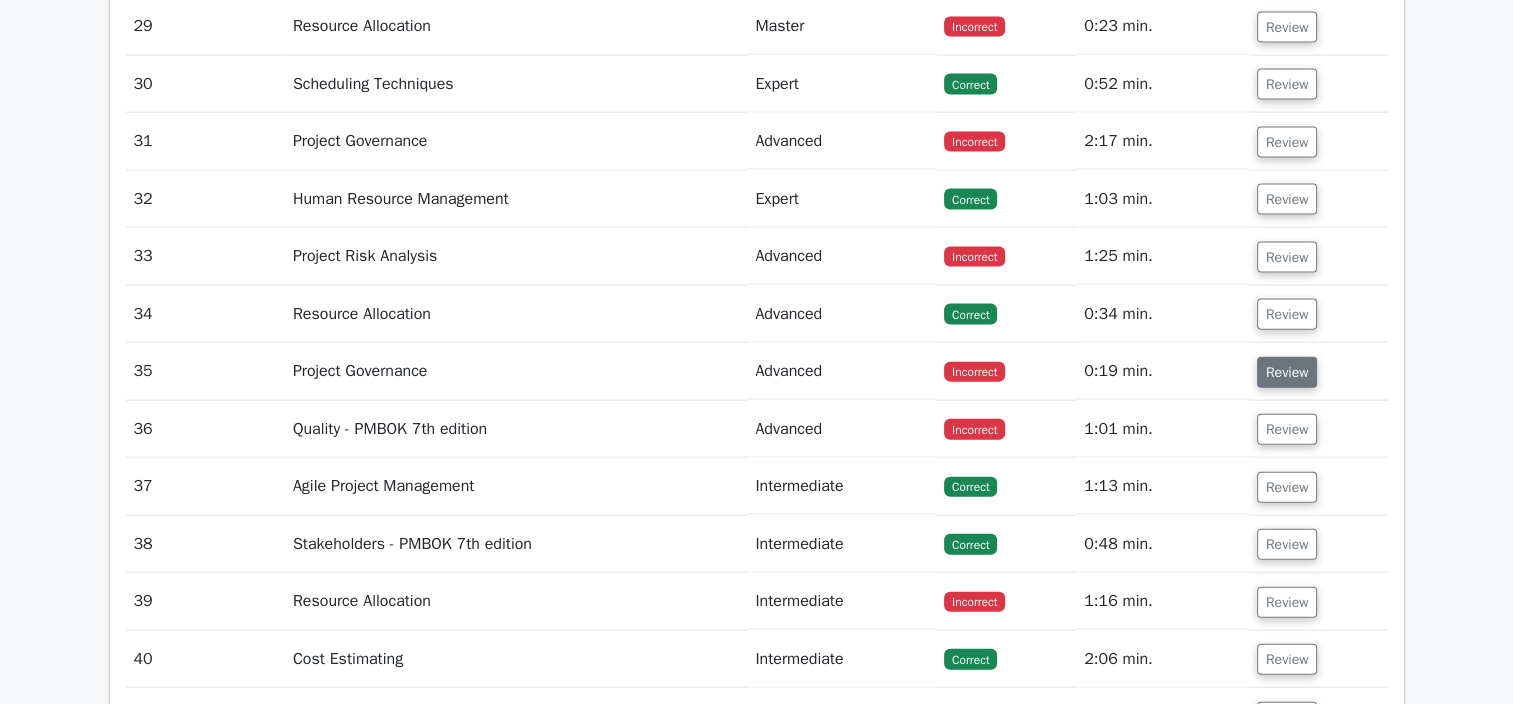 click on "Review" at bounding box center [1287, 372] 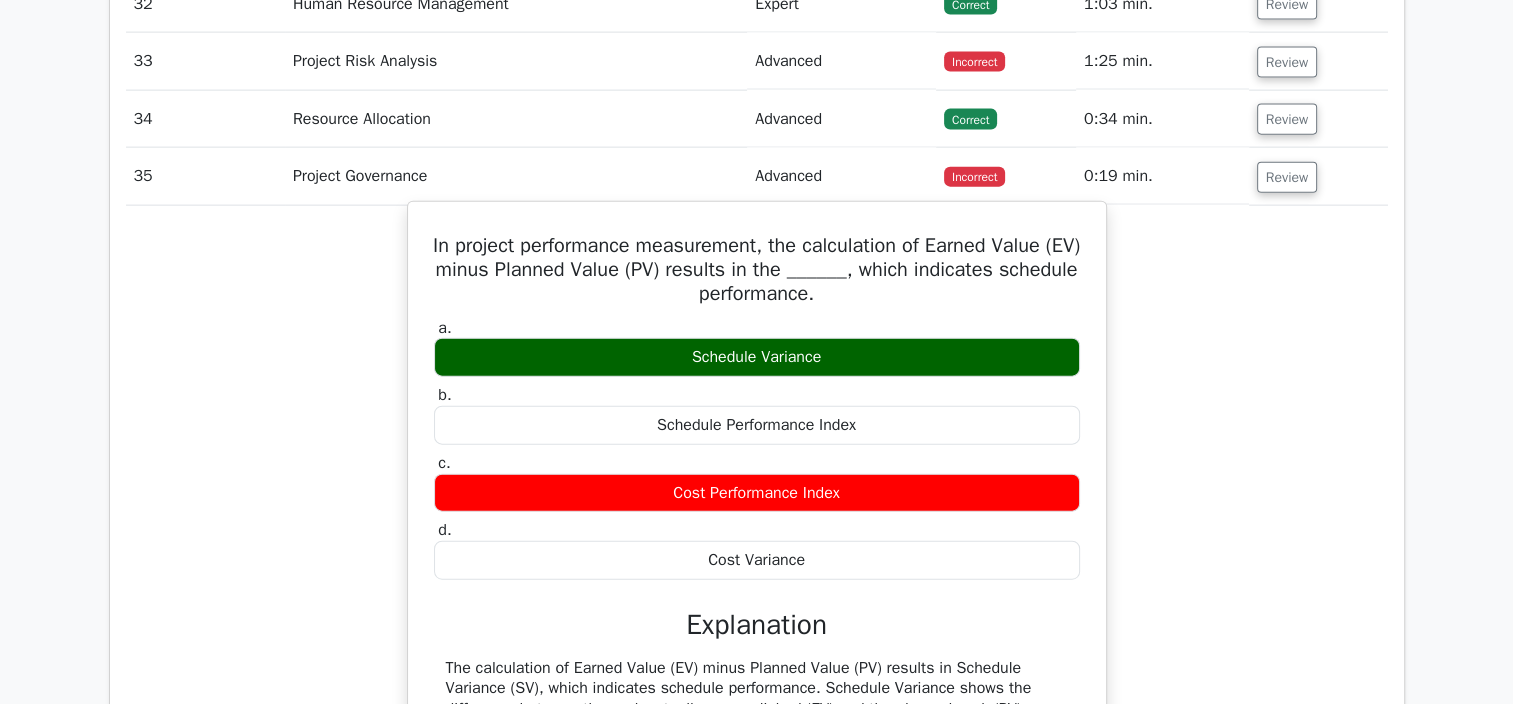 scroll, scrollTop: 4600, scrollLeft: 0, axis: vertical 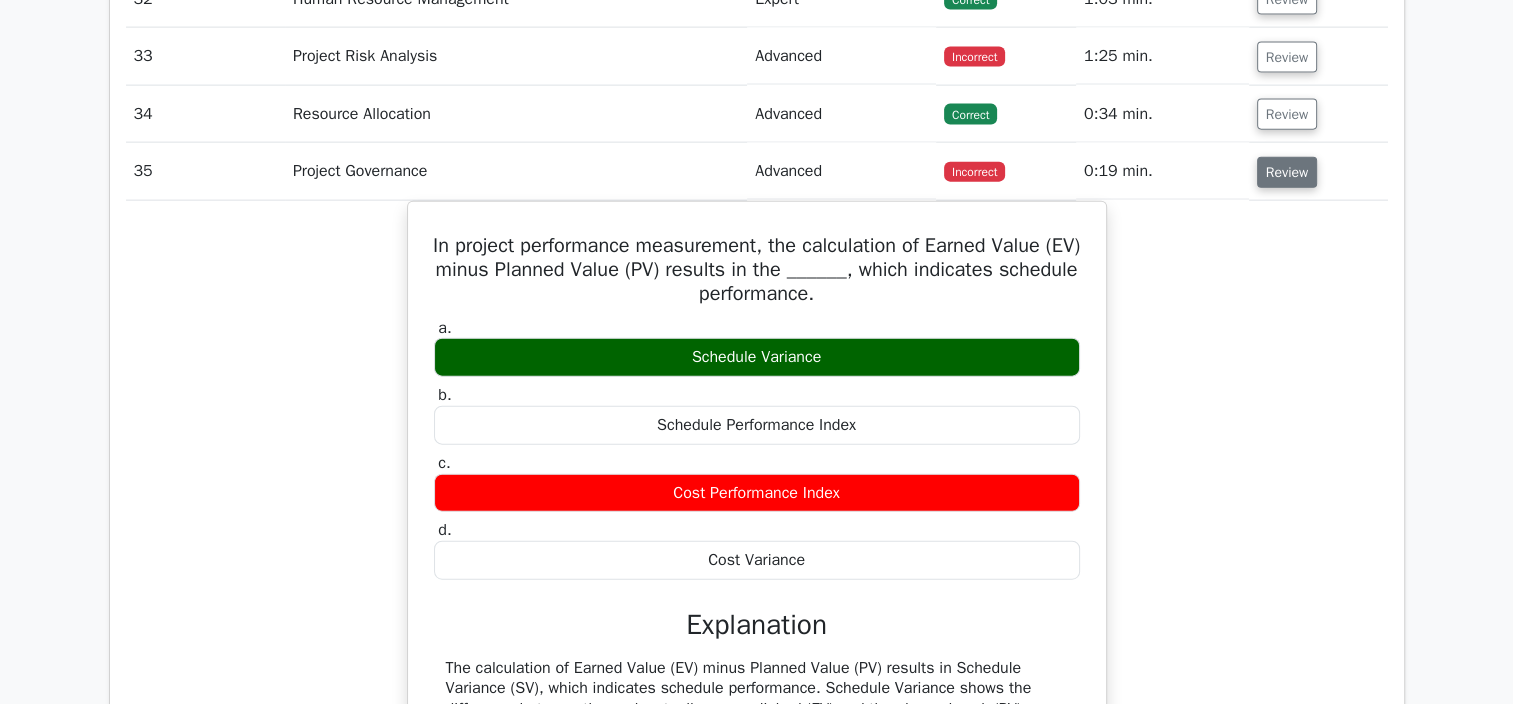 click on "Review" at bounding box center [1287, 172] 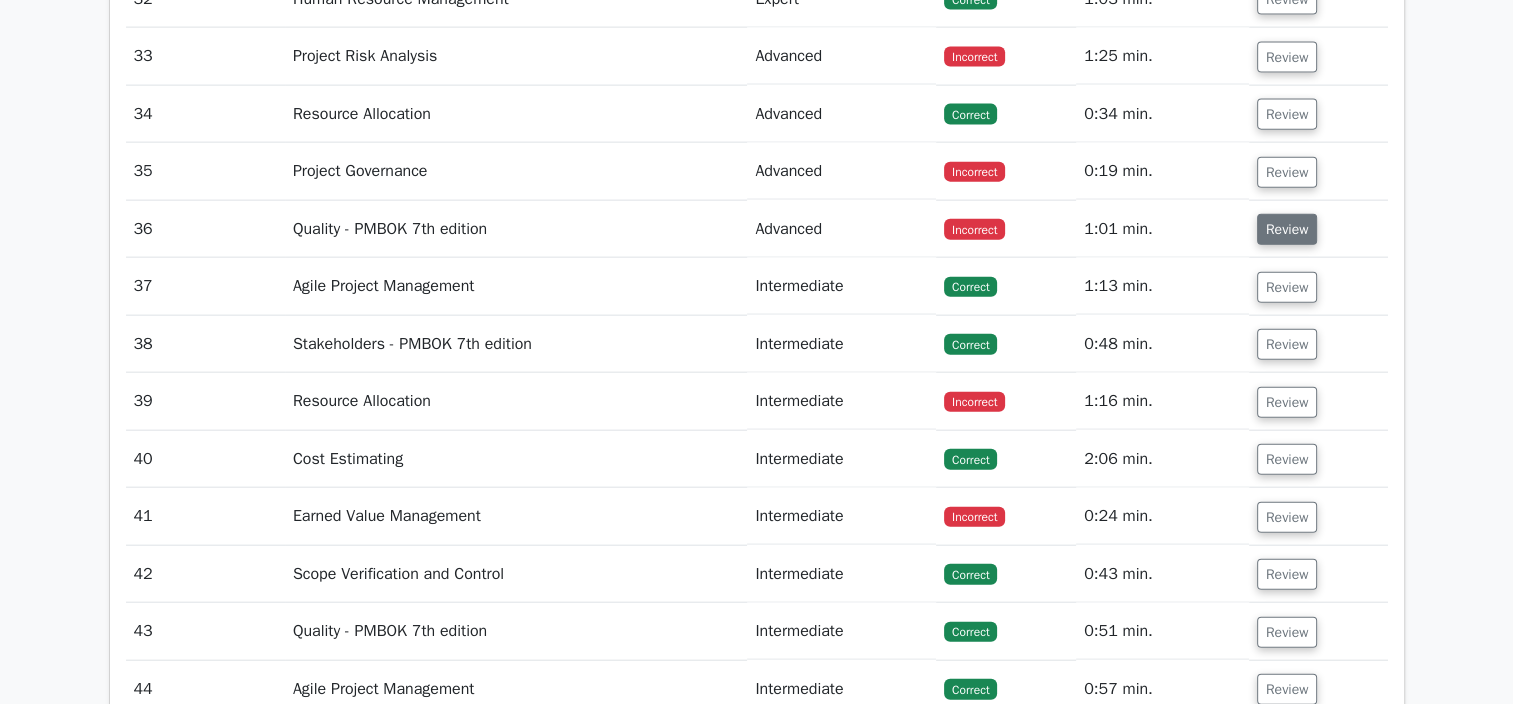 click on "Review" at bounding box center (1287, 229) 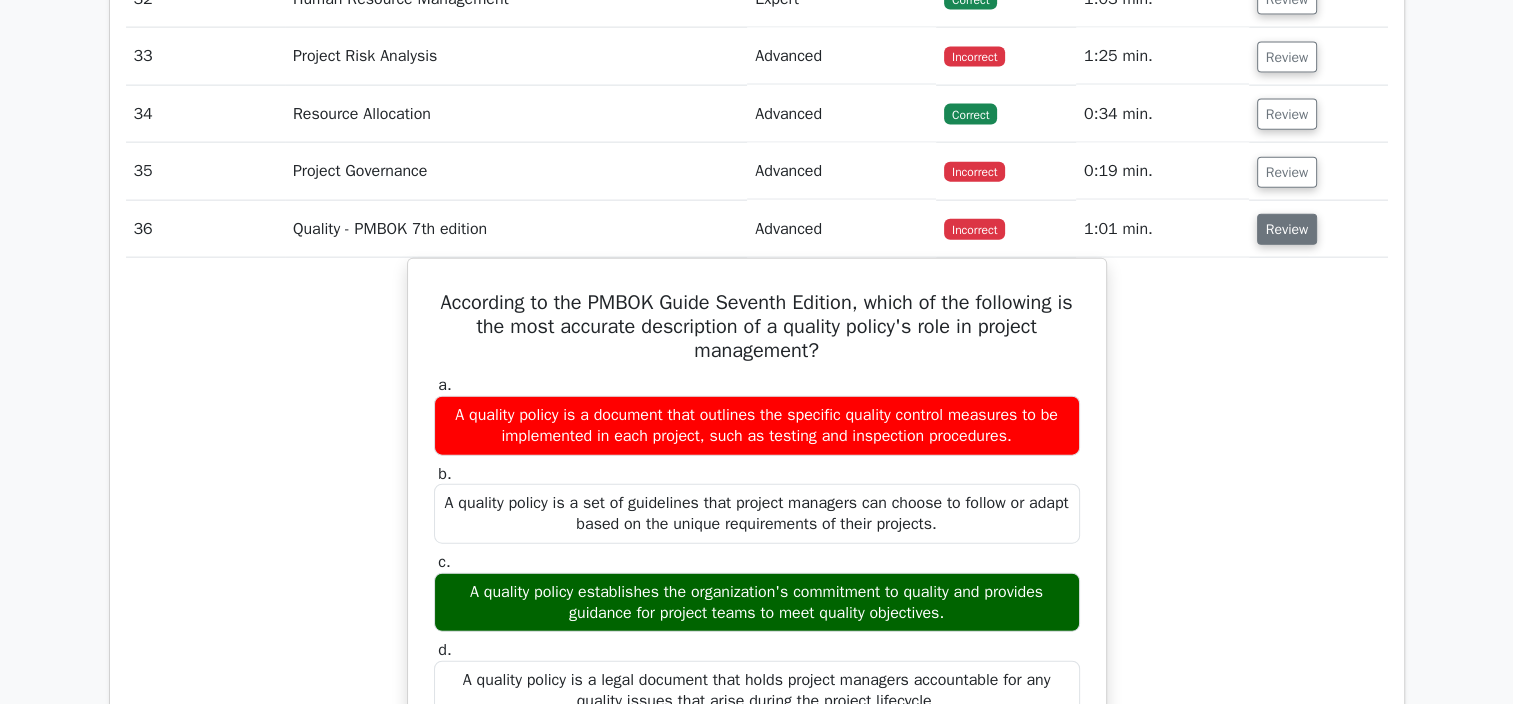 click on "Review" at bounding box center [1287, 229] 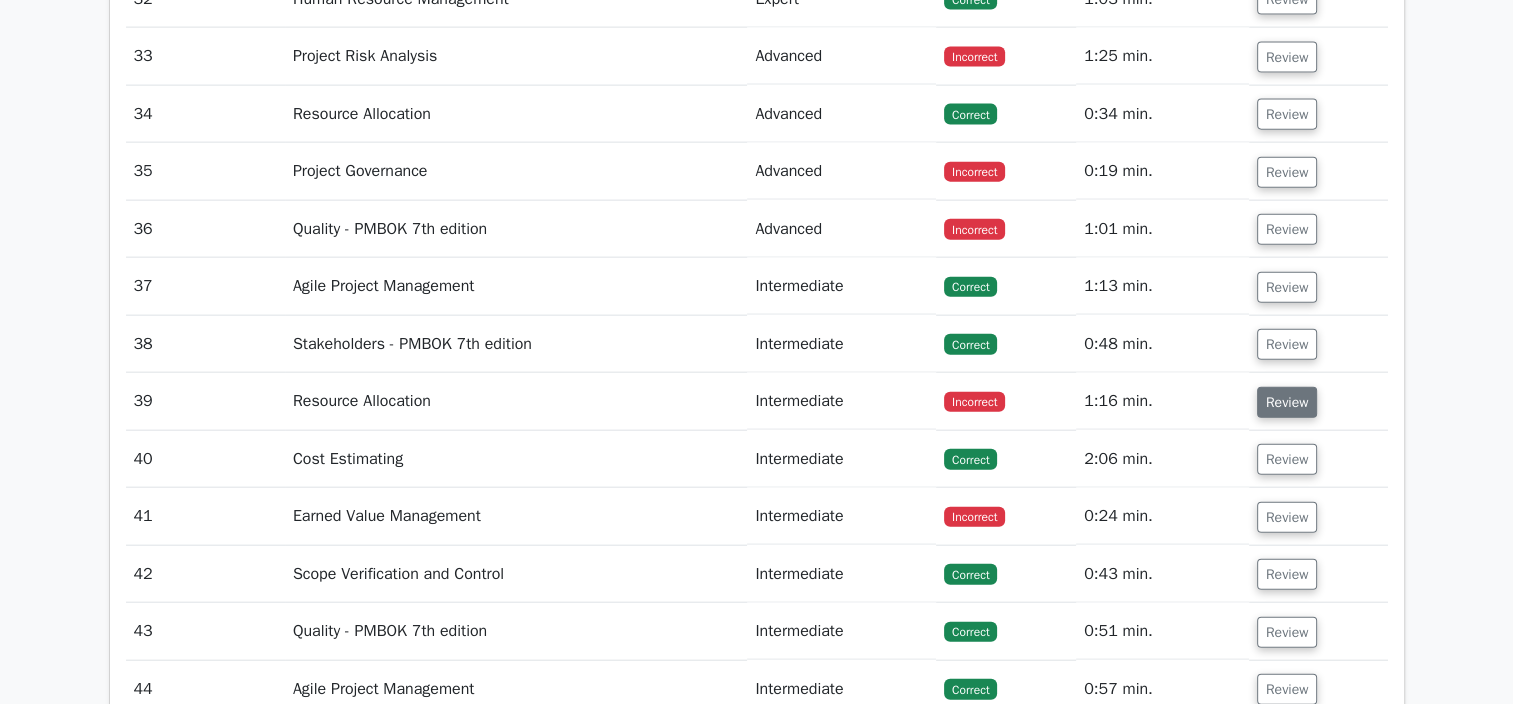 click on "Review" at bounding box center [1287, 402] 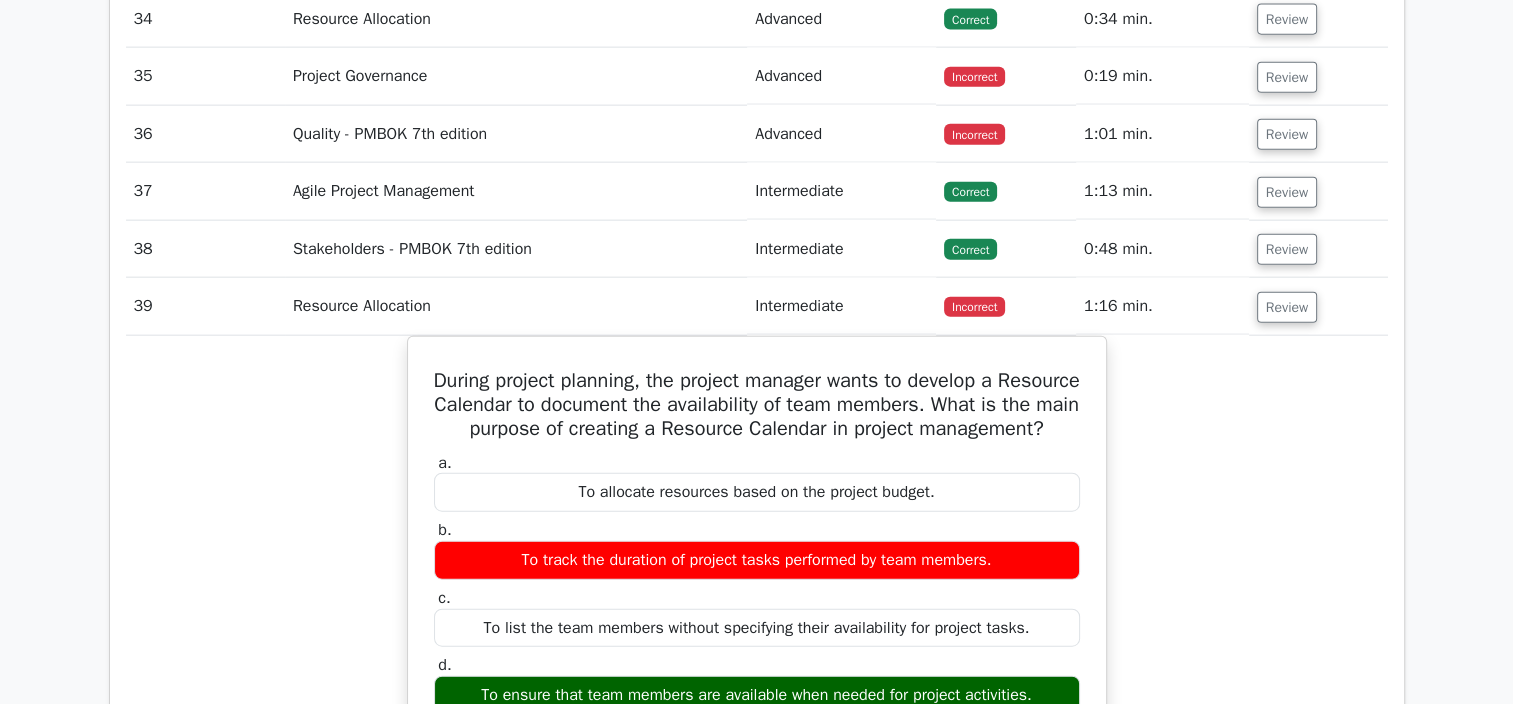 scroll, scrollTop: 4800, scrollLeft: 0, axis: vertical 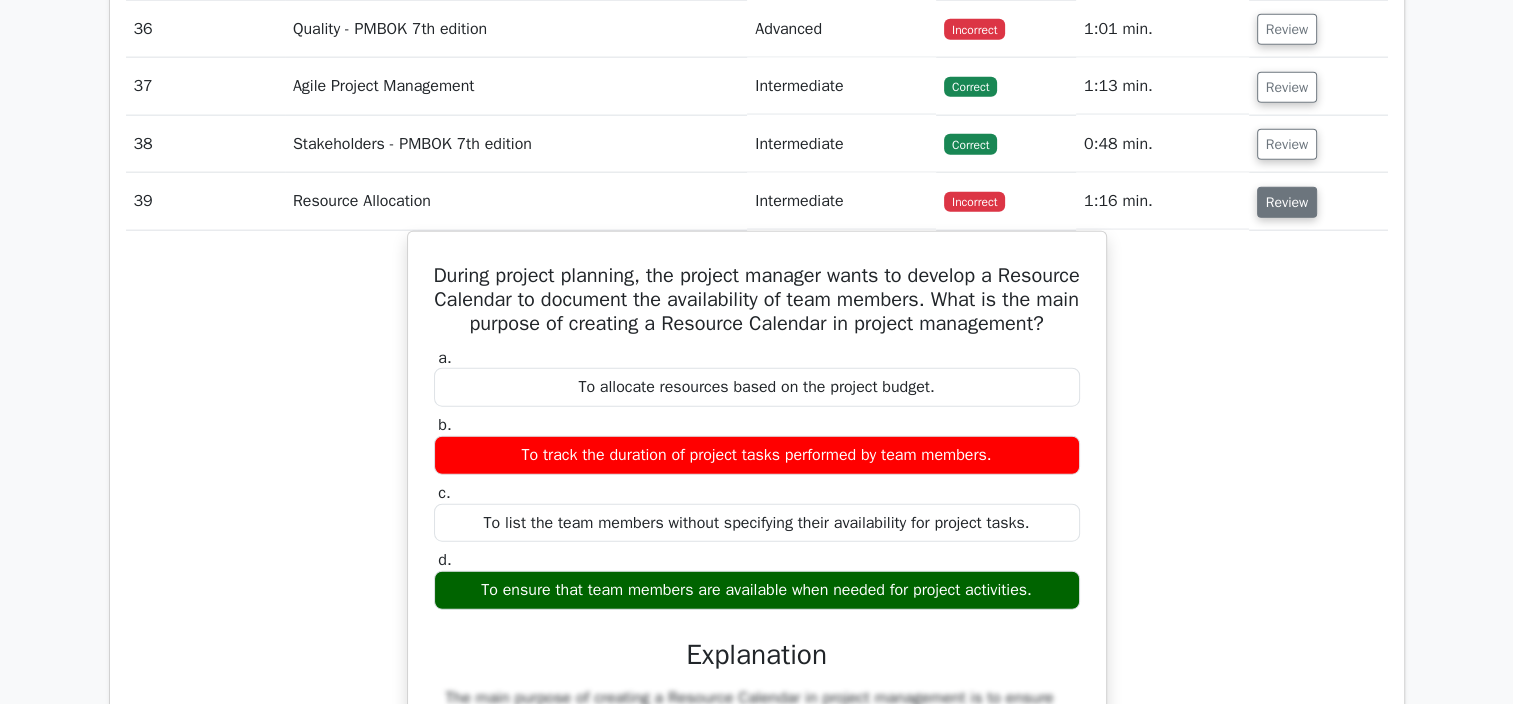 click on "Review" at bounding box center (1287, 202) 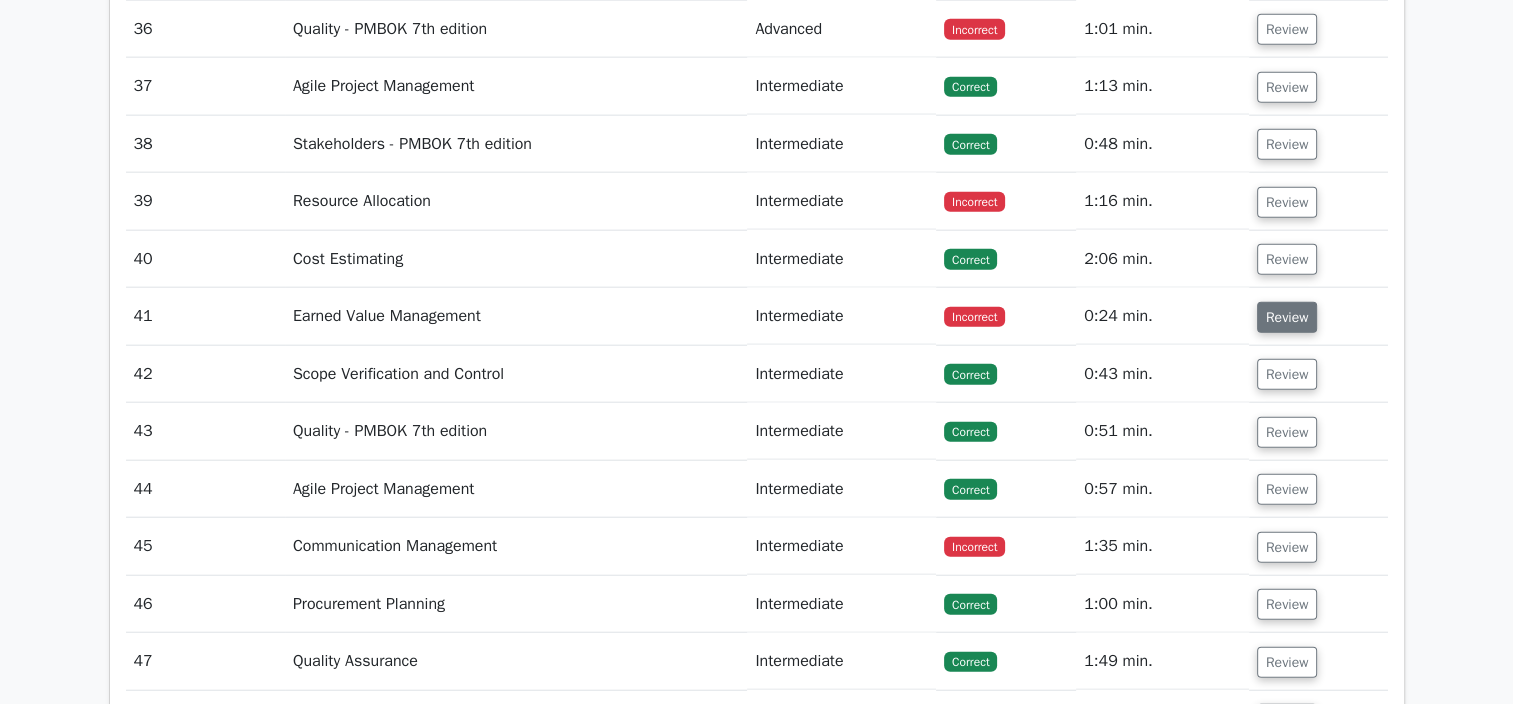 click on "Review" at bounding box center (1287, 317) 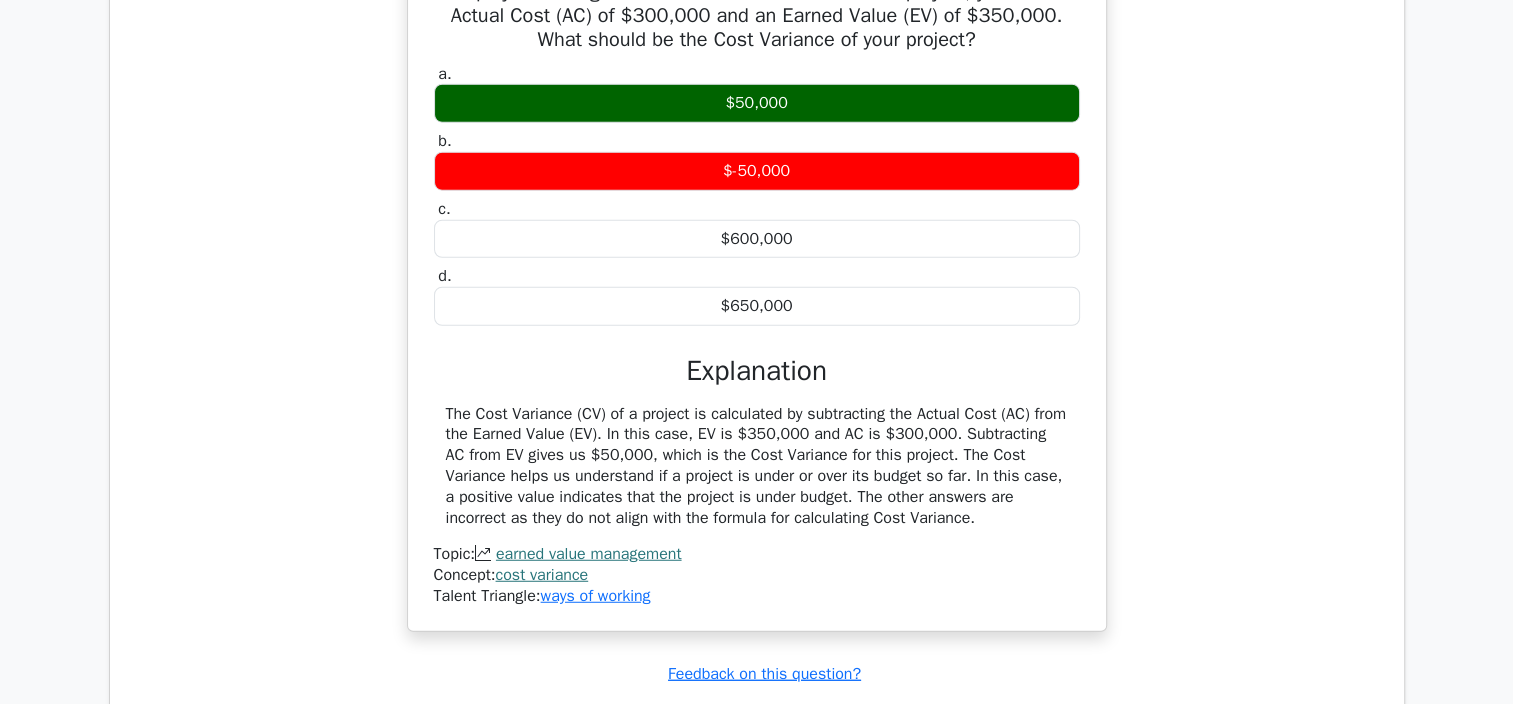 scroll, scrollTop: 5000, scrollLeft: 0, axis: vertical 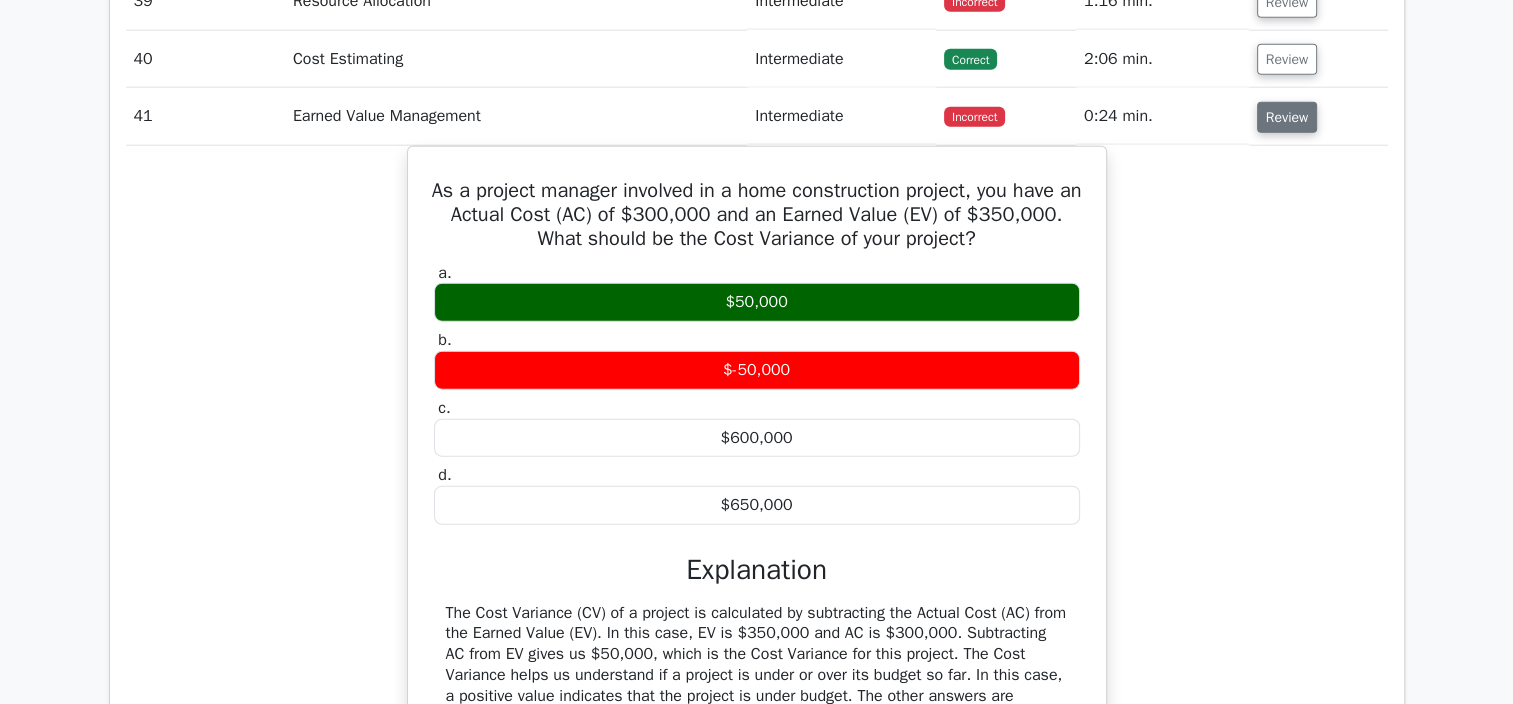 click on "Review" at bounding box center [1287, 117] 